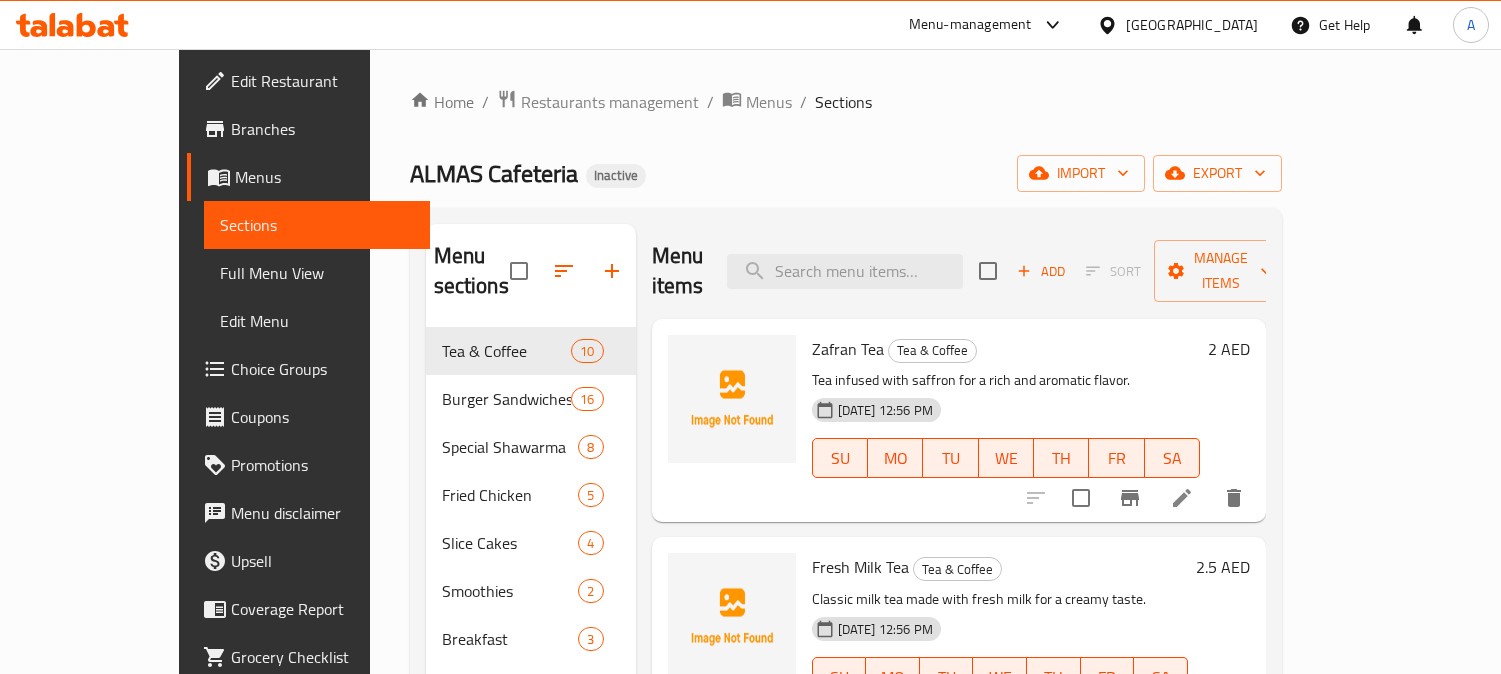 scroll, scrollTop: 0, scrollLeft: 0, axis: both 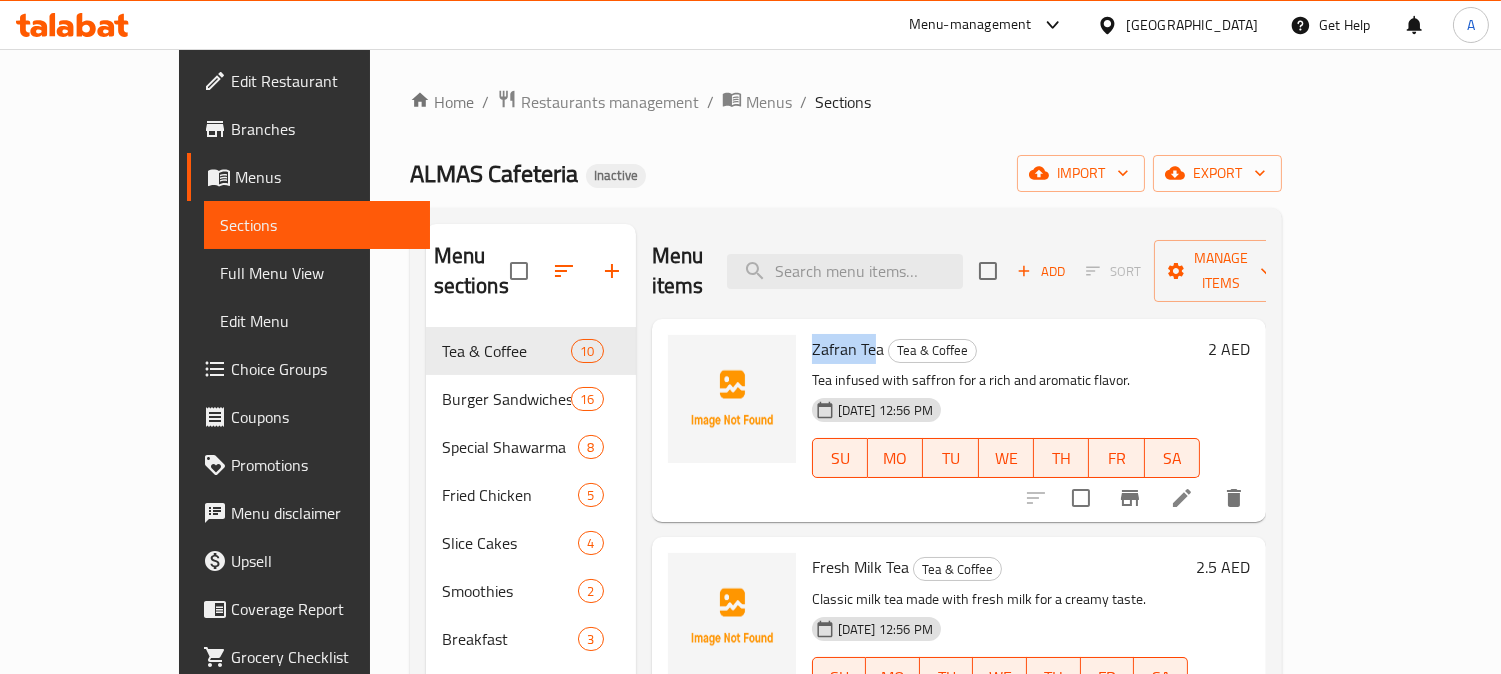 drag, startPoint x: 768, startPoint y: 314, endPoint x: 827, endPoint y: 311, distance: 59.07622 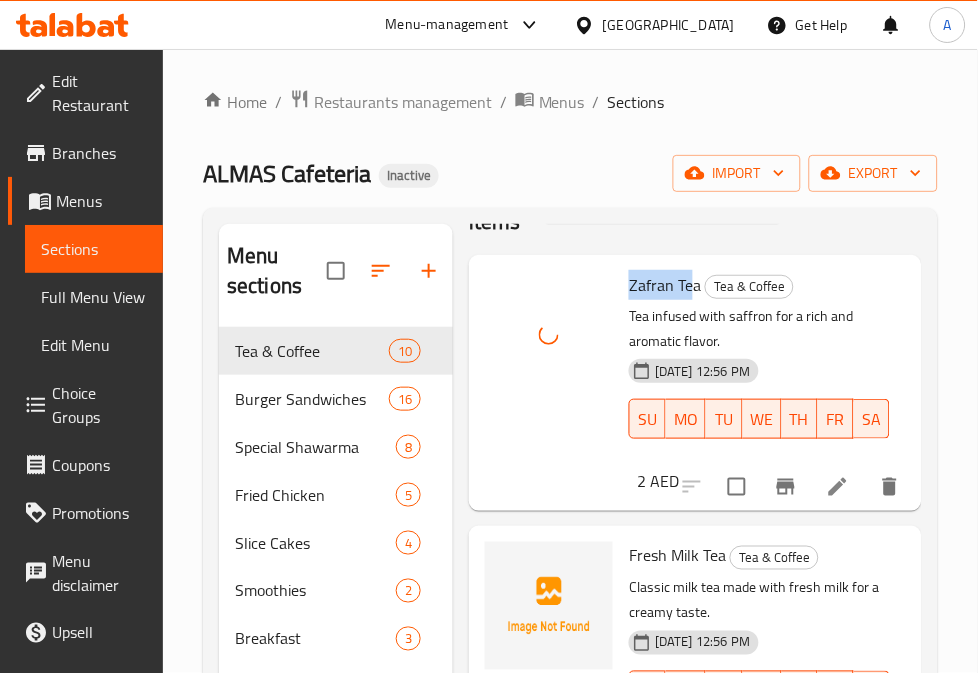 scroll, scrollTop: 111, scrollLeft: 0, axis: vertical 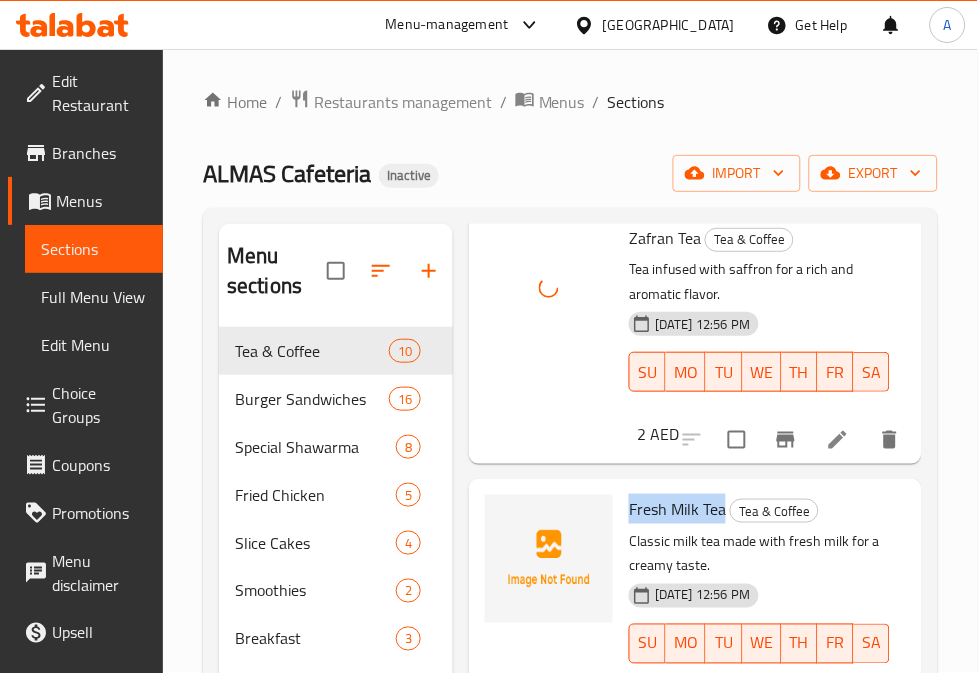 drag, startPoint x: 633, startPoint y: 510, endPoint x: 722, endPoint y: 514, distance: 89.08984 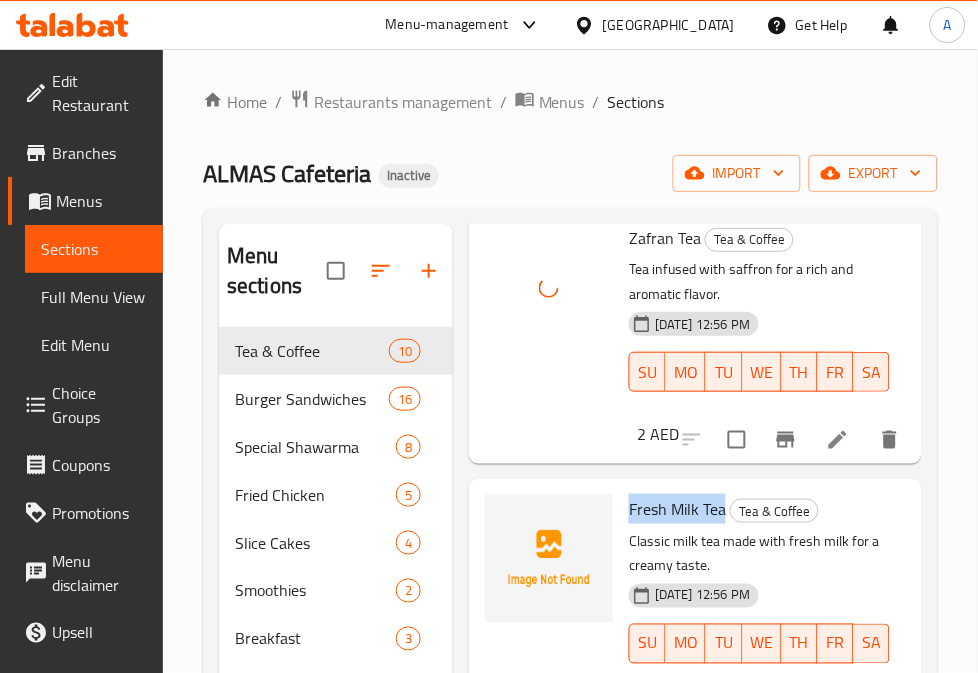 click on "Fresh Milk Tea" at bounding box center [677, 509] 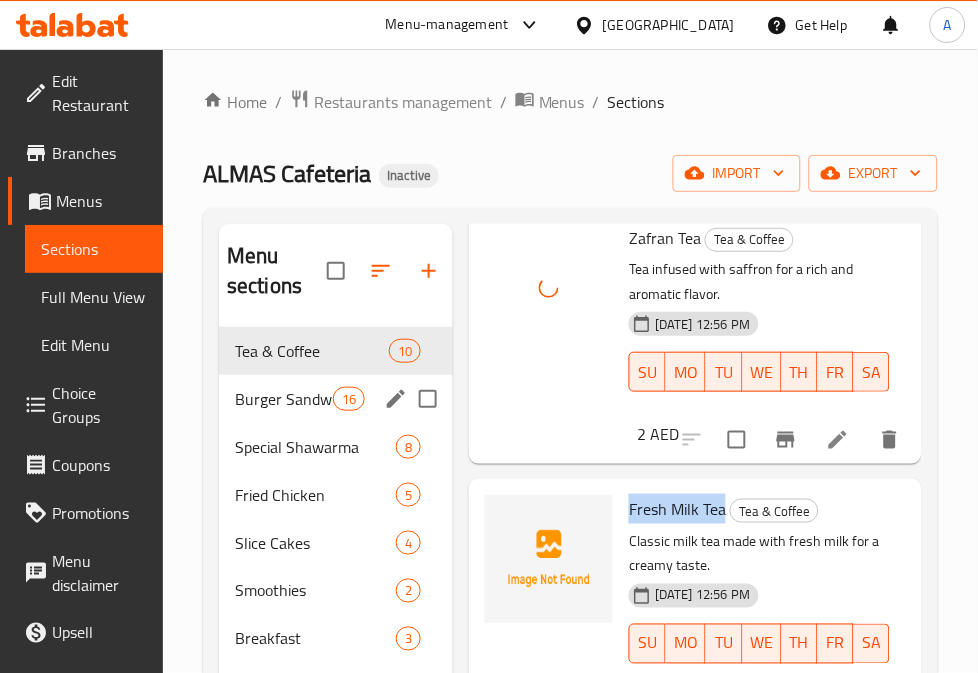 copy on "Fresh Milk Tea" 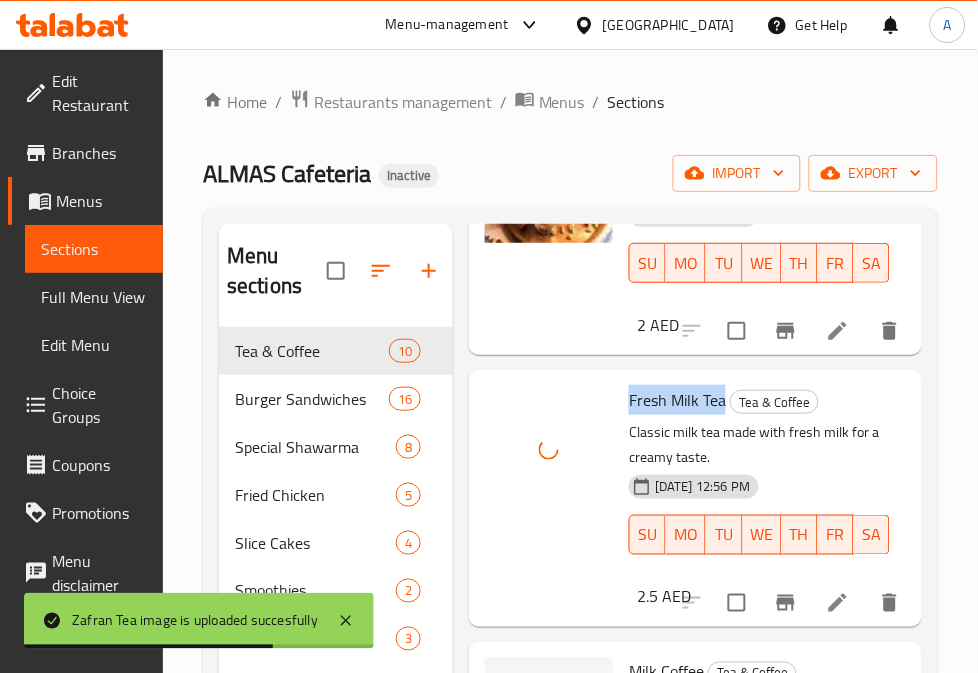 scroll, scrollTop: 444, scrollLeft: 0, axis: vertical 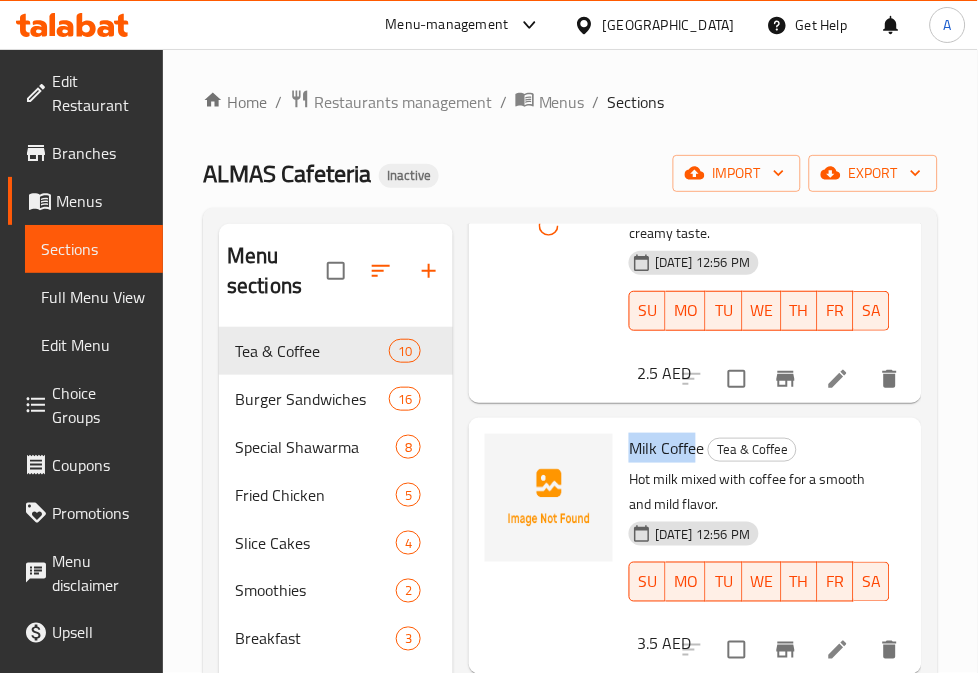 drag, startPoint x: 632, startPoint y: 448, endPoint x: 696, endPoint y: 448, distance: 64 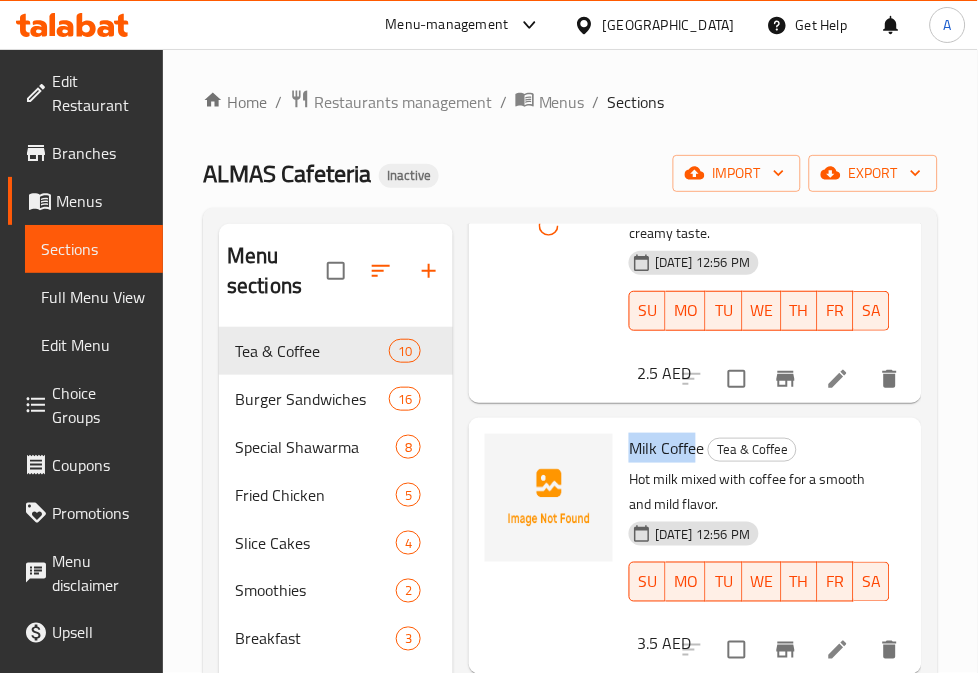 click on "Milk Coffee" at bounding box center [666, 448] 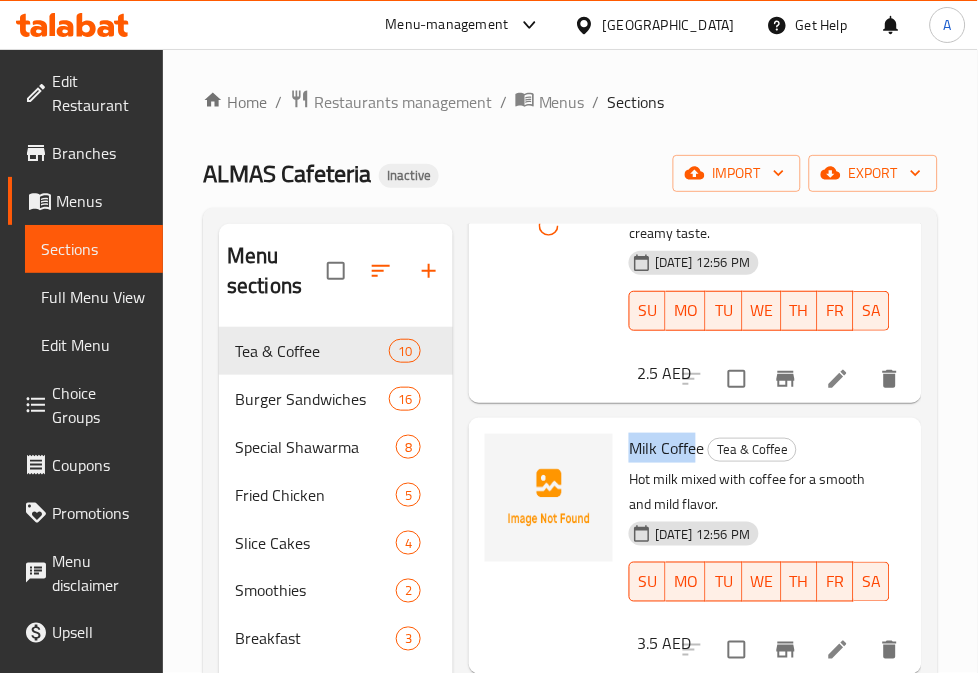 copy on "Milk Coffe" 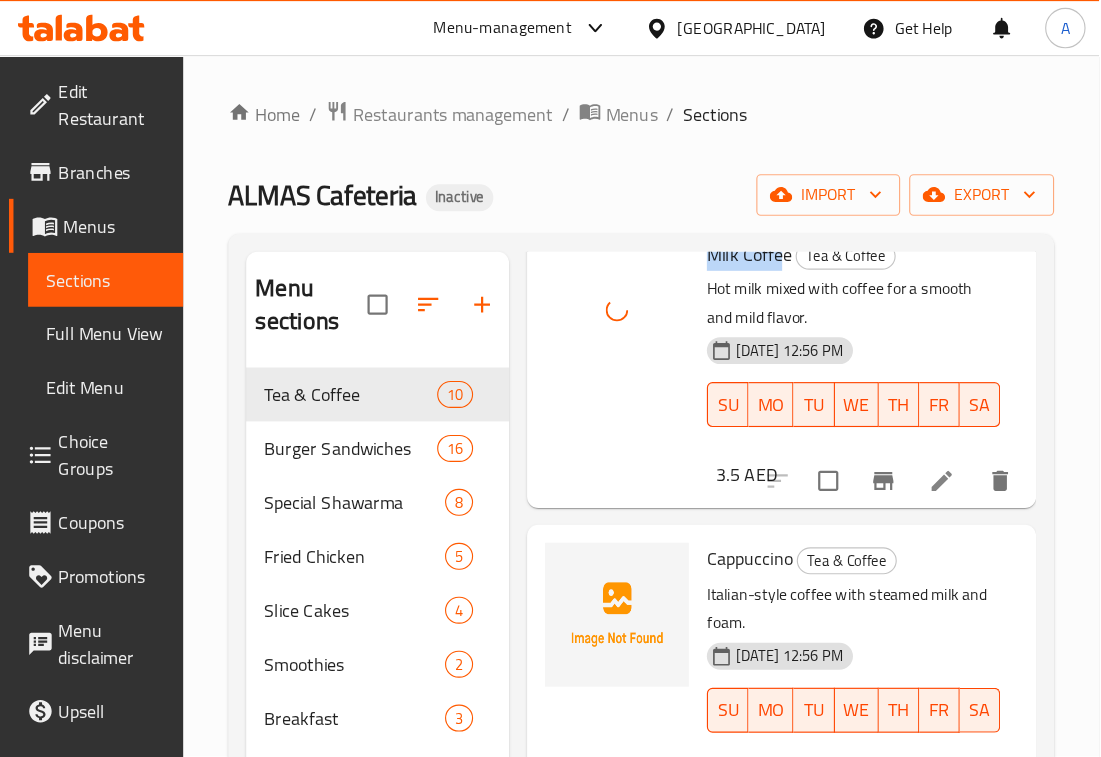 scroll, scrollTop: 777, scrollLeft: 0, axis: vertical 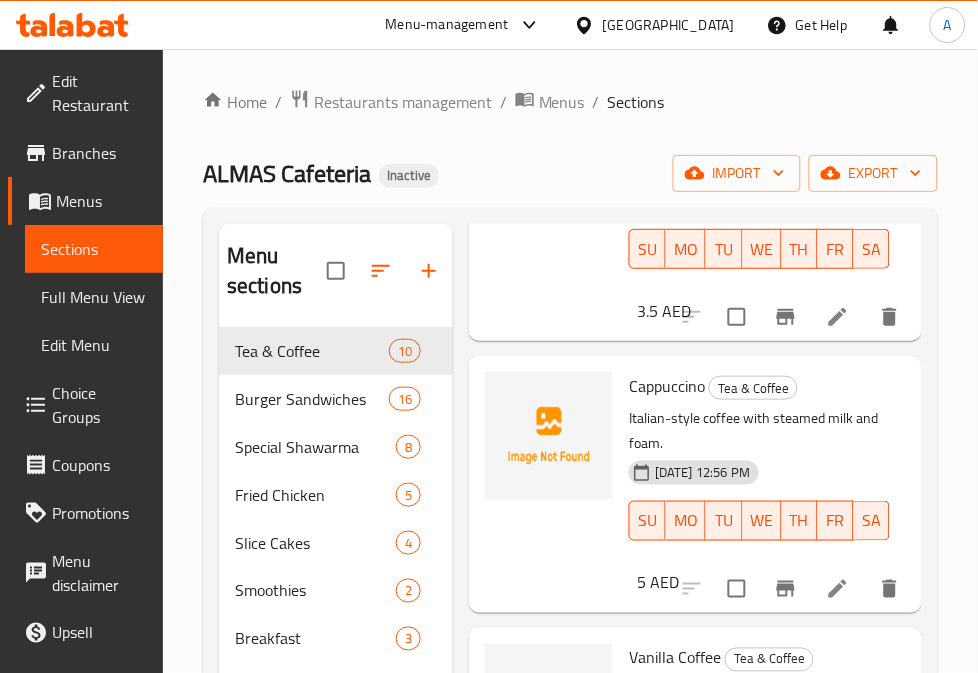 click on "Home / Restaurants management / Menus / Sections" at bounding box center [570, 102] 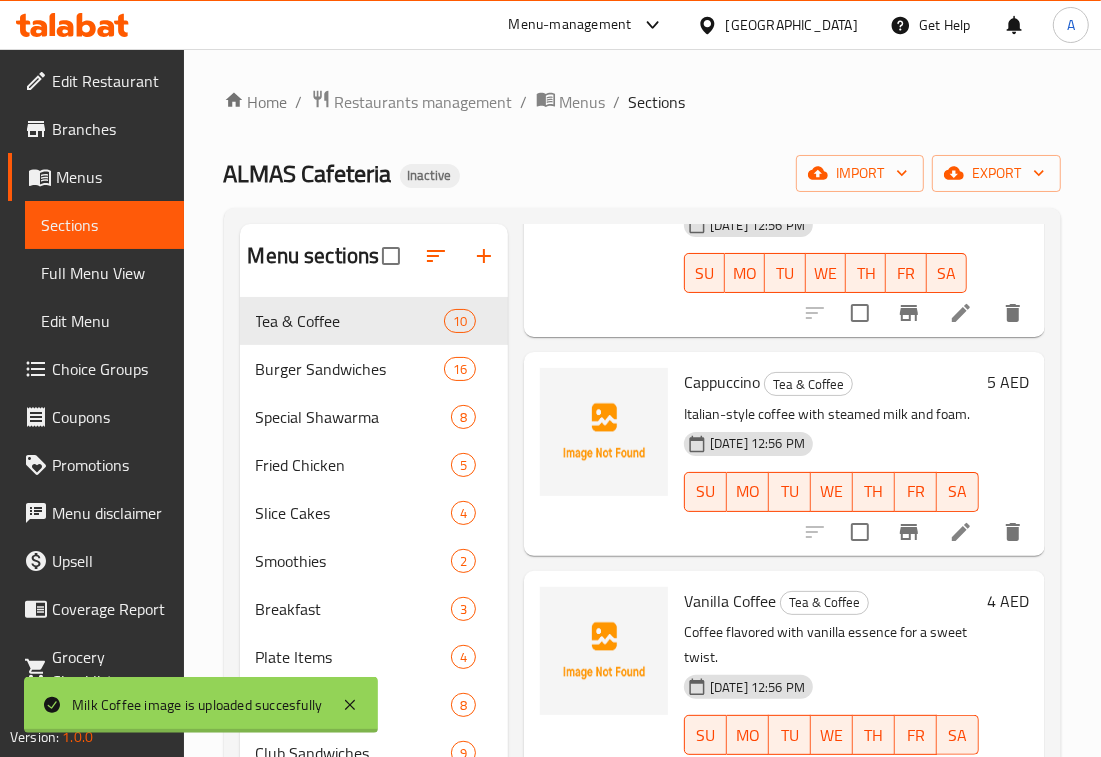 scroll, scrollTop: 652, scrollLeft: 0, axis: vertical 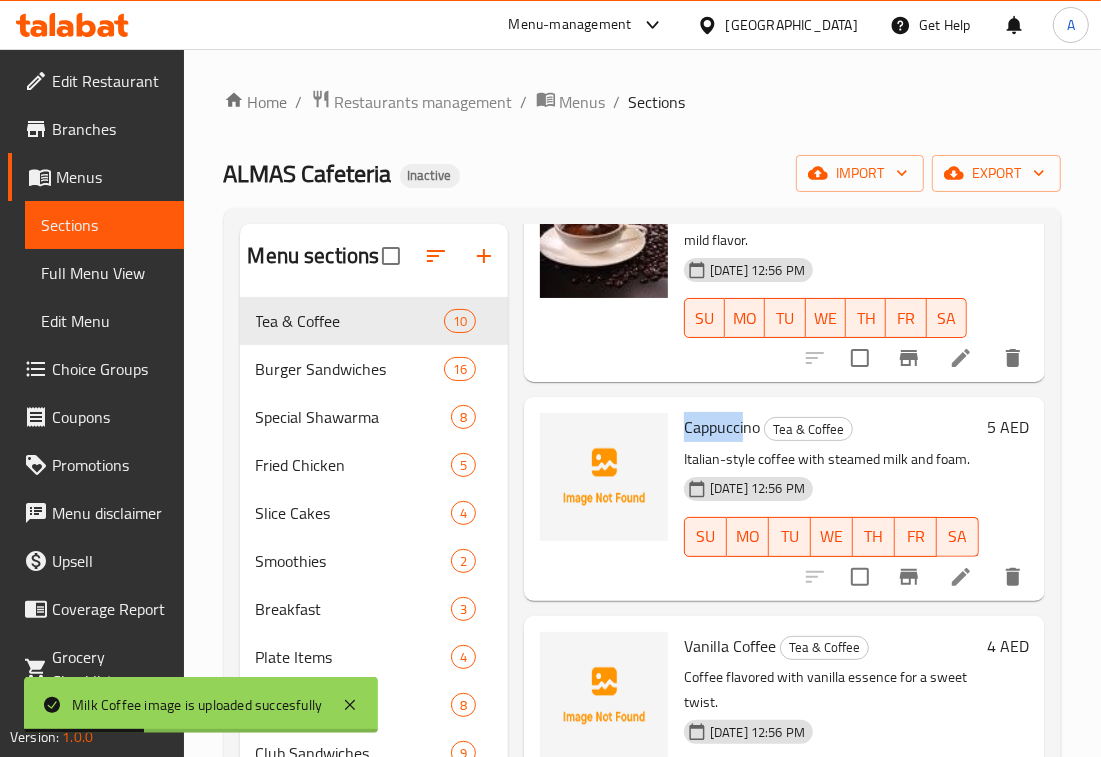 drag, startPoint x: 686, startPoint y: 430, endPoint x: 746, endPoint y: 428, distance: 60.033325 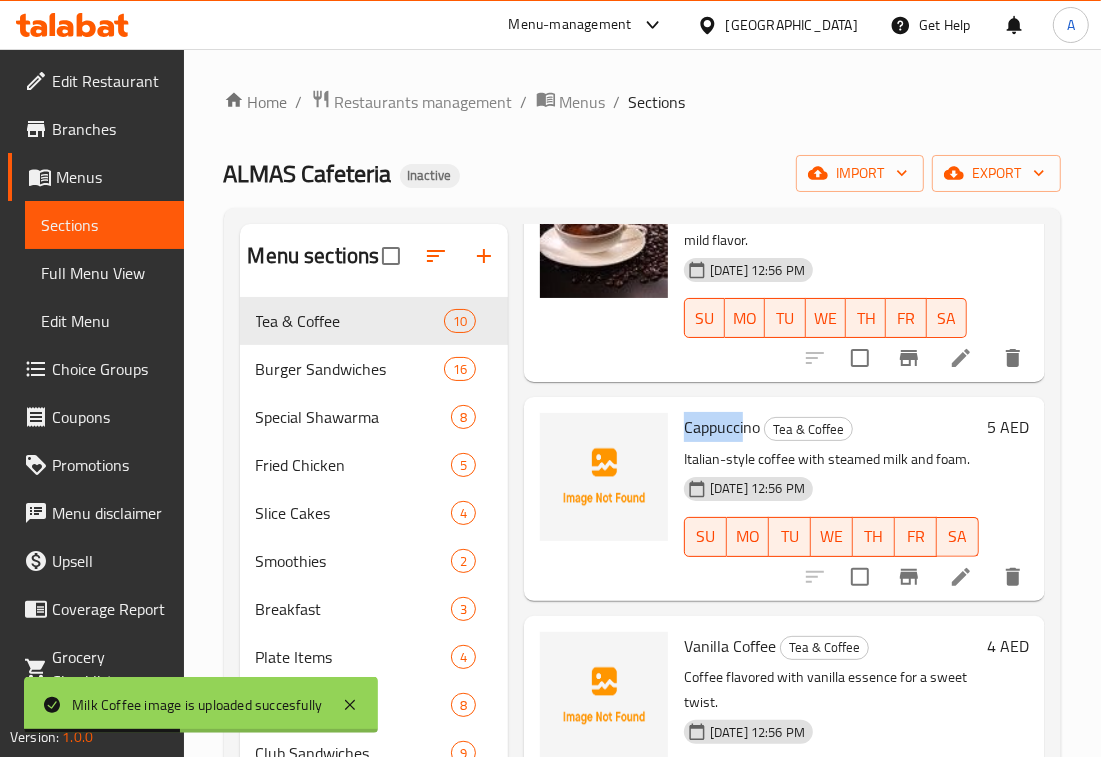 copy on "Cappucci" 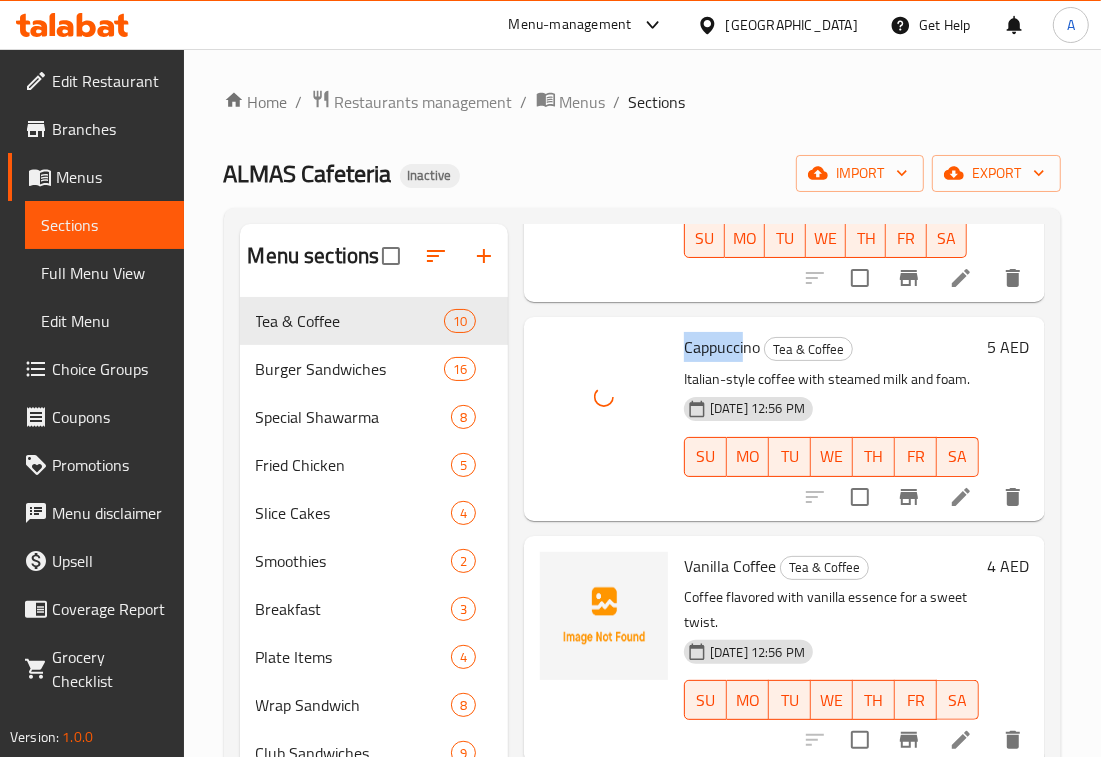 scroll, scrollTop: 777, scrollLeft: 0, axis: vertical 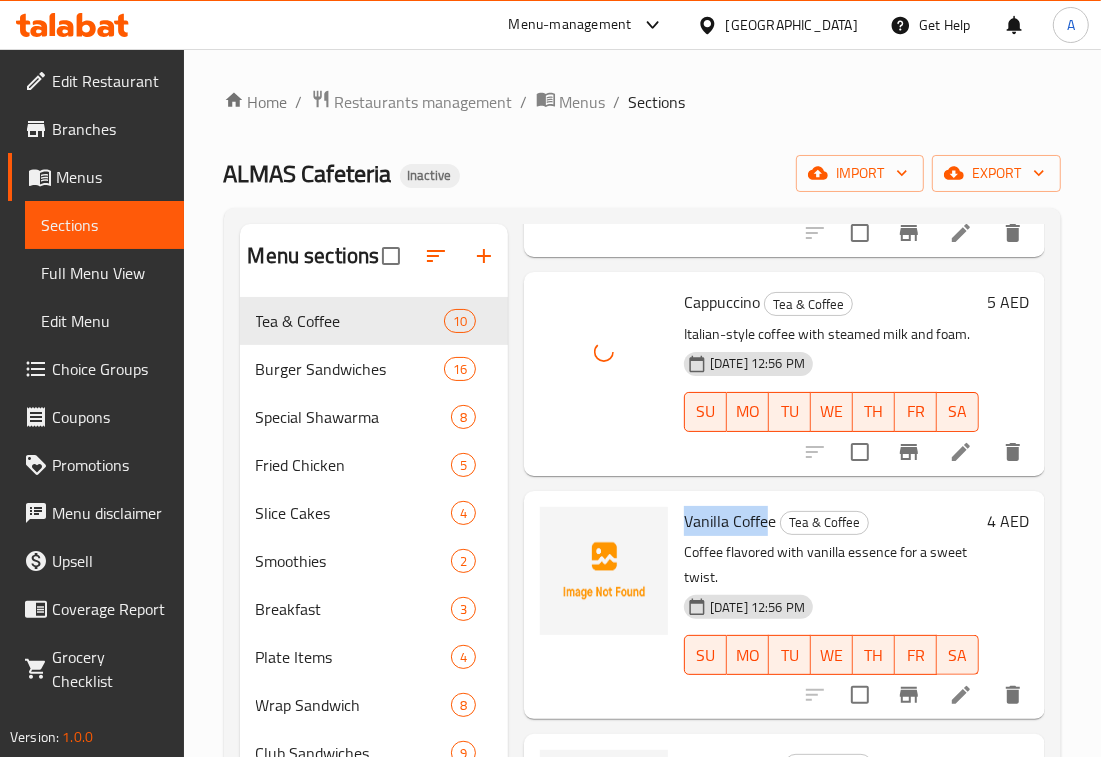 drag, startPoint x: 686, startPoint y: 547, endPoint x: 766, endPoint y: 547, distance: 80 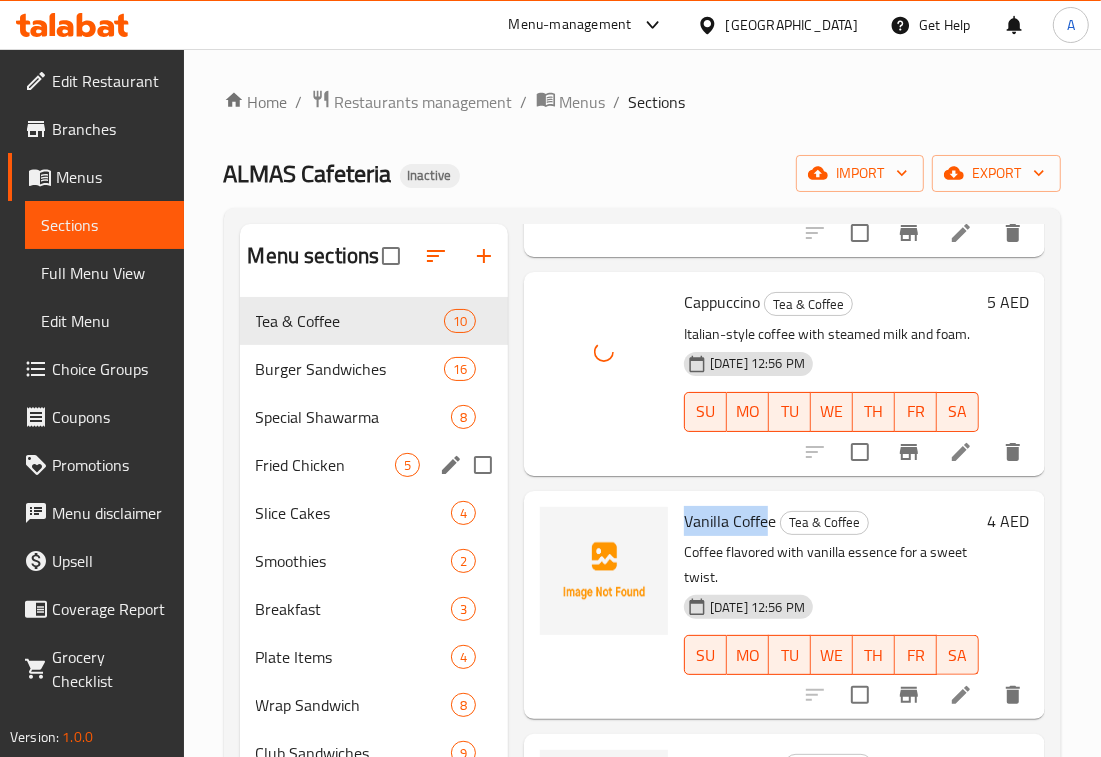 copy on "Vanilla Coffe" 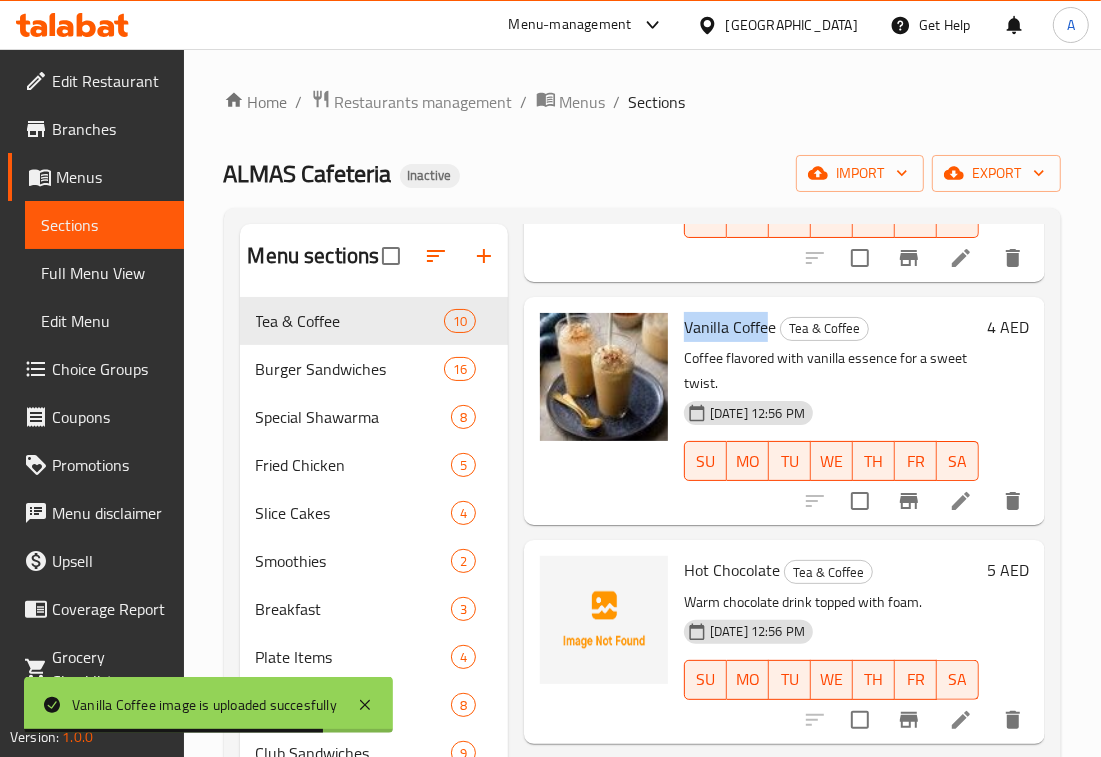 scroll, scrollTop: 1027, scrollLeft: 0, axis: vertical 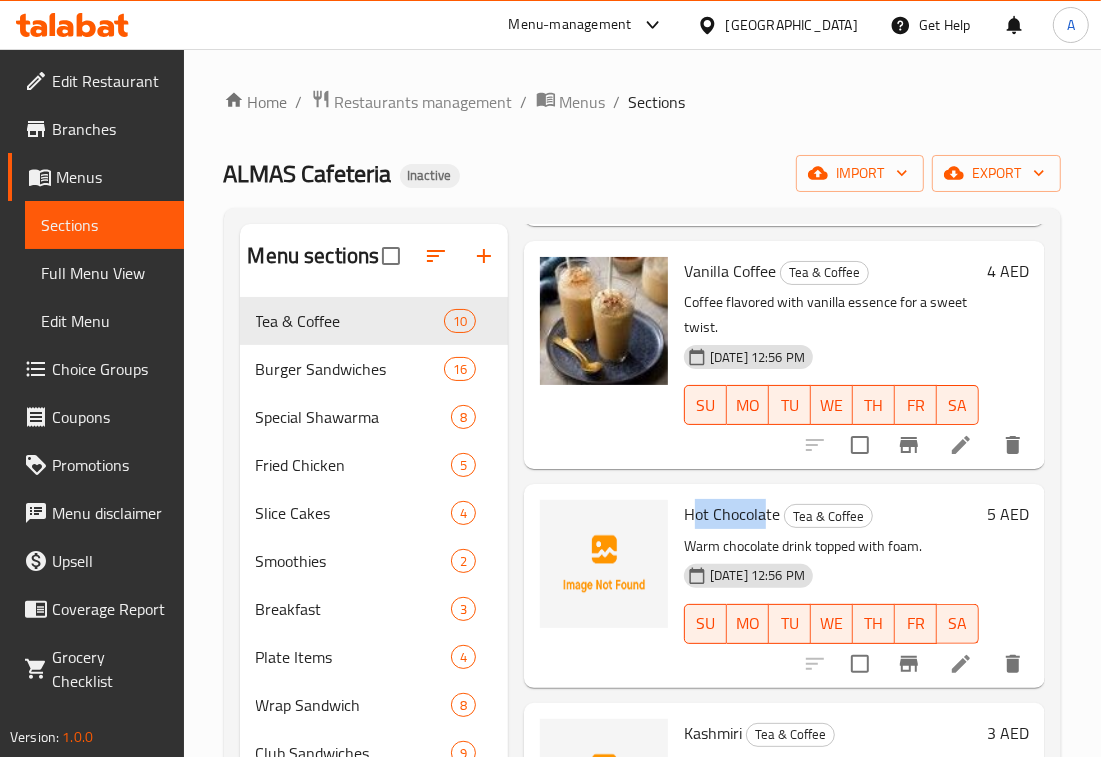 drag, startPoint x: 690, startPoint y: 538, endPoint x: 767, endPoint y: 537, distance: 77.00649 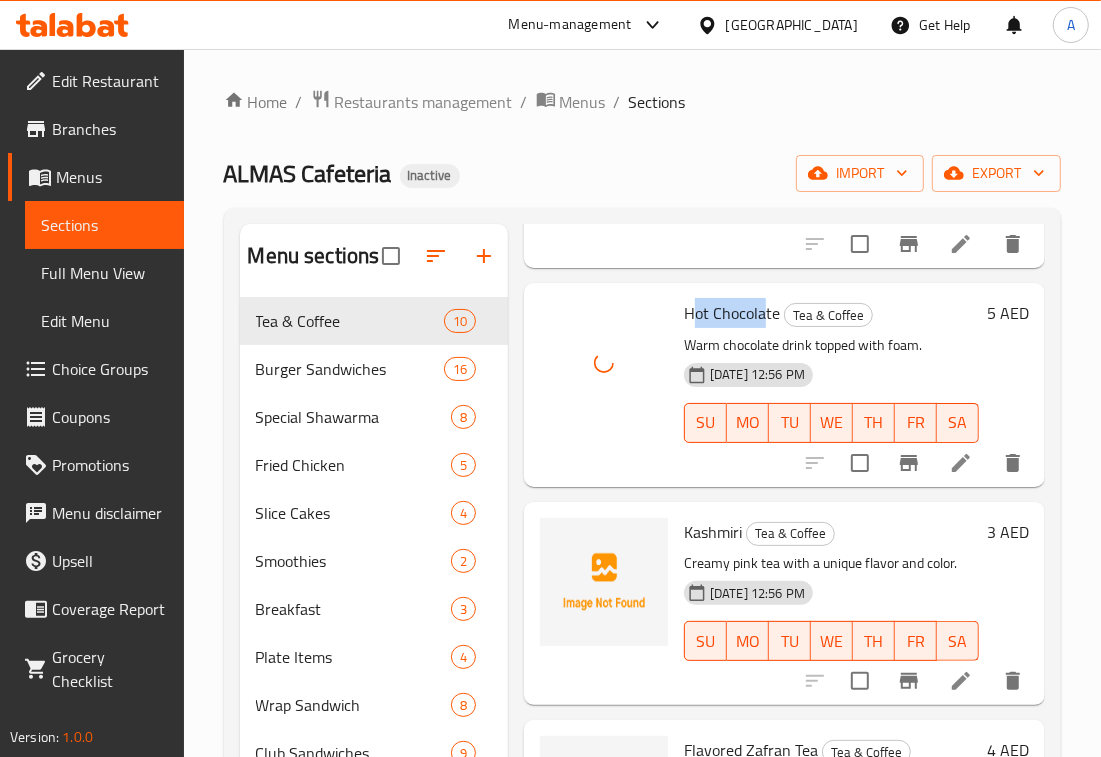 scroll, scrollTop: 1272, scrollLeft: 0, axis: vertical 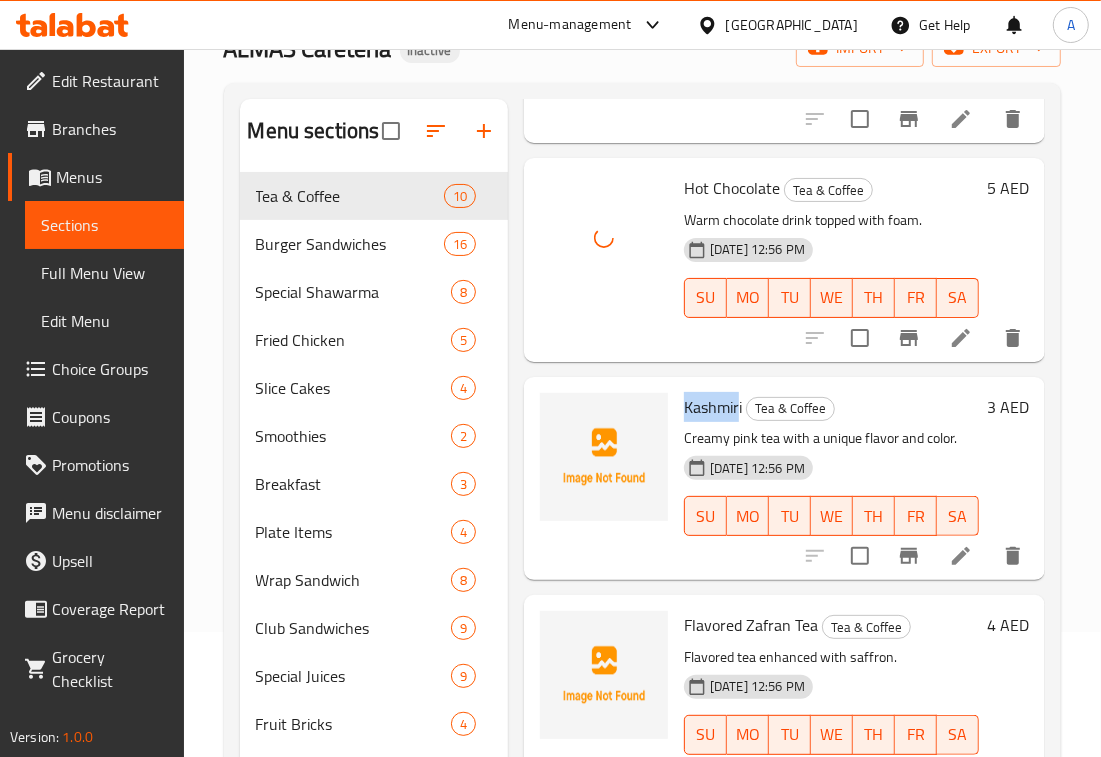 drag, startPoint x: 683, startPoint y: 388, endPoint x: 738, endPoint y: 381, distance: 55.443665 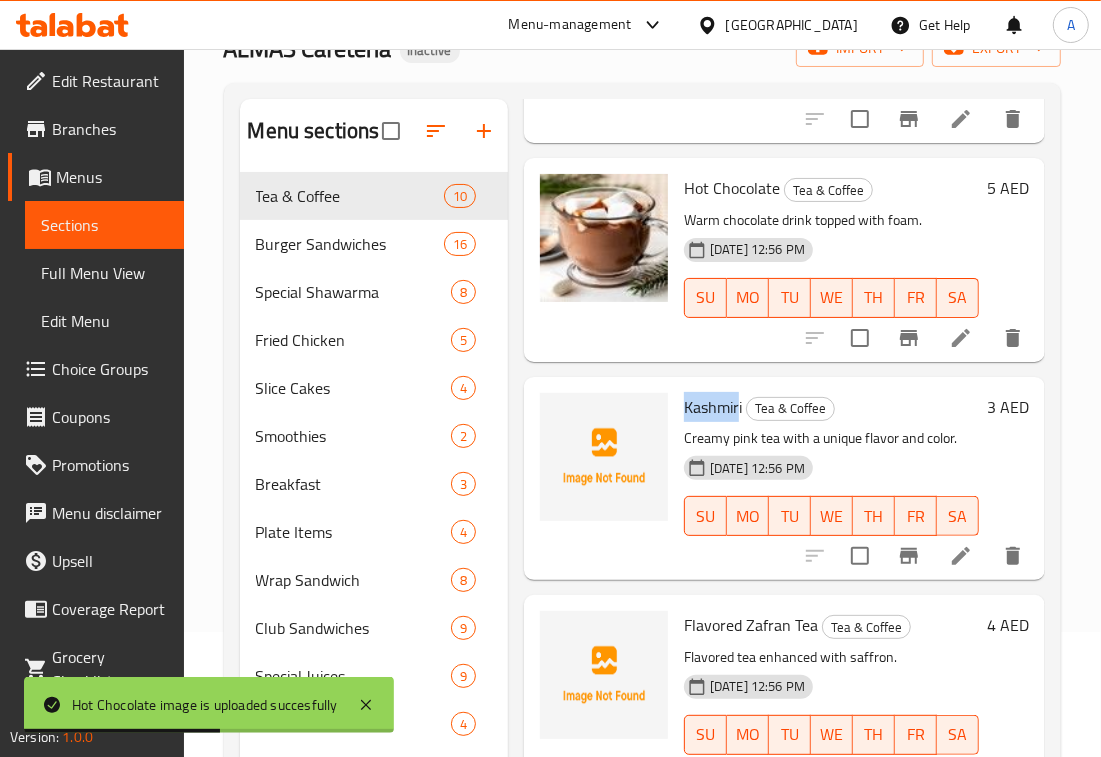 click on "Kashmiri" at bounding box center (713, 407) 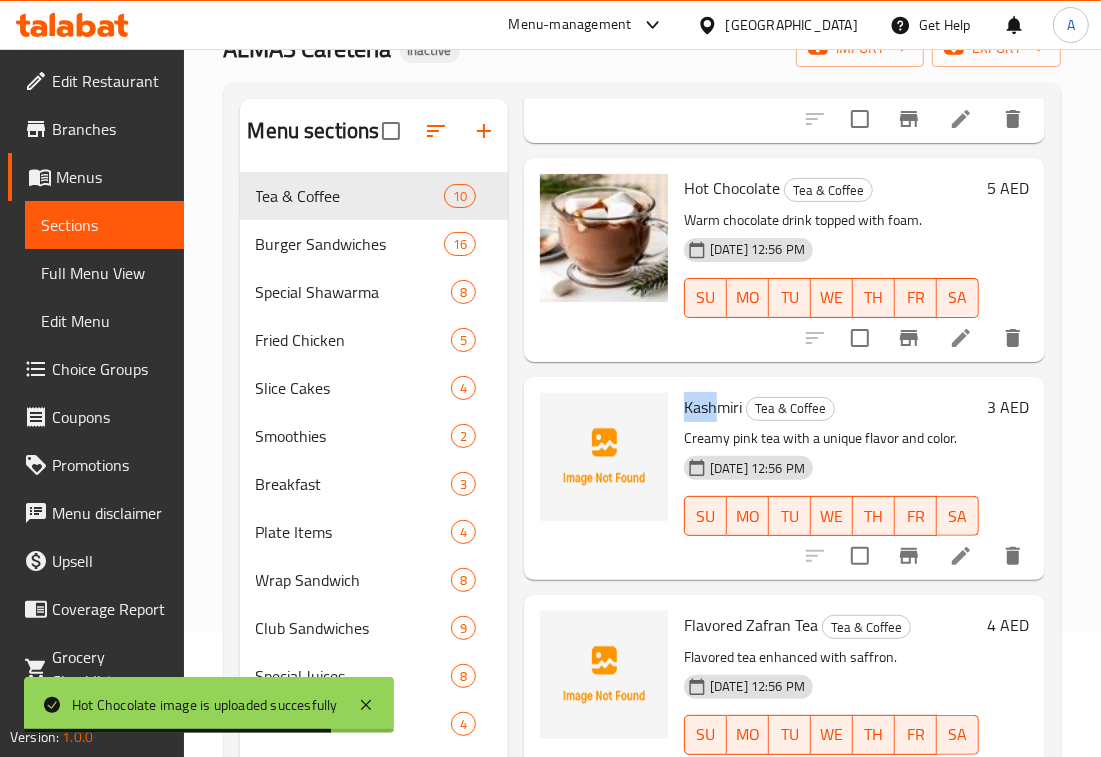 drag, startPoint x: 685, startPoint y: 387, endPoint x: 720, endPoint y: 381, distance: 35.510563 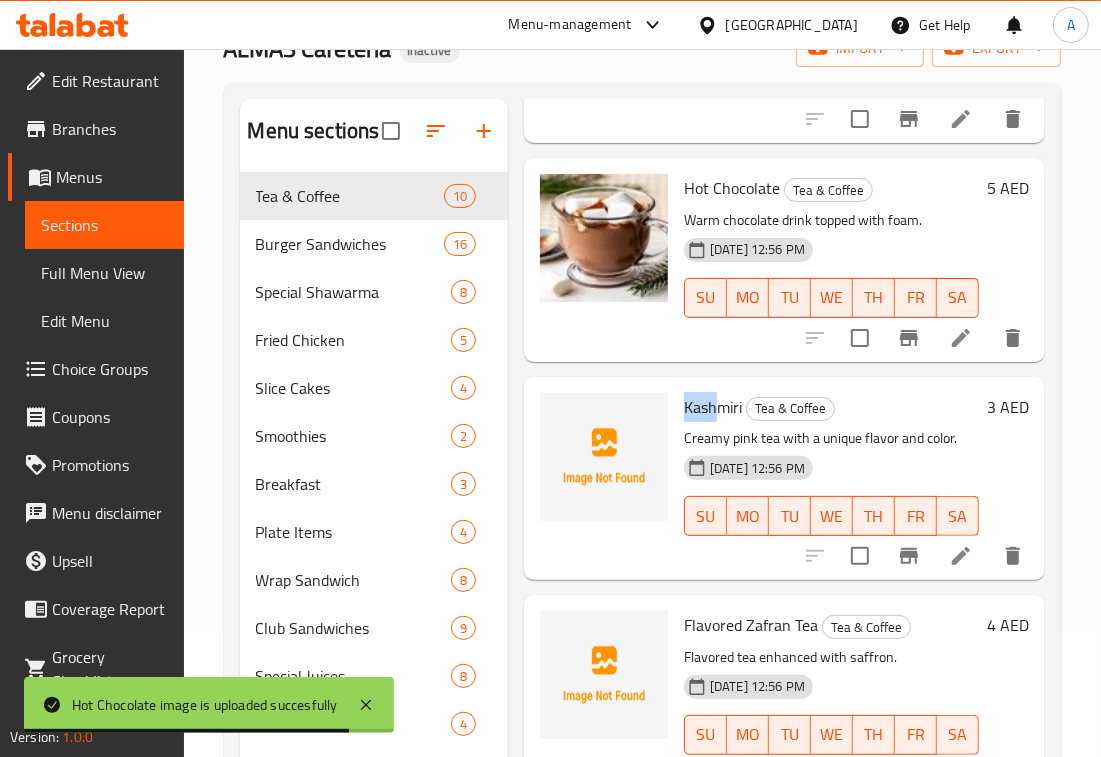 copy on "Kash" 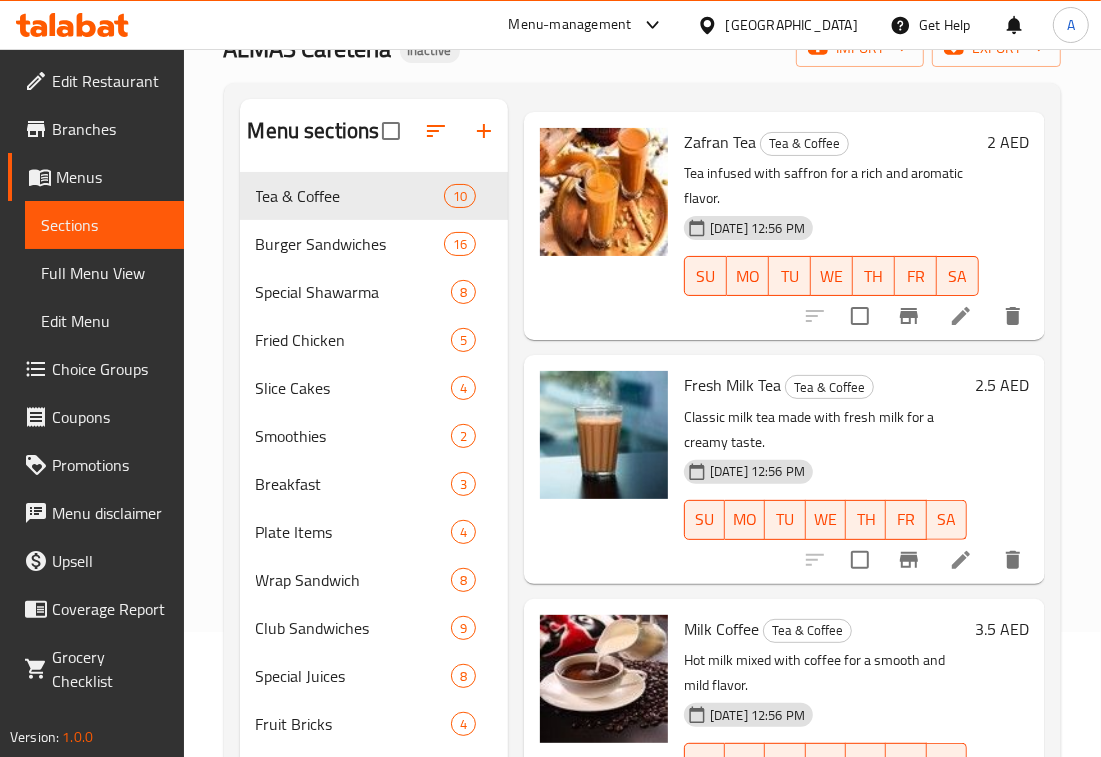scroll, scrollTop: 0, scrollLeft: 0, axis: both 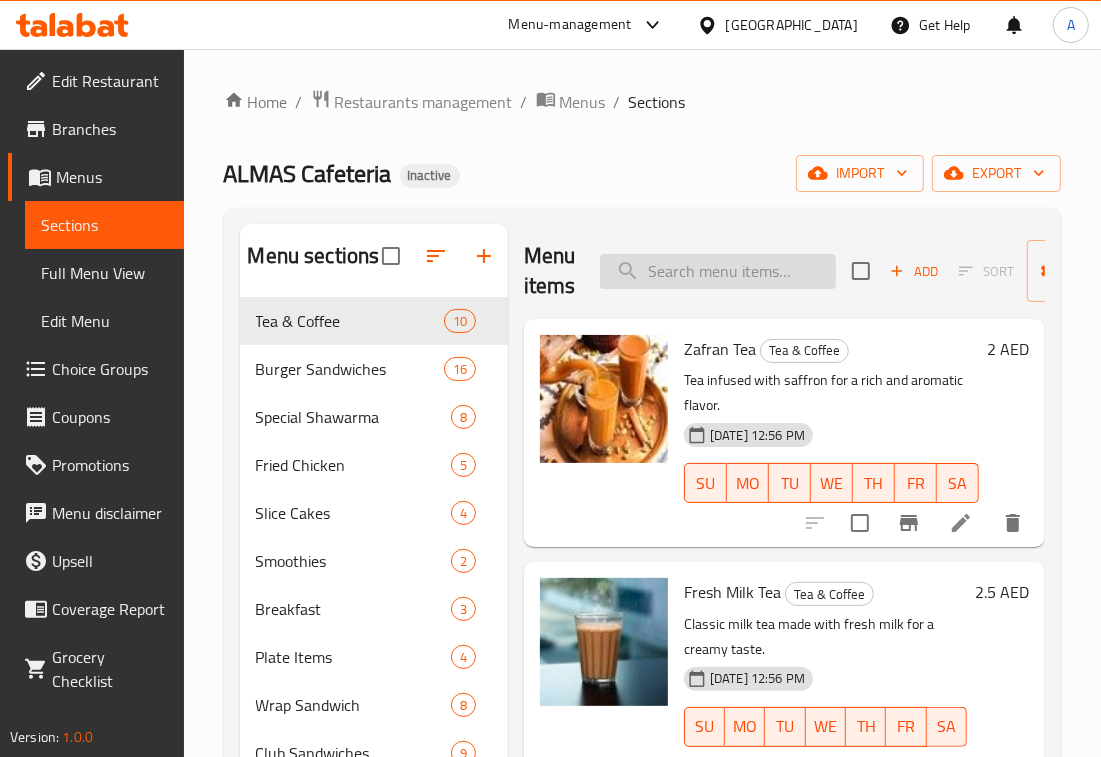 click at bounding box center [718, 271] 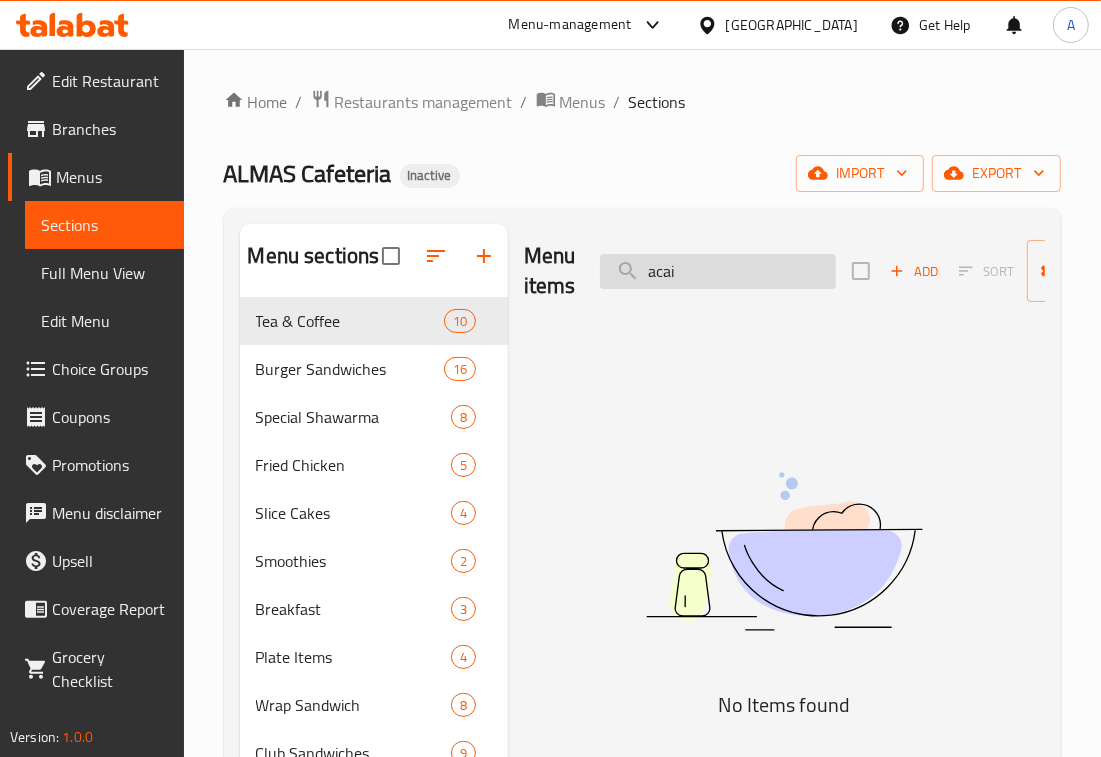 drag, startPoint x: 691, startPoint y: 276, endPoint x: 628, endPoint y: 276, distance: 63 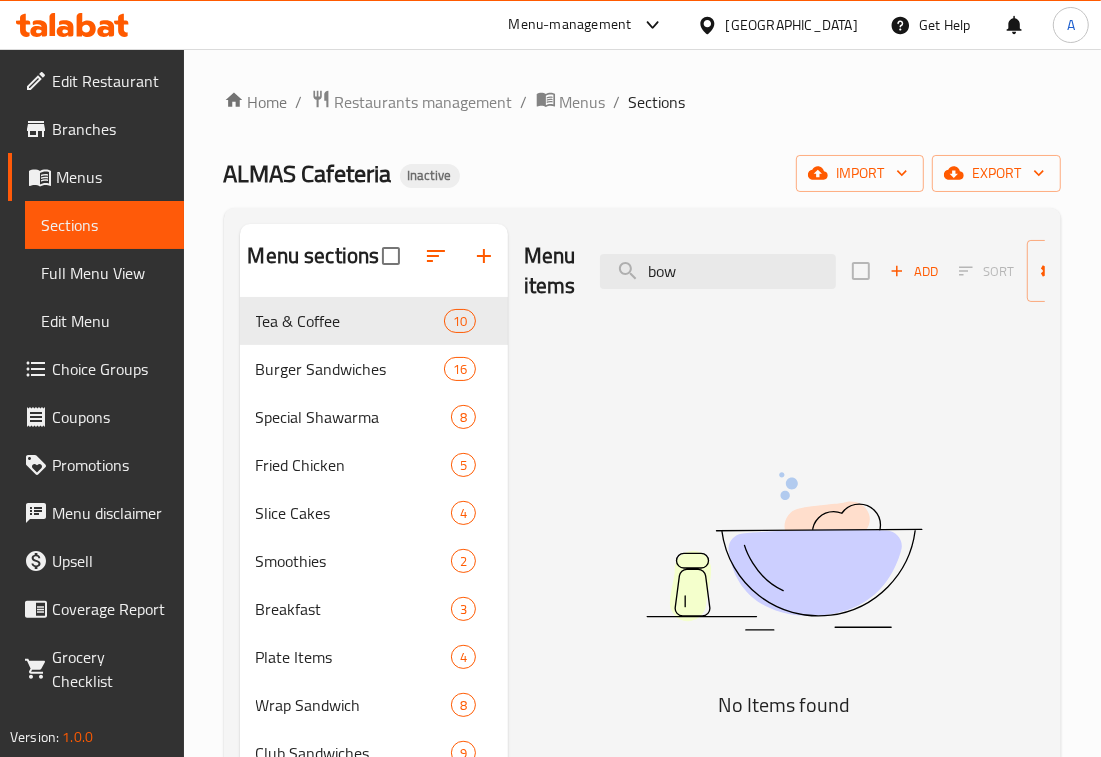 type on "bow" 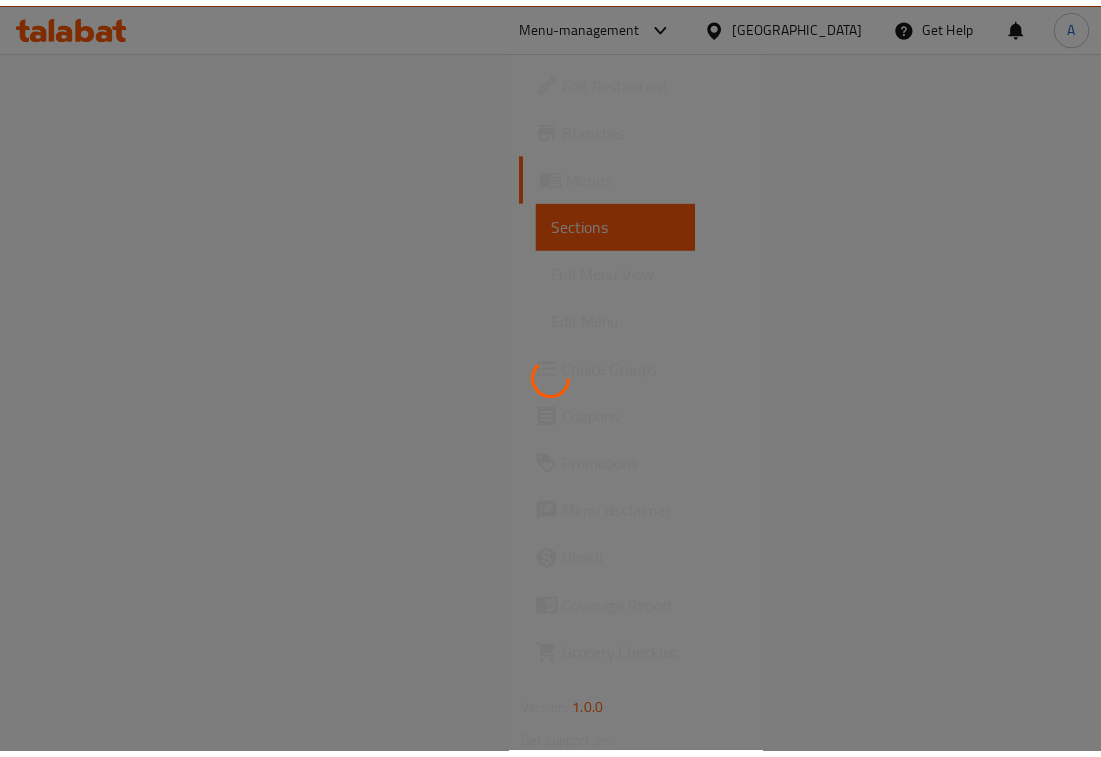 scroll, scrollTop: 0, scrollLeft: 0, axis: both 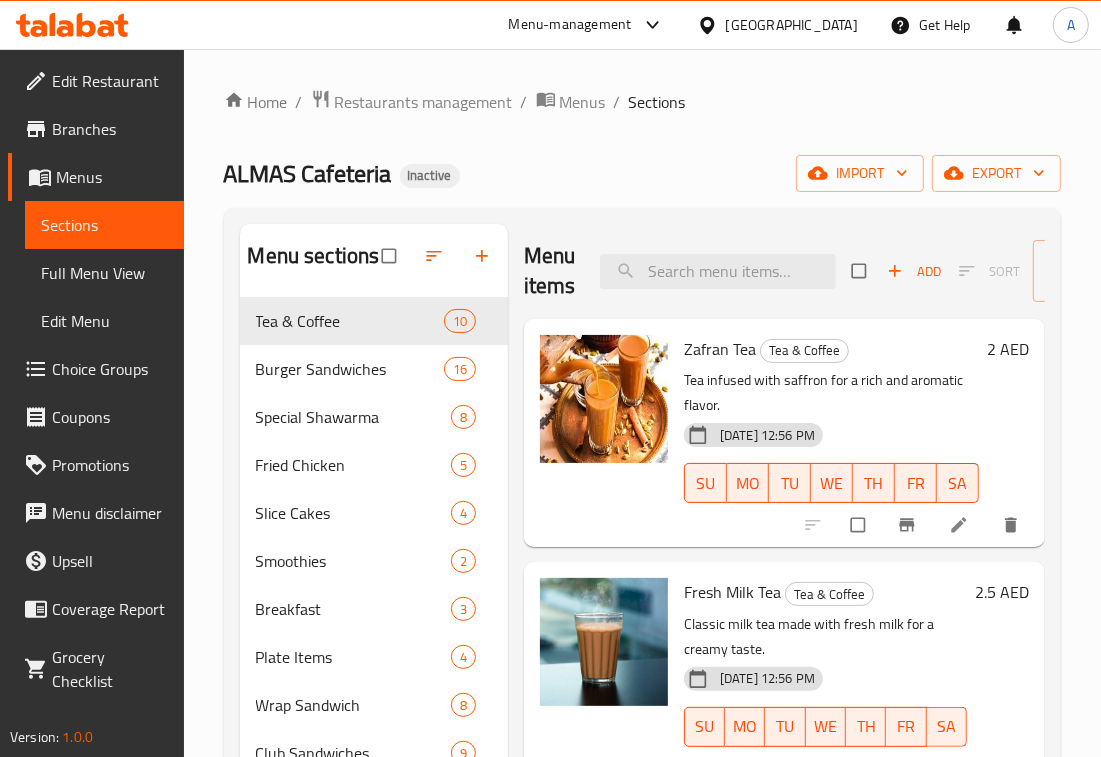 click on "ALMAS Cafeteria Inactive import export" at bounding box center [642, 173] 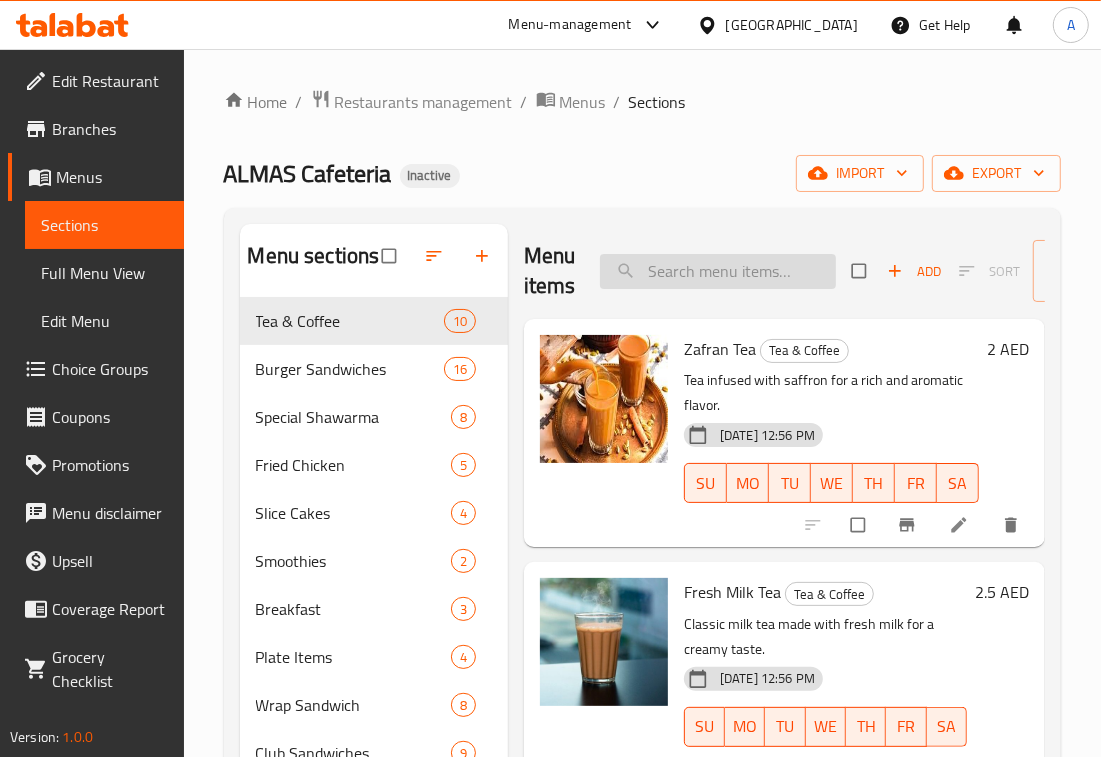 click at bounding box center [718, 271] 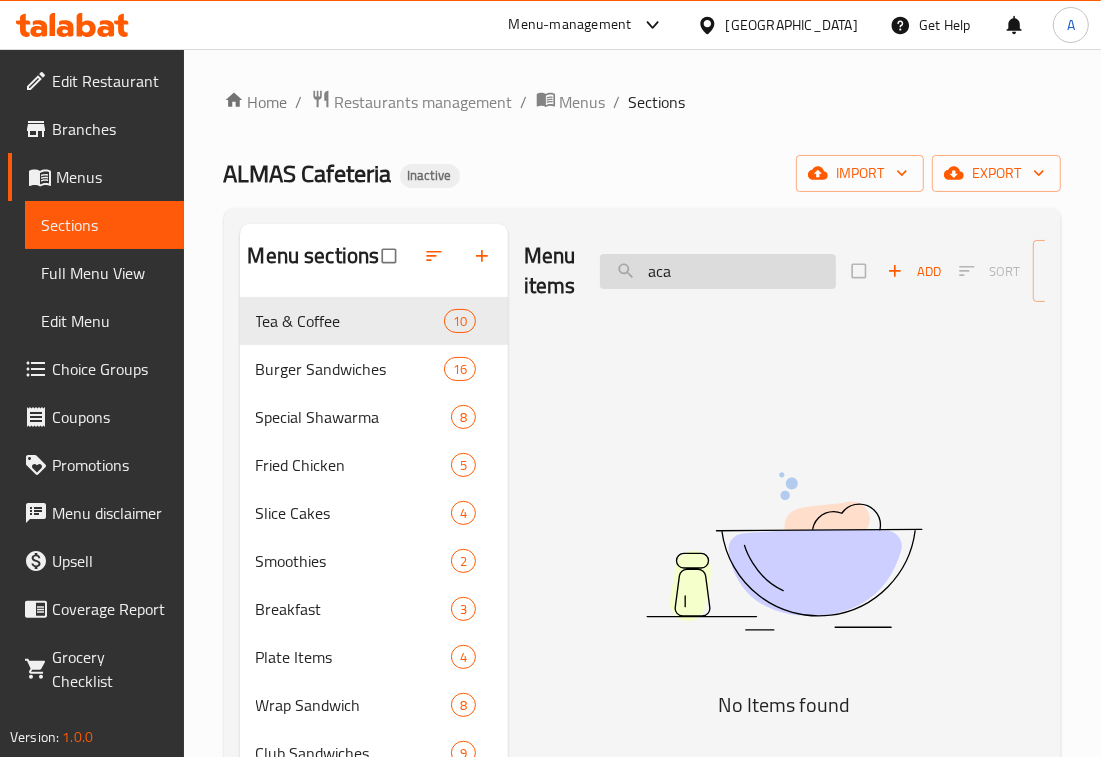 drag, startPoint x: 690, startPoint y: 268, endPoint x: 623, endPoint y: 275, distance: 67.36468 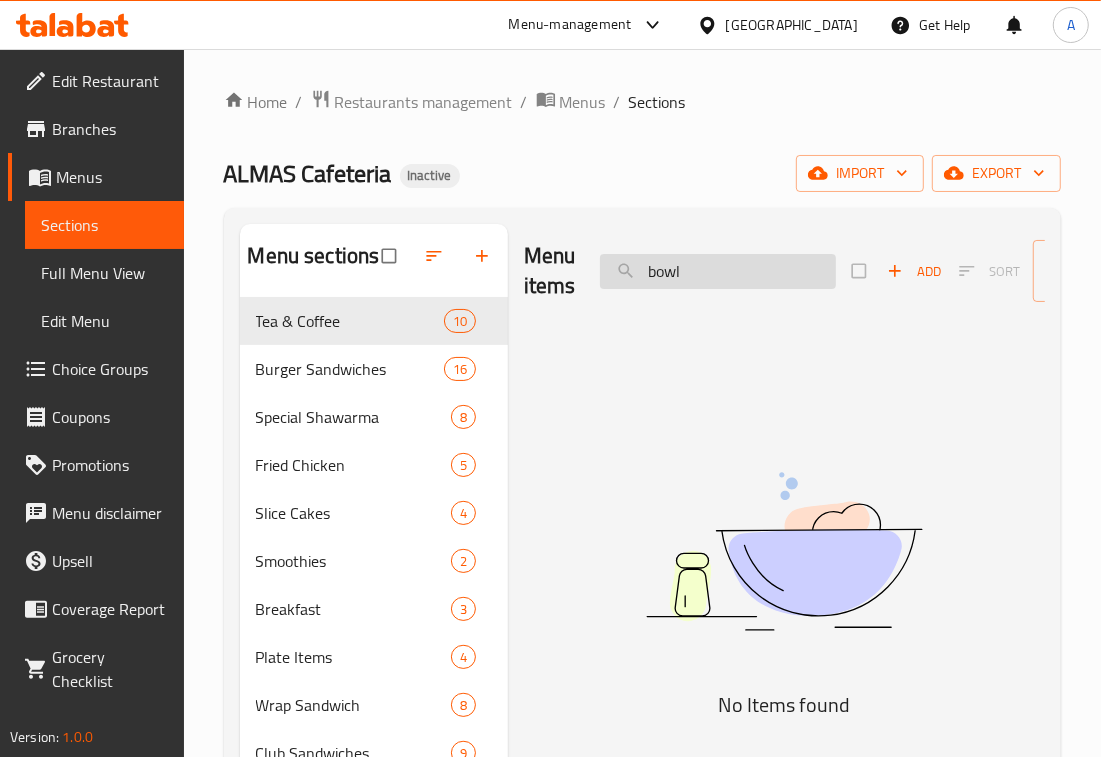 drag, startPoint x: 700, startPoint y: 270, endPoint x: 637, endPoint y: 277, distance: 63.387695 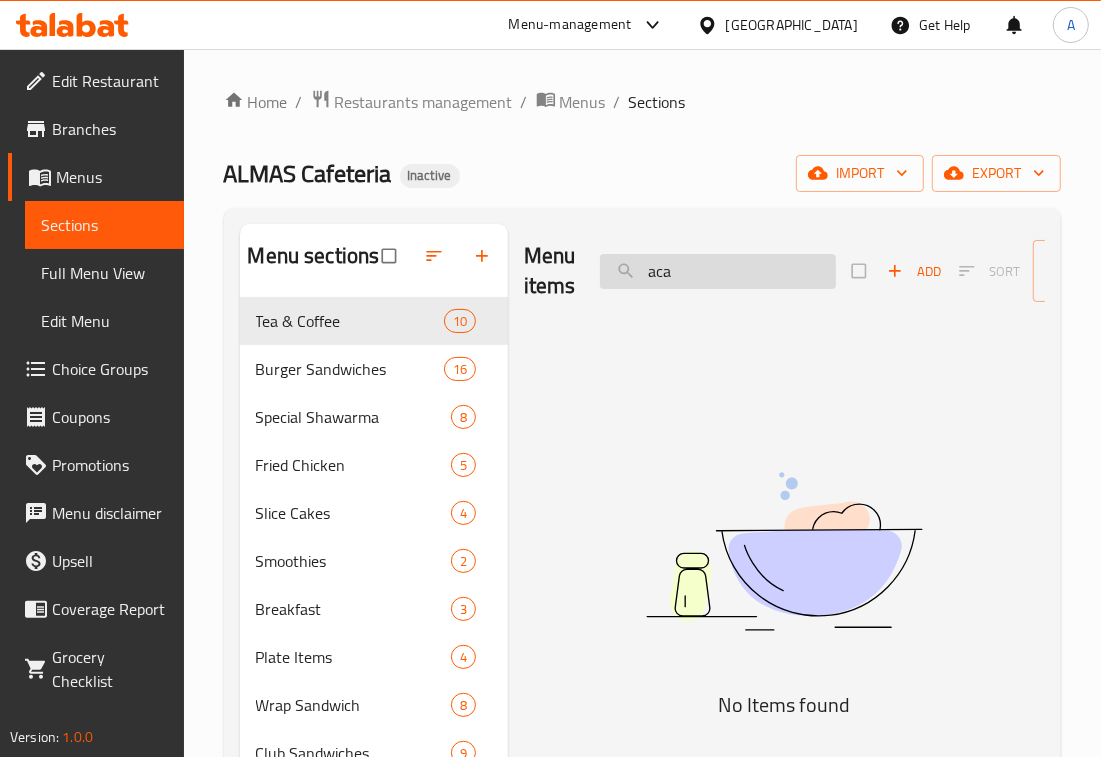 drag, startPoint x: 658, startPoint y: 271, endPoint x: 620, endPoint y: 271, distance: 38 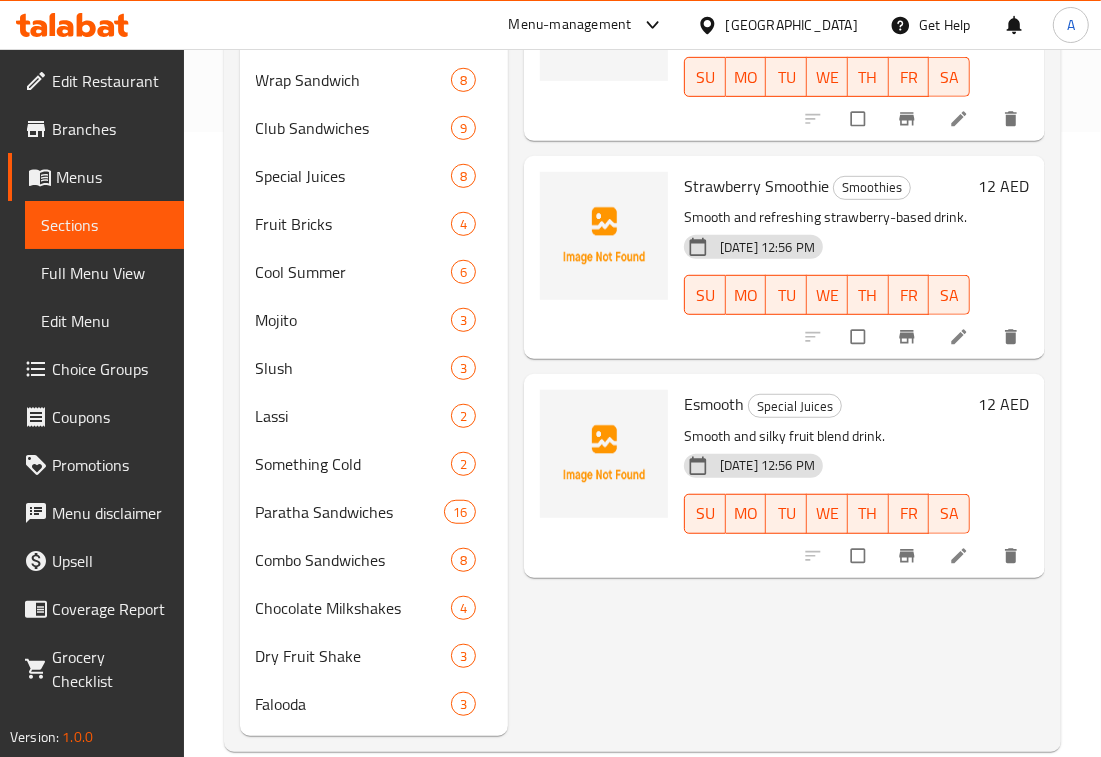scroll, scrollTop: 658, scrollLeft: 0, axis: vertical 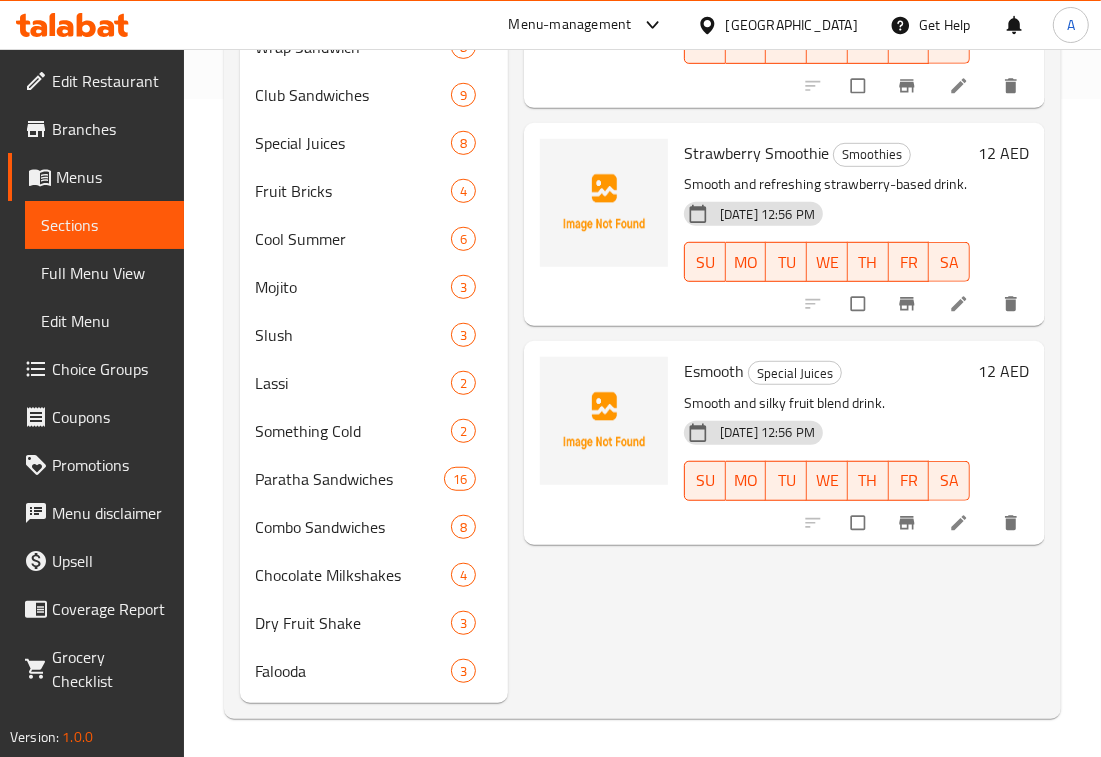 click on "Home / Restaurants management / Menus / Sections ALMAS Cafeteria Inactive import export Menu sections Tea & Coffee 10 Burger Sandwiches 16 Special Shawarma 8 Fried Chicken 5 Slice Cakes 4 Smoothies 2 Breakfast 3 Plate Items 4 Wrap Sandwich 8 Club Sandwiches 9 Special Juices 8 Fruit Bricks 4 Cool Summer 6 Mojito 3 Slush 3 Lassi 2 Something Cold 2 Paratha Sandwiches 16 Combo Sandwiches 8 Chocolate Milkshakes 4 Dry Fruit Shake 3 Falooda 3 Menu items smoo Add Sort Manage items Milk Coffee   Tea & Coffee Hot milk mixed with coffee for a smooth and mild flavor. [DATE] 12:56 PM SU MO TU WE TH FR SA 3.5   AED Mango Smoothie   Smoothies Creamy mango blend served cold and thick. [DATE] 12:56 PM SU MO TU WE TH FR SA 12   AED Strawberry Smoothie   Smoothies Smooth and refreshing strawberry-based drink. [DATE] 12:56 PM SU MO TU WE TH FR SA 12   AED Esmooth   Special Juices Smooth and silky fruit blend drink. [DATE] 12:56 PM SU MO TU WE TH FR SA 12   AED" at bounding box center (642, 75) 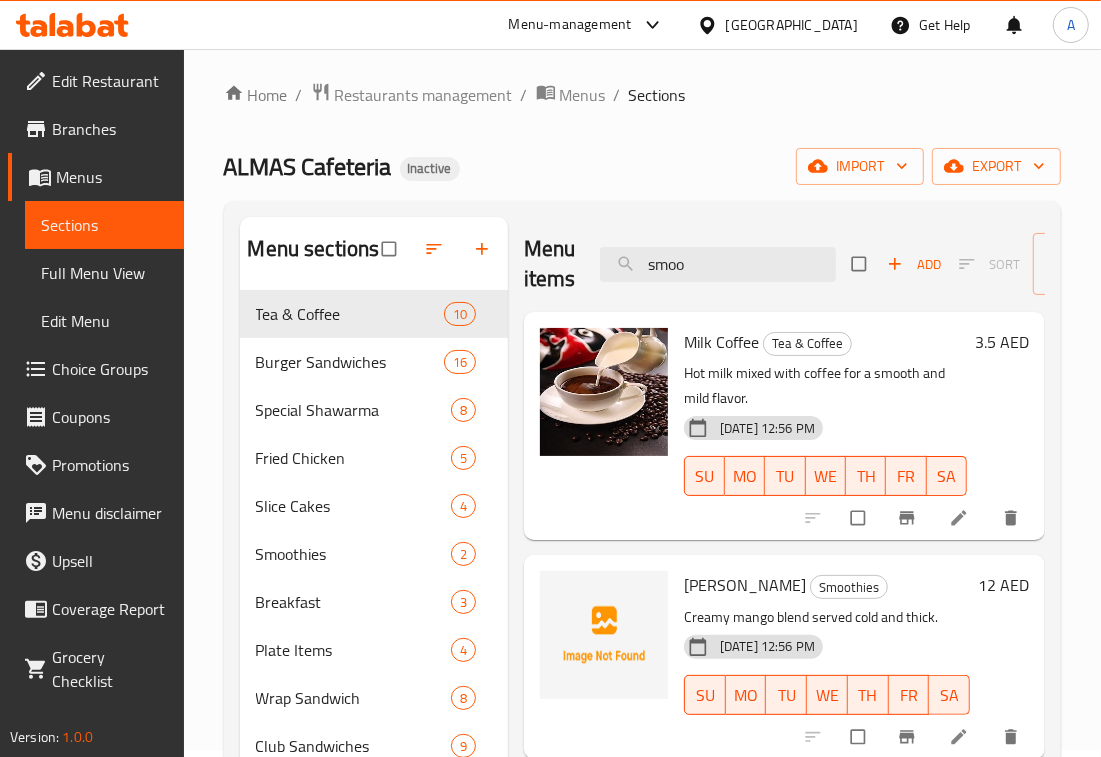 scroll, scrollTop: 0, scrollLeft: 0, axis: both 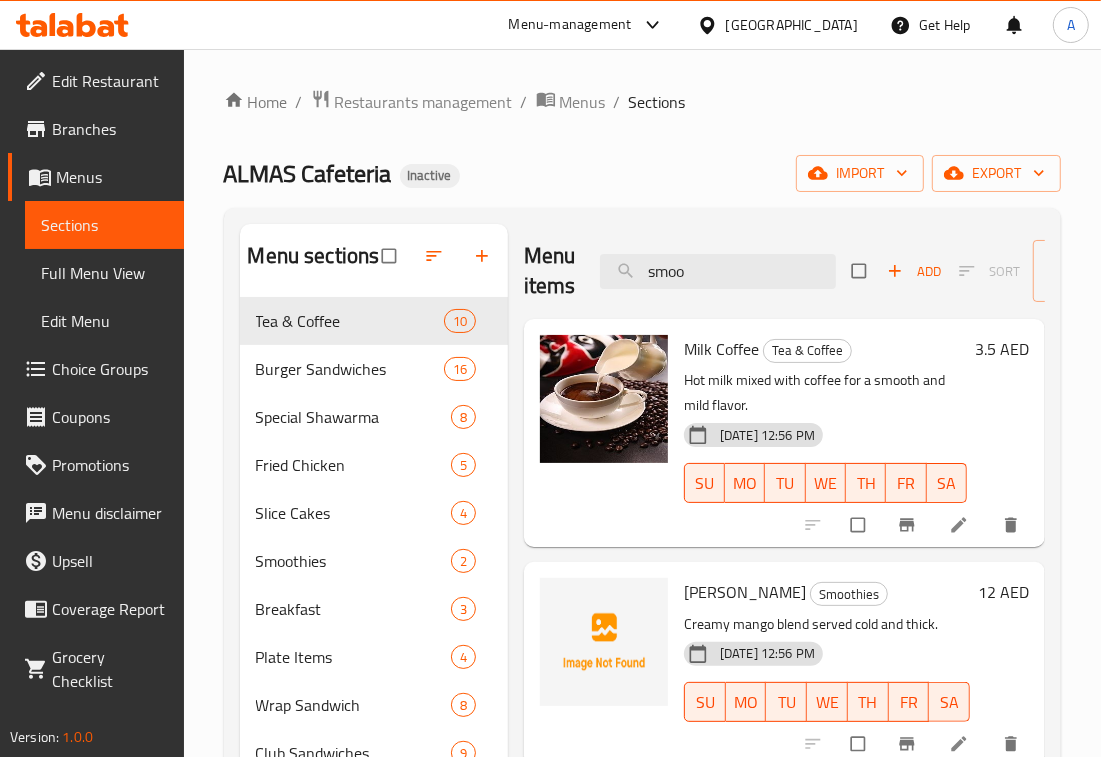 drag, startPoint x: 706, startPoint y: 266, endPoint x: 547, endPoint y: 216, distance: 166.67633 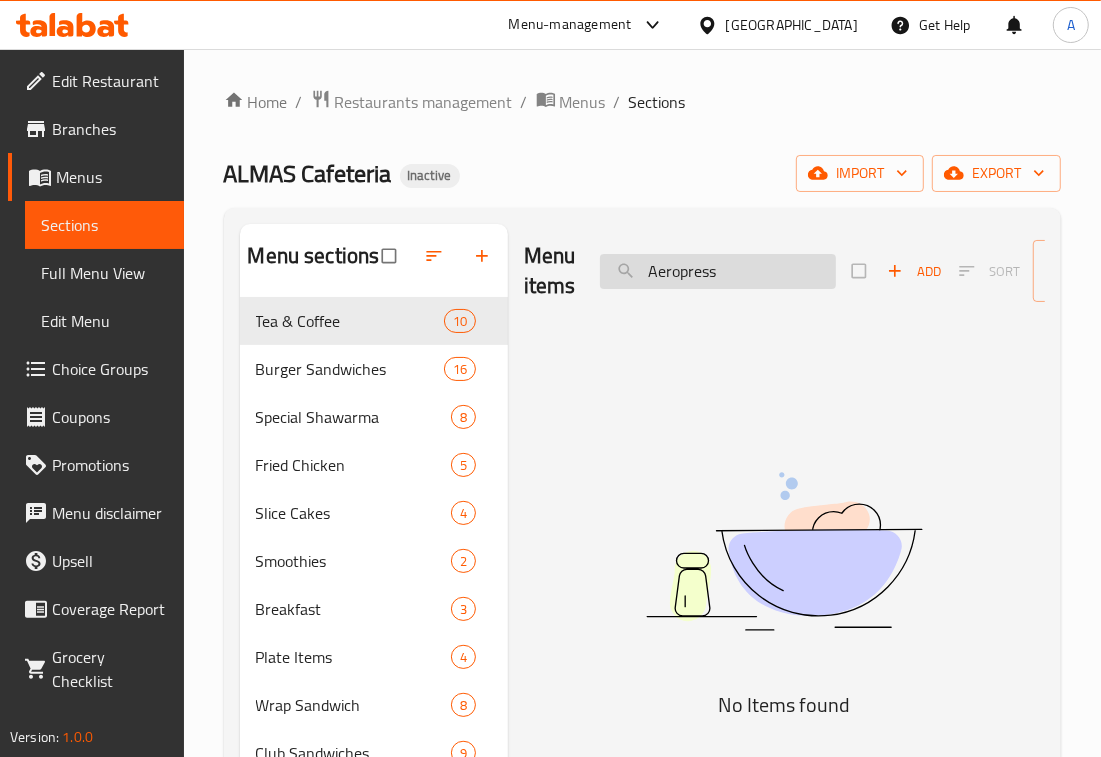 drag, startPoint x: 677, startPoint y: 275, endPoint x: 622, endPoint y: 280, distance: 55.226807 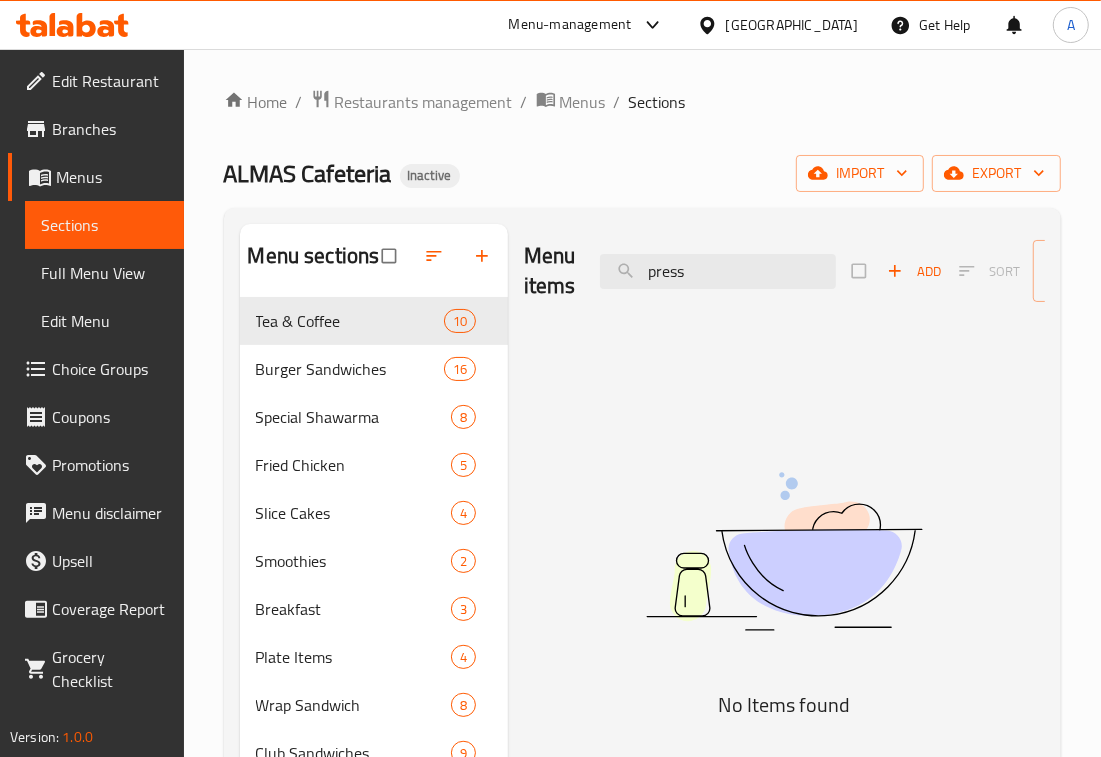 click on "Home / Restaurants management / Menus / Sections ALMAS Cafeteria Inactive import export Menu sections Tea & Coffee 10 Burger Sandwiches 16 Special Shawarma 8 Fried Chicken 5 Slice Cakes 4 Smoothies 2 Breakfast 3 Plate Items 4 Wrap Sandwich 8 Club Sandwiches 9 Special Juices 8 Fruit Bricks 4 Cool Summer 6 Mojito 3 Slush 3 Lassi 2 Something Cold 2 Paratha Sandwiches 16 Combo Sandwiches 8 Chocolate Milkshakes 4 Dry Fruit Shake 3 Falooda 3 Menu items press Add Sort Manage items No Items found" at bounding box center (642, 733) 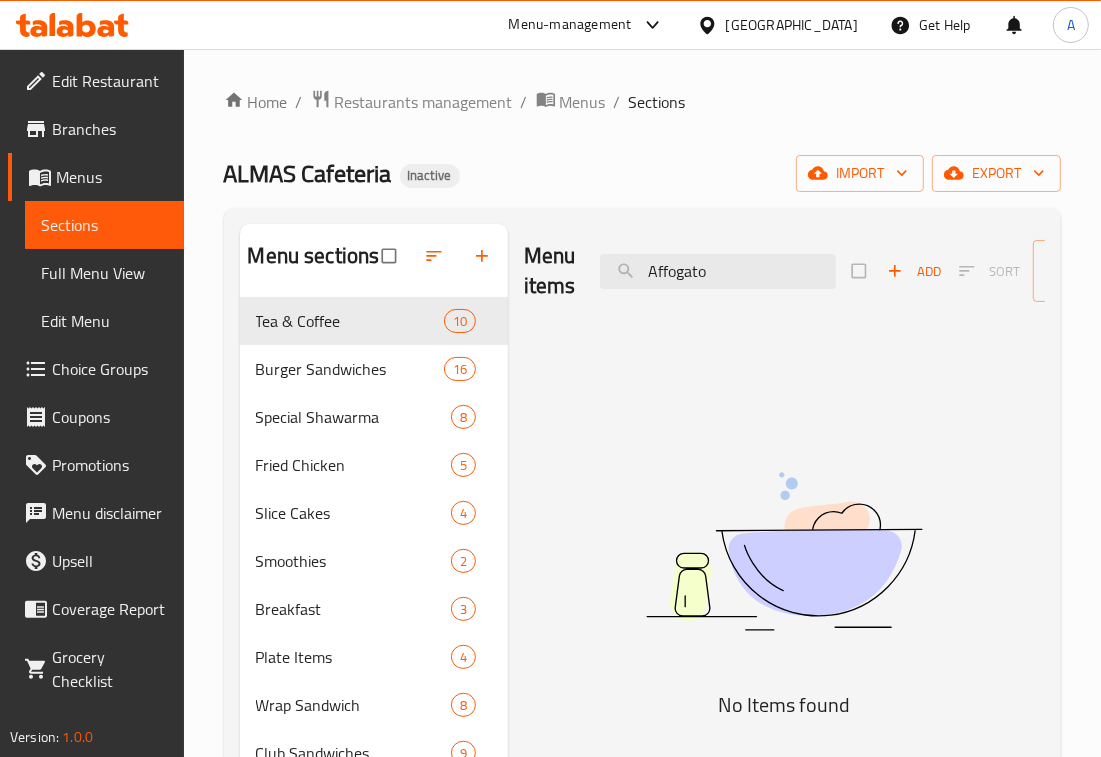 drag, startPoint x: 678, startPoint y: 266, endPoint x: 580, endPoint y: 266, distance: 98 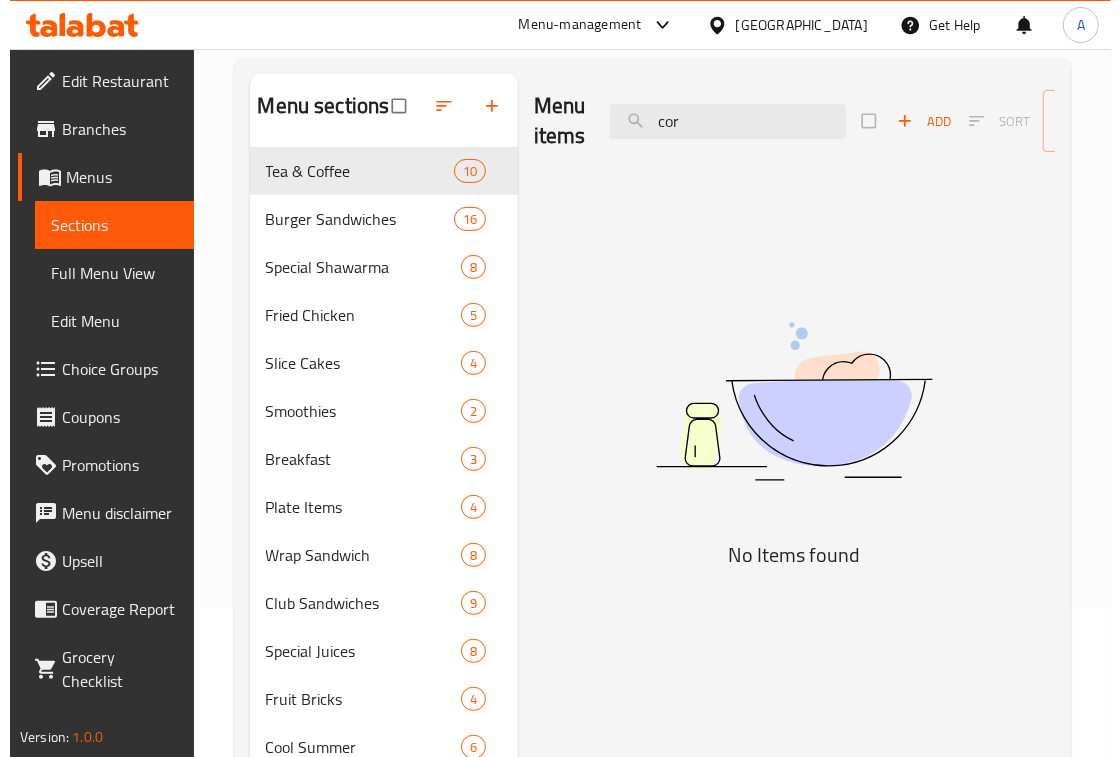 scroll, scrollTop: 0, scrollLeft: 0, axis: both 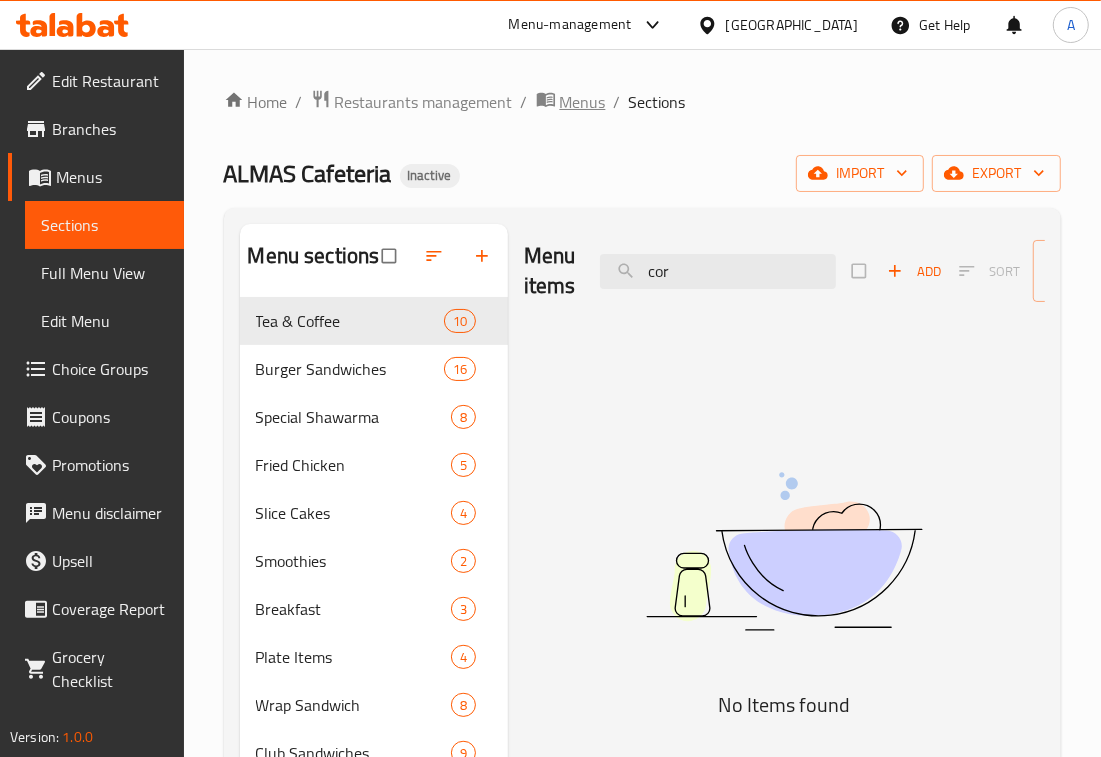 type on "cor" 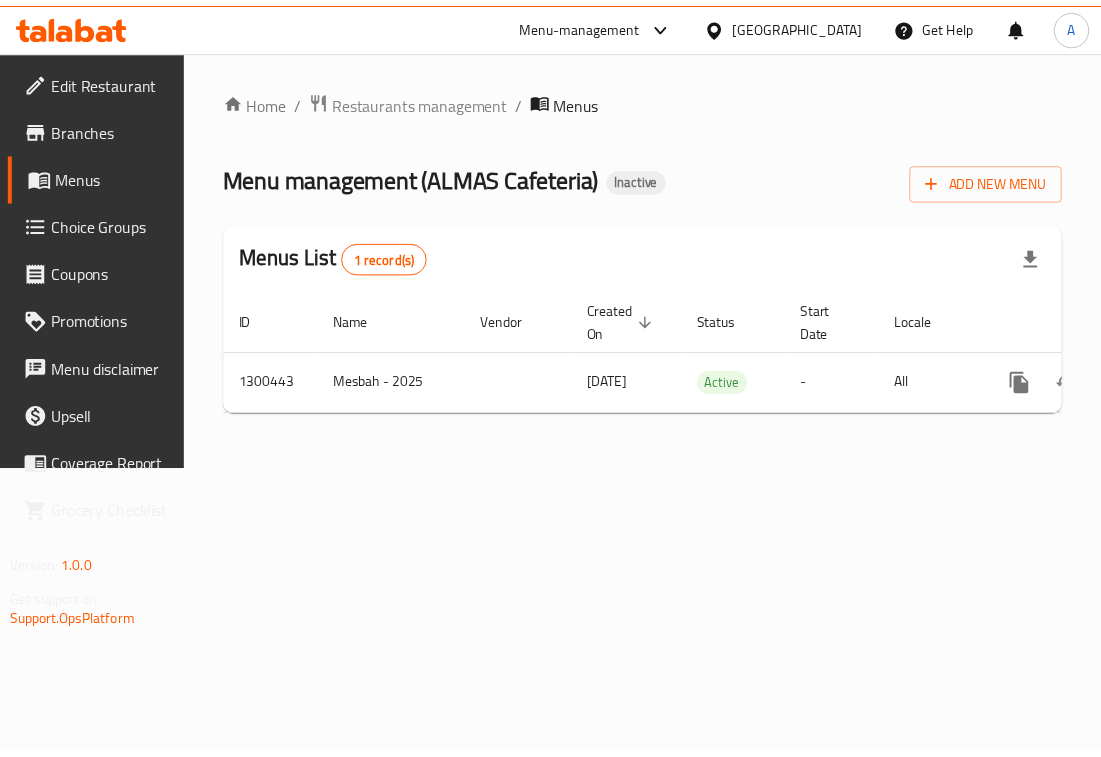 scroll, scrollTop: 0, scrollLeft: 140, axis: horizontal 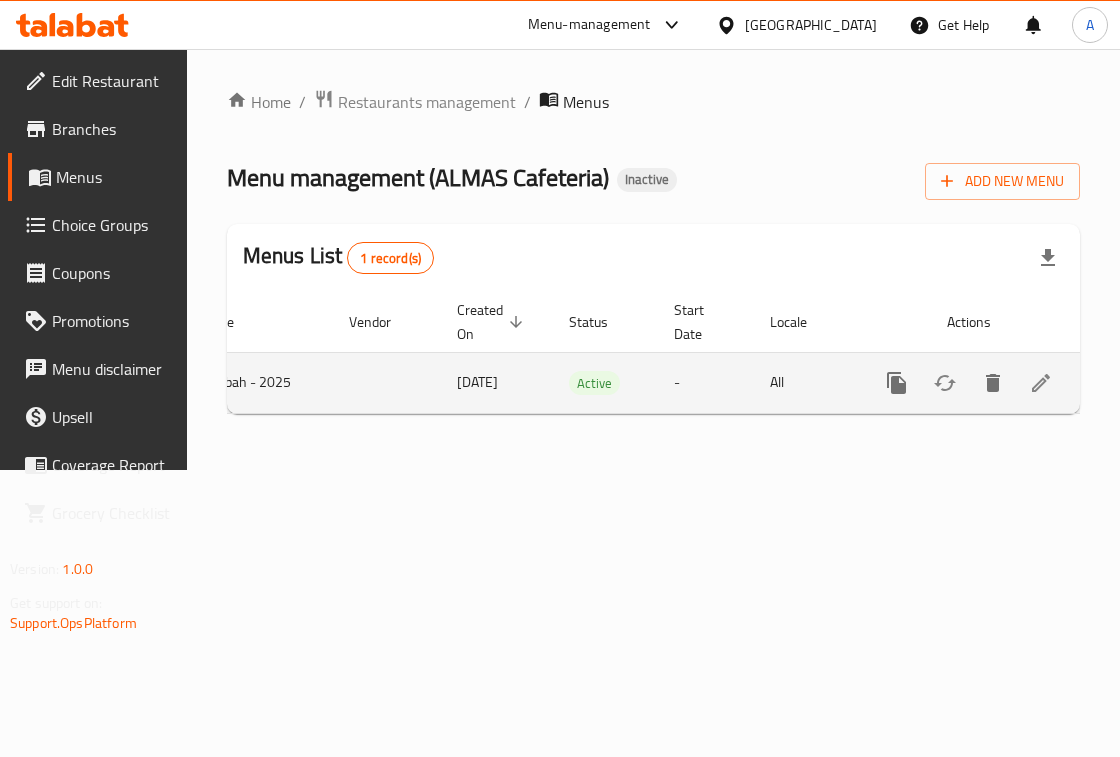 click 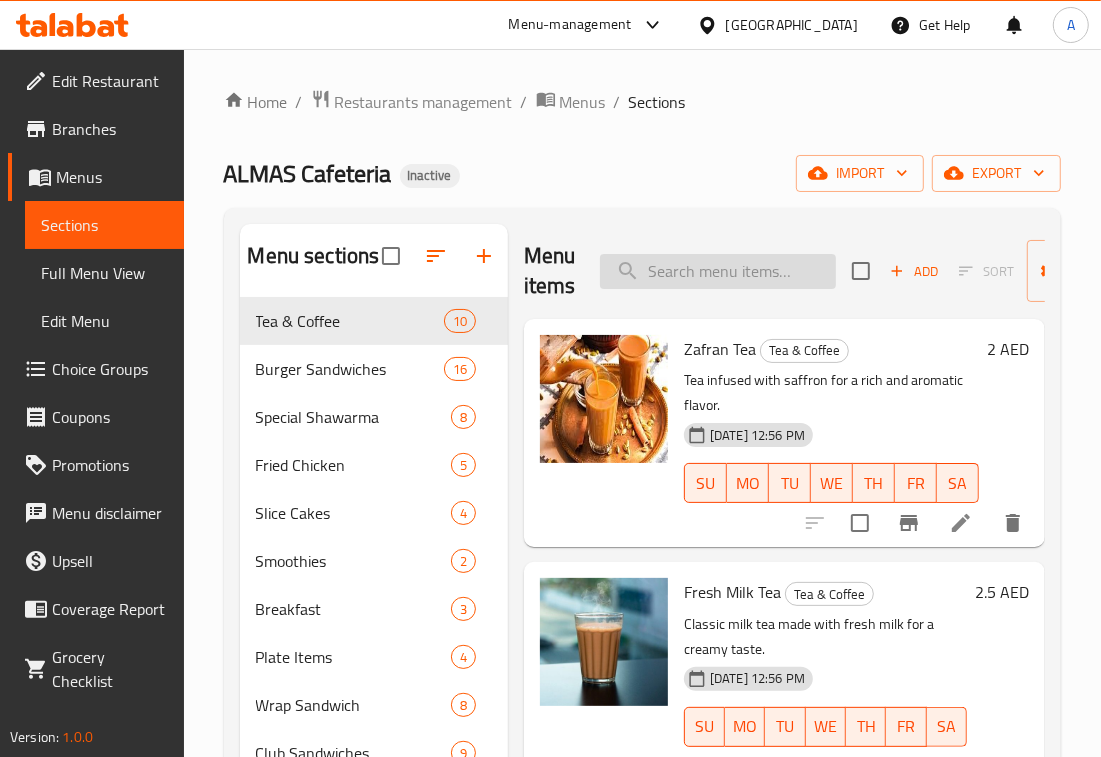 click at bounding box center (718, 271) 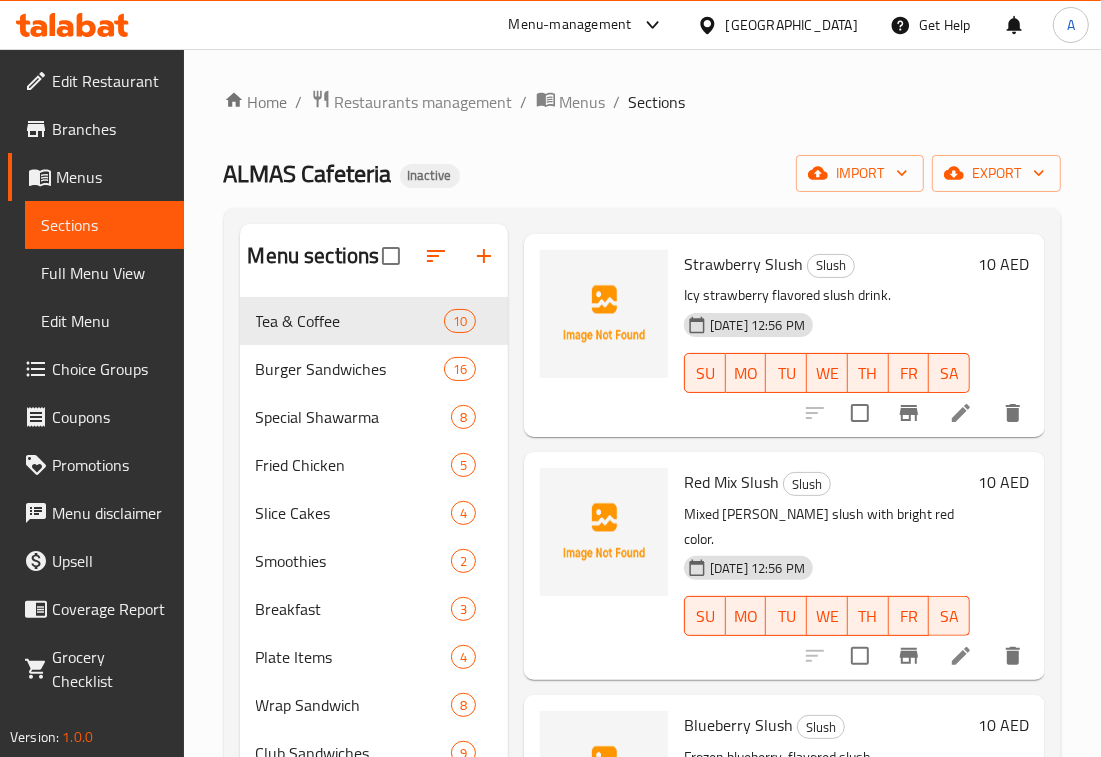 scroll, scrollTop: 1980, scrollLeft: 0, axis: vertical 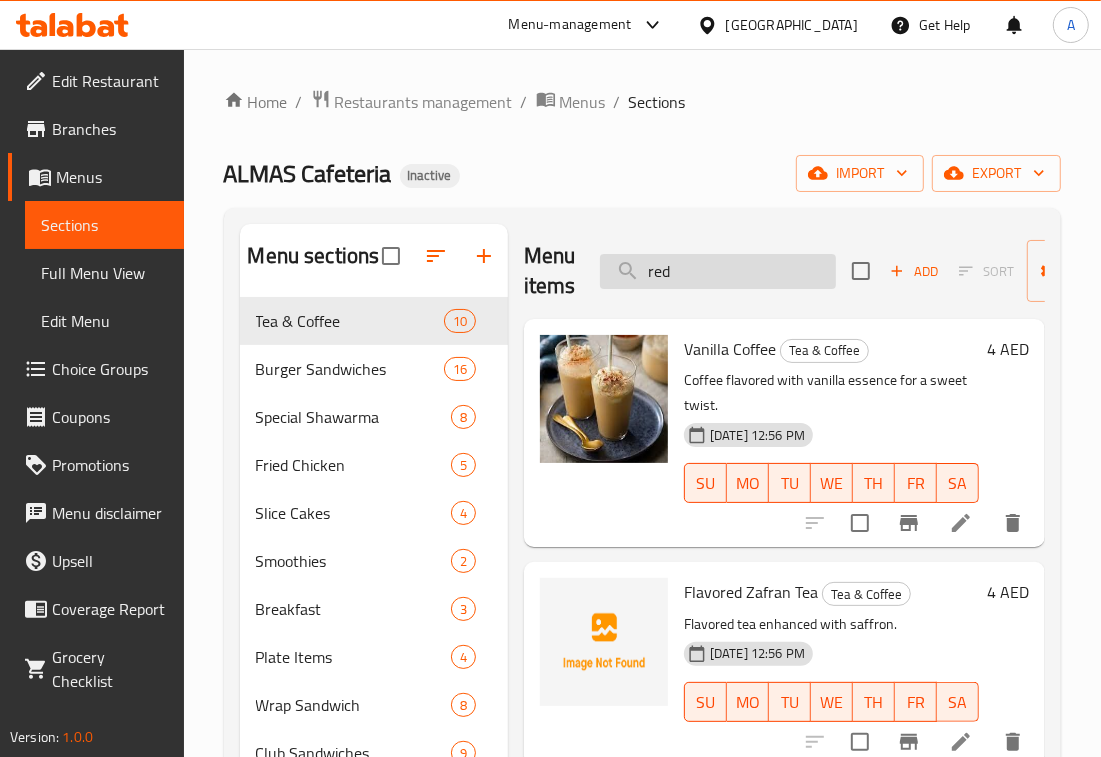 drag, startPoint x: 716, startPoint y: 282, endPoint x: 673, endPoint y: 266, distance: 45.88028 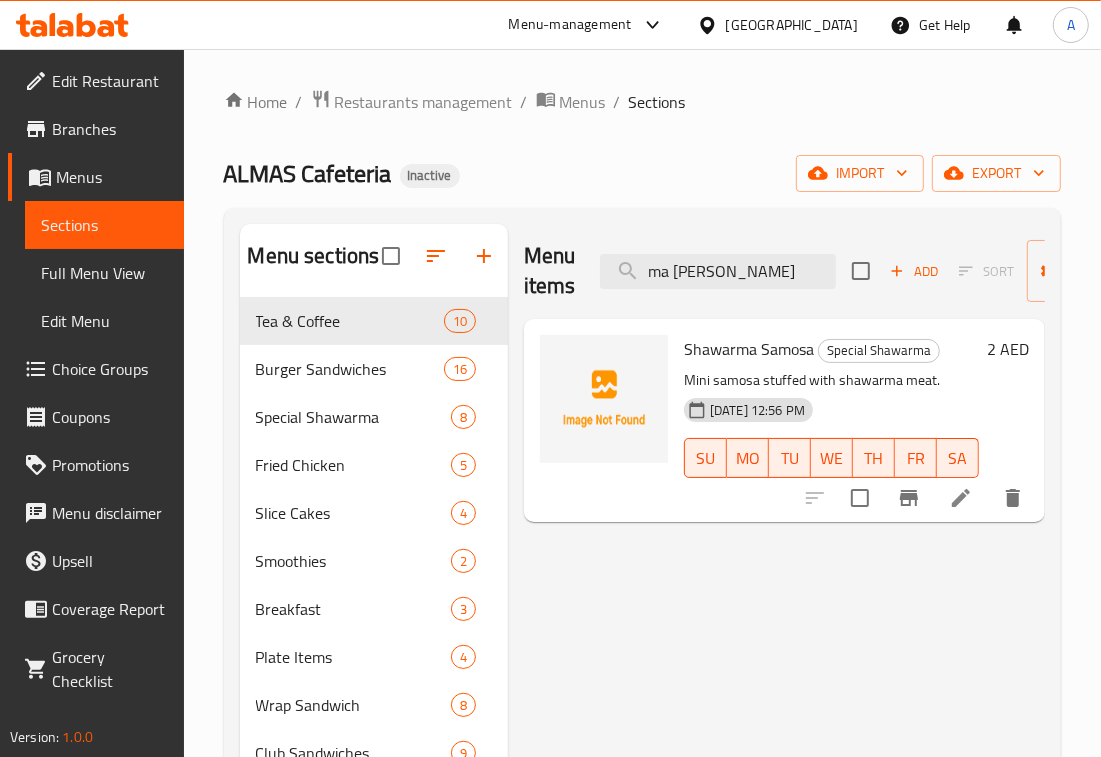 click on "Menu items ma [PERSON_NAME] Add Sort Manage items Shawarma Samosa   Special Shawarma Mini samosa stuffed with shawarma meat. [DATE] 12:56 PM SU MO TU WE TH FR SA 2   AED" at bounding box center [776, 792] 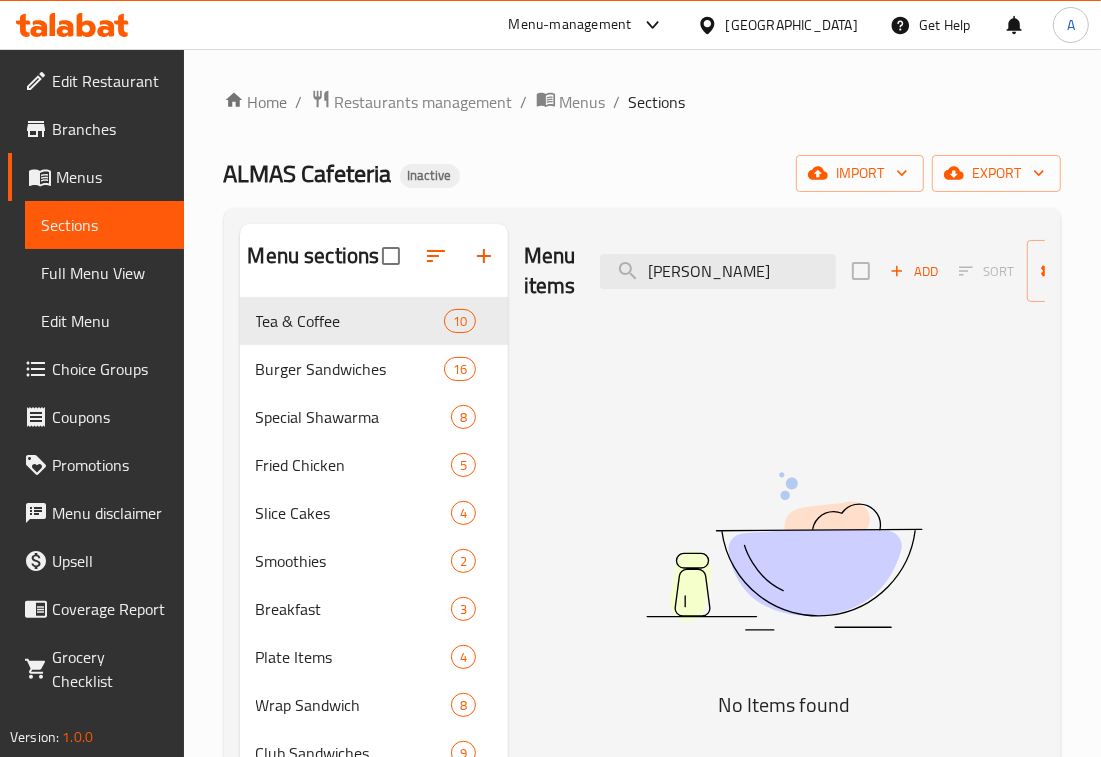 drag, startPoint x: 835, startPoint y: 115, endPoint x: 730, endPoint y: 130, distance: 106.06602 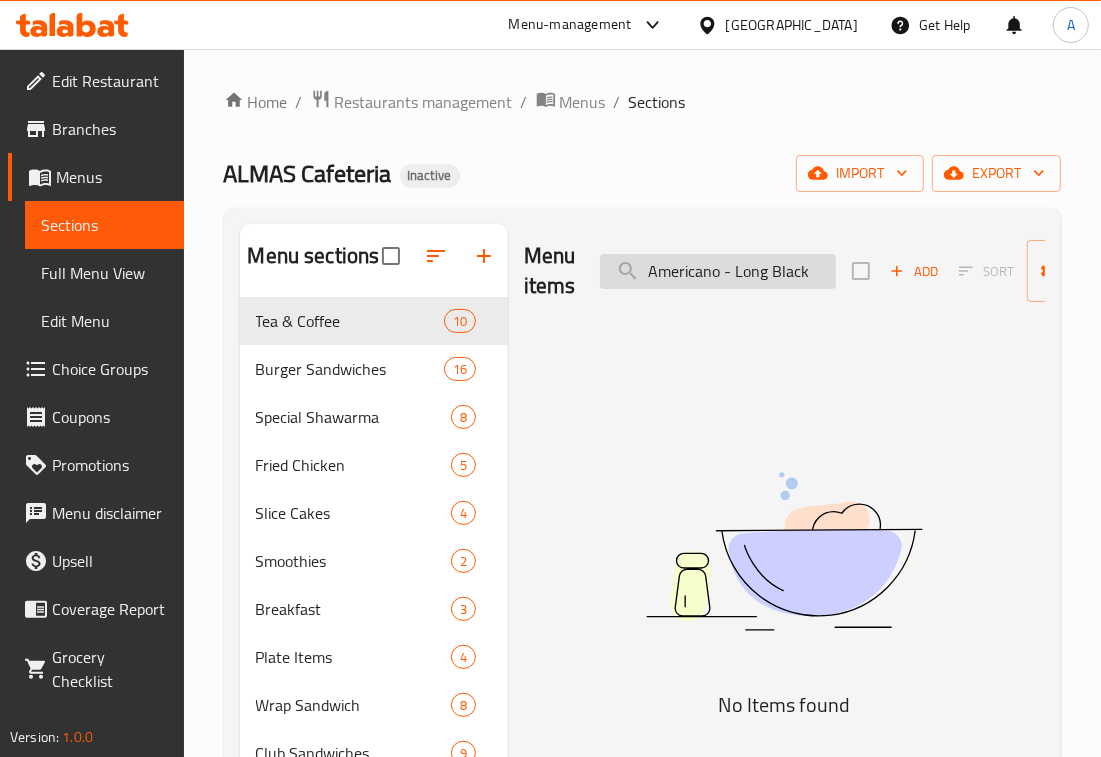 drag, startPoint x: 722, startPoint y: 271, endPoint x: 812, endPoint y: 272, distance: 90.005554 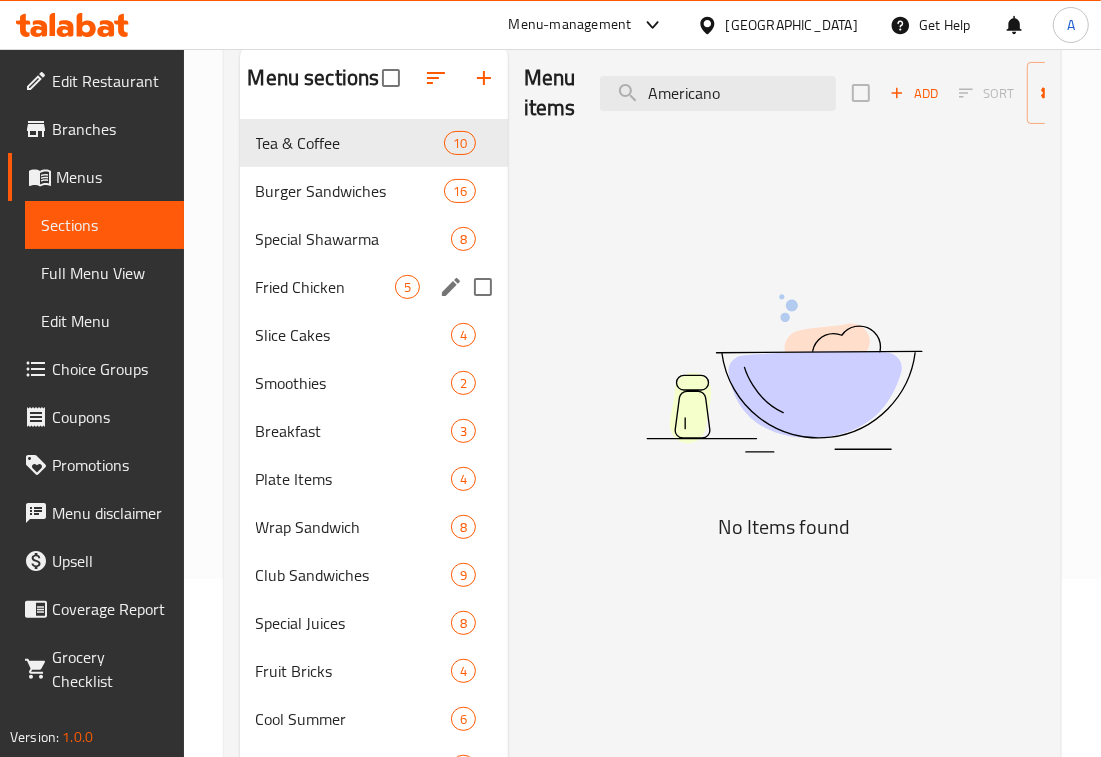 scroll, scrollTop: 0, scrollLeft: 0, axis: both 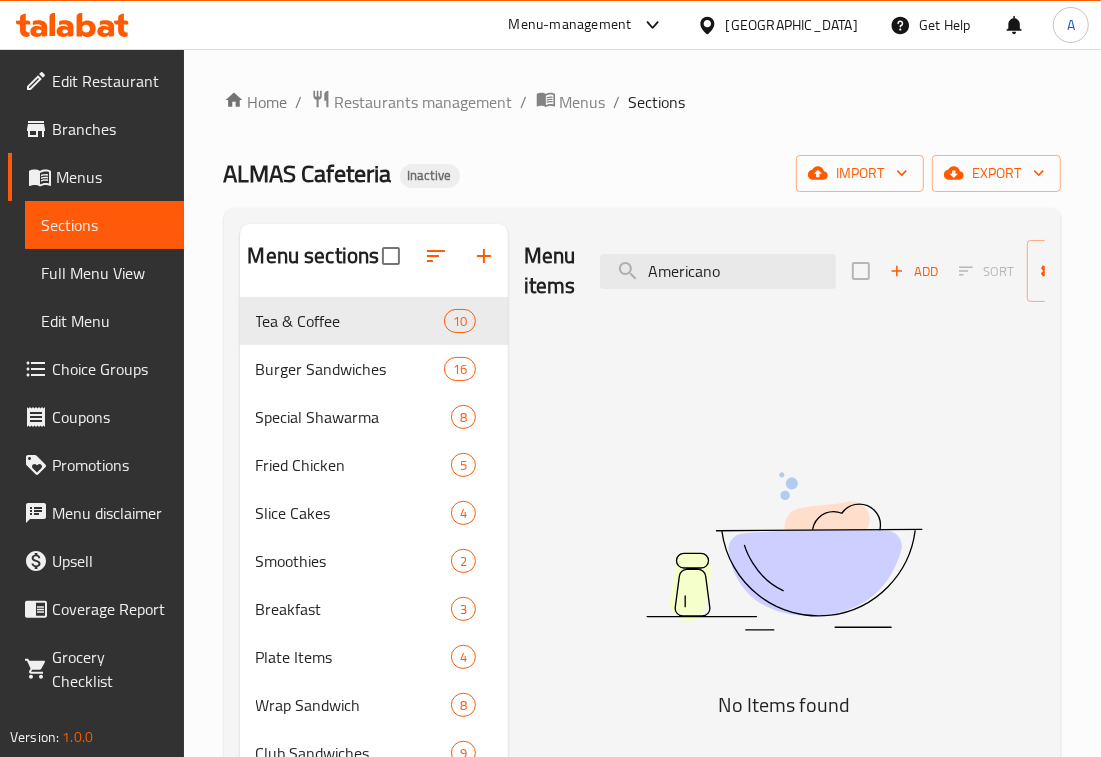 drag, startPoint x: 652, startPoint y: 273, endPoint x: 668, endPoint y: 335, distance: 64.03124 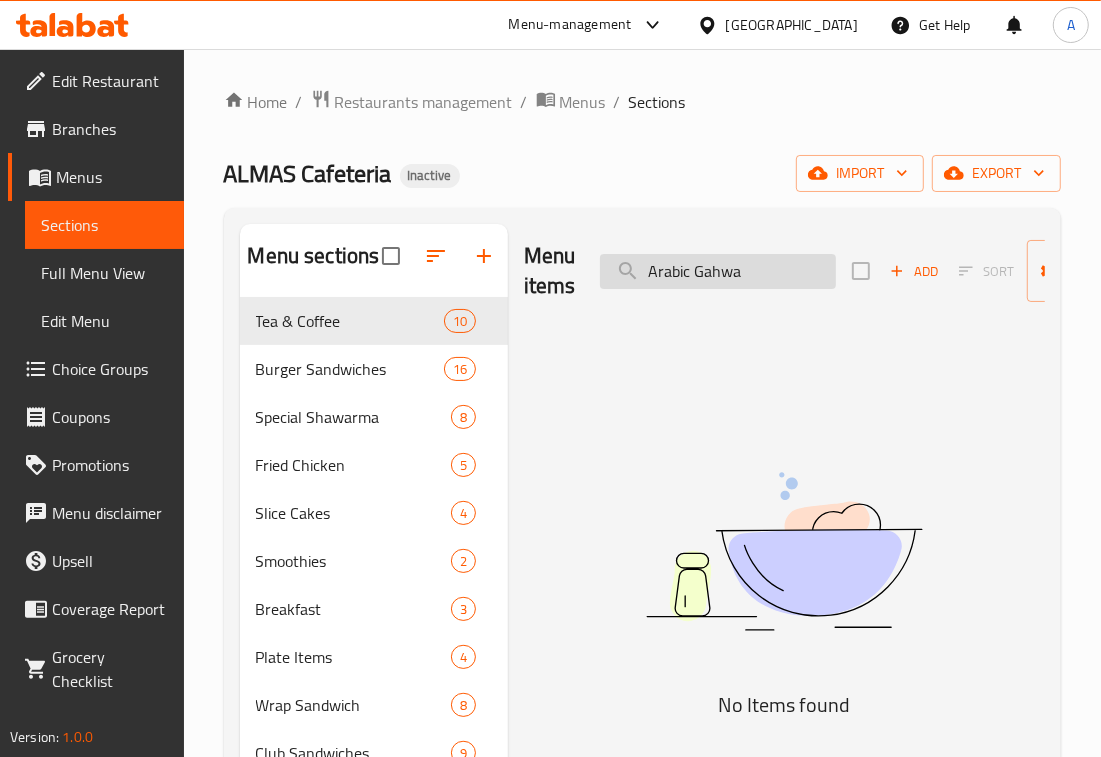click on "Arabic Gahwa" at bounding box center (718, 271) 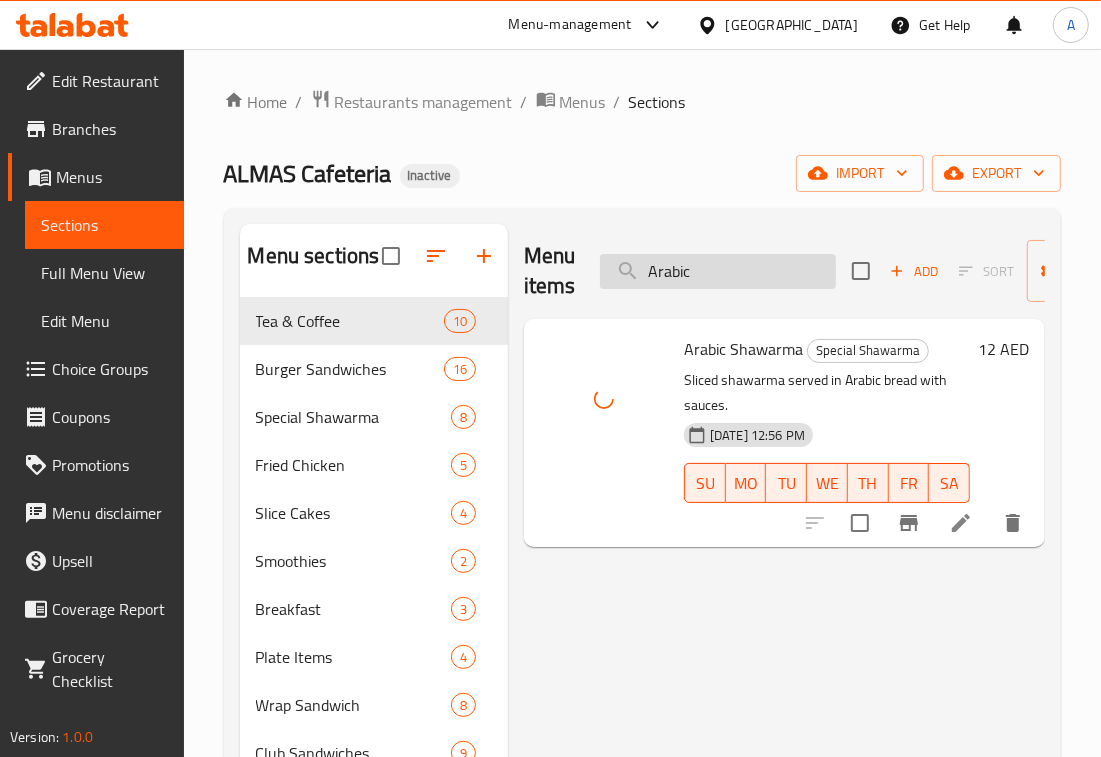 drag, startPoint x: 726, startPoint y: 266, endPoint x: 607, endPoint y: 268, distance: 119.01681 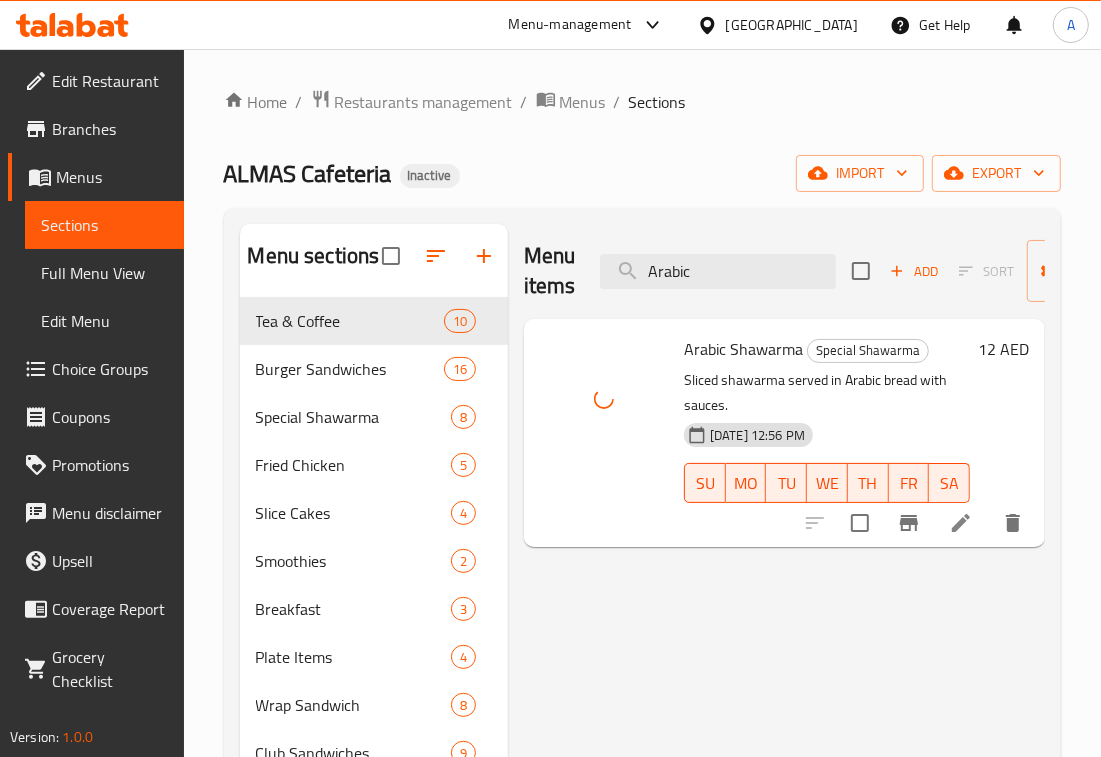 paste on "vocado Juice" 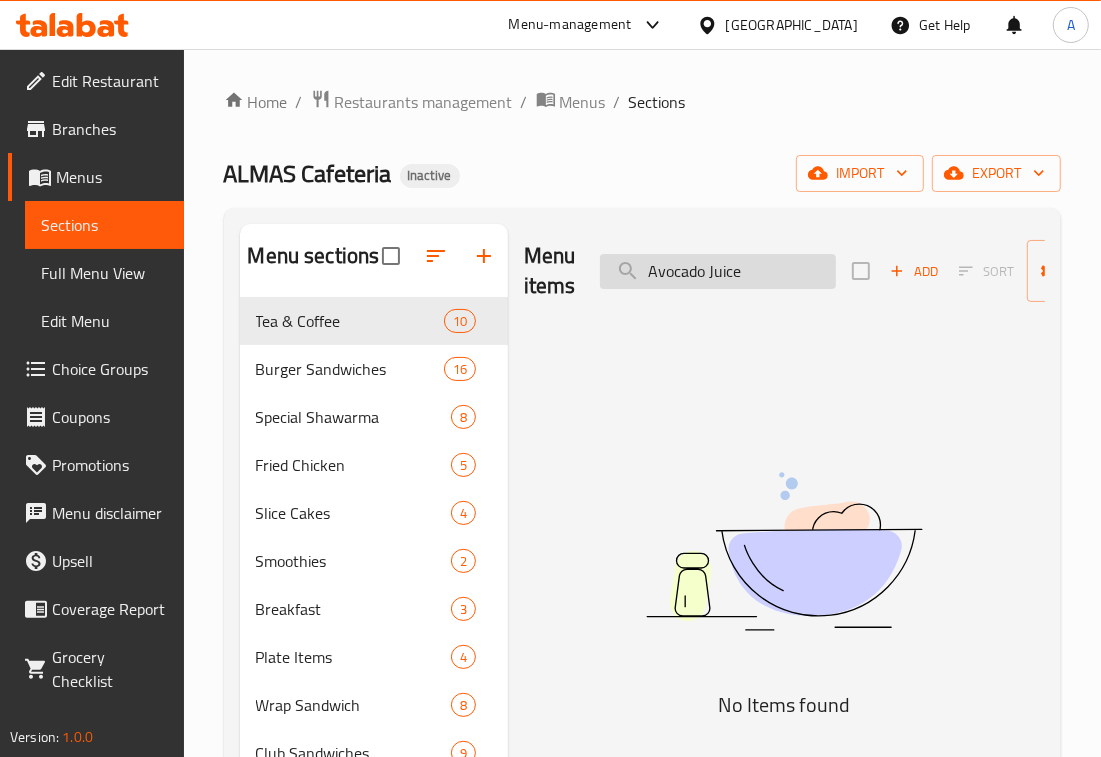 click on "Avocado Juice" at bounding box center [718, 271] 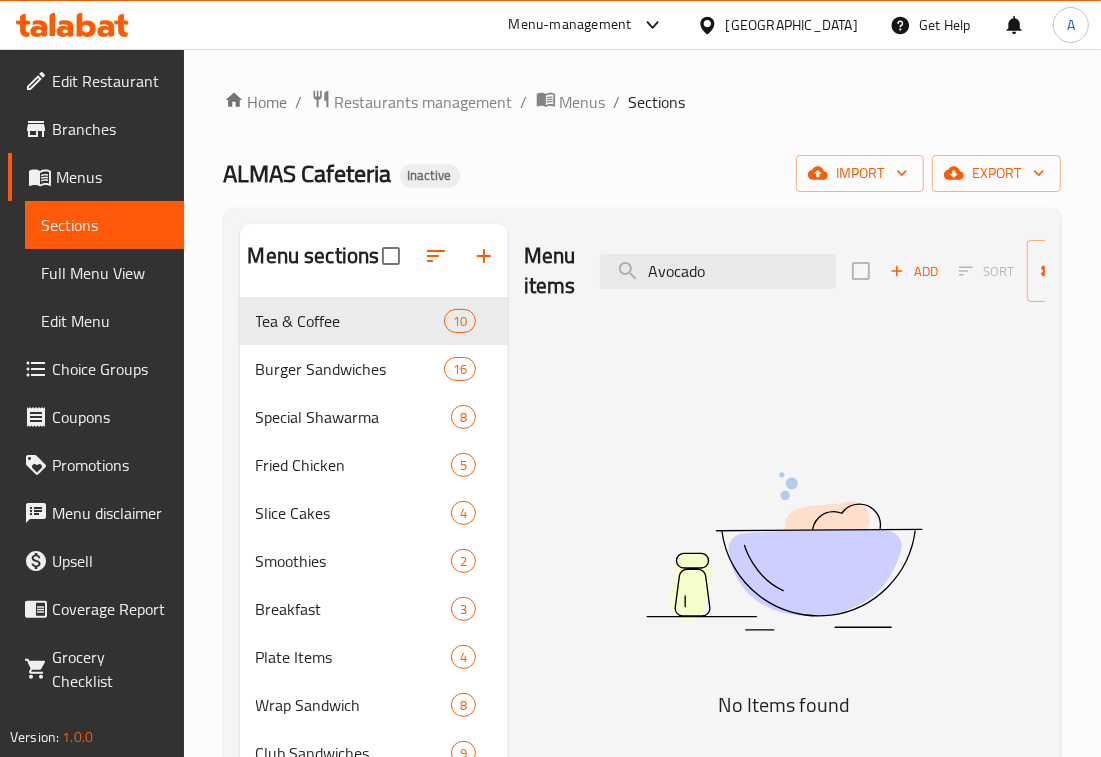 drag, startPoint x: 641, startPoint y: 262, endPoint x: 541, endPoint y: 181, distance: 128.68954 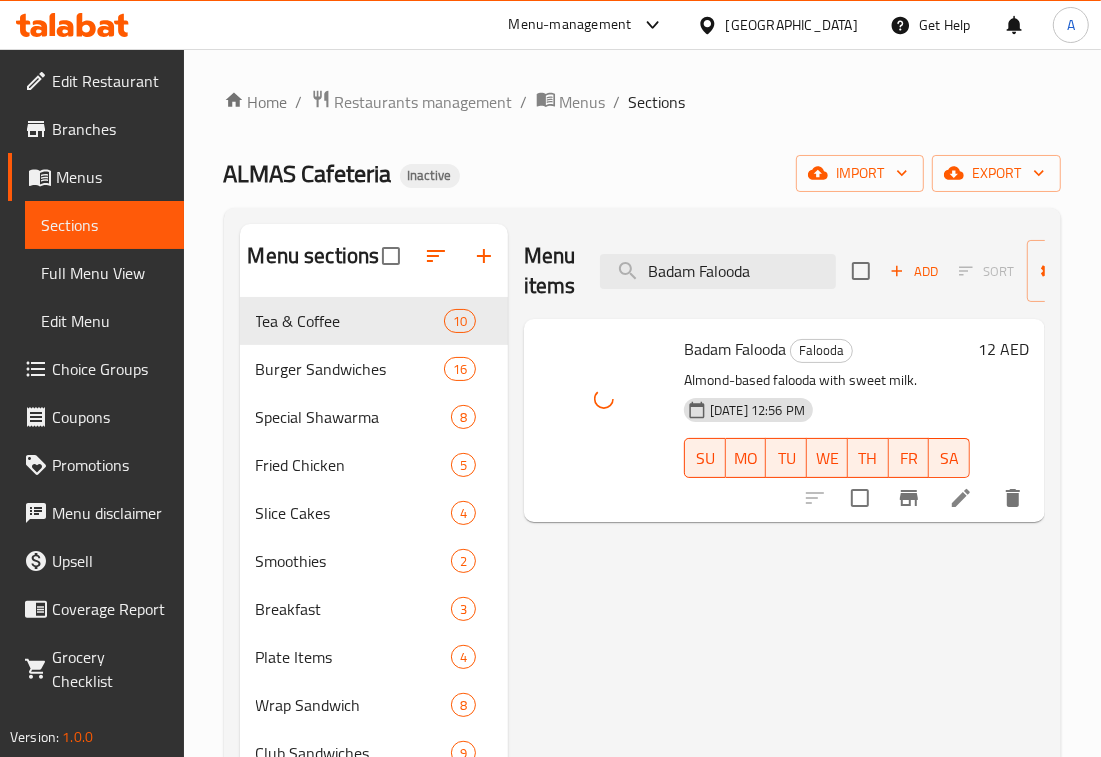 drag, startPoint x: 782, startPoint y: 273, endPoint x: 551, endPoint y: 280, distance: 231.10603 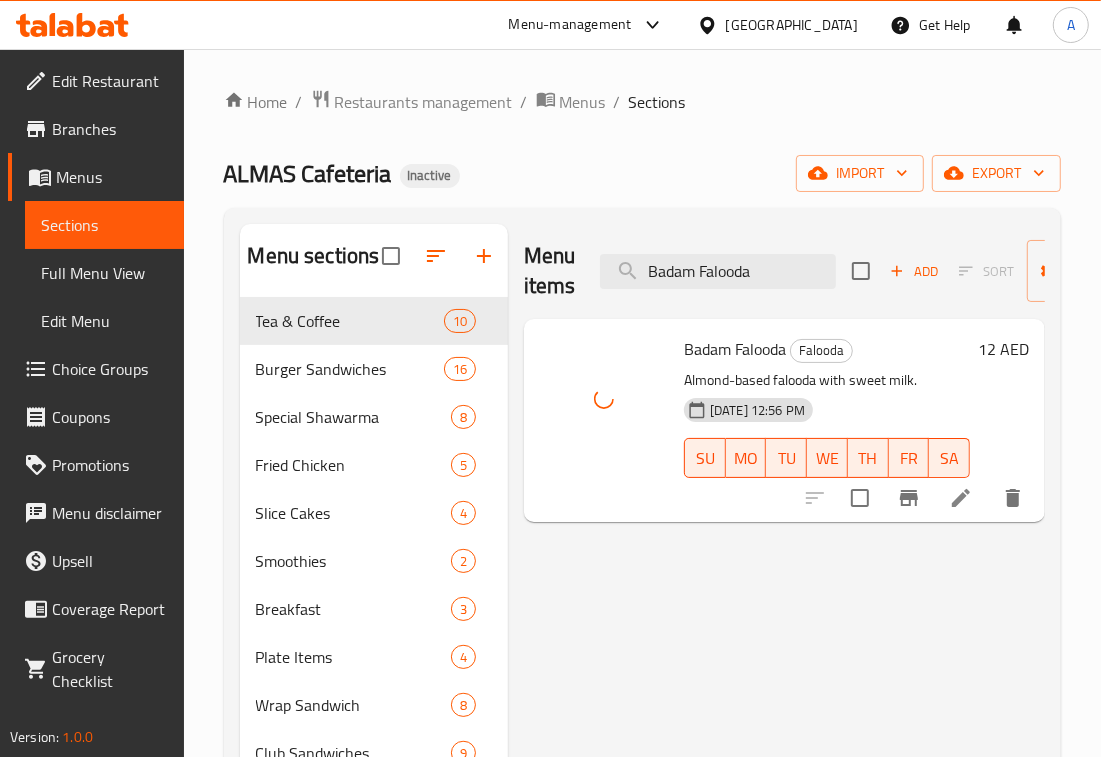click on "Menu items Badam Falooda Add Sort Manage items" at bounding box center (784, 271) 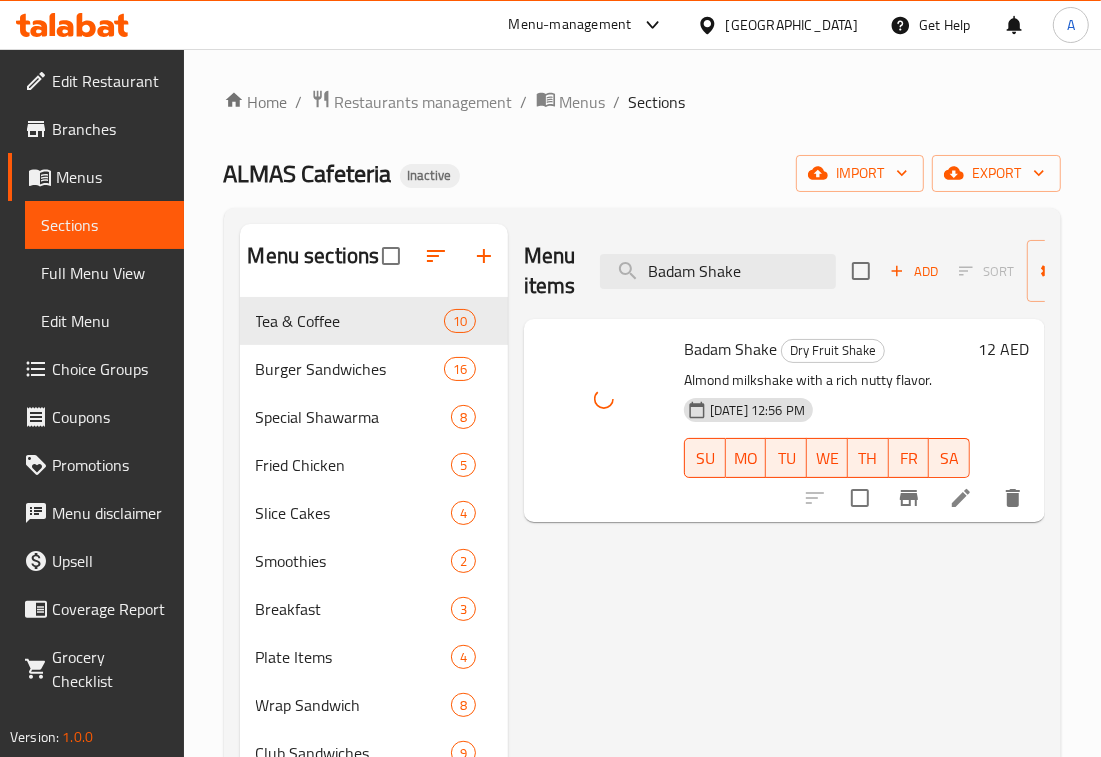 drag, startPoint x: 756, startPoint y: 270, endPoint x: 538, endPoint y: 187, distance: 233.26595 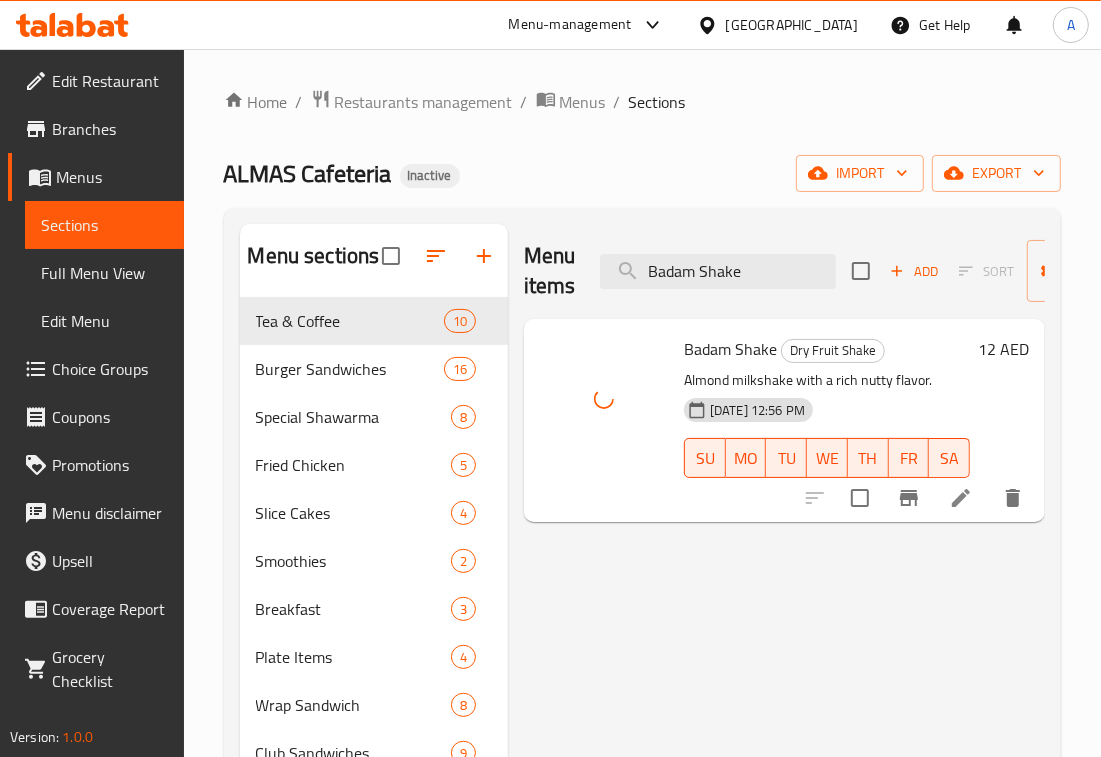 click on "Menu items Badam Shake Add Sort Manage items" at bounding box center (784, 271) 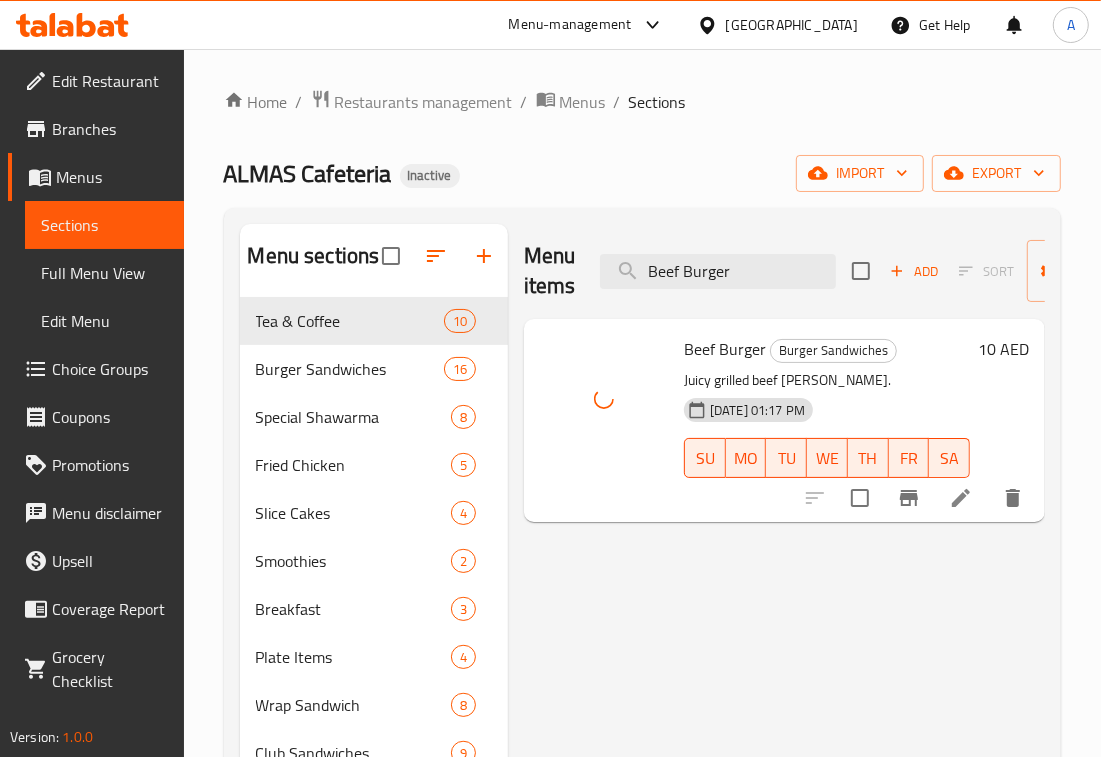 drag, startPoint x: 755, startPoint y: 271, endPoint x: 550, endPoint y: 212, distance: 213.32135 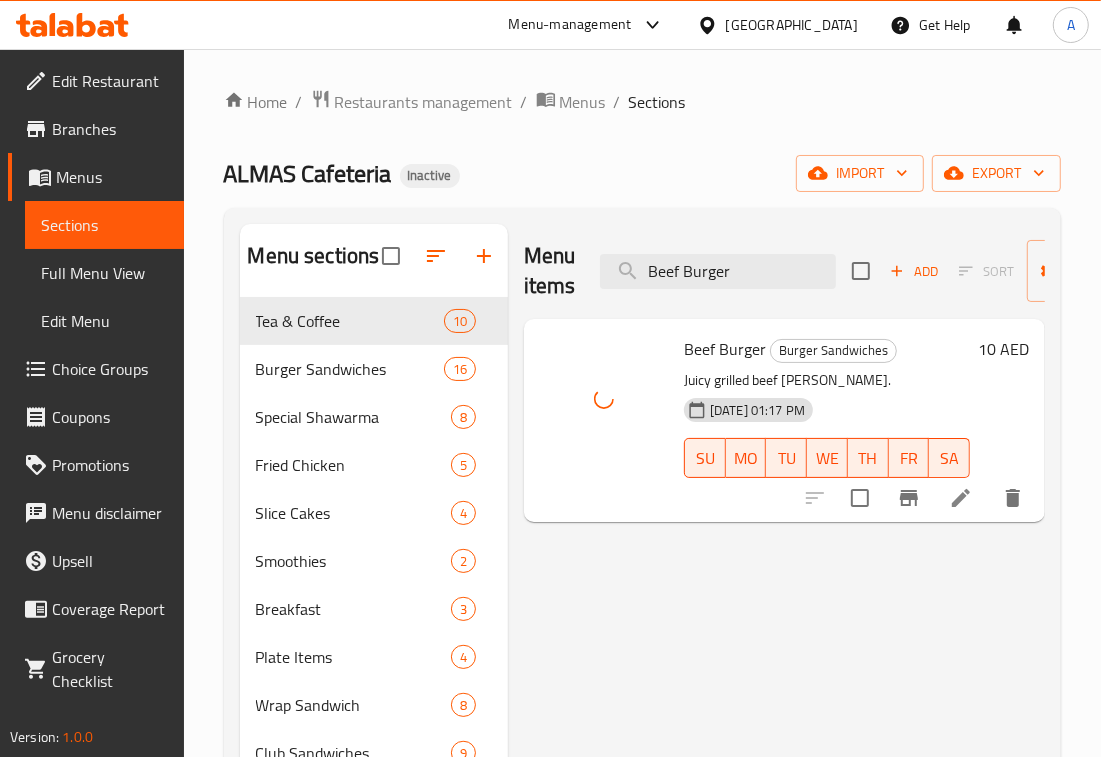 click on "Menu items Beef Burger Add Sort Manage items" at bounding box center (784, 271) 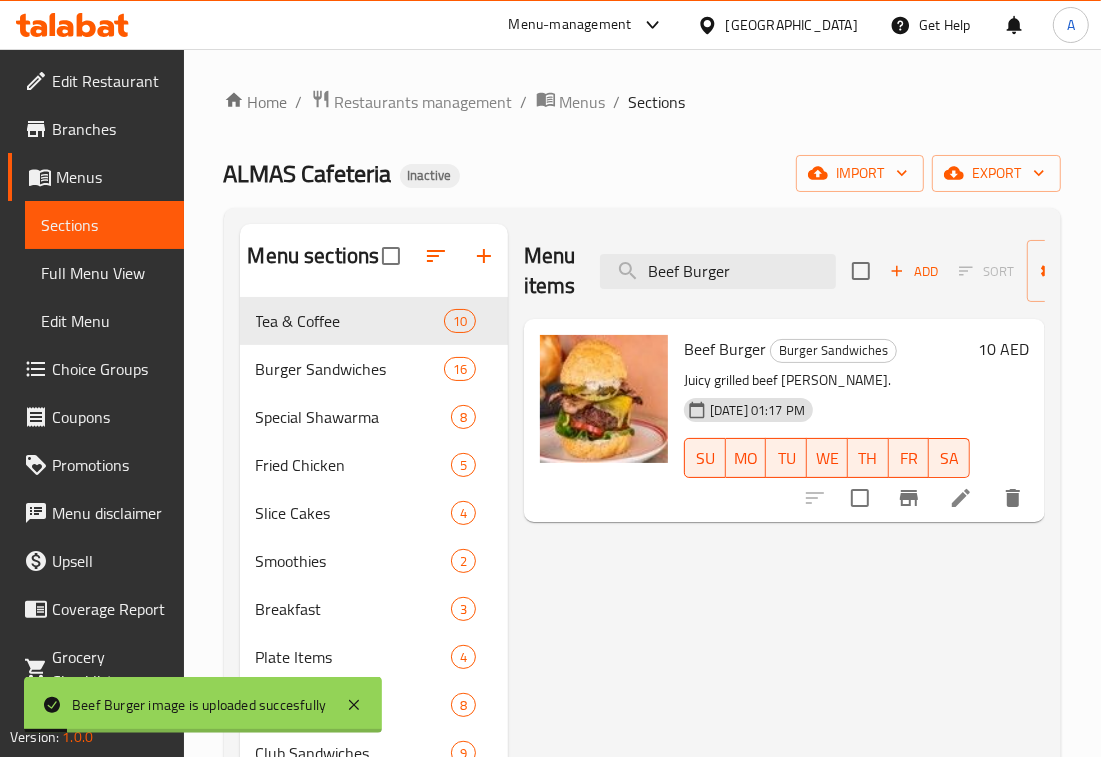 paste on "Club" 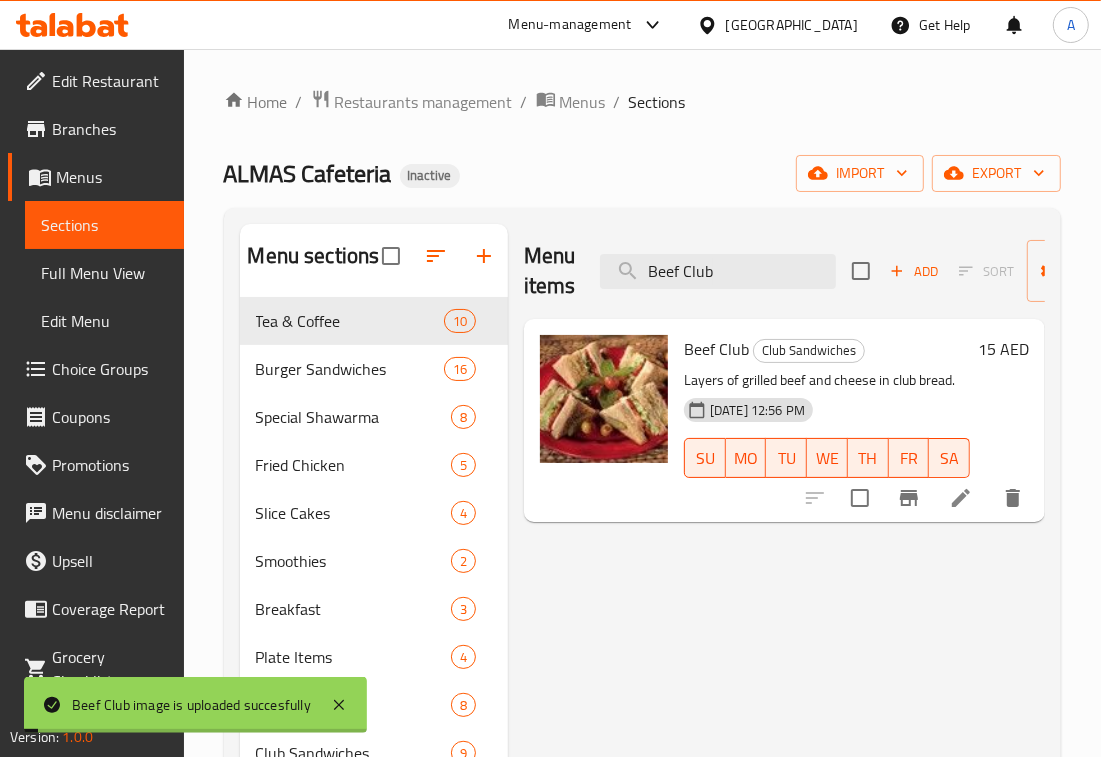 drag, startPoint x: 730, startPoint y: 270, endPoint x: 453, endPoint y: 170, distance: 294.49786 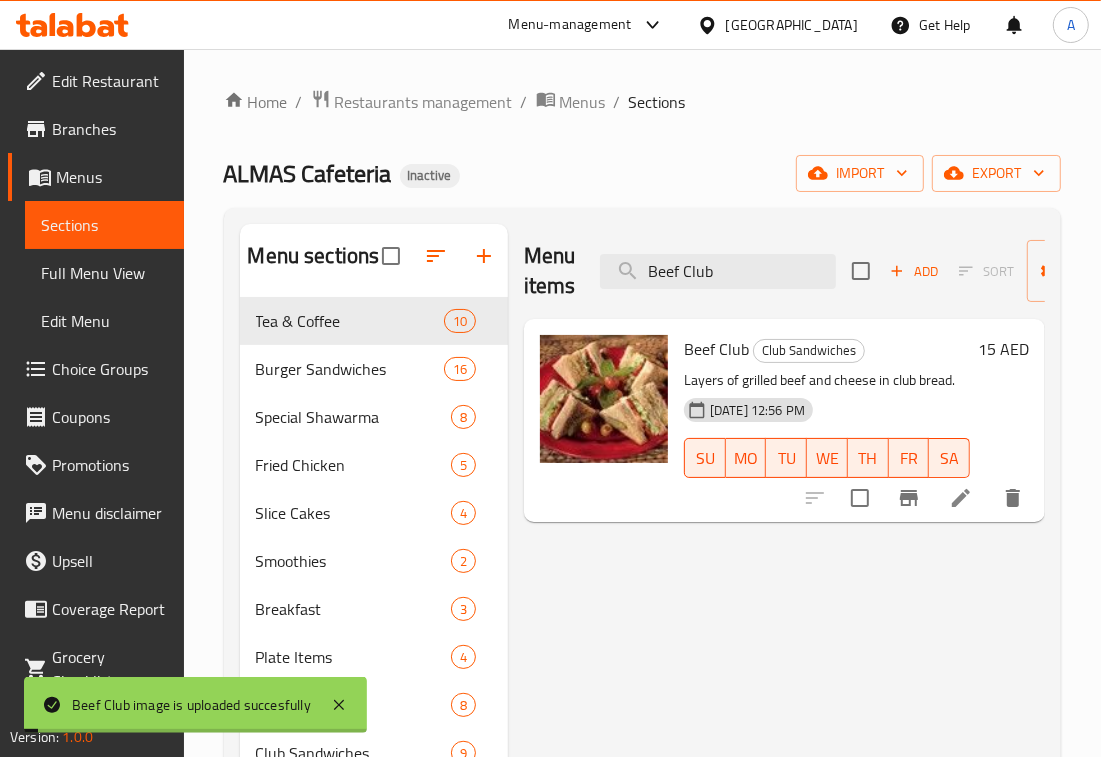 click on "Home / Restaurants management / Menus / Sections ALMAS Cafeteria Inactive import export Menu sections Tea & Coffee 10 Burger Sandwiches 16 Special Shawarma 8 Fried Chicken 5 Slice Cakes 4 Smoothies 2 Breakfast 3 Plate Items 4 Wrap Sandwich 8 Club Sandwiches 9 Special Juices 8 Fruit Bricks 4 Cool Summer 6 Mojito 3 Slush 3 Lassi 2 Something Cold 2 Paratha Sandwiches 16 Combo Sandwiches 8 Chocolate Milkshakes 4 Dry Fruit Shake 3 Falooda 3 Menu items Beef Club Add Sort Manage items Beef Club   Club Sandwiches Layers of grilled beef and cheese in club bread. [DATE] 12:56 PM SU MO TU WE TH FR SA 15   AED" at bounding box center [642, 733] 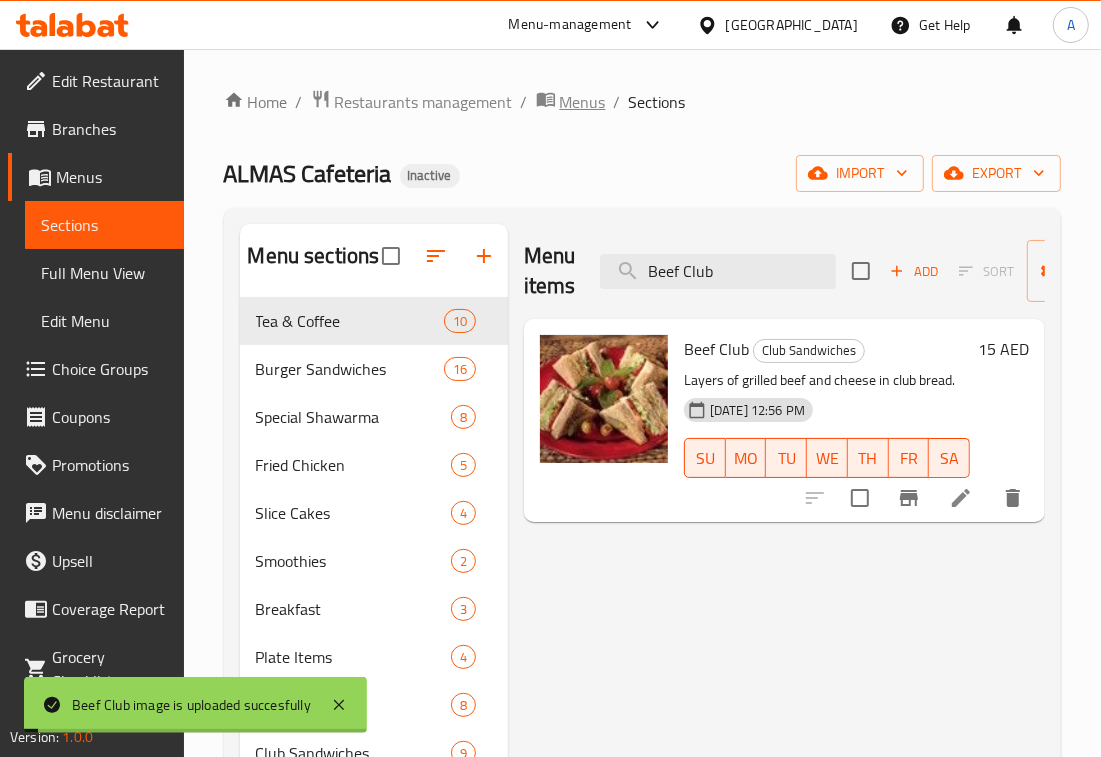 paste on "Nsafi Paratha" 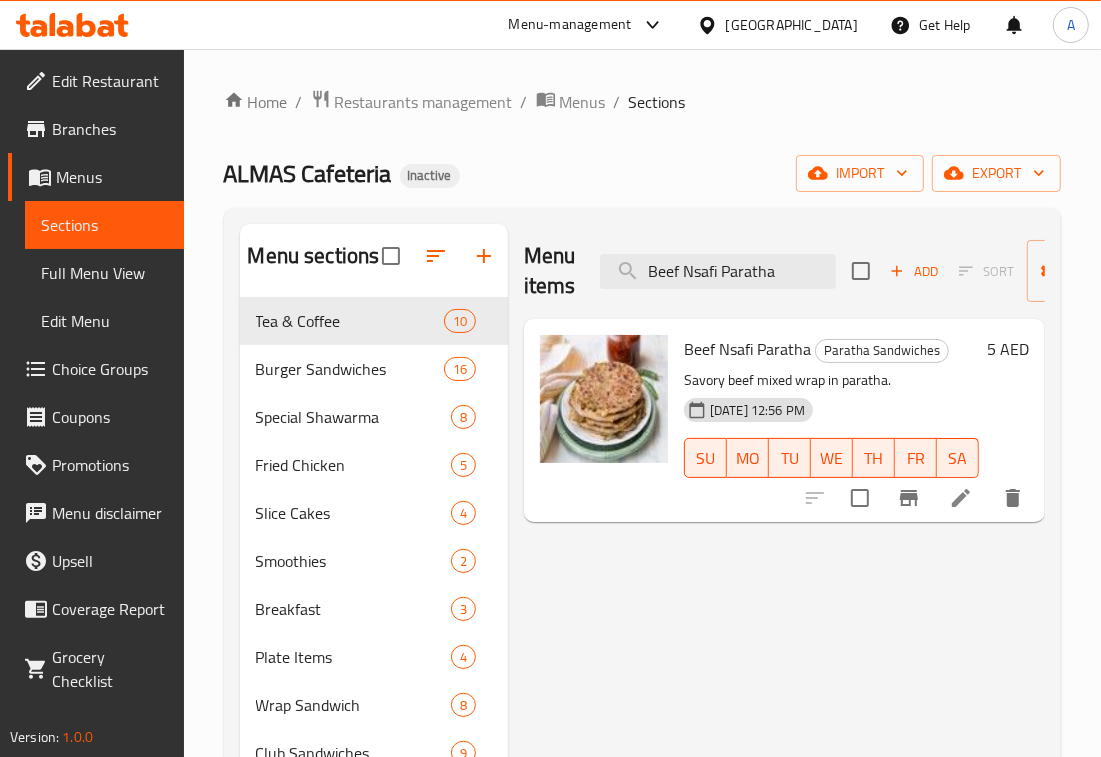 drag, startPoint x: 780, startPoint y: 270, endPoint x: 462, endPoint y: 226, distance: 321.0296 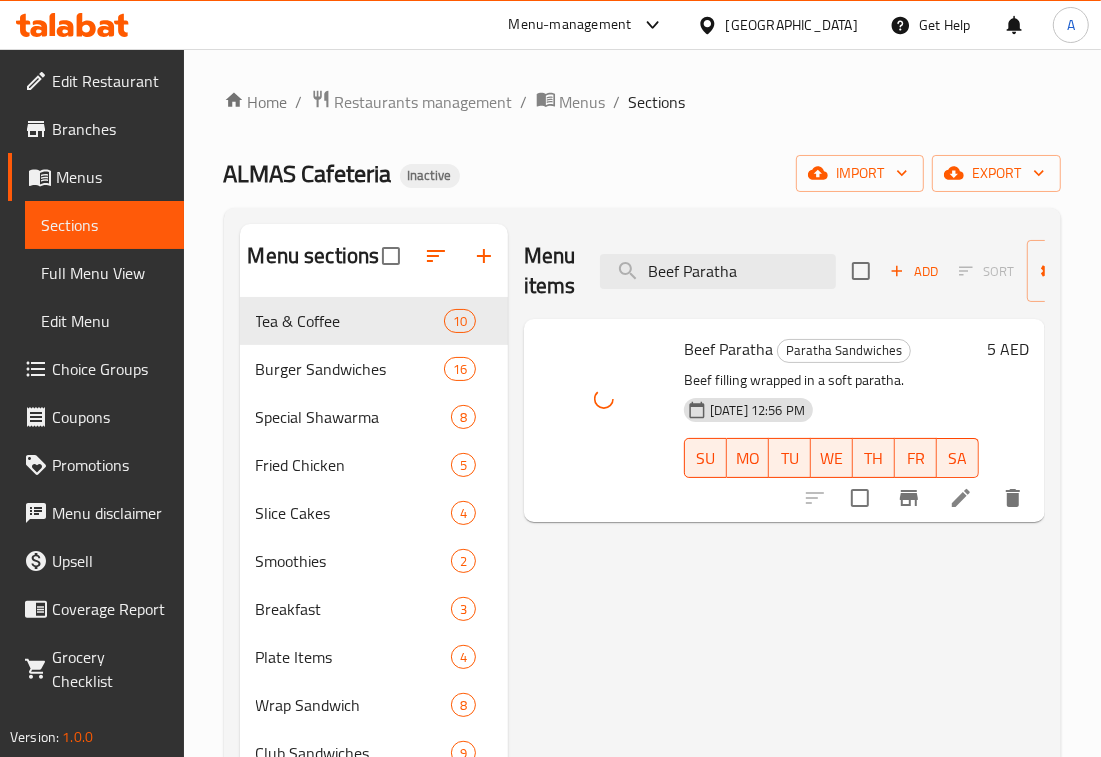 drag, startPoint x: 762, startPoint y: 268, endPoint x: 572, endPoint y: 287, distance: 190.94763 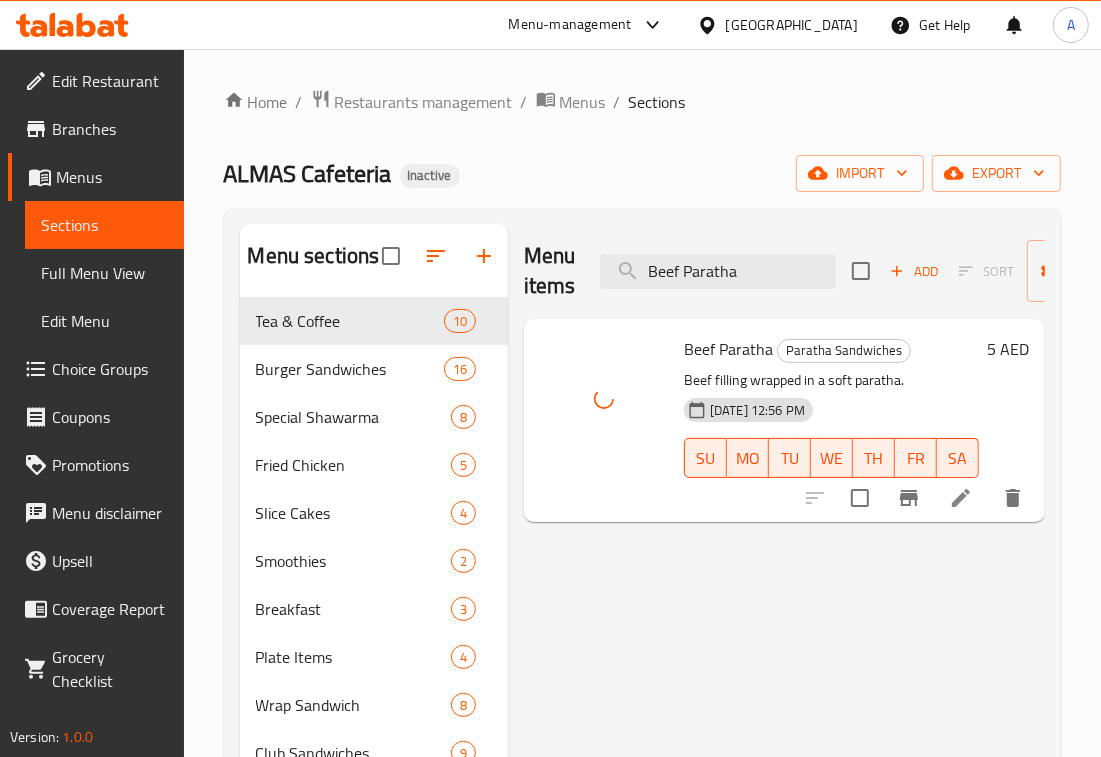 click on "Menu items Beef Paratha Add Sort Manage items" at bounding box center [784, 271] 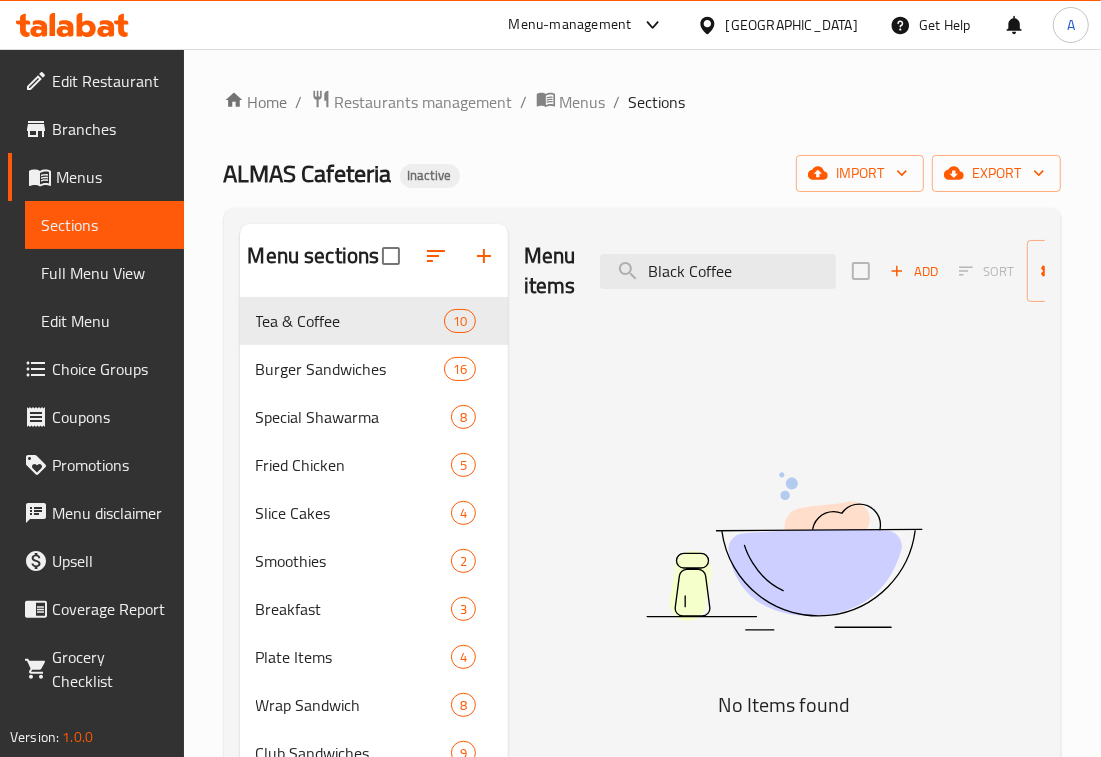 drag, startPoint x: 753, startPoint y: 273, endPoint x: 475, endPoint y: 146, distance: 305.6354 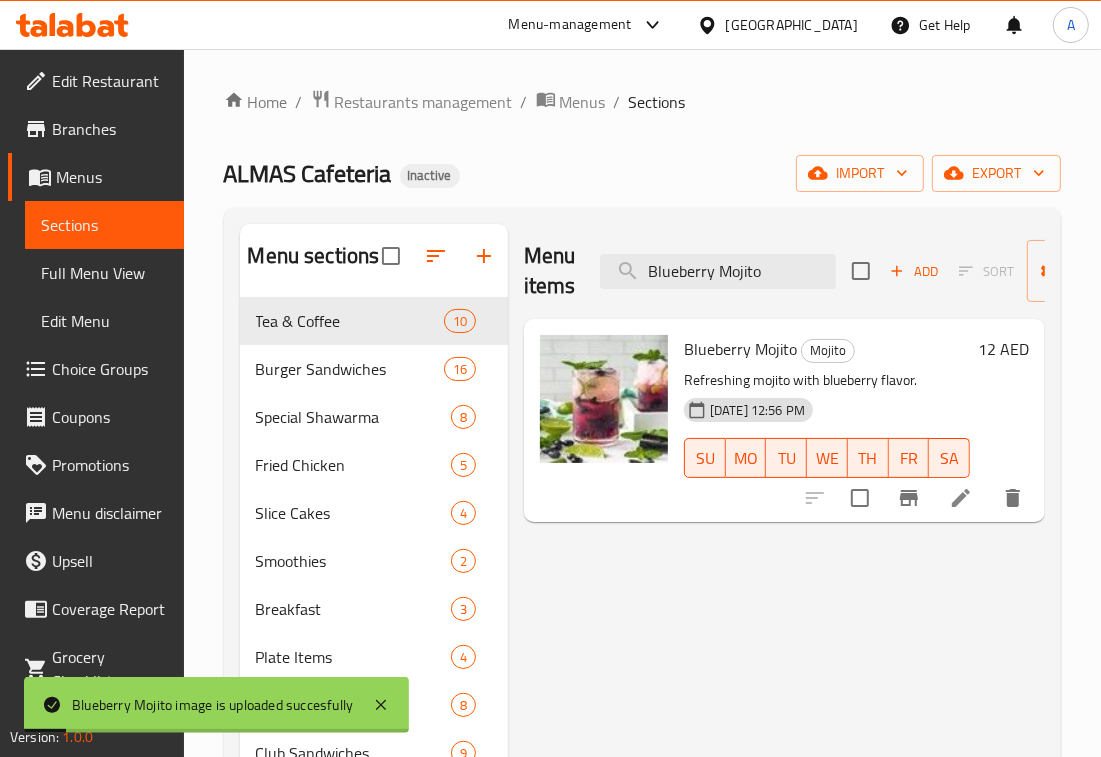 drag, startPoint x: 571, startPoint y: 253, endPoint x: 487, endPoint y: 235, distance: 85.90693 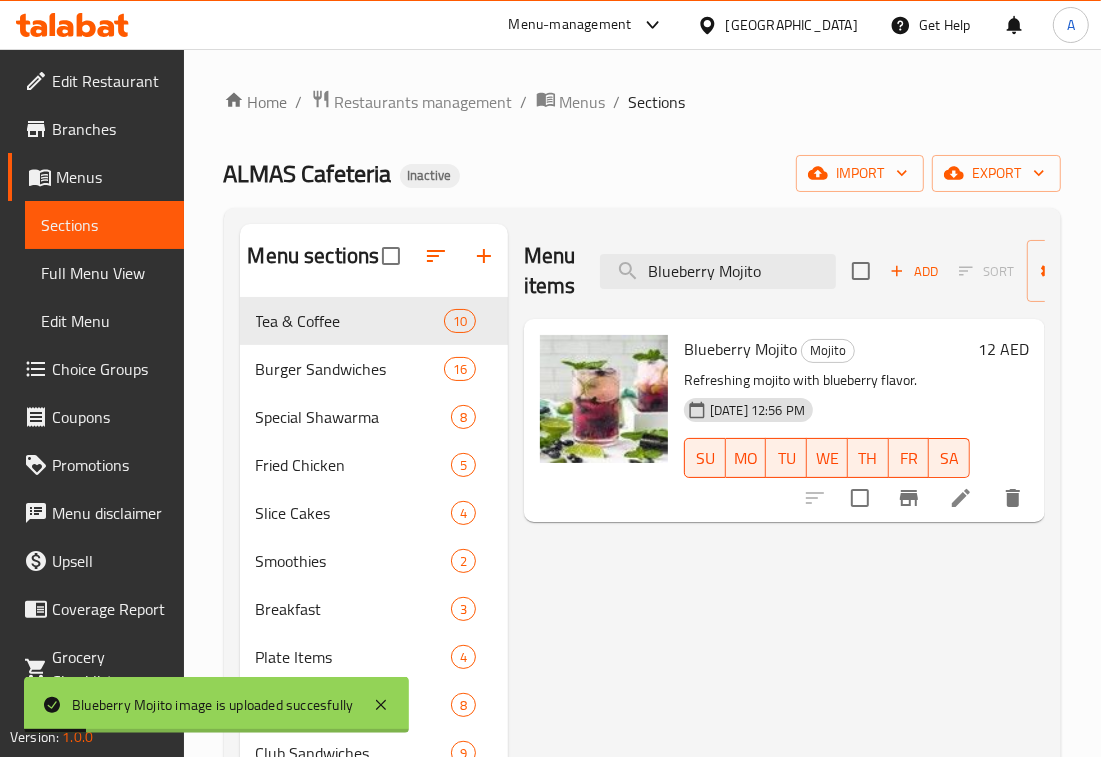 paste on "Slush" 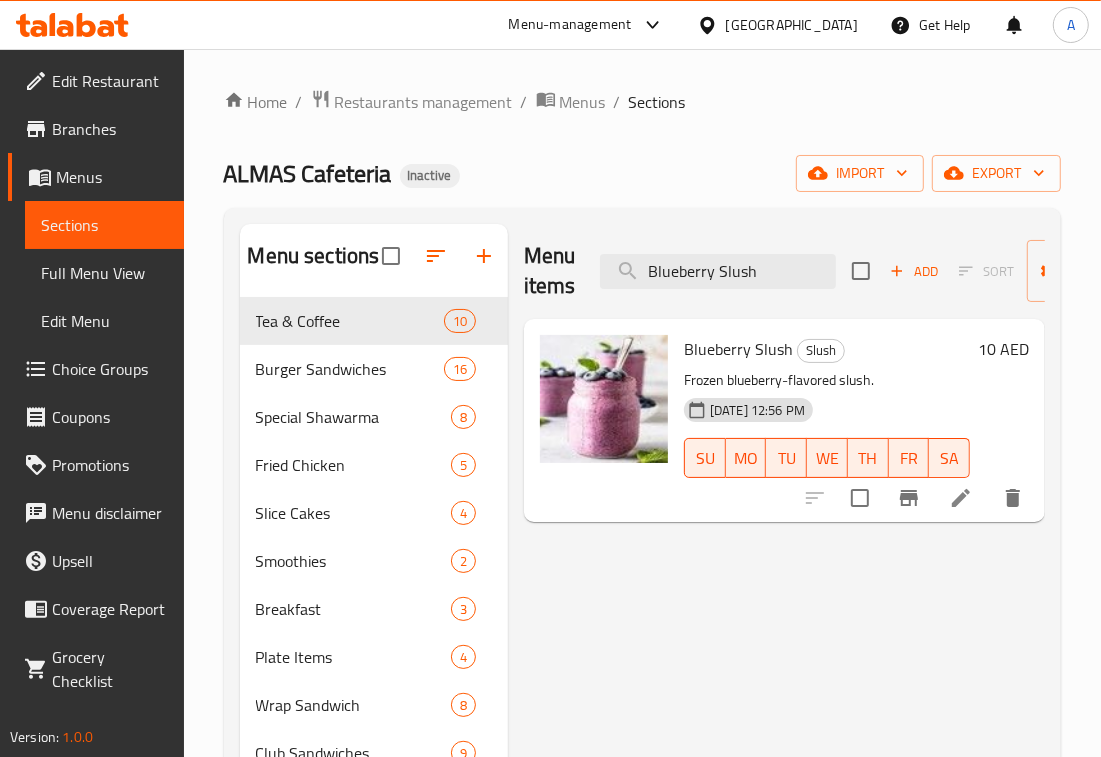 drag, startPoint x: 762, startPoint y: 263, endPoint x: 443, endPoint y: 226, distance: 321.1386 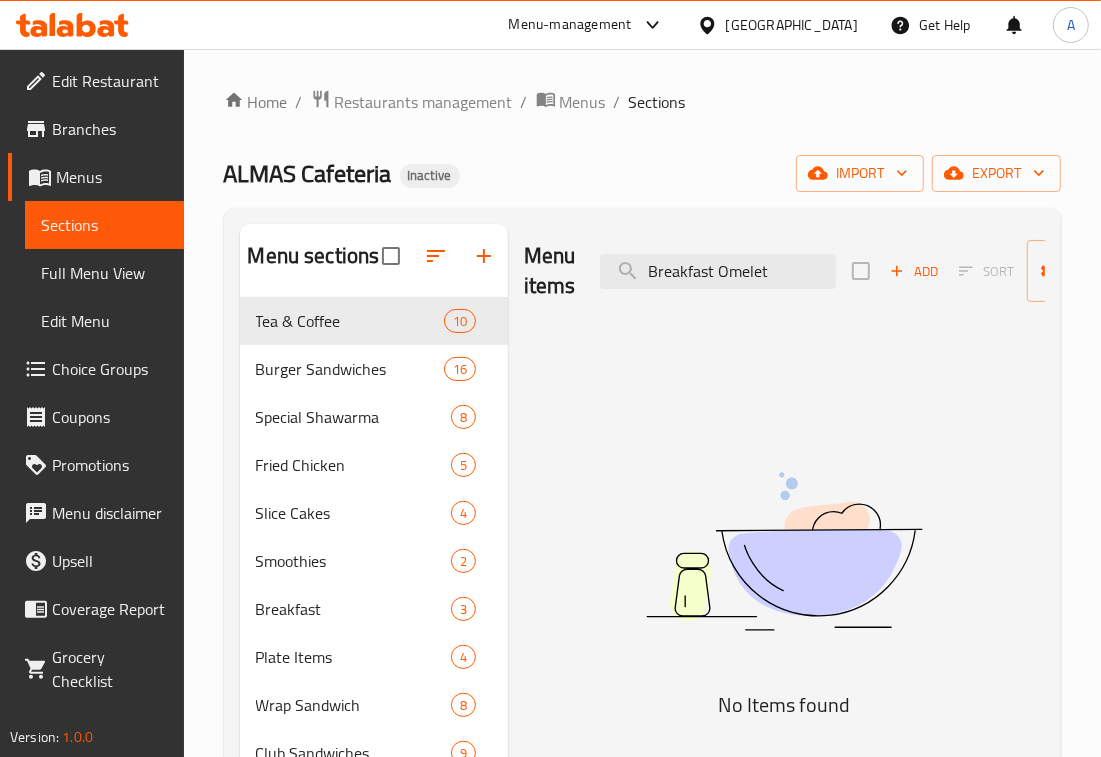 drag, startPoint x: 721, startPoint y: 268, endPoint x: 493, endPoint y: 245, distance: 229.15715 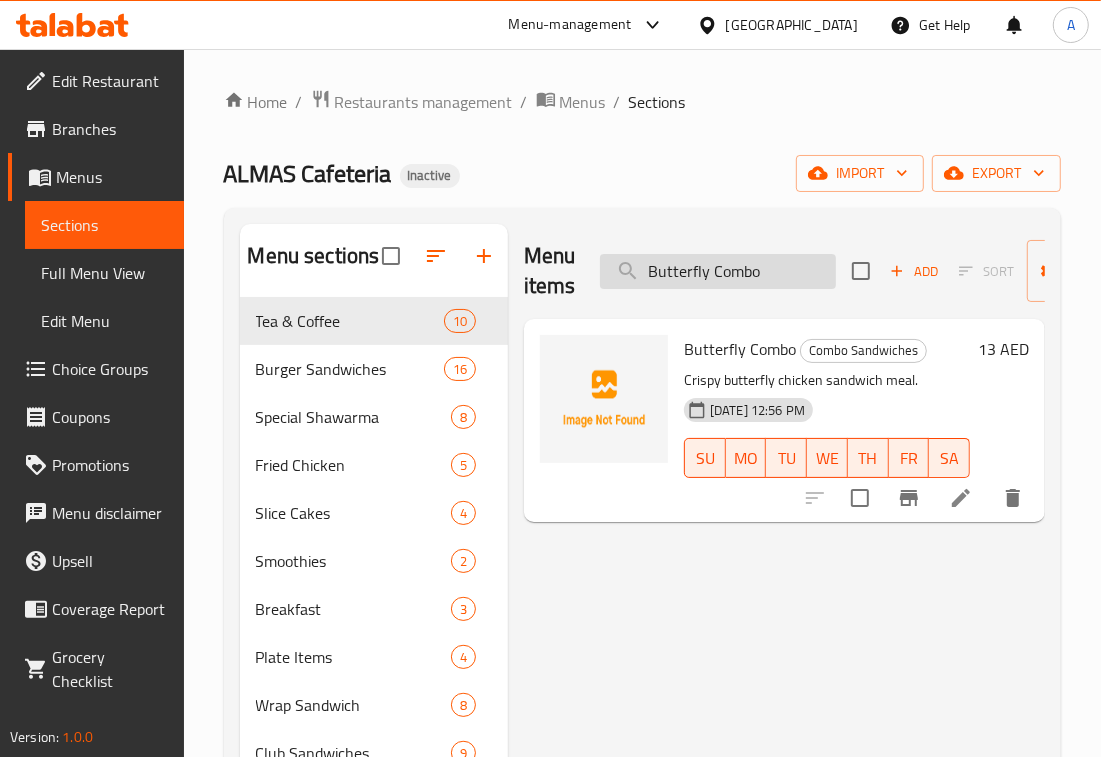 drag, startPoint x: 761, startPoint y: 262, endPoint x: 636, endPoint y: 271, distance: 125.32358 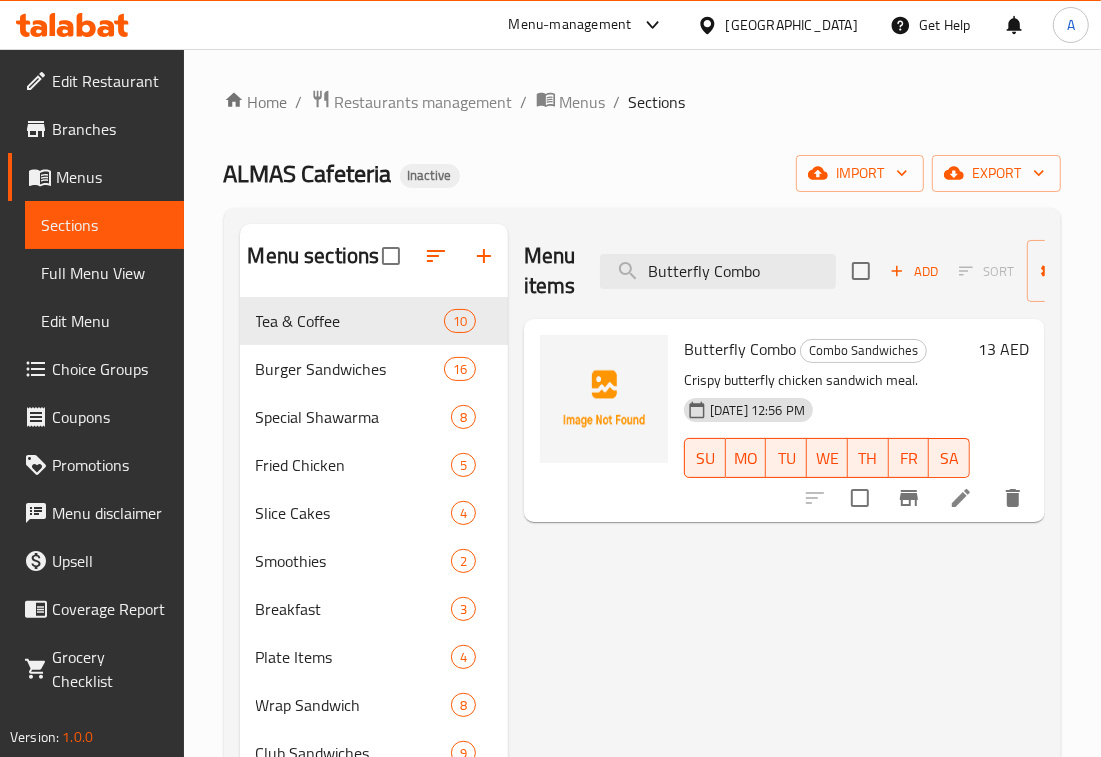 paste on "Café Latte" 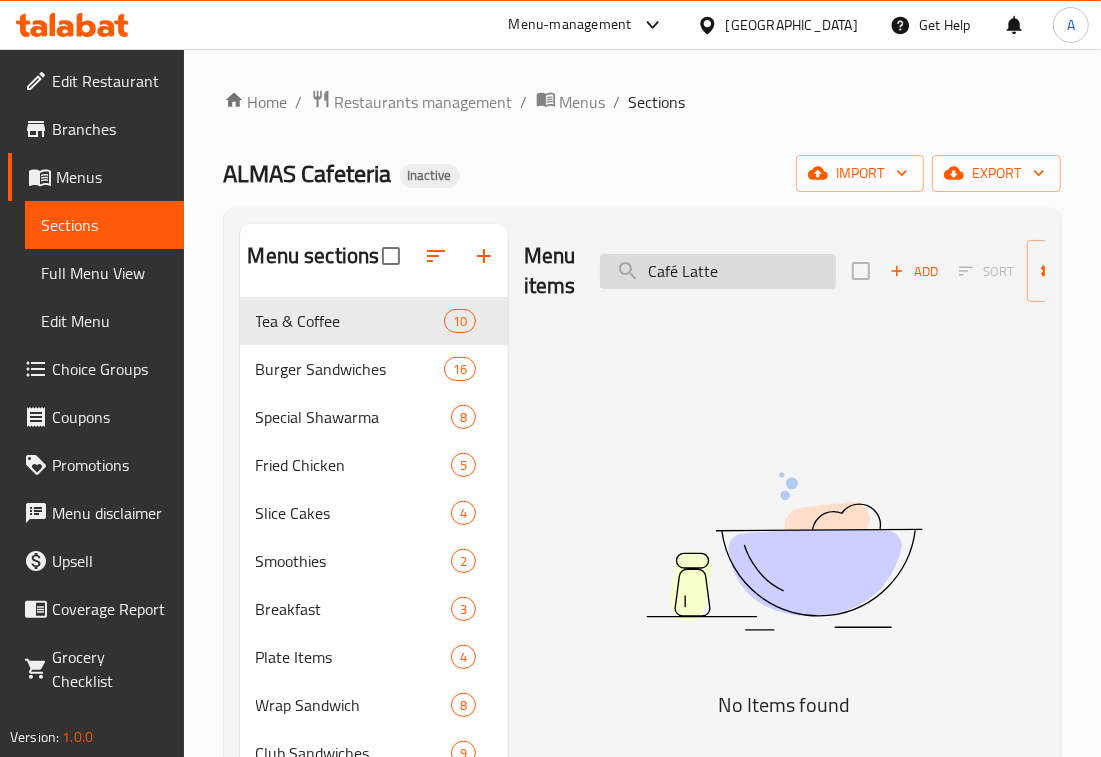 drag, startPoint x: 670, startPoint y: 270, endPoint x: 616, endPoint y: 275, distance: 54.230988 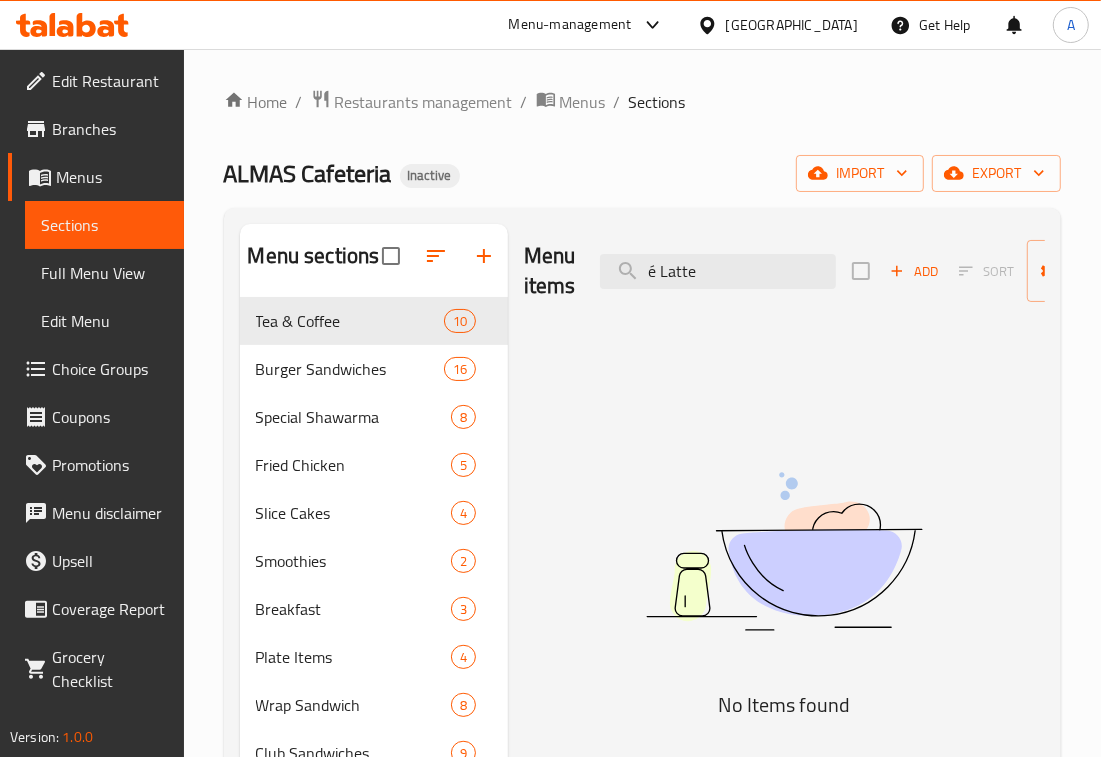 drag, startPoint x: 656, startPoint y: 275, endPoint x: 591, endPoint y: 286, distance: 65.9242 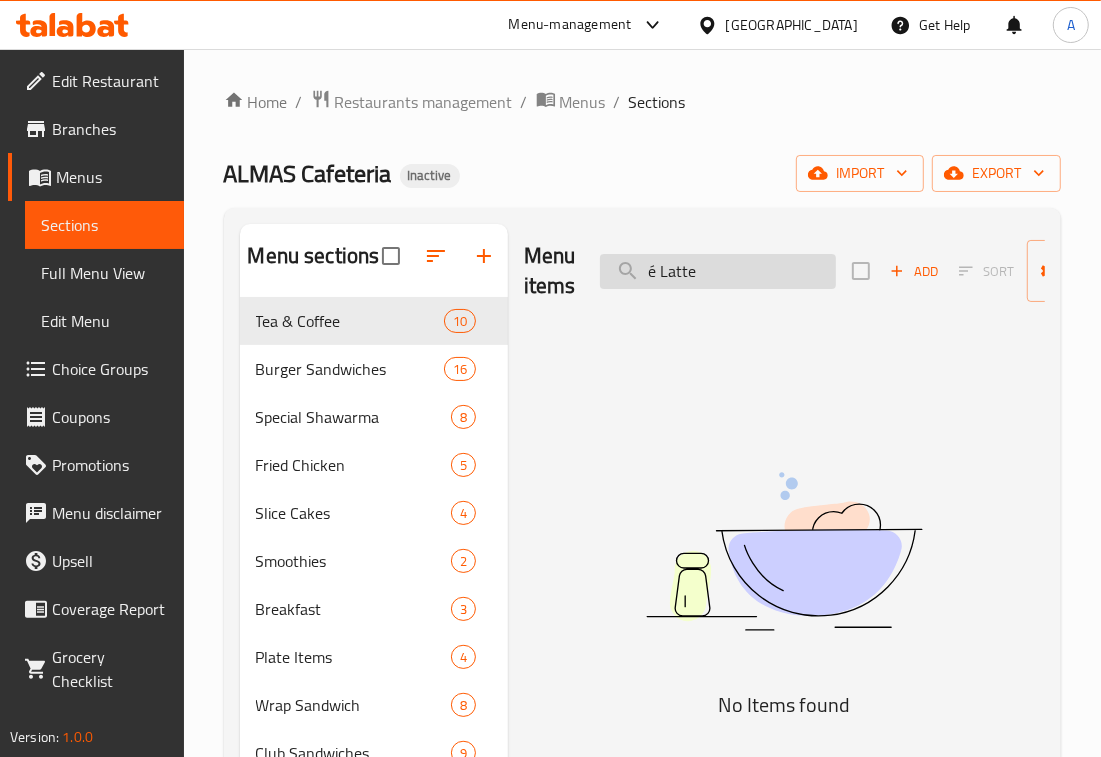 paste on "Café Latte" 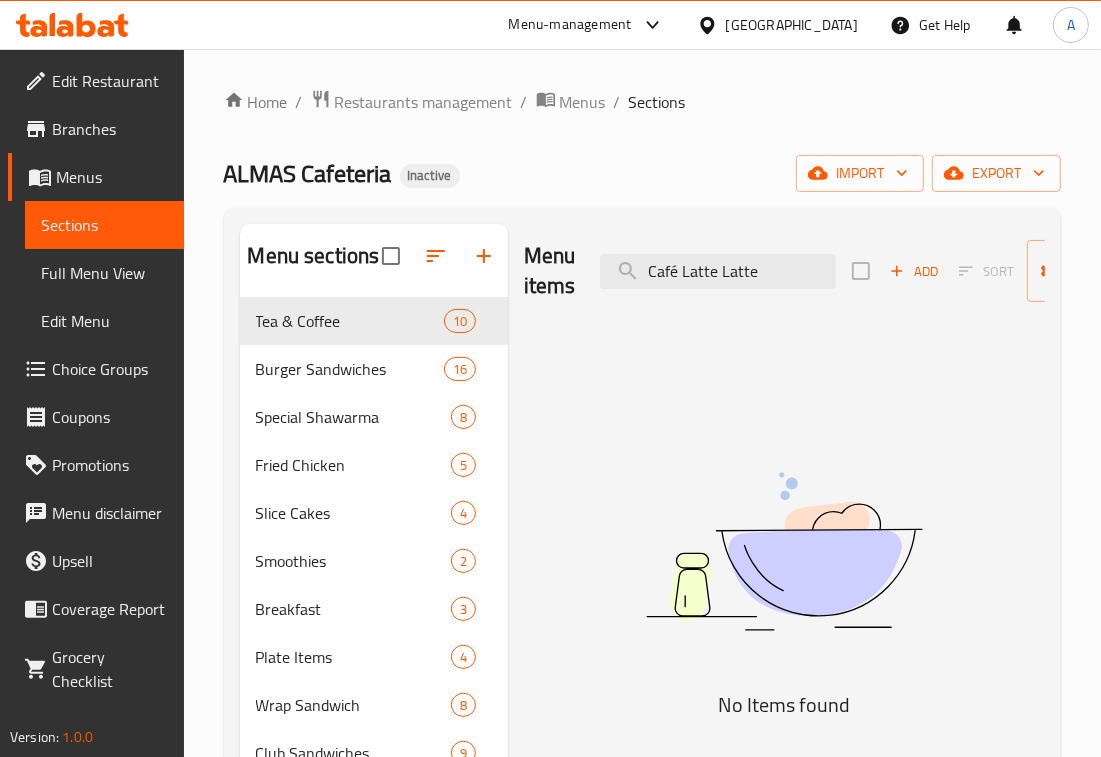 drag, startPoint x: 776, startPoint y: 267, endPoint x: 462, endPoint y: 272, distance: 314.0398 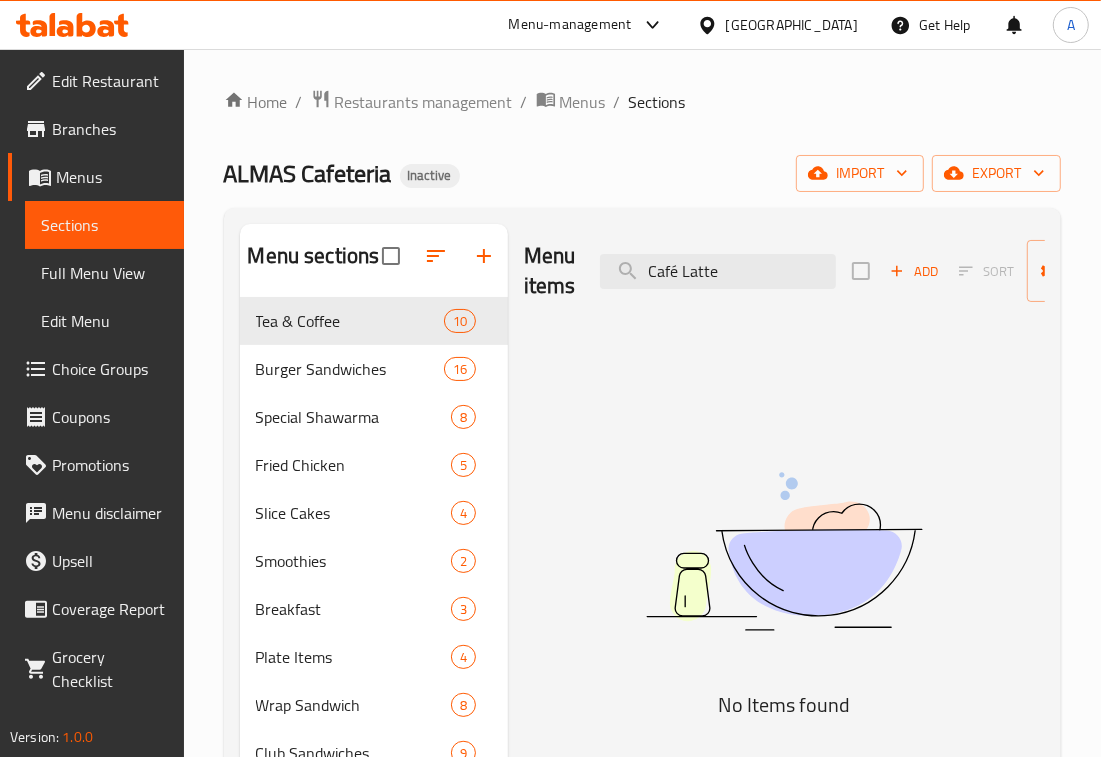drag, startPoint x: 683, startPoint y: 272, endPoint x: 412, endPoint y: 258, distance: 271.3614 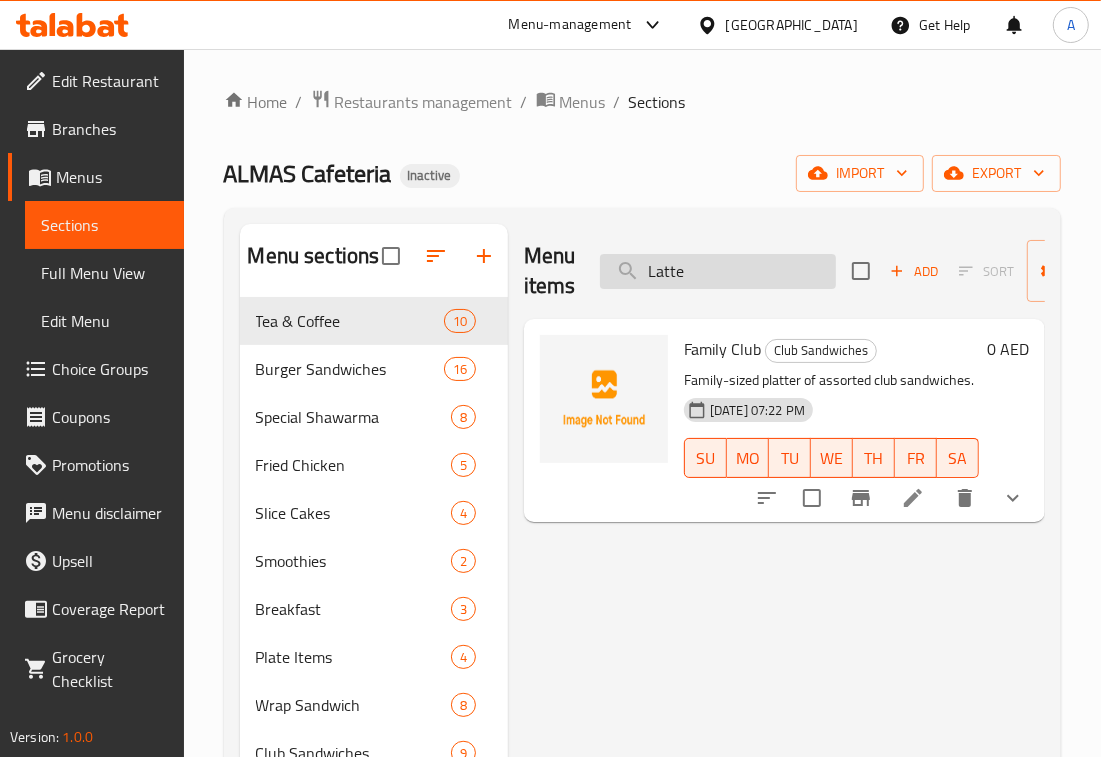 click on "Latte" at bounding box center [718, 271] 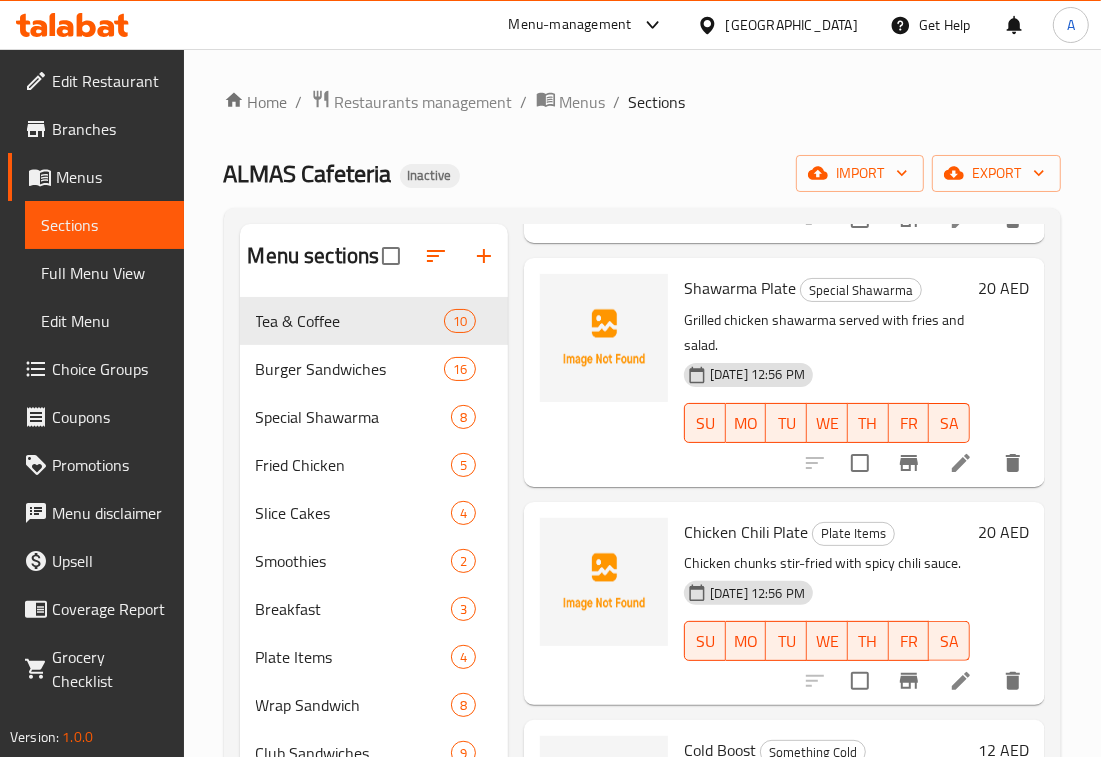 scroll, scrollTop: 323, scrollLeft: 0, axis: vertical 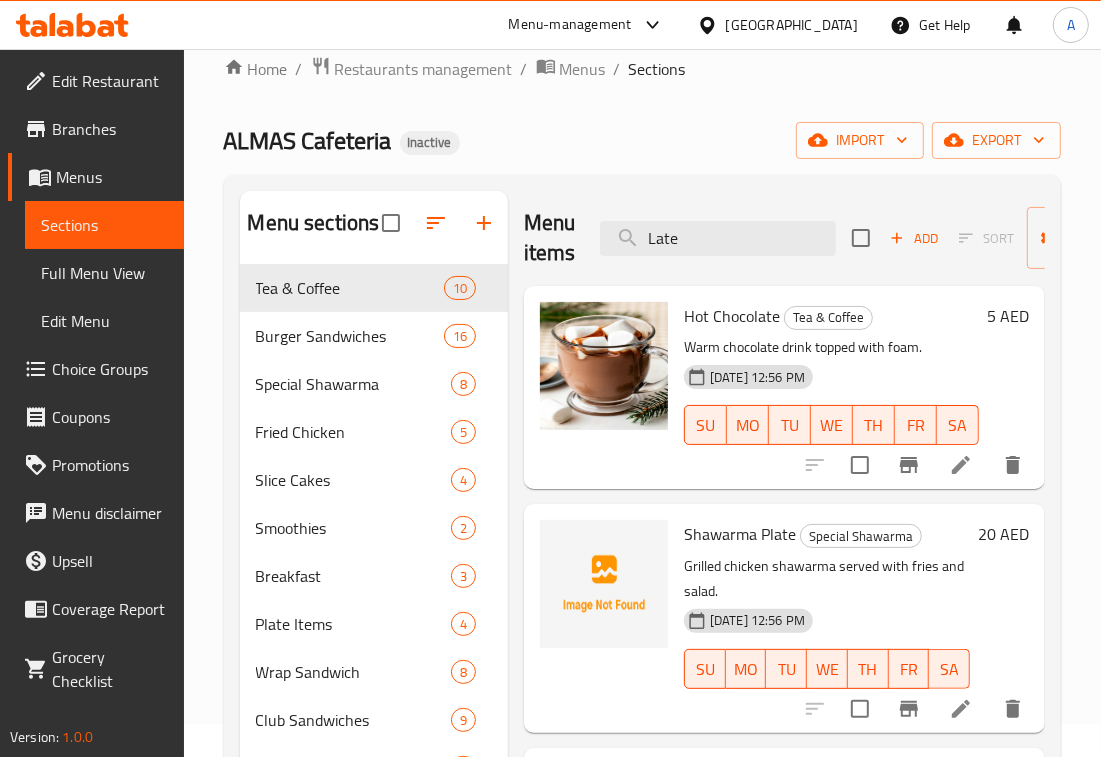 drag, startPoint x: 473, startPoint y: 230, endPoint x: 726, endPoint y: 125, distance: 273.92334 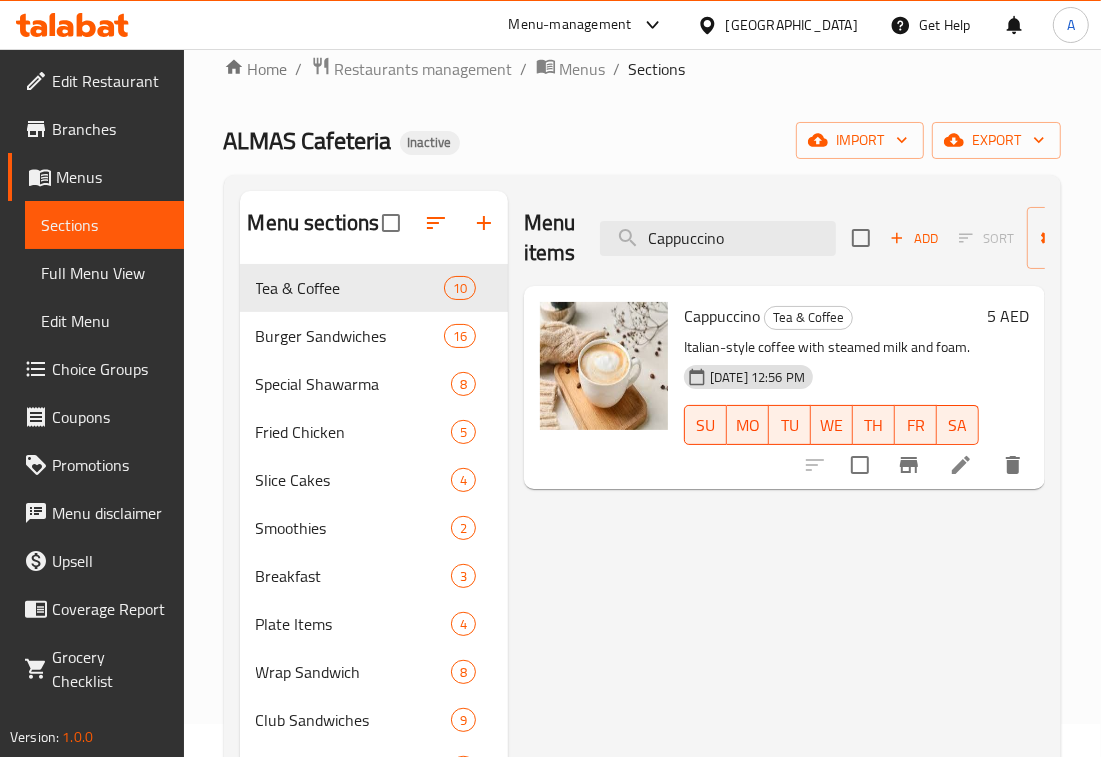 drag, startPoint x: 762, startPoint y: 235, endPoint x: 521, endPoint y: 192, distance: 244.80605 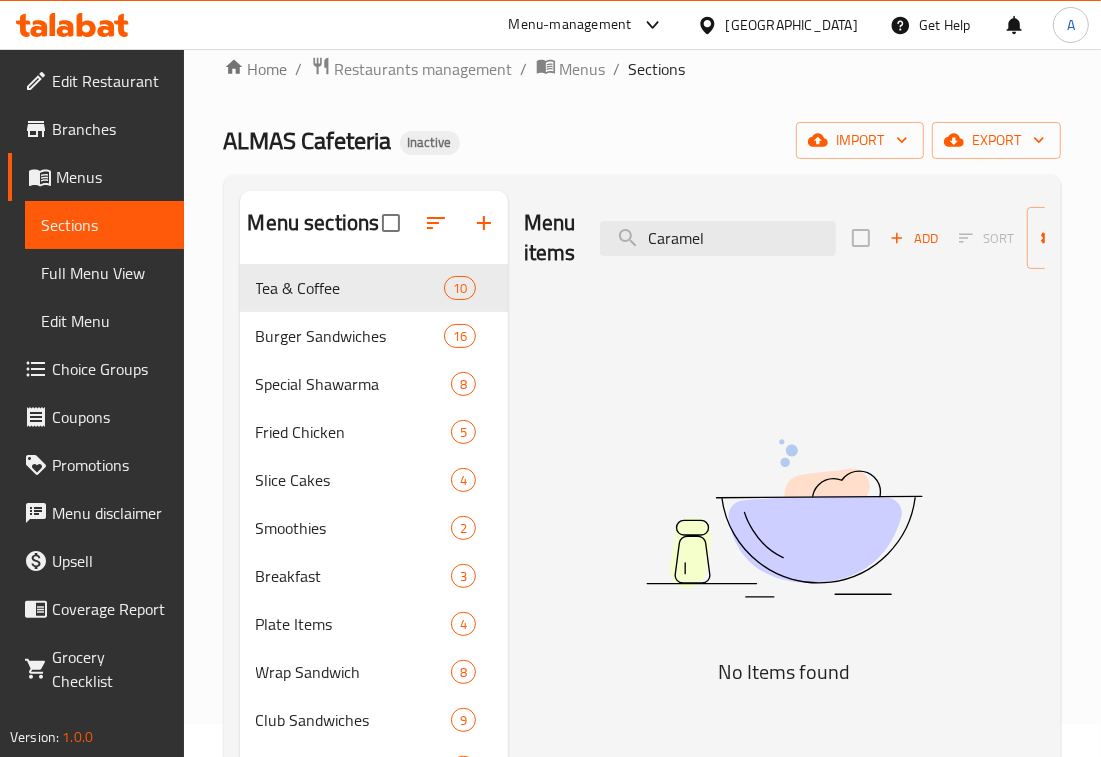 drag, startPoint x: 618, startPoint y: 233, endPoint x: 570, endPoint y: 207, distance: 54.589375 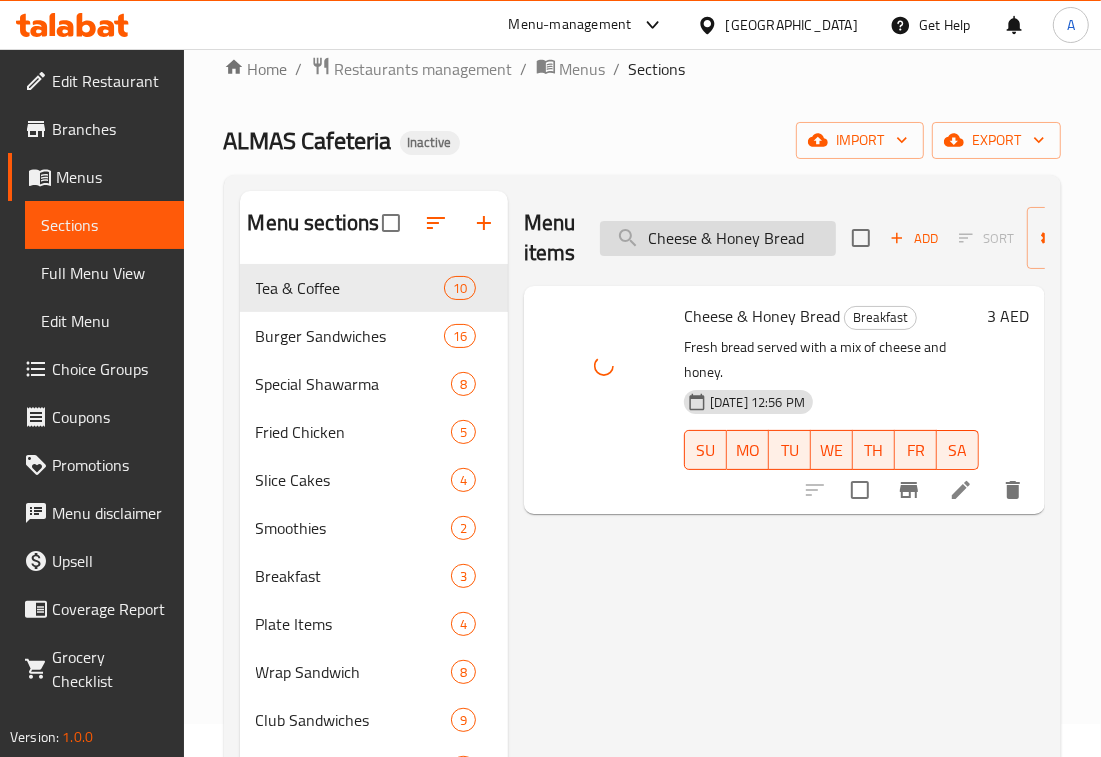 click on "Cheese & Honey Bread" at bounding box center (718, 238) 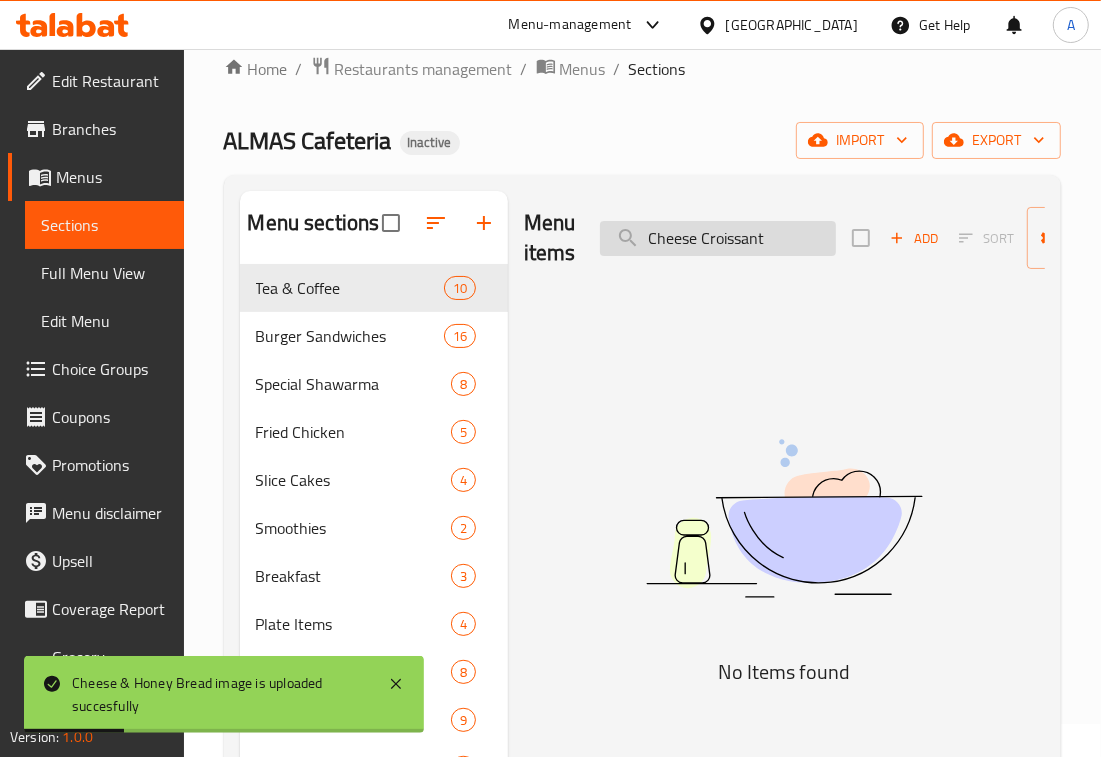 click on "Cheese Croissant" at bounding box center (718, 238) 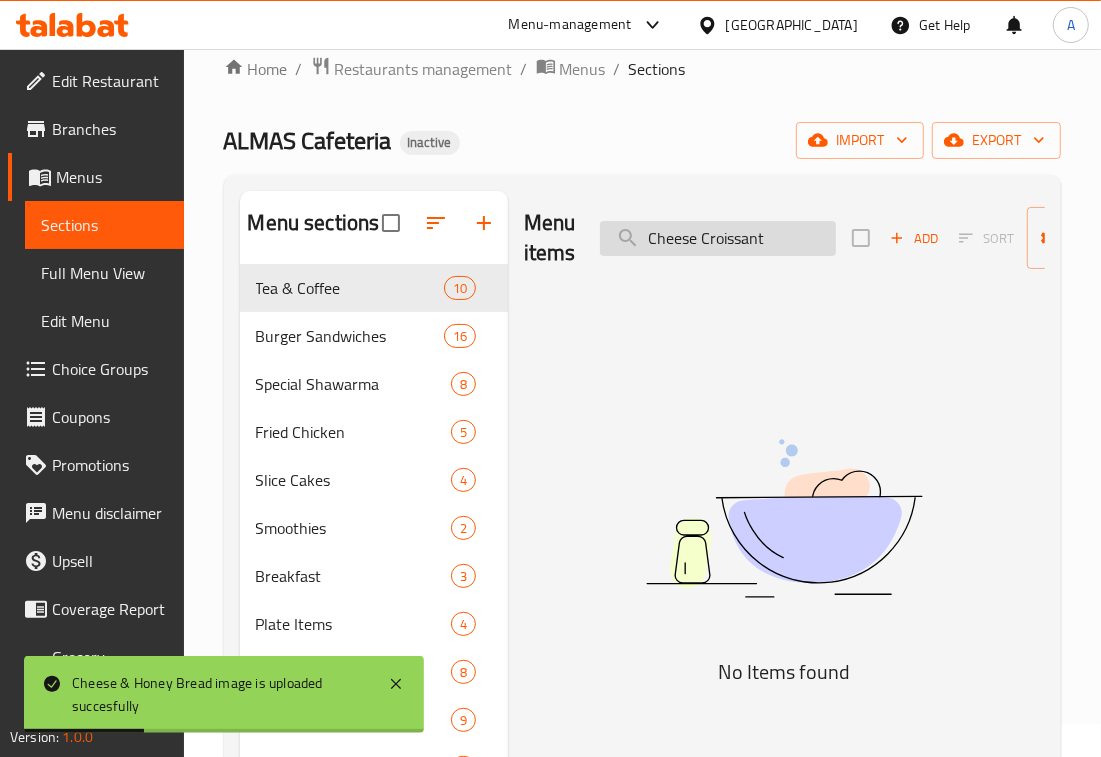 click on "Cheese Croissant" at bounding box center (718, 238) 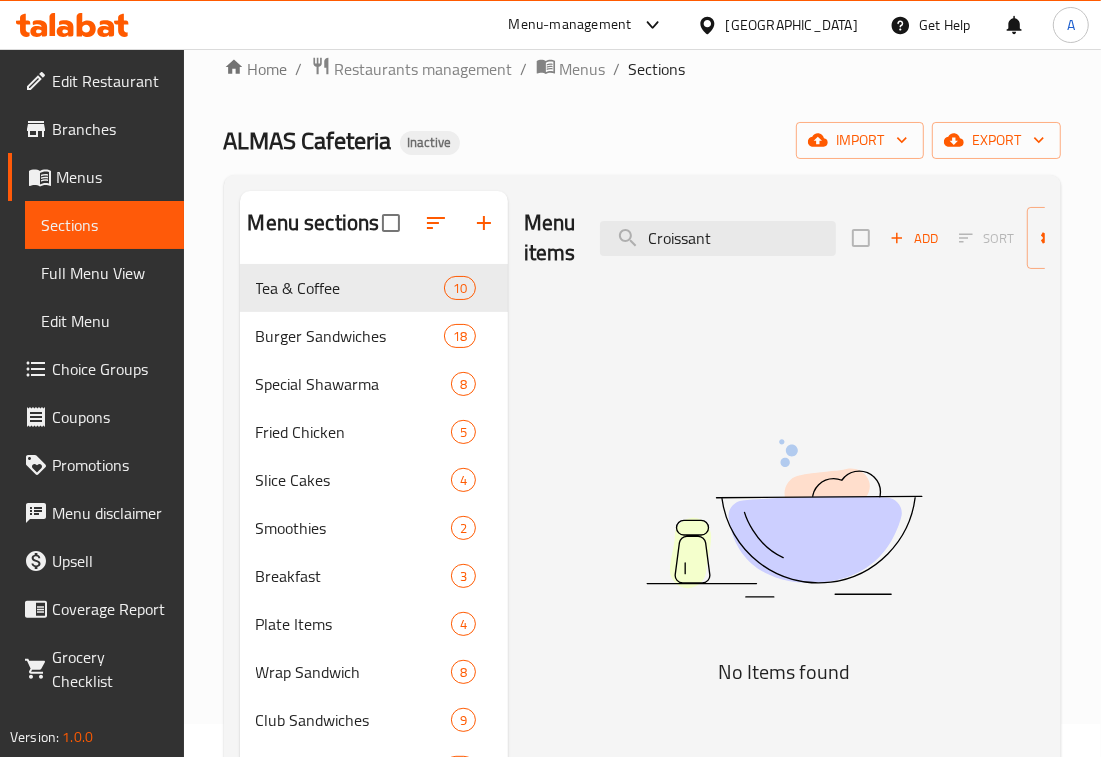 drag, startPoint x: 727, startPoint y: 238, endPoint x: 516, endPoint y: 247, distance: 211.19185 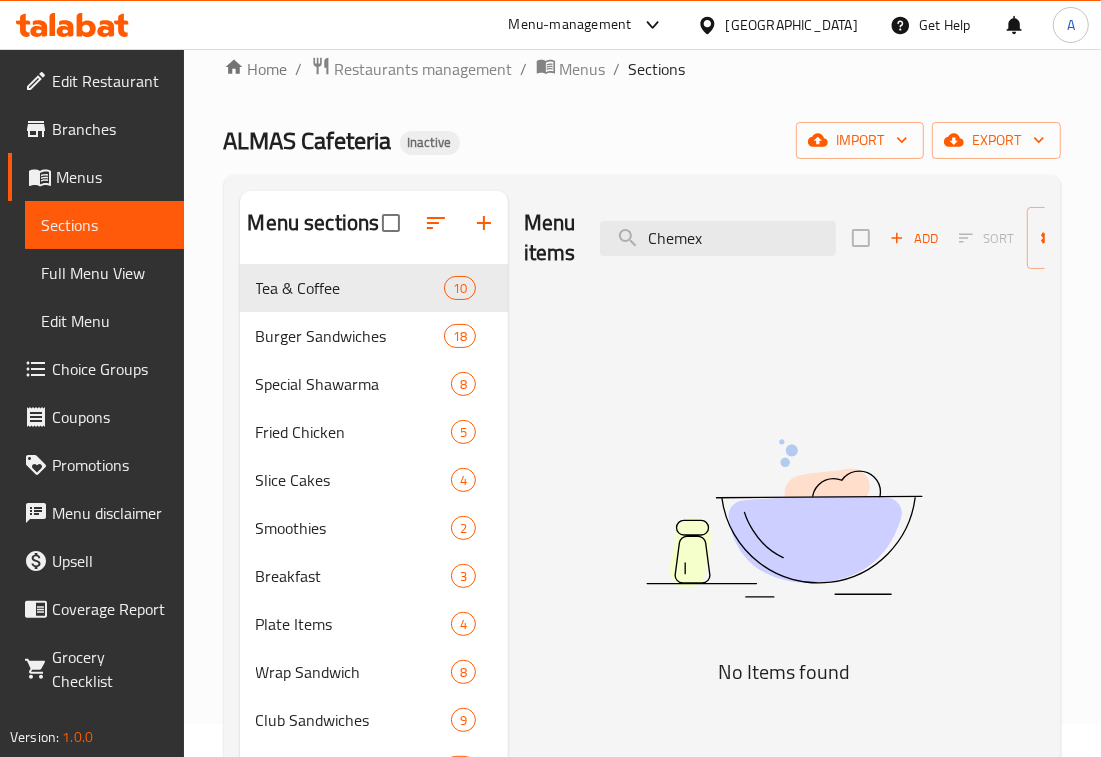 drag, startPoint x: 728, startPoint y: 228, endPoint x: 555, endPoint y: 225, distance: 173.02602 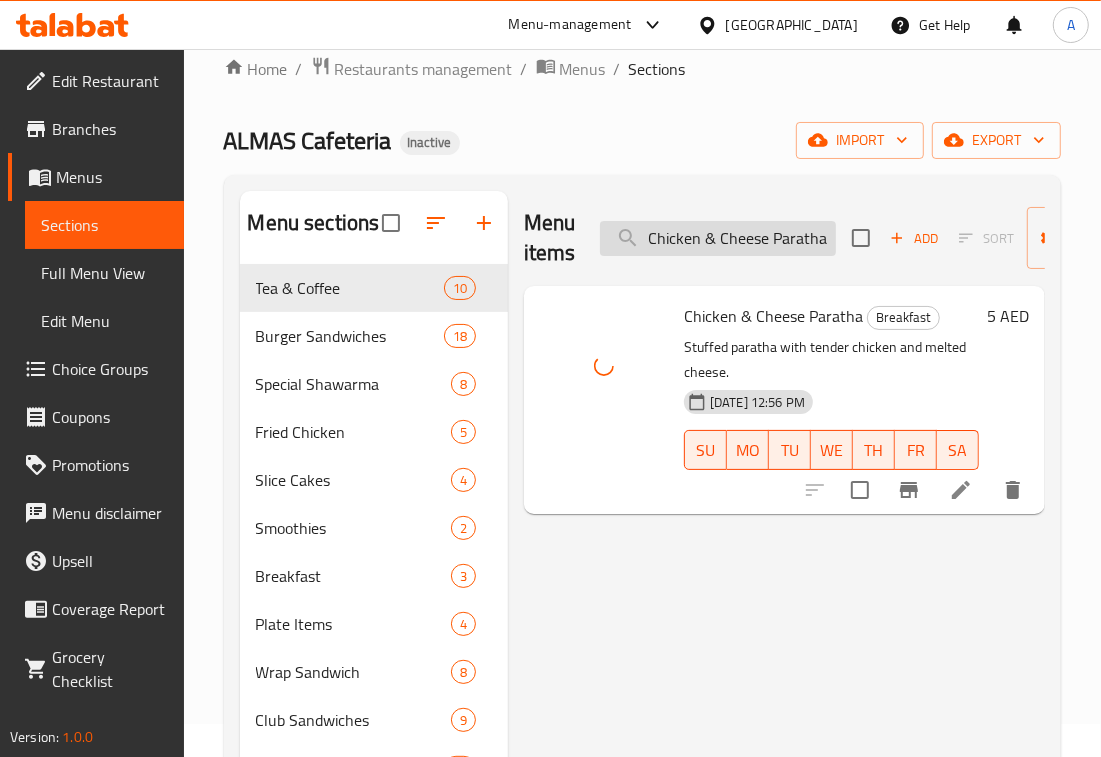 click on "Chicken & Cheese Paratha" at bounding box center [718, 238] 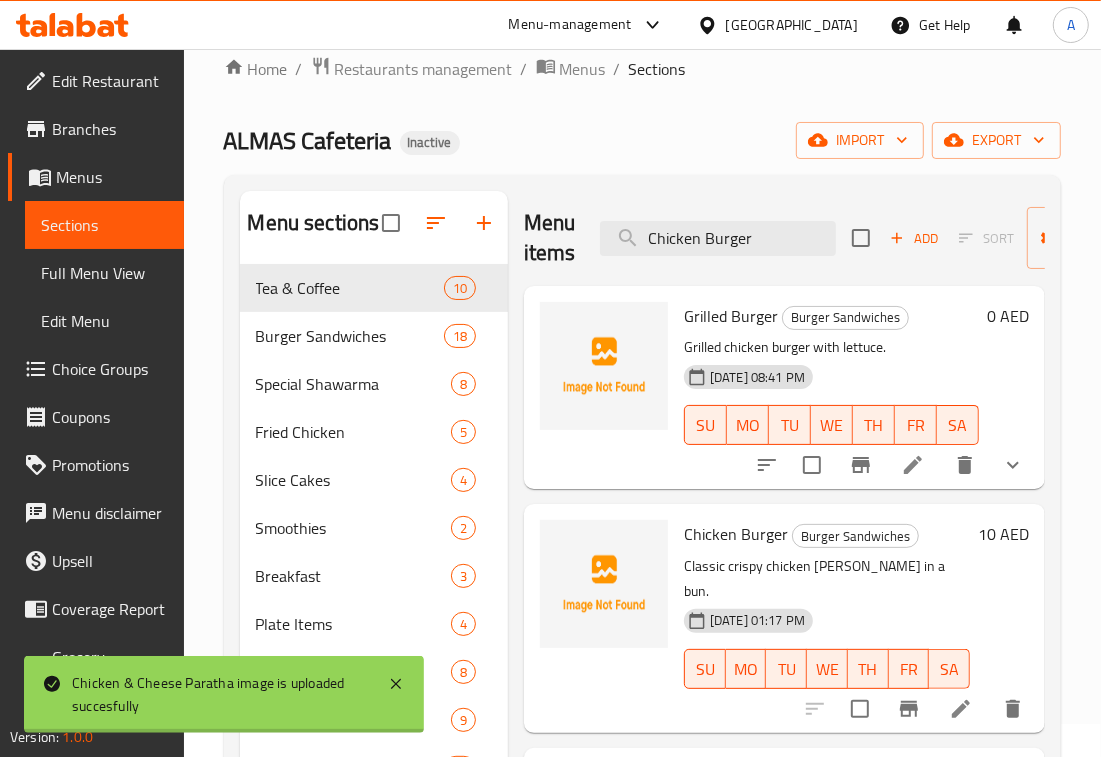 scroll, scrollTop: 83, scrollLeft: 0, axis: vertical 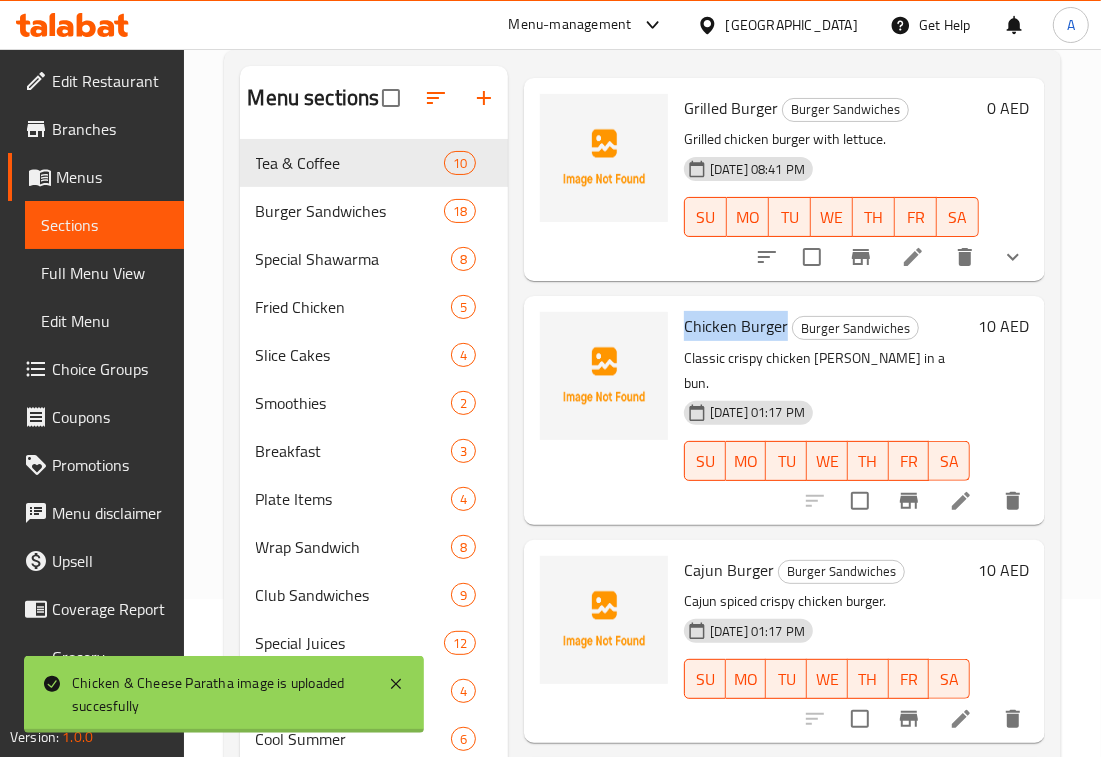 drag, startPoint x: 683, startPoint y: 326, endPoint x: 785, endPoint y: 326, distance: 102 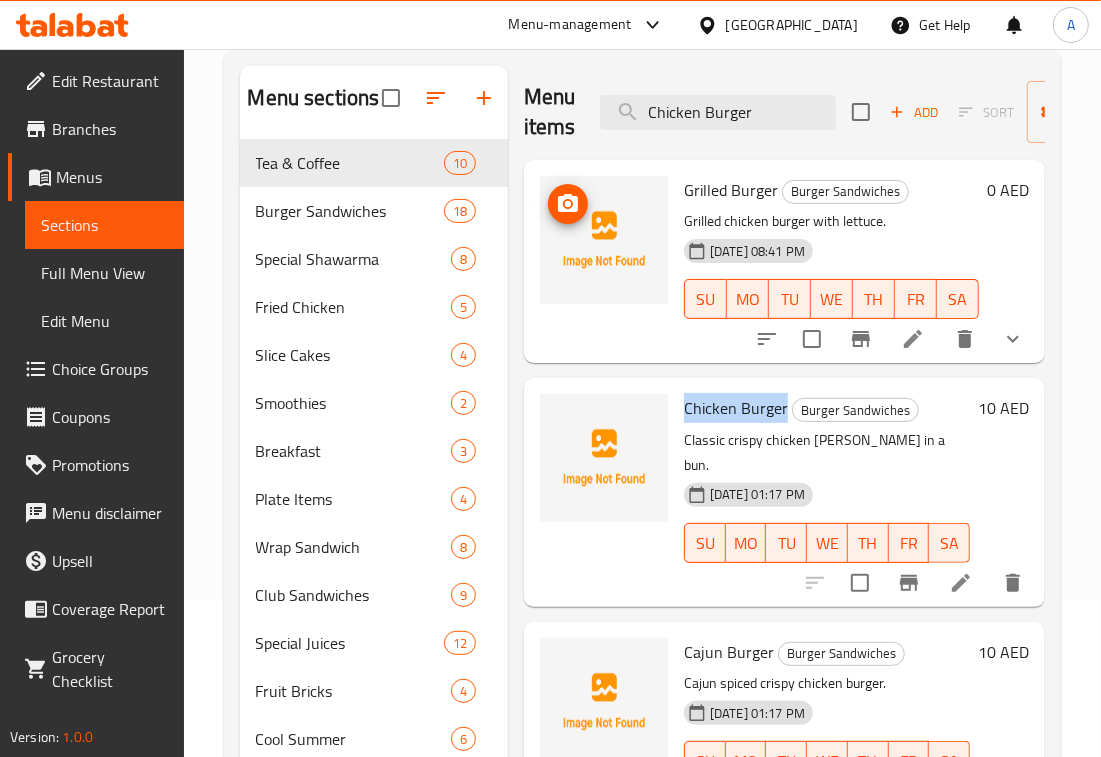 scroll, scrollTop: 0, scrollLeft: 0, axis: both 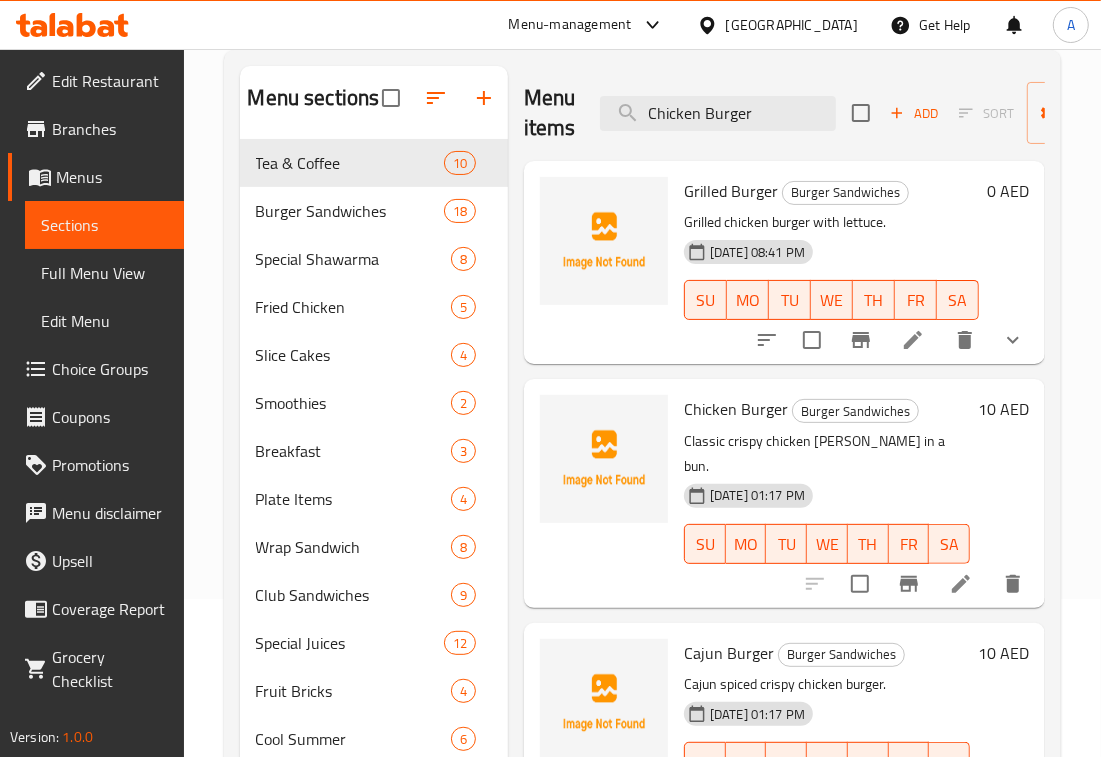 drag, startPoint x: 766, startPoint y: 116, endPoint x: 447, endPoint y: 98, distance: 319.50745 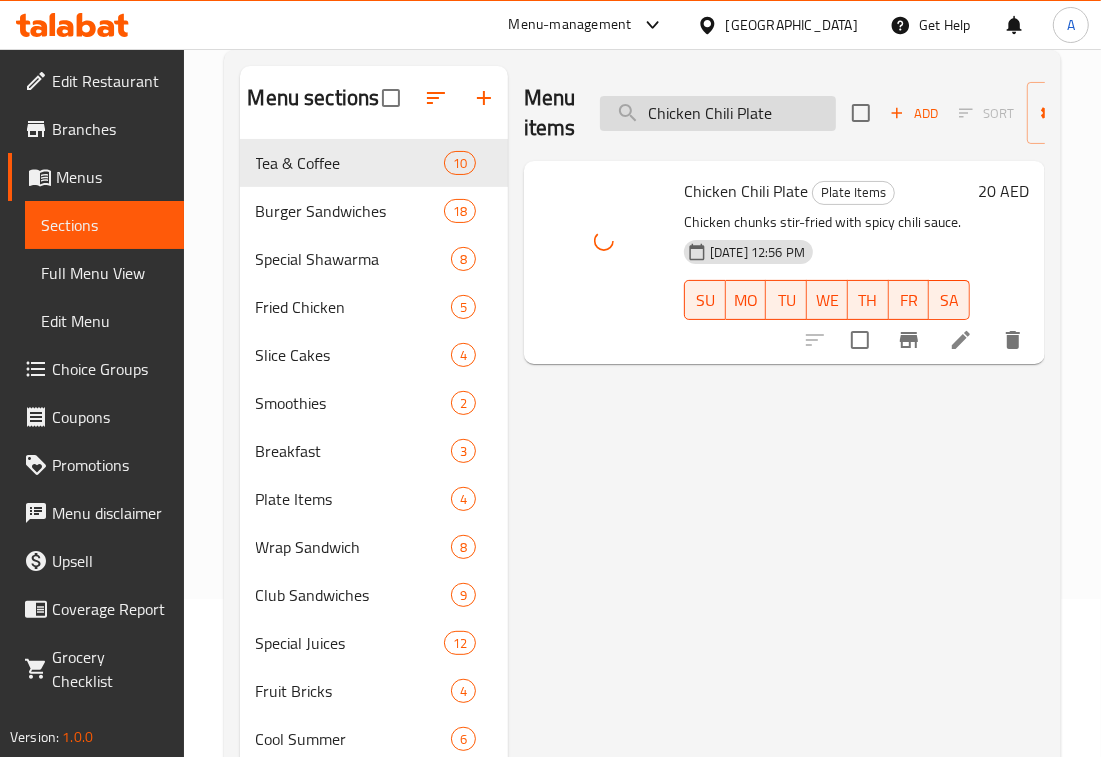 drag, startPoint x: 780, startPoint y: 108, endPoint x: 598, endPoint y: 126, distance: 182.88794 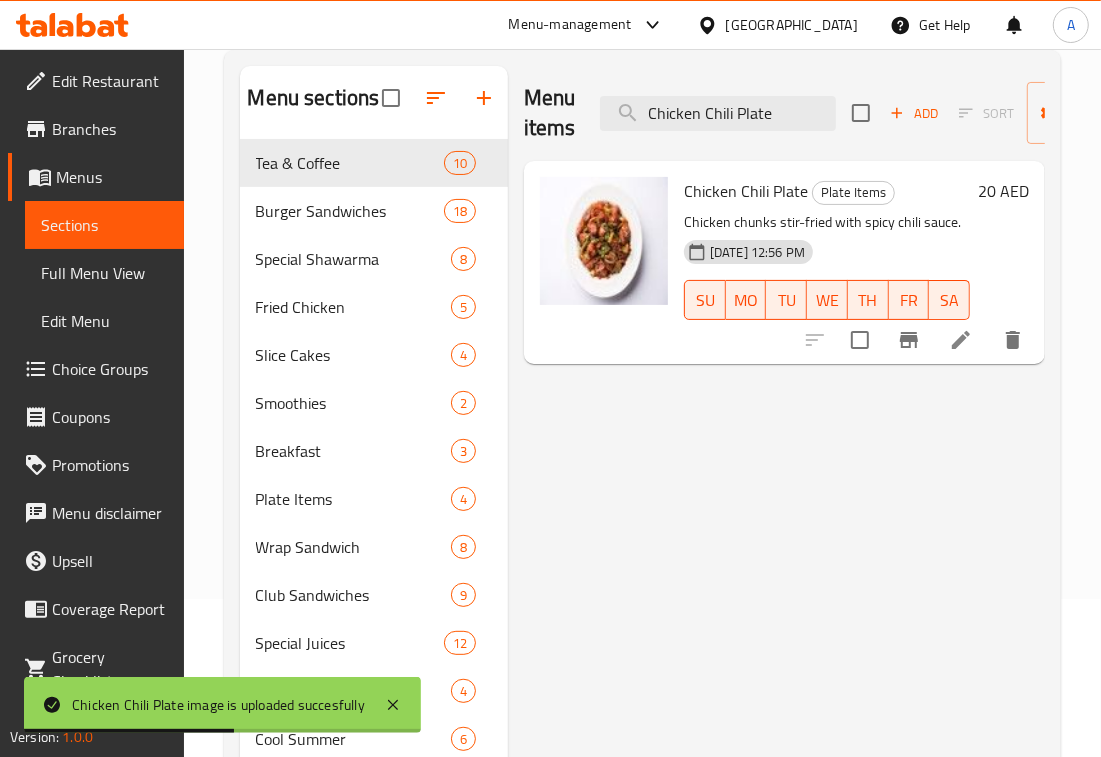 paste on "Fillet Combo" 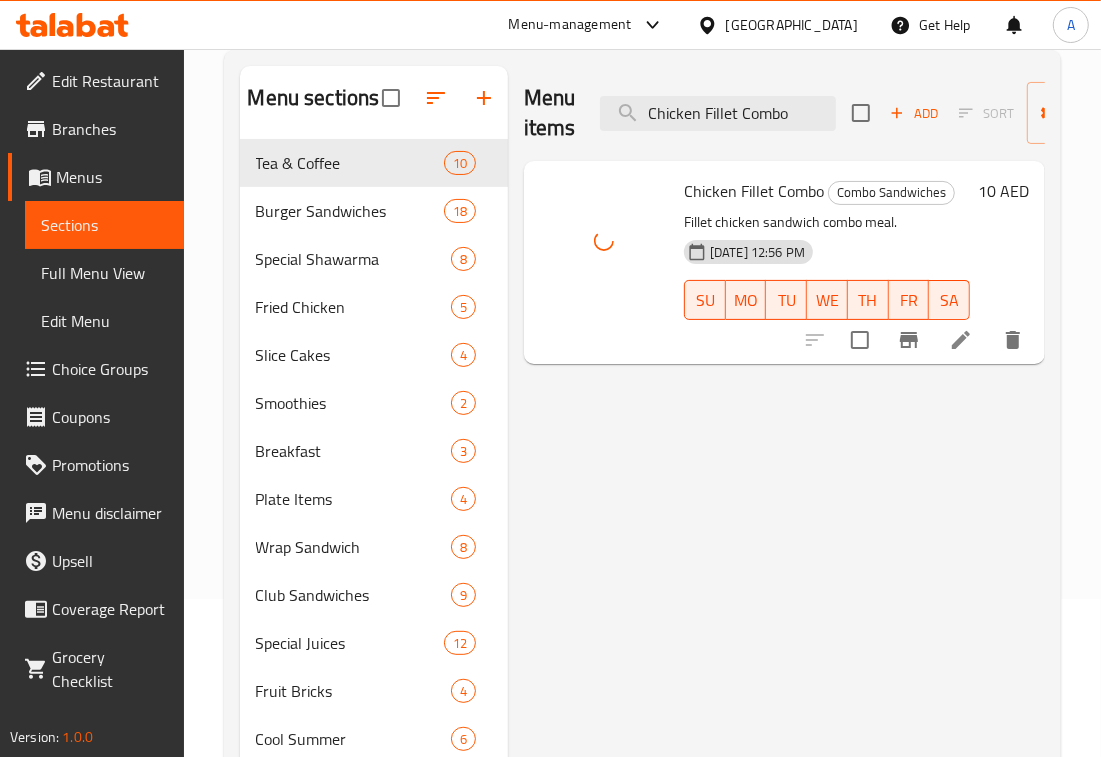 drag, startPoint x: 801, startPoint y: 113, endPoint x: 423, endPoint y: 141, distance: 379.0356 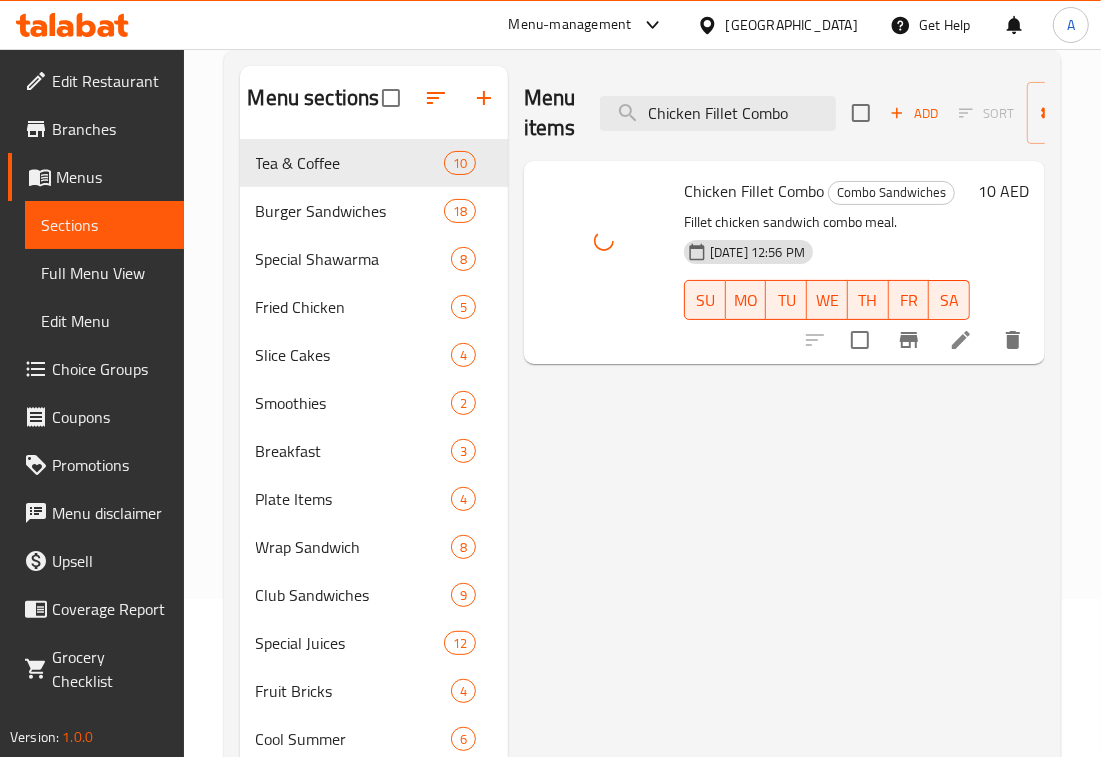 click on "Menu sections Tea & Coffee 10 Burger Sandwiches 18 Special Shawarma 8 Fried Chicken 5 Slice Cakes 4 Smoothies 2 Breakfast 3 Plate Items 4 Wrap Sandwich 8 Club Sandwiches 9 Special Juices 12 Fruit Bricks 4 Cool Summer 6 Mojito 3 Slush 3 Lassi 2 Something Cold 2 Paratha Sandwiches 15 Combo Sandwiches 8 Chocolate Milkshakes 4 Dry Fruit Shake 3 Falooda 3 Menu items Chicken Fillet Combo Add Sort Manage items Chicken Fillet Combo   Combo Sandwiches Fillet chicken sandwich combo meal. [DATE] 12:56 PM SU MO TU WE TH FR SA 10   AED" at bounding box center (642, 634) 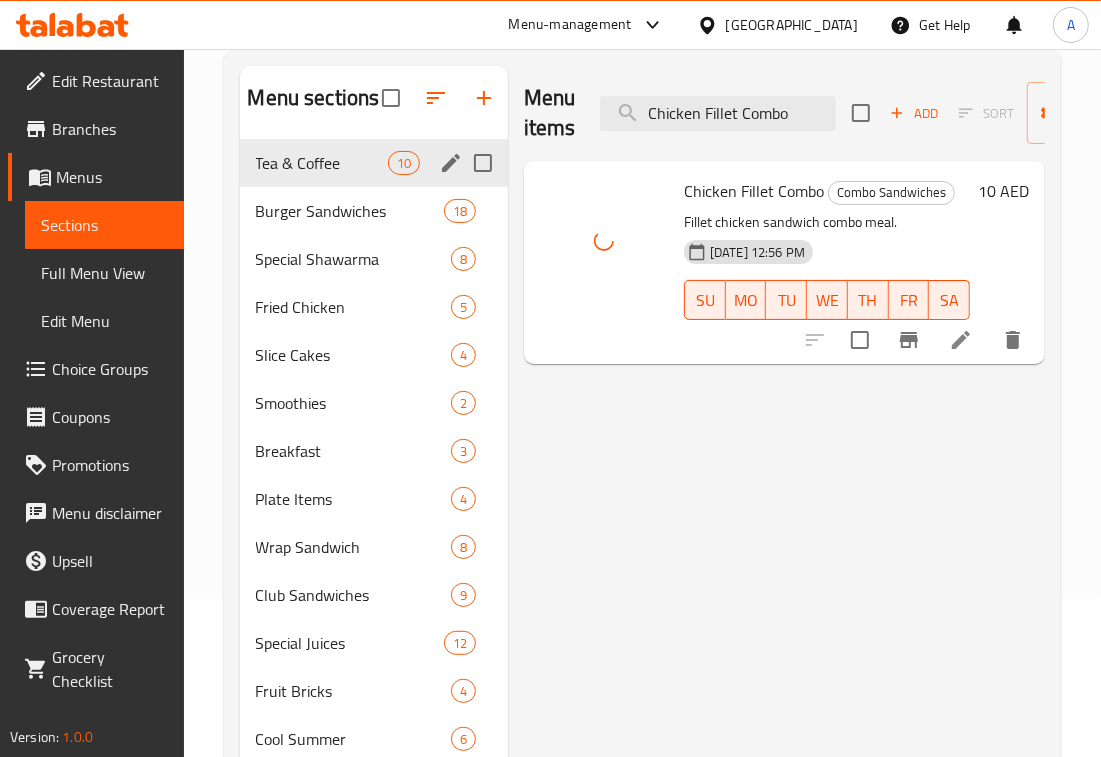 paste on "Wrap" 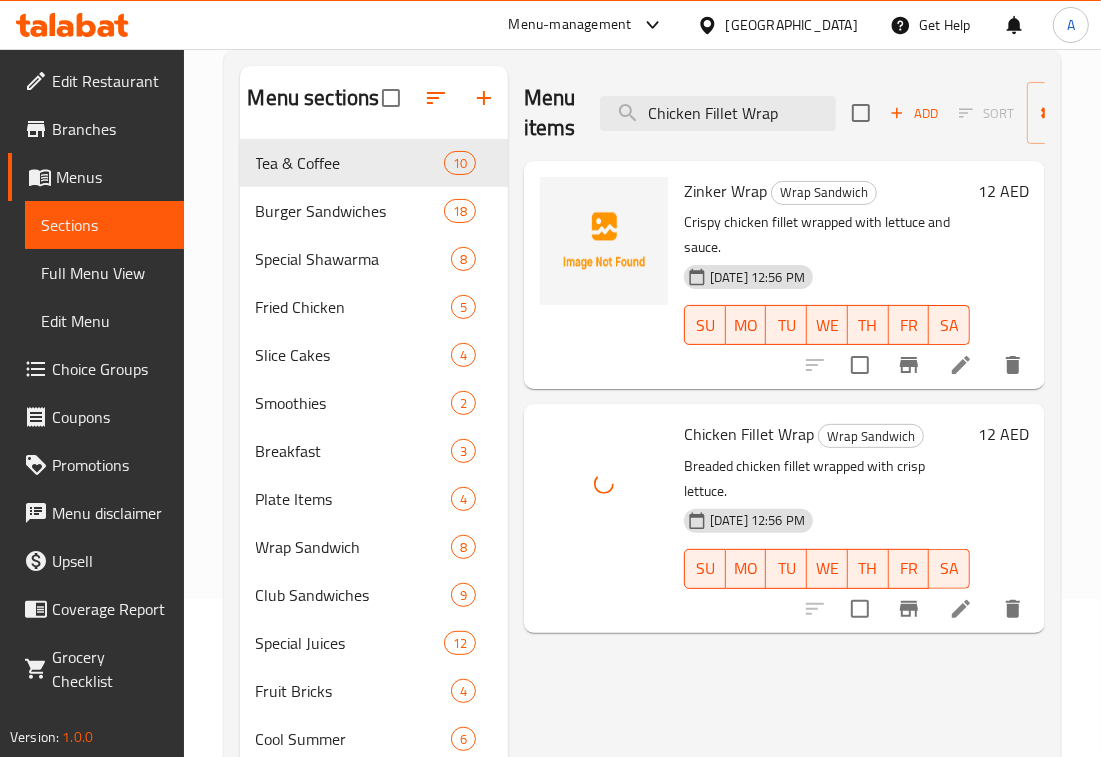 click on "Menu items Chicken Fillet Wrap Add Sort Manage items" at bounding box center [784, 113] 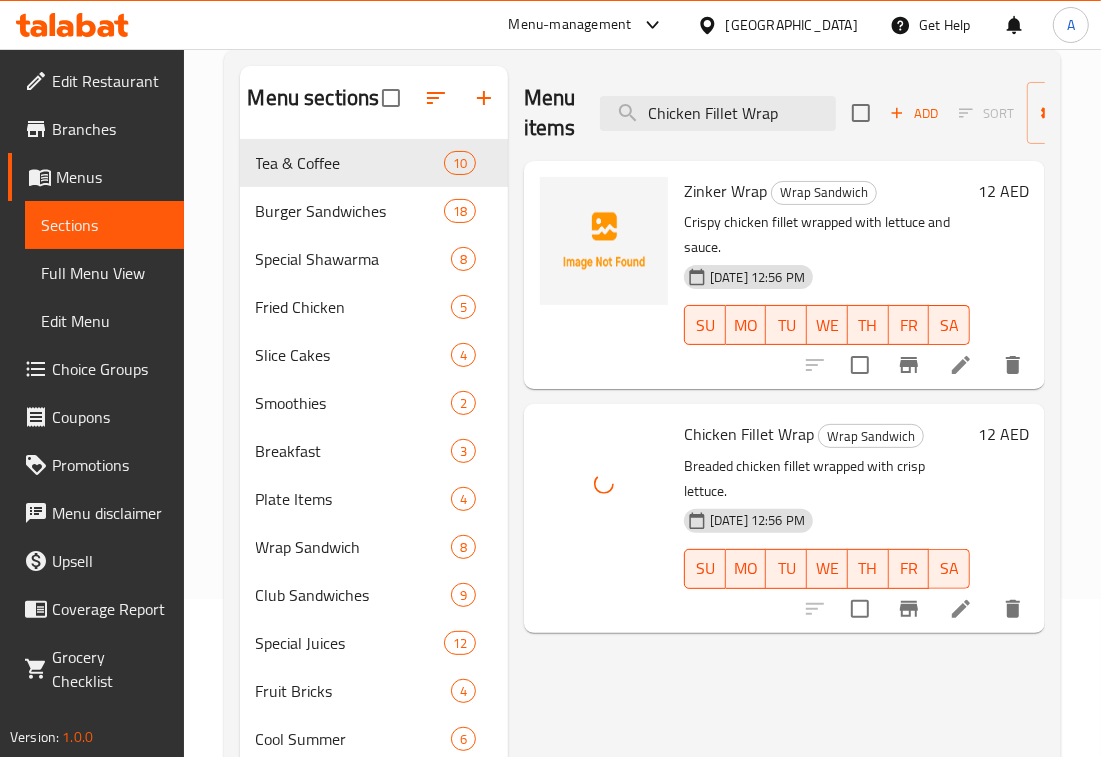 paste on "Lemon Combo" 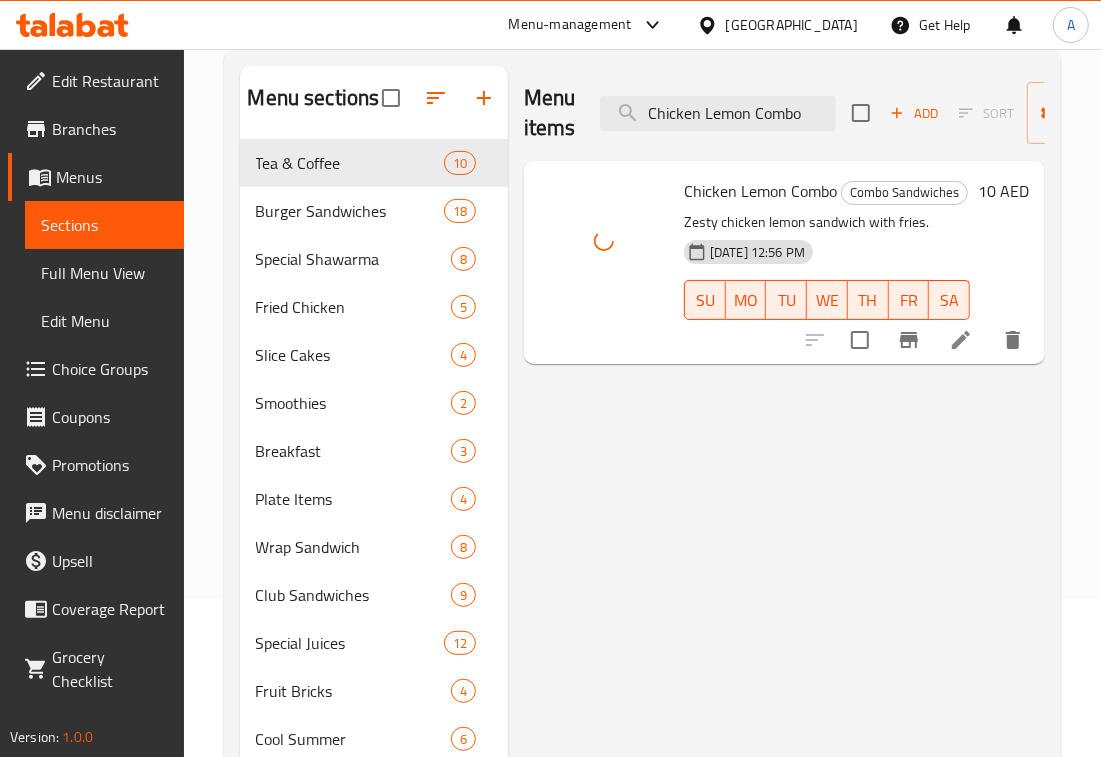 drag, startPoint x: 811, startPoint y: 112, endPoint x: 462, endPoint y: 128, distance: 349.36658 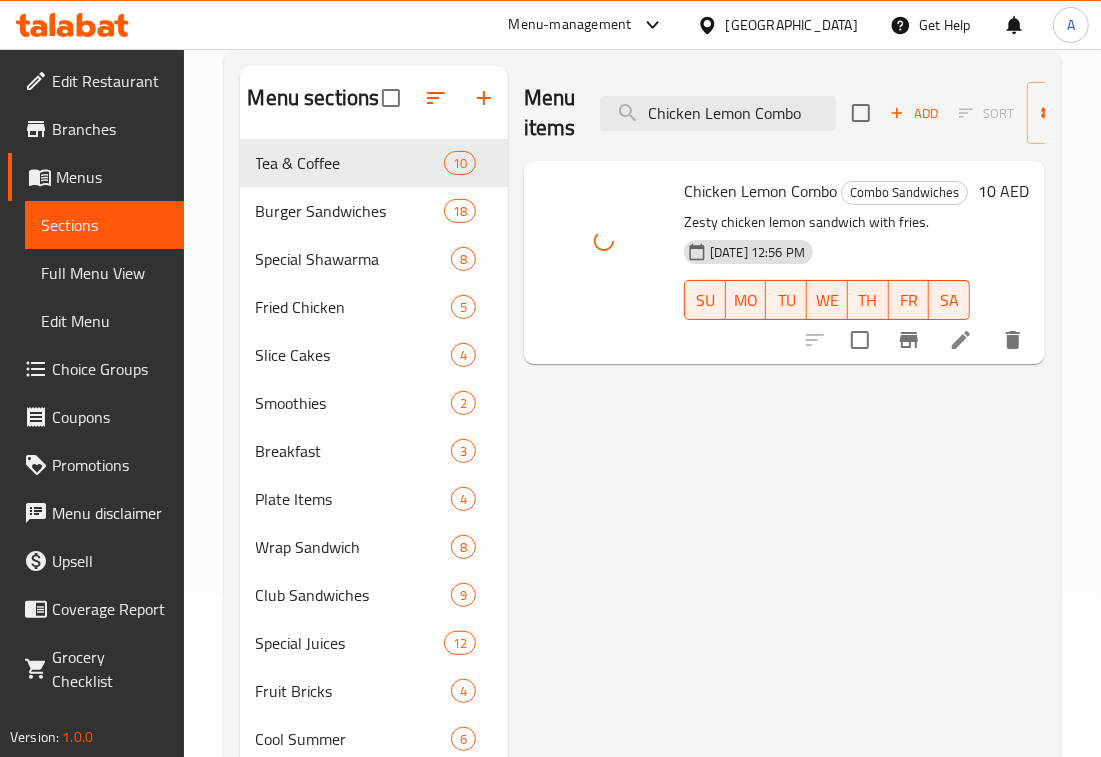click on "Menu sections Tea & Coffee 10 Burger Sandwiches 18 Special Shawarma 8 Fried Chicken 5 Slice Cakes 4 Smoothies 2 Breakfast 3 Plate Items 4 Wrap Sandwich 8 Club Sandwiches 9 Special Juices 12 Fruit Bricks 4 Cool Summer 6 Mojito 3 Slush 3 Lassi 2 Something Cold 2 Paratha Sandwiches 15 Combo Sandwiches 8 Chocolate Milkshakes 4 Dry Fruit Shake 3 Falooda 3 Menu items Chicken Lemon Combo Add Sort Manage items Chicken Lemon Combo   Combo Sandwiches Zesty chicken lemon sandwich with fries. [DATE] 12:56 PM SU MO TU WE TH FR SA 10   AED" at bounding box center (642, 634) 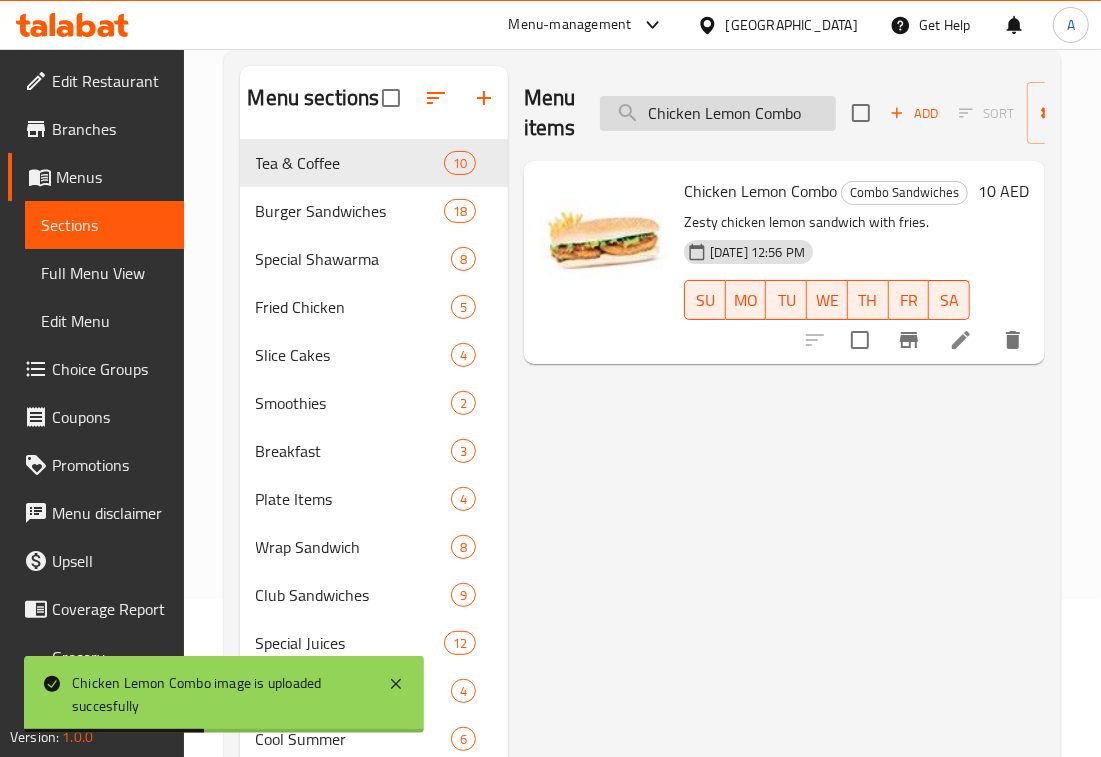 click on "Chicken Lemon Combo" at bounding box center [718, 113] 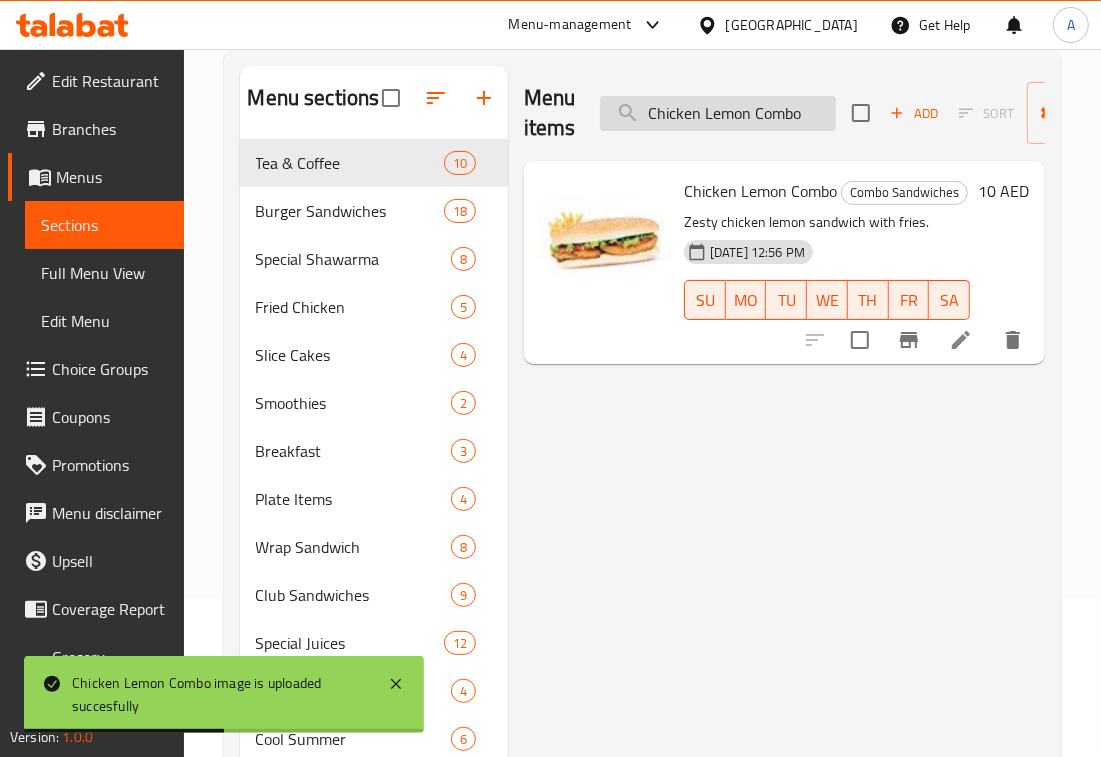 click on "Chicken Lemon Combo" at bounding box center (718, 113) 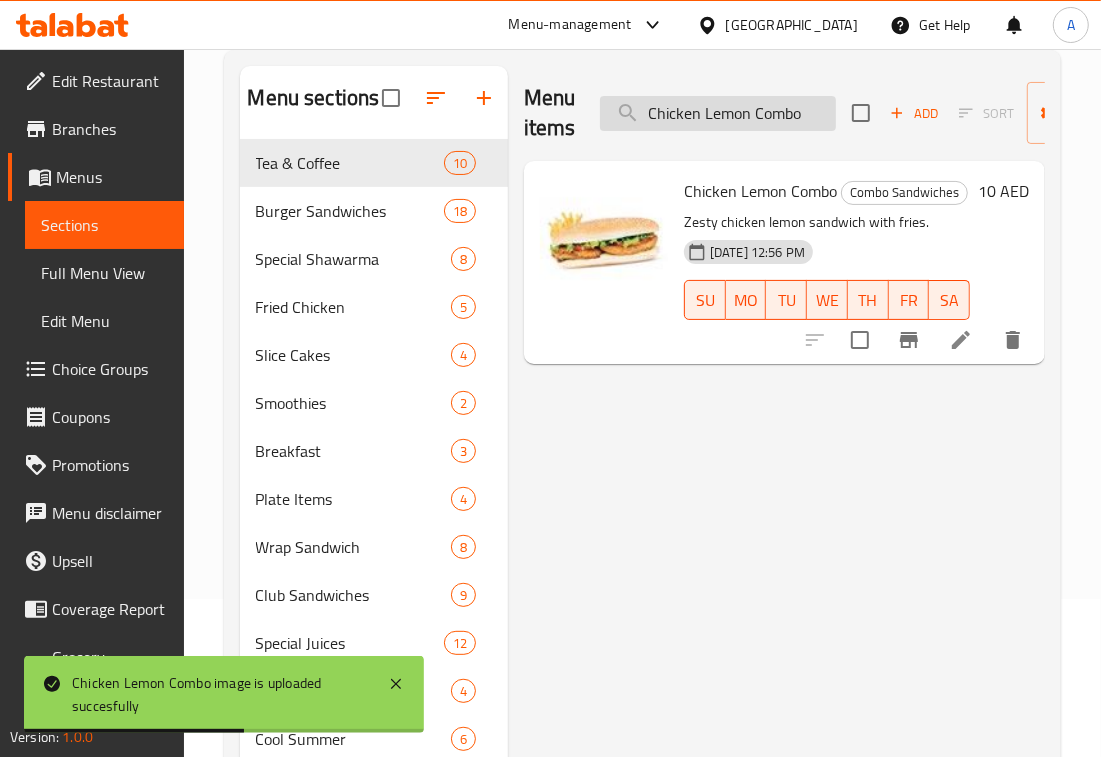 paste on "Nashif" 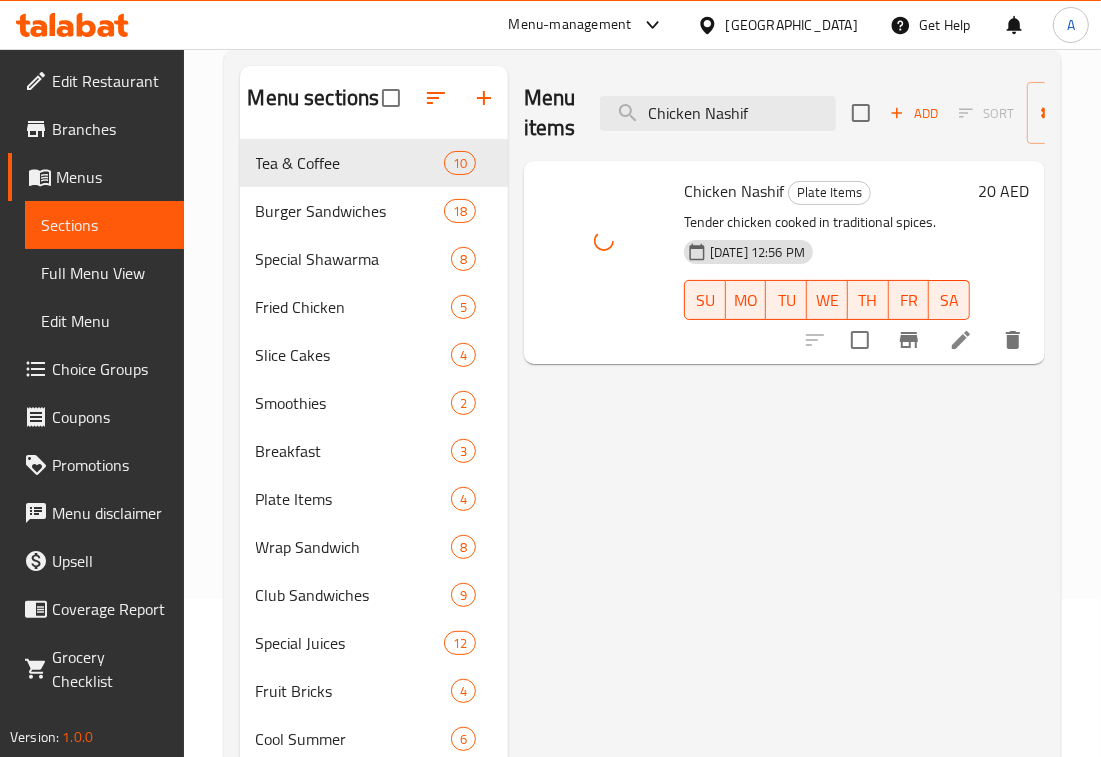 drag, startPoint x: 771, startPoint y: 107, endPoint x: 518, endPoint y: 147, distance: 256.14255 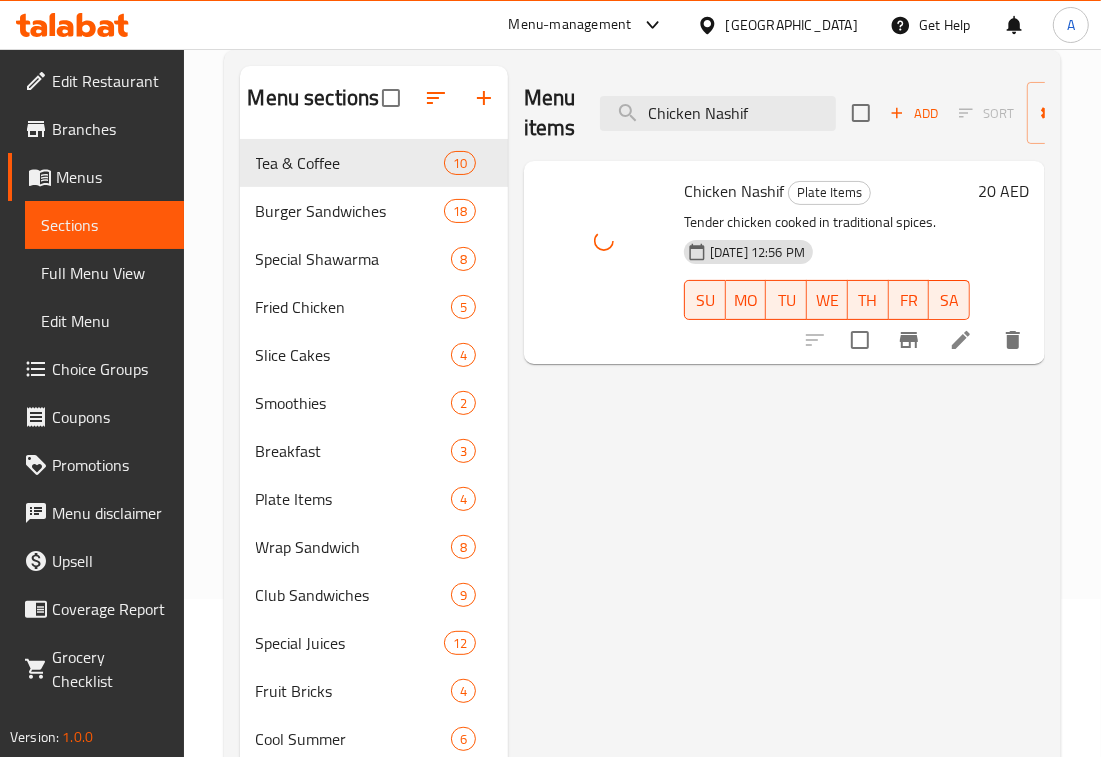 click on "Menu items Chicken Nashif Add Sort Manage items Chicken Nashif   Plate Items Tender chicken cooked in traditional spices. [DATE] 12:56 PM SU MO TU WE TH FR SA 20   AED" at bounding box center [776, 634] 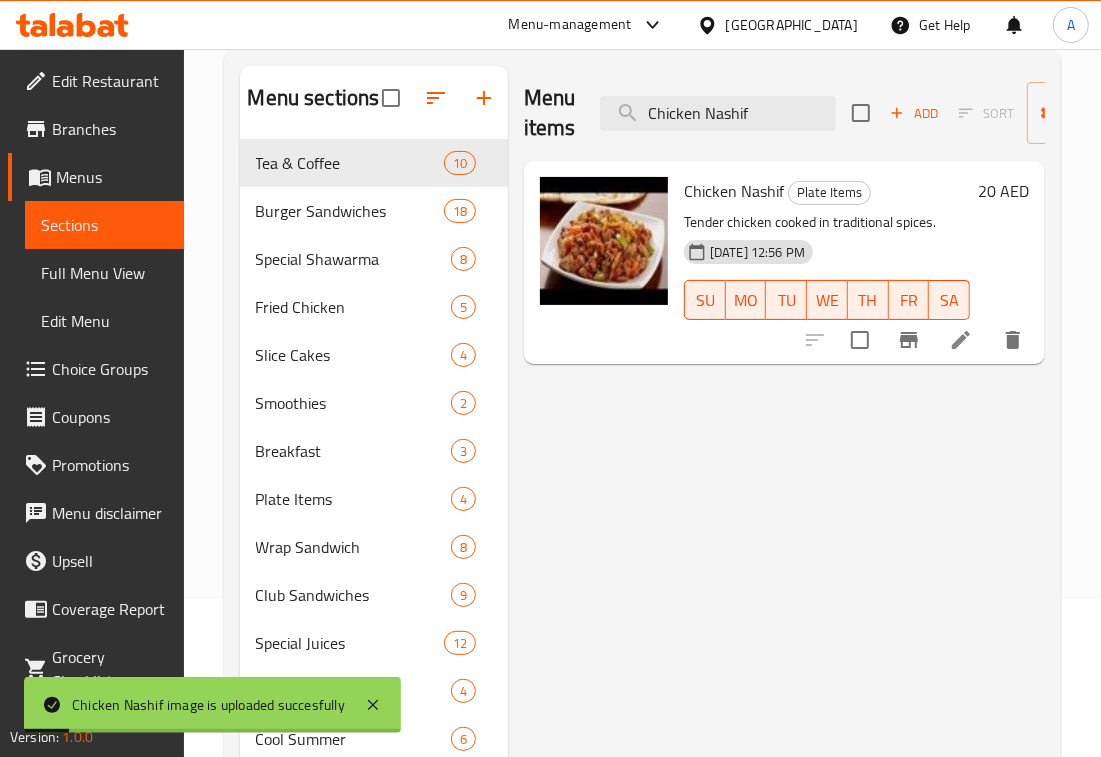 drag, startPoint x: 762, startPoint y: 103, endPoint x: 547, endPoint y: 136, distance: 217.51782 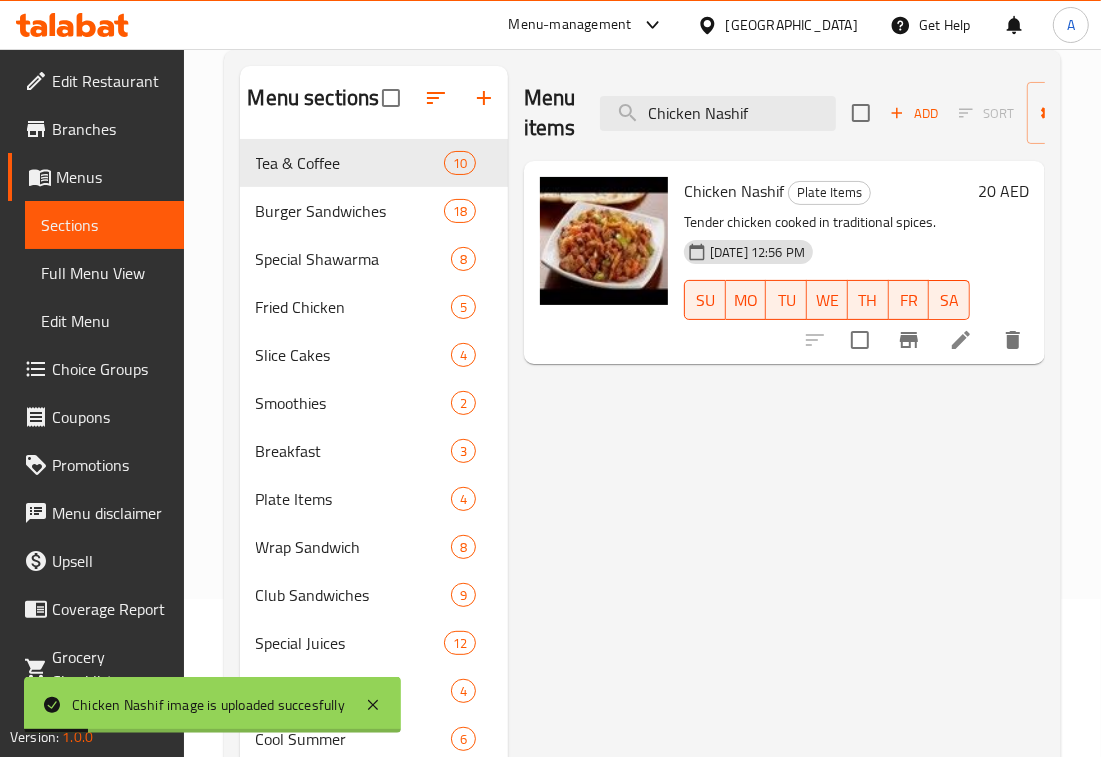 paste on "safi Paratha" 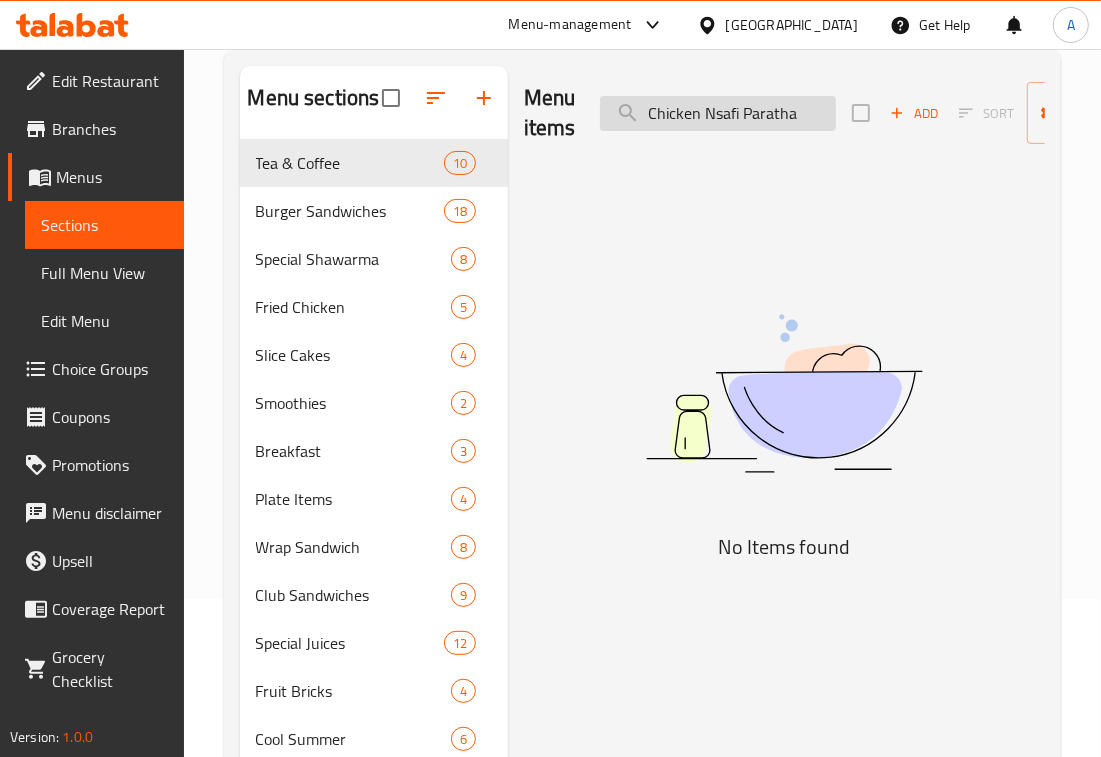 click on "Chicken Nsafi Paratha" at bounding box center (718, 113) 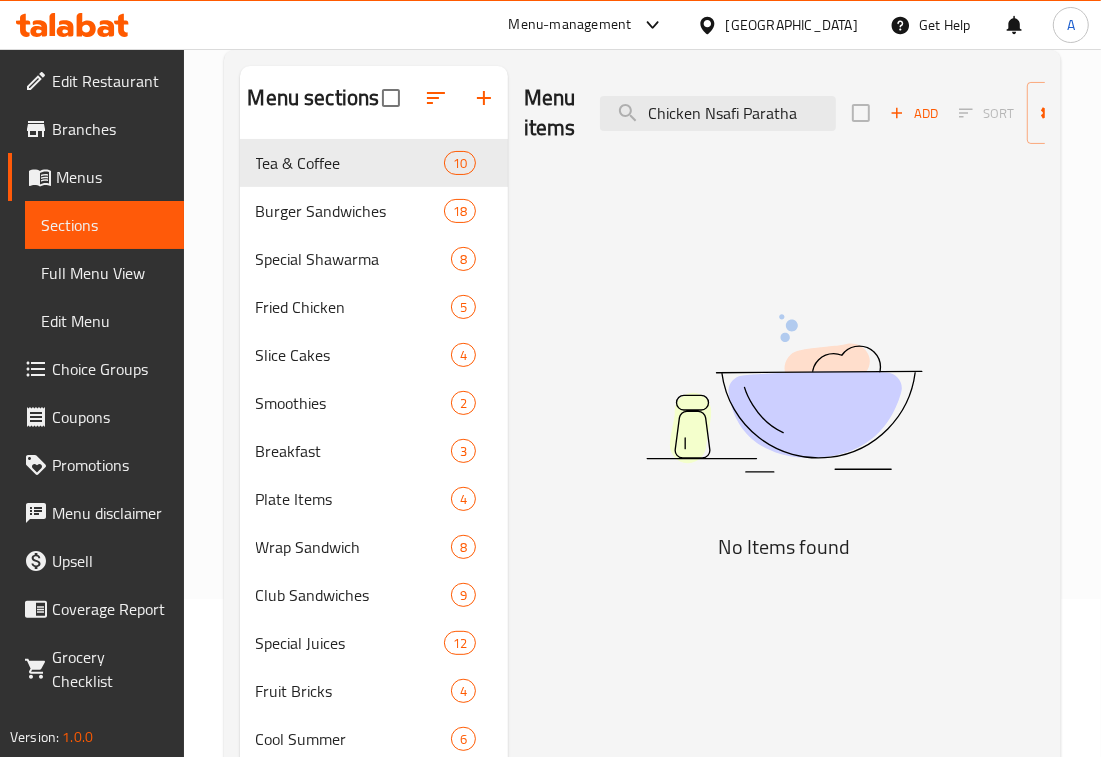 paste on "uggets Combo" 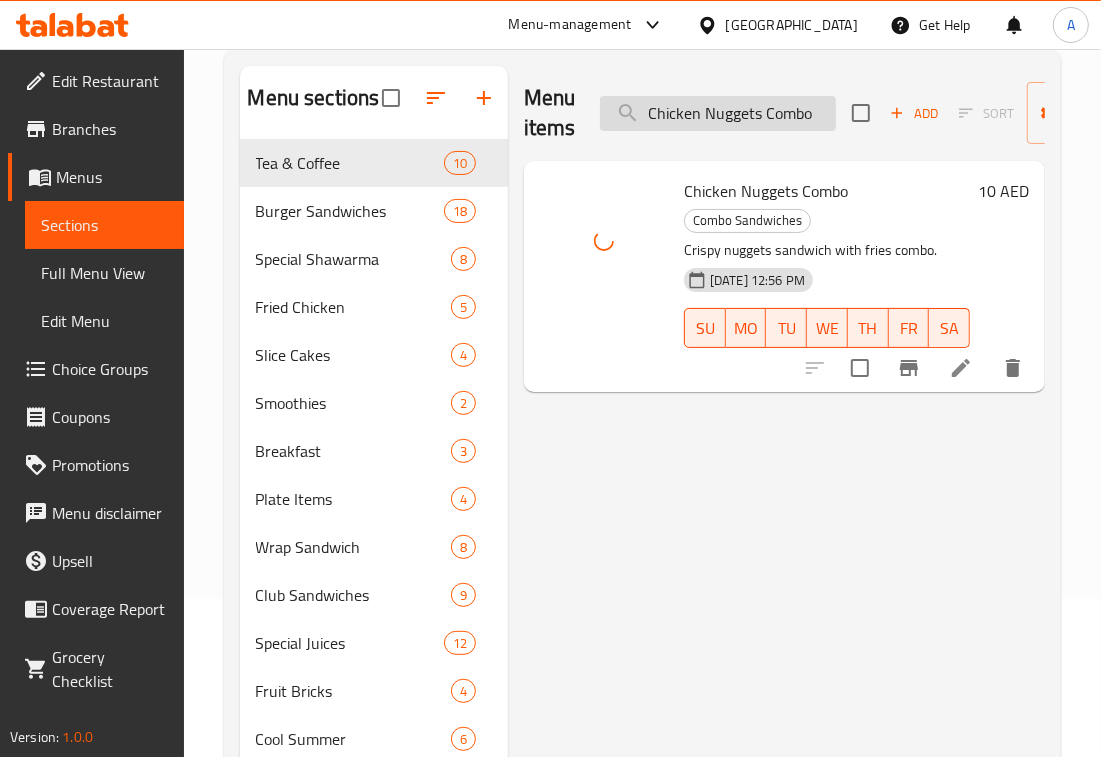 click on "Chicken Nuggets Combo" at bounding box center (718, 113) 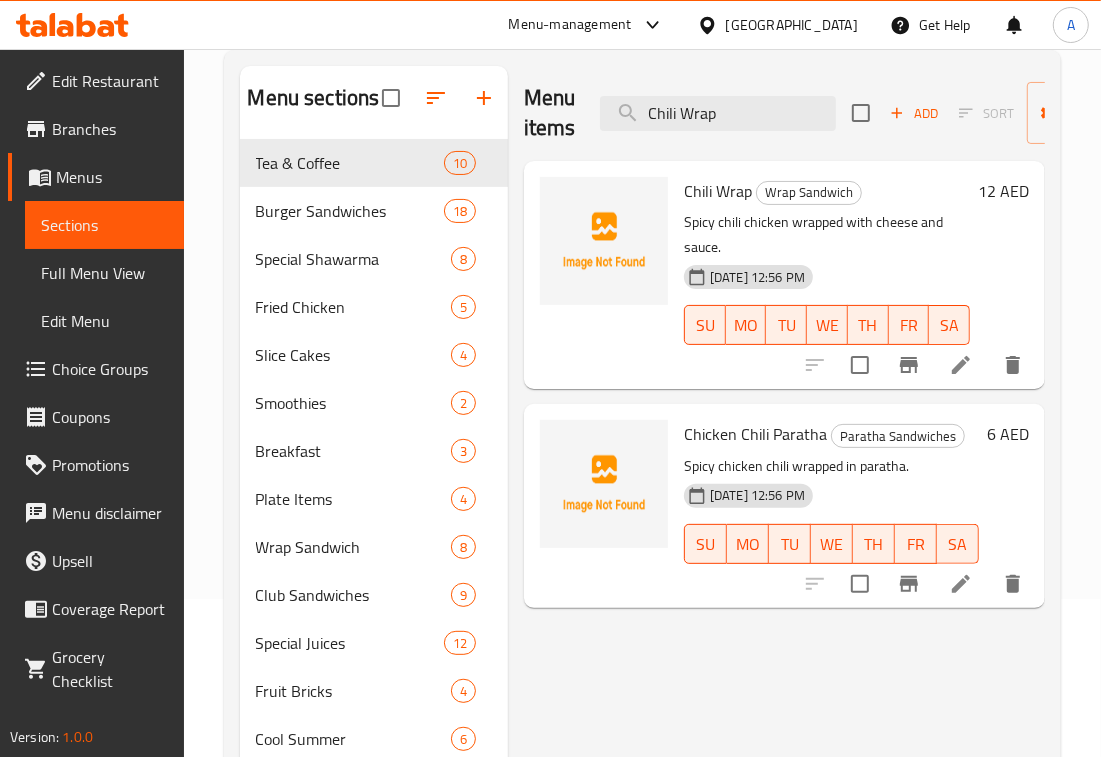 drag, startPoint x: 735, startPoint y: 117, endPoint x: 513, endPoint y: 121, distance: 222.03603 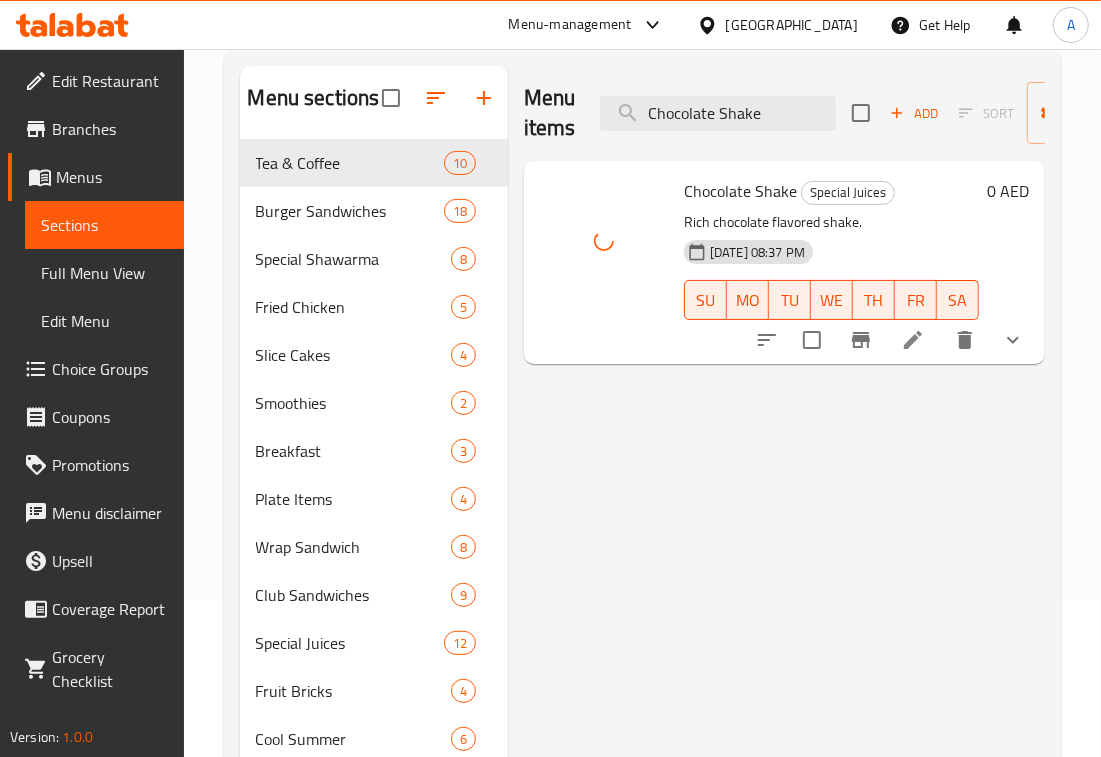 drag, startPoint x: 593, startPoint y: 112, endPoint x: 560, endPoint y: 131, distance: 38.078865 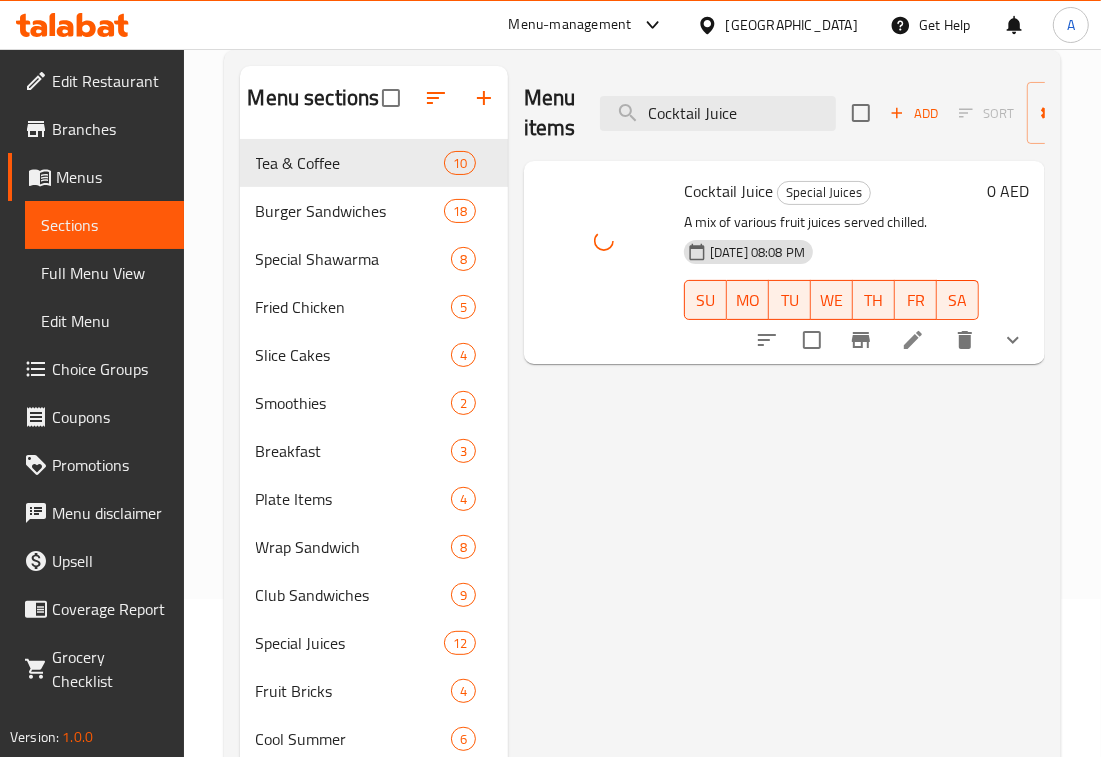 drag, startPoint x: 765, startPoint y: 105, endPoint x: 547, endPoint y: 113, distance: 218.14674 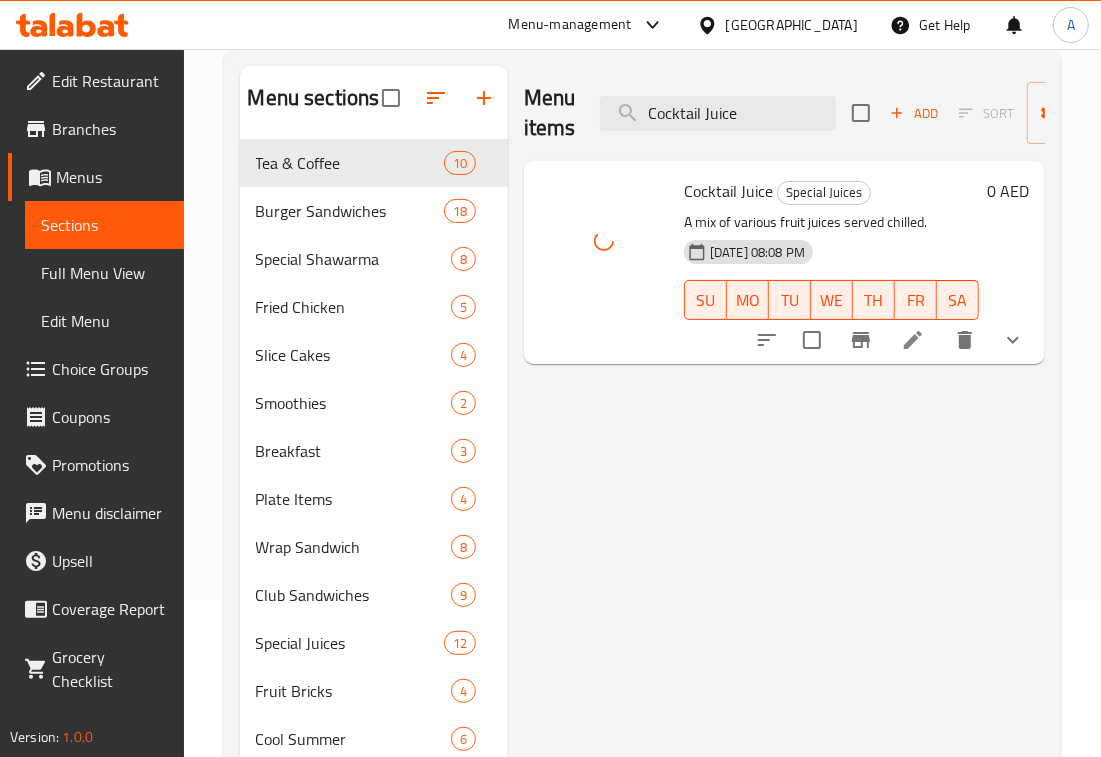 click on "Menu items Cocktail Juice Add Sort Manage items" at bounding box center (784, 113) 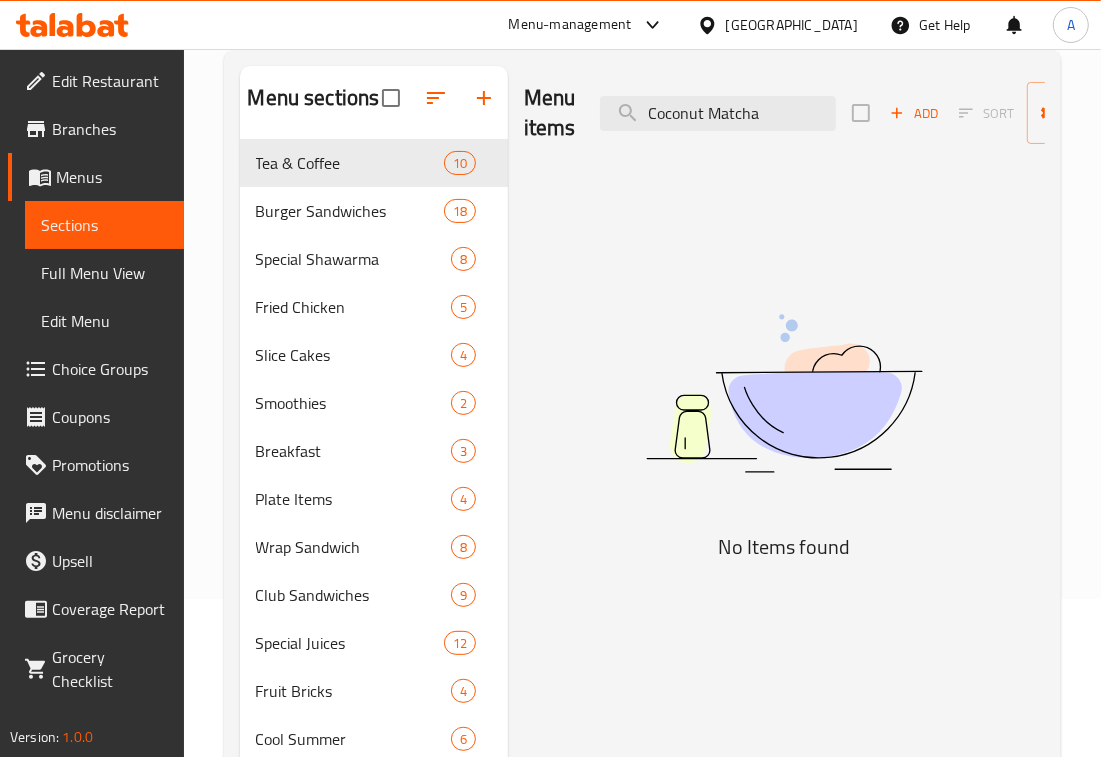 drag, startPoint x: 682, startPoint y: 121, endPoint x: 550, endPoint y: 146, distance: 134.34657 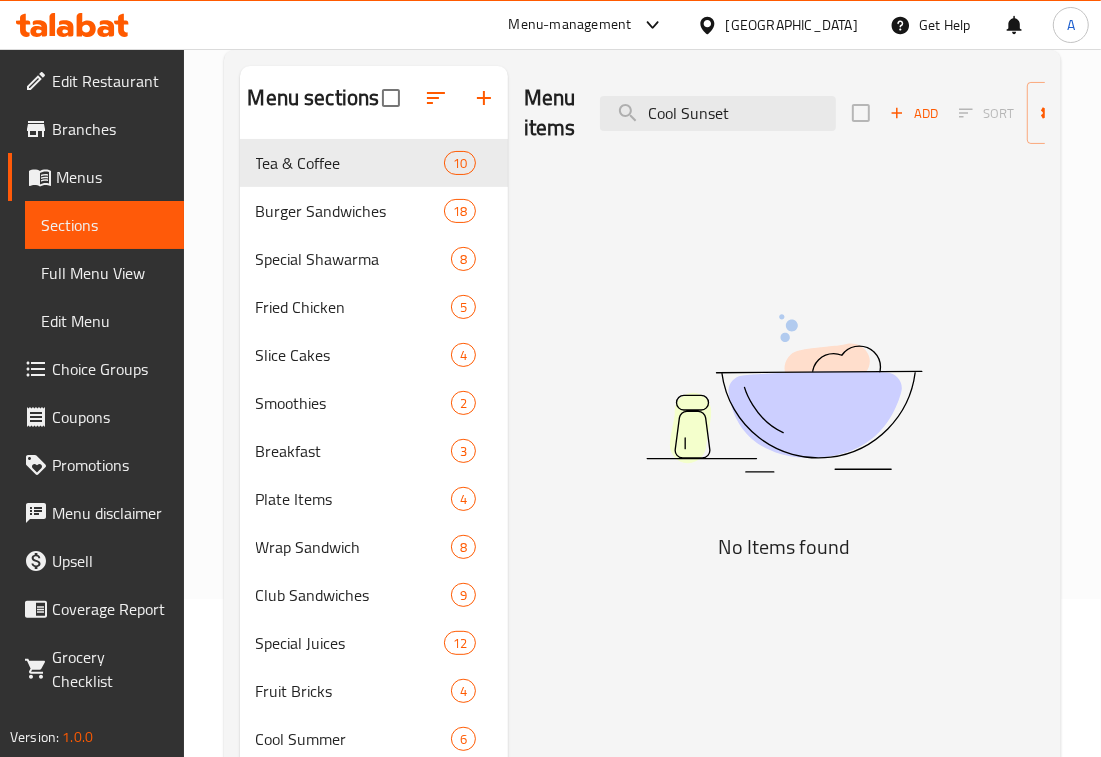 click on "Menu sections Tea & Coffee 10 Burger Sandwiches 18 Special Shawarma 8 Fried Chicken 5 Slice Cakes 4 Smoothies 2 Breakfast 3 Plate Items 4 Wrap Sandwich 8 Club Sandwiches 9 Special Juices 12 Fruit Bricks 4 Cool Summer 6 Mojito 3 Slush 3 Lassi 2 Something Cold 2 Paratha Sandwiches 15 Combo Sandwiches 8 Chocolate Milkshakes 4 Dry Fruit Shake 3 Falooda 3 Menu items Cool Sunset Add Sort Manage items No Items found" at bounding box center (642, 634) 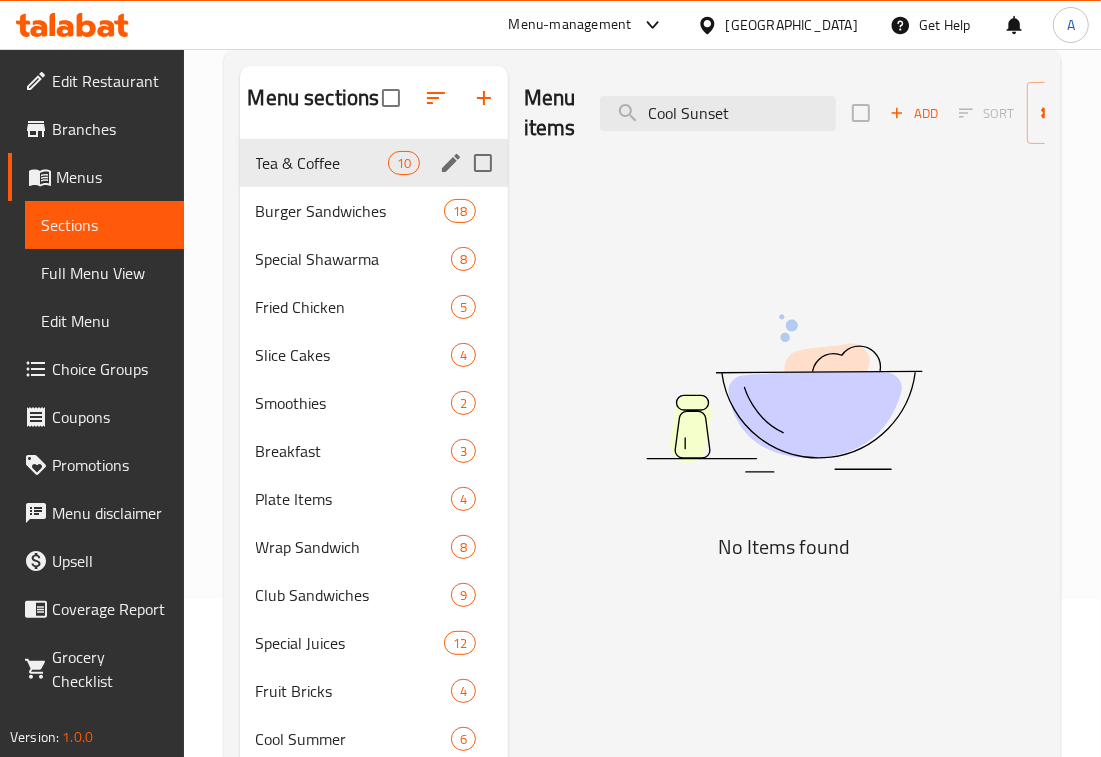 paste on "rtado" 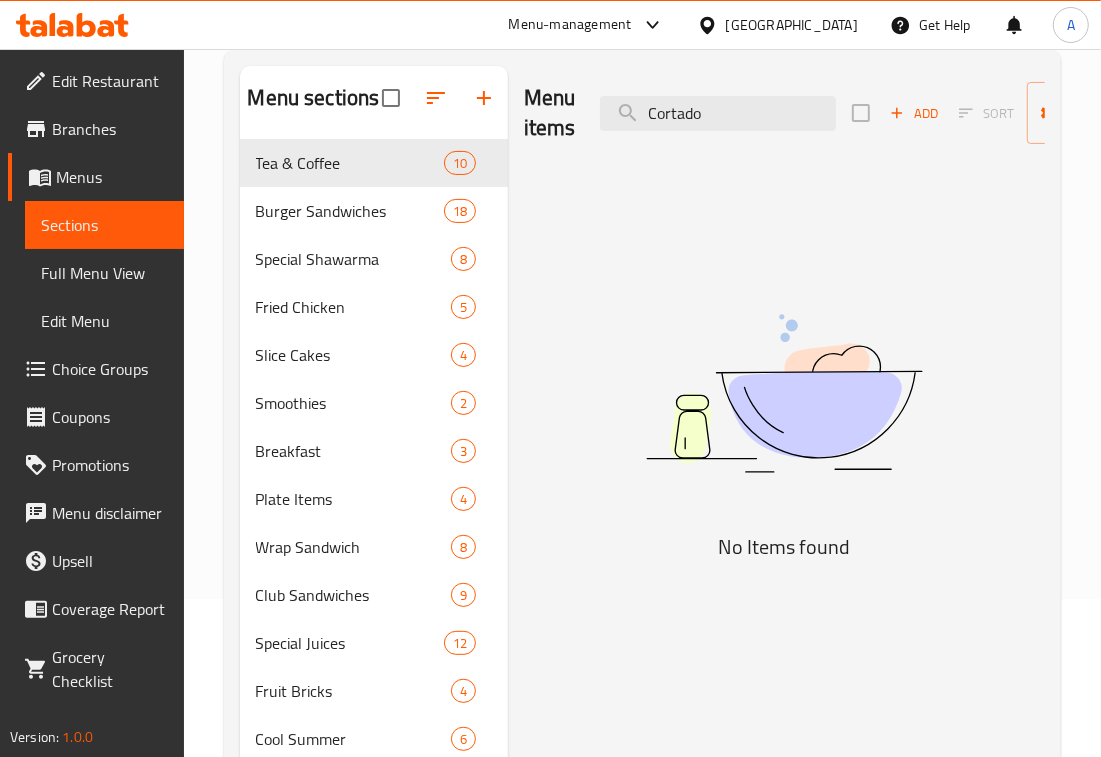 drag, startPoint x: 575, startPoint y: 126, endPoint x: 517, endPoint y: 133, distance: 58.420887 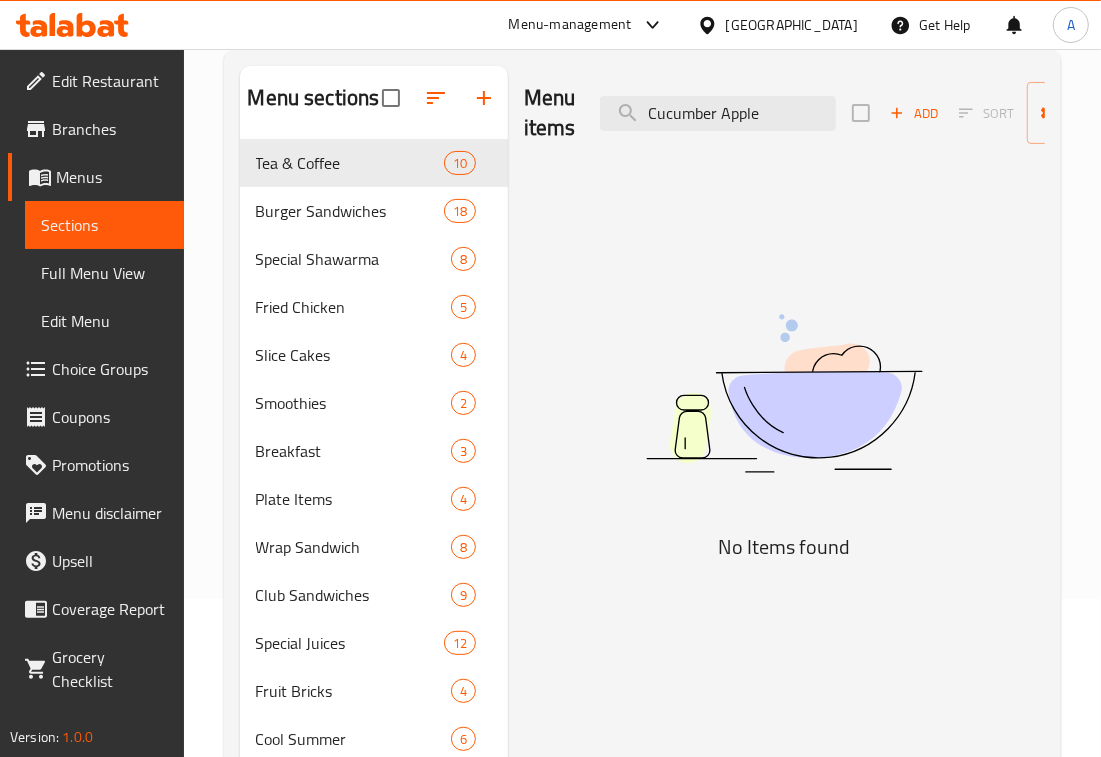 drag, startPoint x: 762, startPoint y: 111, endPoint x: 383, endPoint y: 136, distance: 379.82364 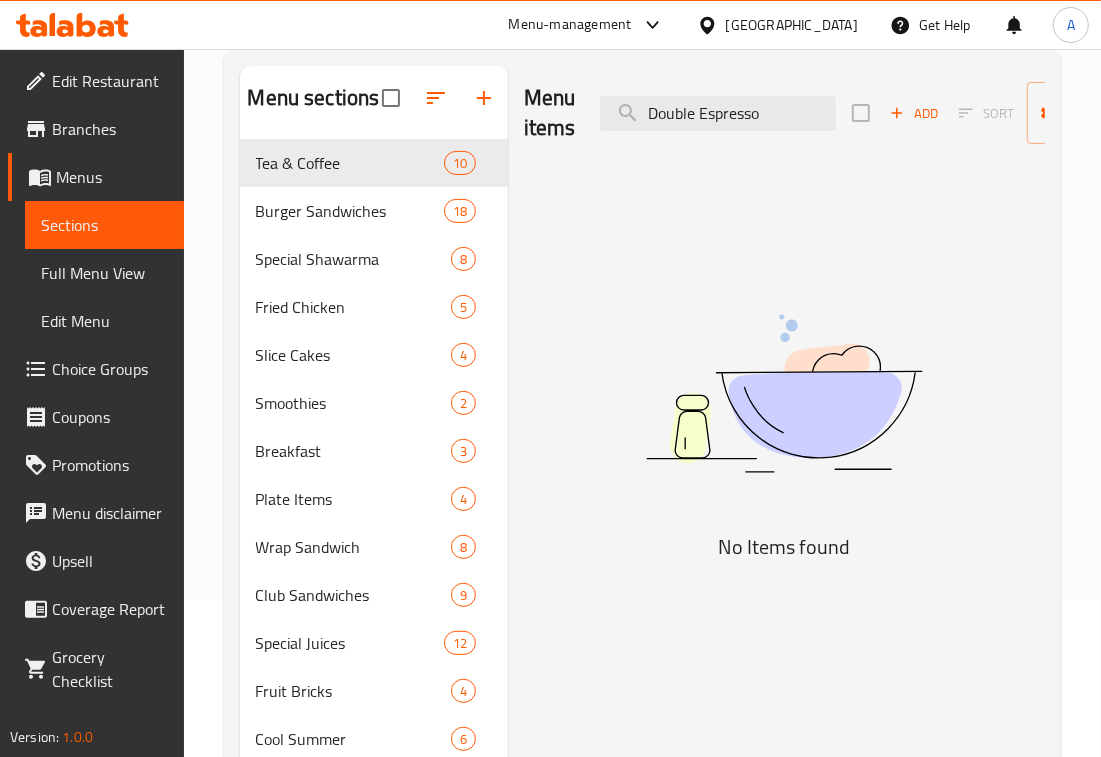 drag, startPoint x: 590, startPoint y: 120, endPoint x: 542, endPoint y: 135, distance: 50.289165 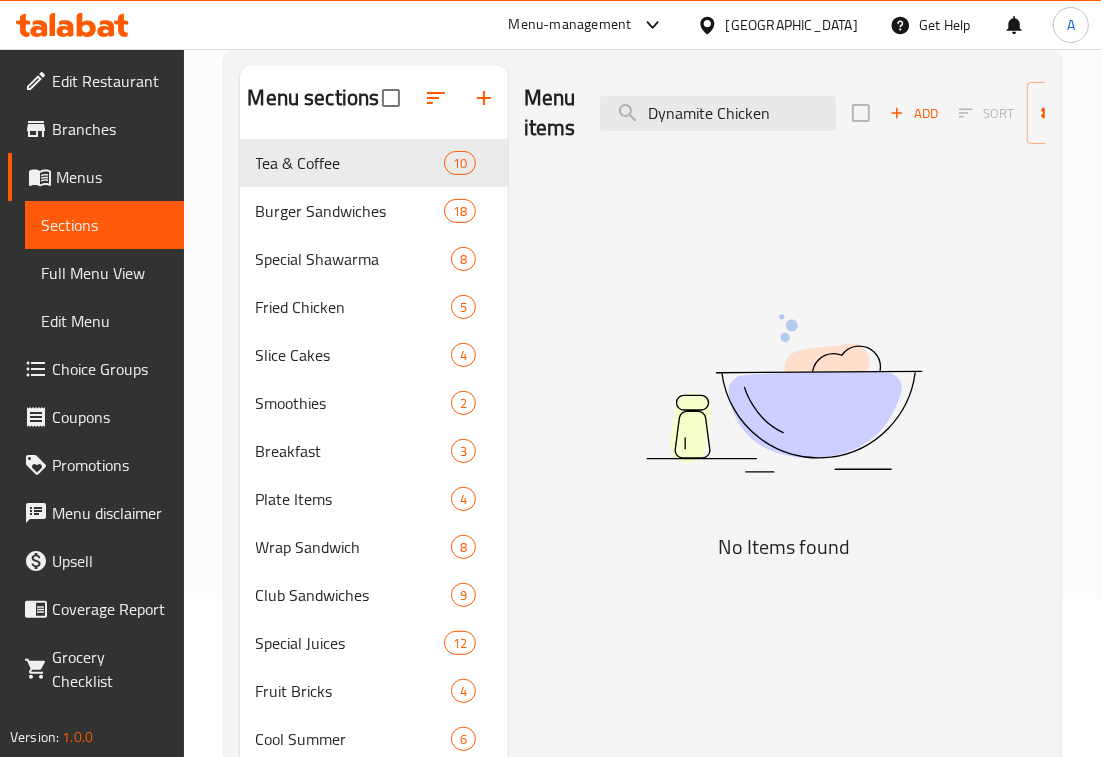 drag, startPoint x: 687, startPoint y: 113, endPoint x: 318, endPoint y: 220, distance: 384.20047 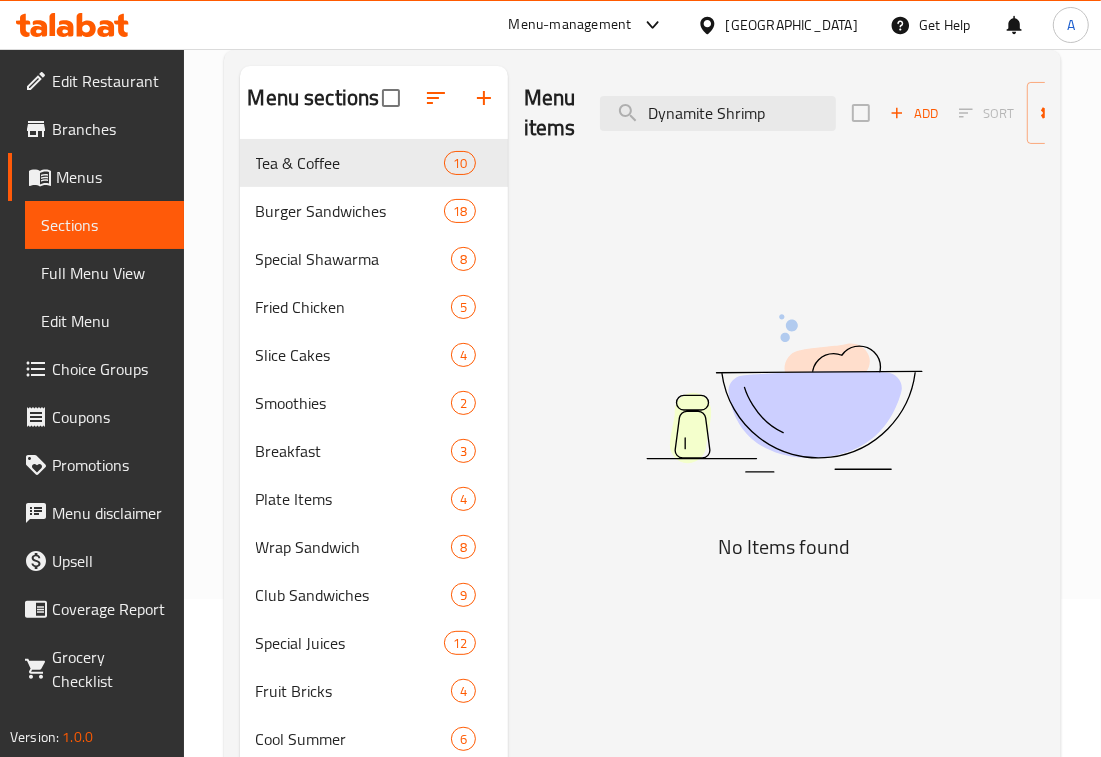 drag, startPoint x: 777, startPoint y: 121, endPoint x: 425, endPoint y: 125, distance: 352.02274 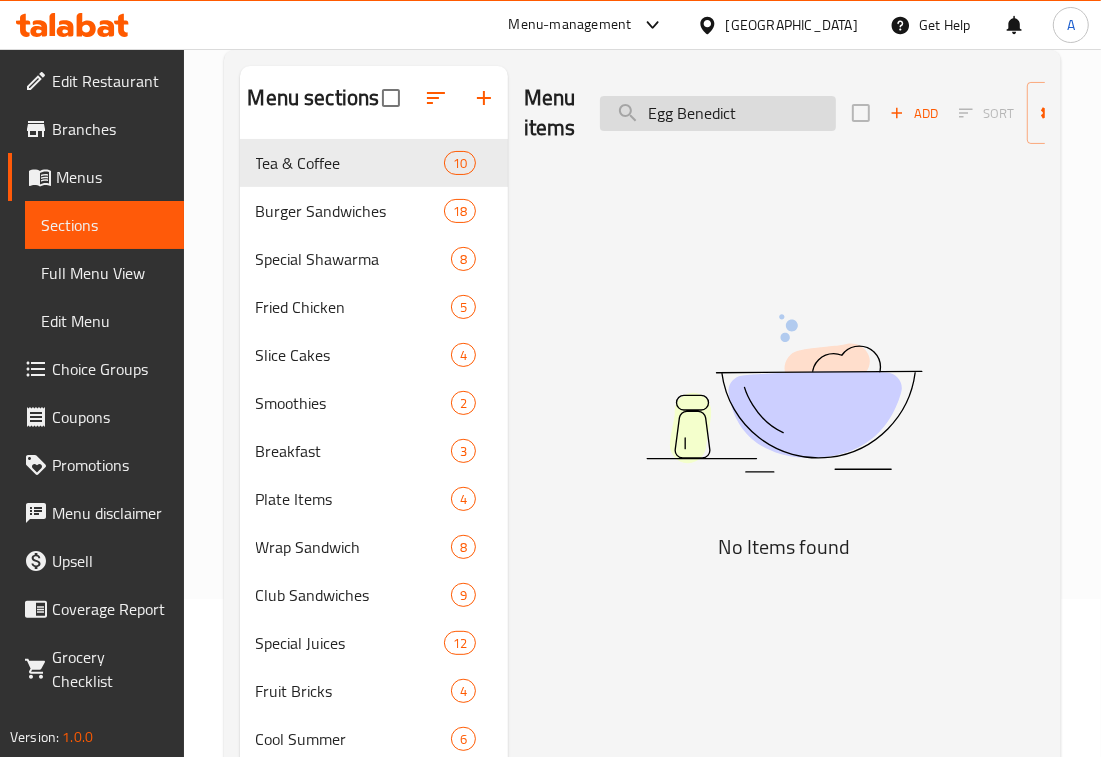 click on "Egg Benedict" at bounding box center (718, 113) 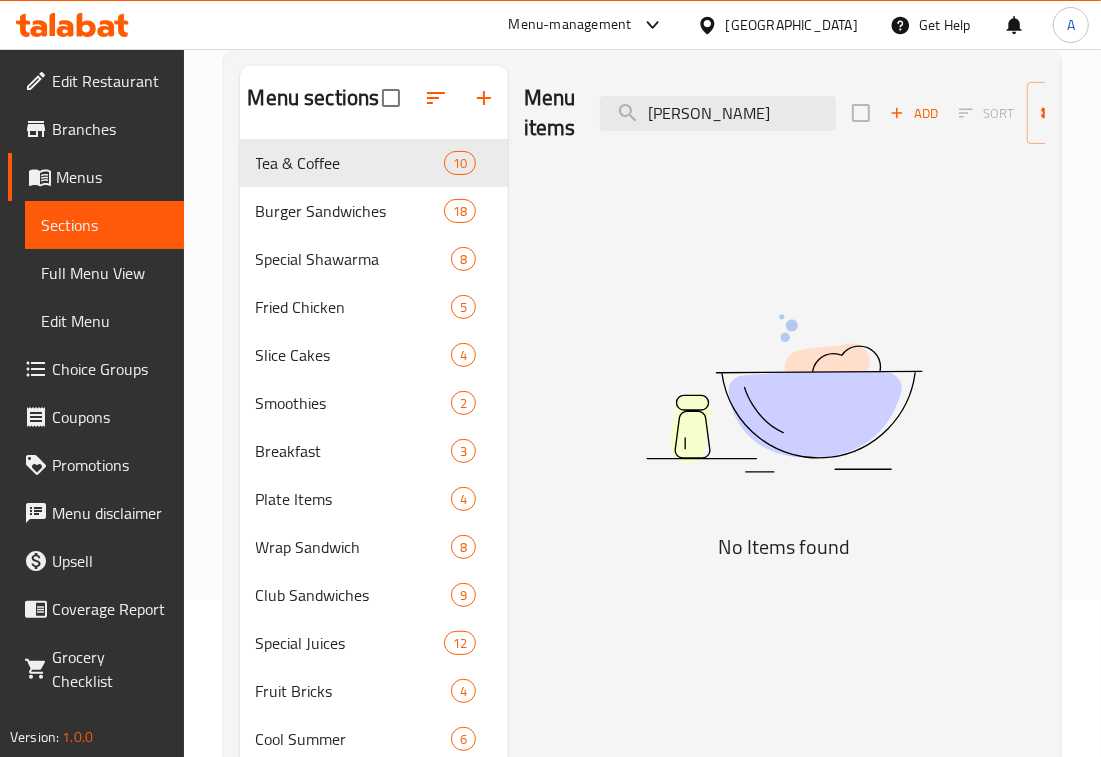 click on "Menu sections Tea & Coffee 10 Burger Sandwiches 18 Special Shawarma 8 Fried Chicken 5 Slice Cakes 4 Smoothies 2 Breakfast 3 Plate Items 4 Wrap Sandwich 8 Club Sandwiches 9 Special Juices 12 Fruit Bricks 4 Cool Summer 6 Mojito 3 Slush 3 Lassi 2 Something Cold 2 Paratha Sandwiches 15 Combo Sandwiches 8 Chocolate Milkshakes 4 Dry Fruit Shake 3 Falooda 3 Menu items Benedict Add Sort Manage items No Items found" at bounding box center (642, 634) 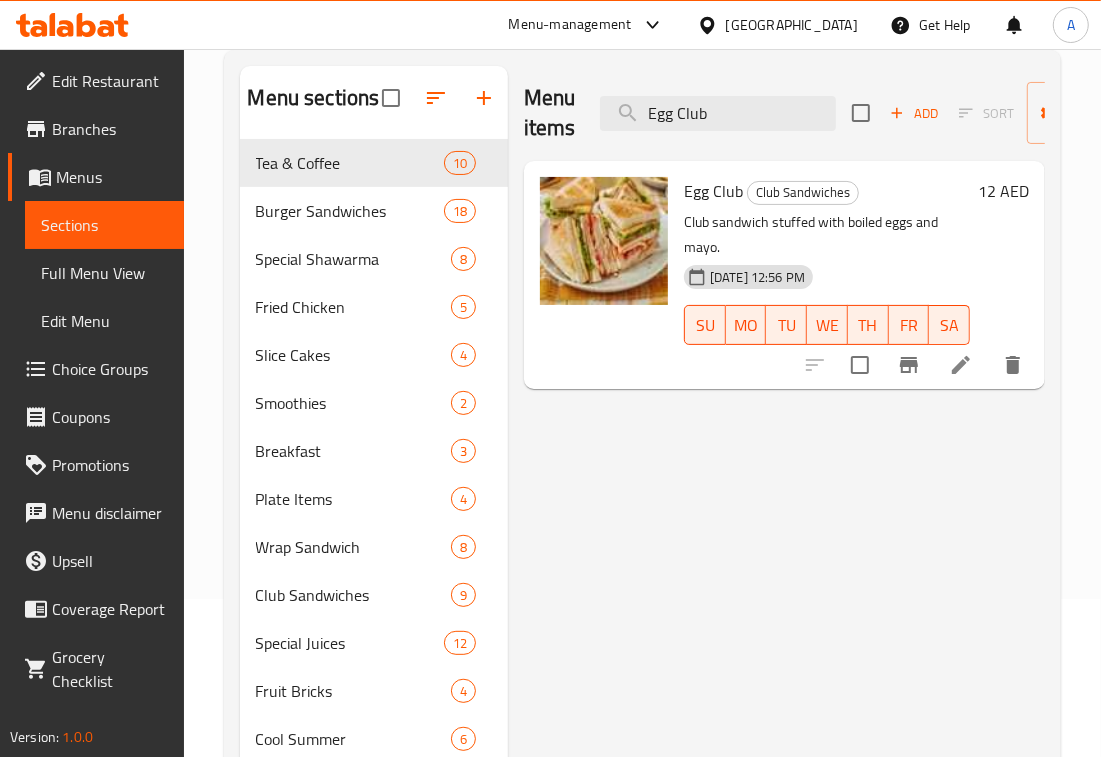 click on "Menu sections Tea & Coffee 10 Burger Sandwiches 18 Special Shawarma 8 Fried Chicken 5 Slice Cakes 4 Smoothies 2 Breakfast 3 Plate Items 4 Wrap Sandwich 8 Club Sandwiches 9 Special Juices 12 Fruit Bricks 4 Cool Summer 6 Mojito 3 Slush 3 Lassi 2 Something Cold 2 Paratha Sandwiches 15 Combo Sandwiches 8 Chocolate Milkshakes 4 Dry Fruit Shake 3 Falooda 3 Menu items Egg Club Add Sort Manage items Egg Club   Club Sandwiches Club sandwich stuffed with boiled eggs and mayo. [DATE] 12:56 PM SU MO TU WE TH FR SA 12   AED" at bounding box center [642, 634] 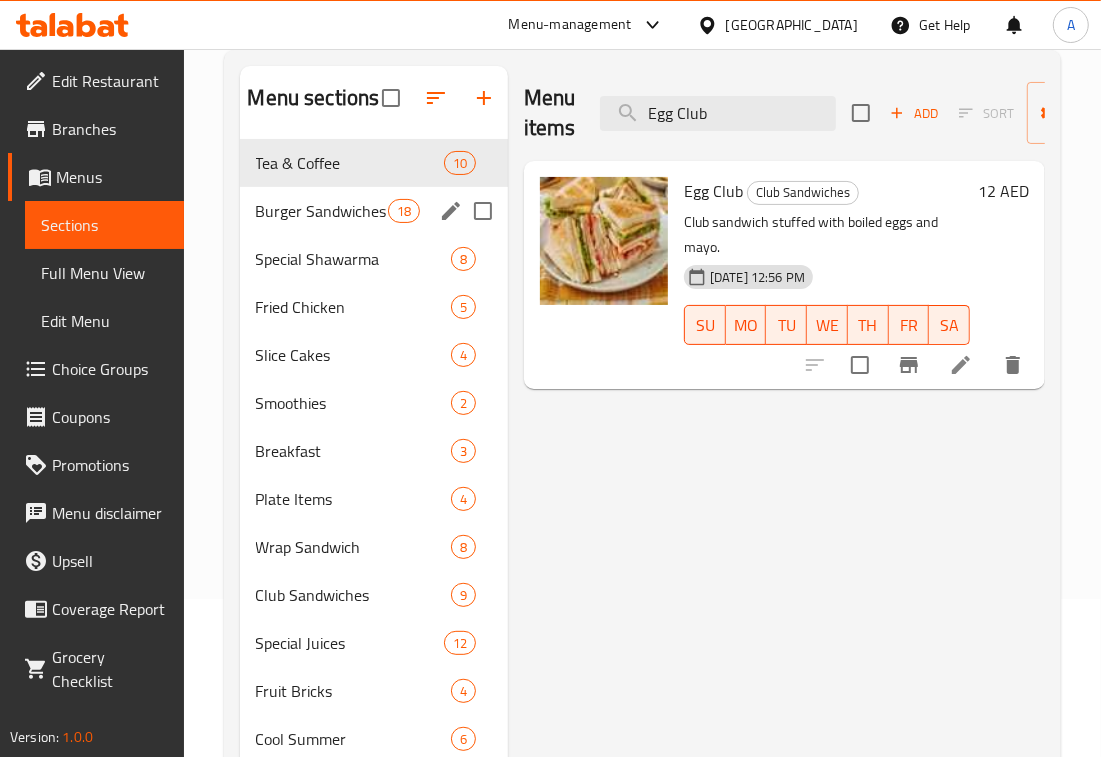 paste on "Wrap" 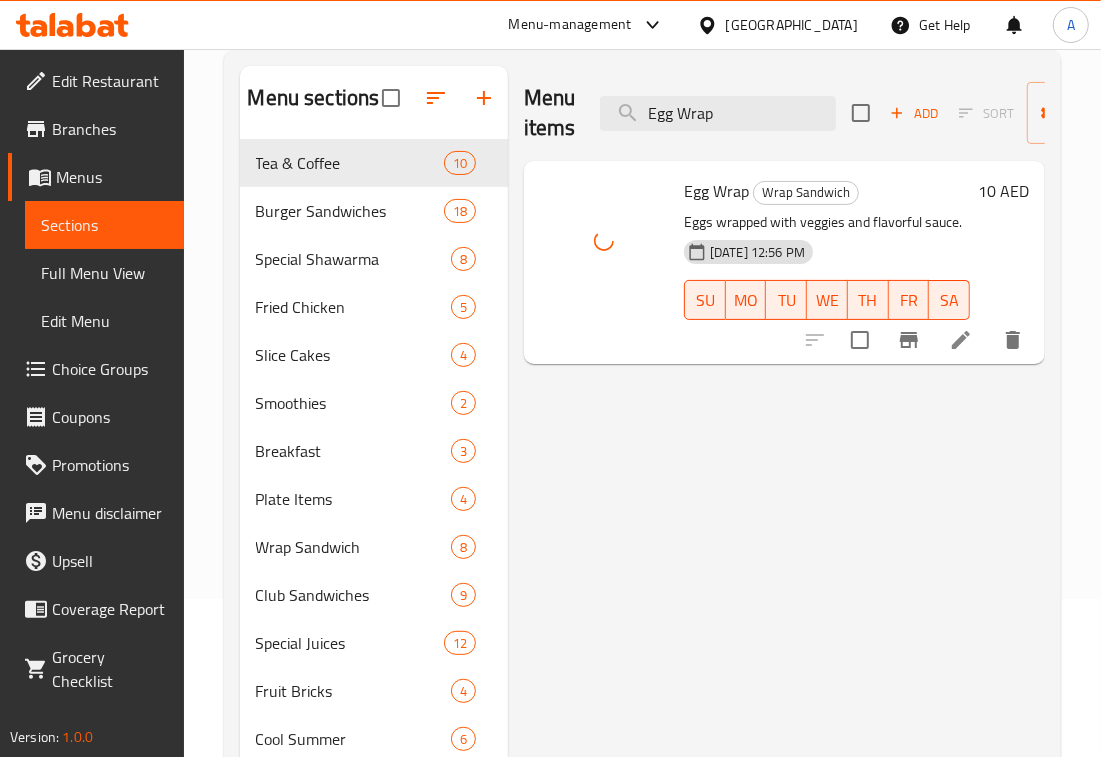 click on "Menu sections Tea & Coffee 10 Burger Sandwiches 18 Special Shawarma 8 Fried Chicken 5 Slice Cakes 4 Smoothies 2 Breakfast 3 Plate Items 4 Wrap Sandwich 8 Club Sandwiches 9 Special Juices 12 Fruit Bricks 4 Cool Summer 6 Mojito 3 Slush 3 Lassi 2 Something Cold 2 Paratha Sandwiches 15 Combo Sandwiches 8 Chocolate Milkshakes 4 Dry Fruit Shake 3 Falooda 3 Menu items Egg Wrap Add Sort Manage items Egg Wrap   Wrap Sandwich Eggs wrapped with veggies and flavorful sauce. [DATE] 12:56 PM SU MO TU WE TH FR SA 10   AED" at bounding box center [642, 634] 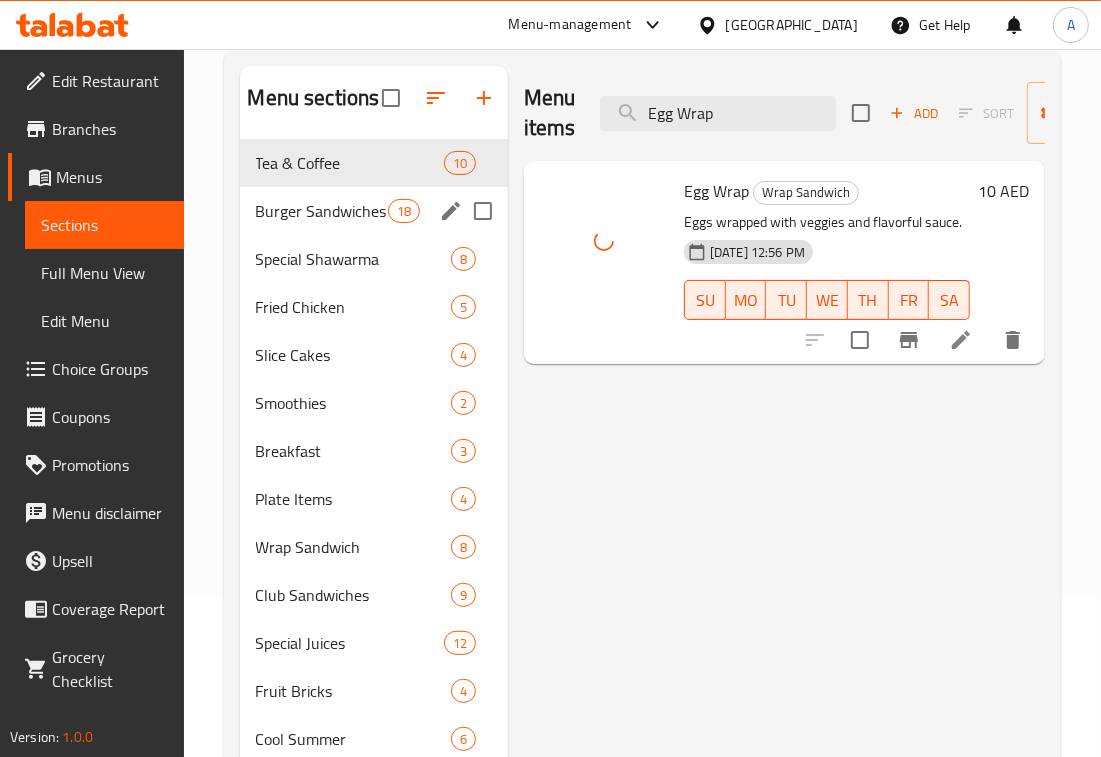 paste on "Fajita Club" 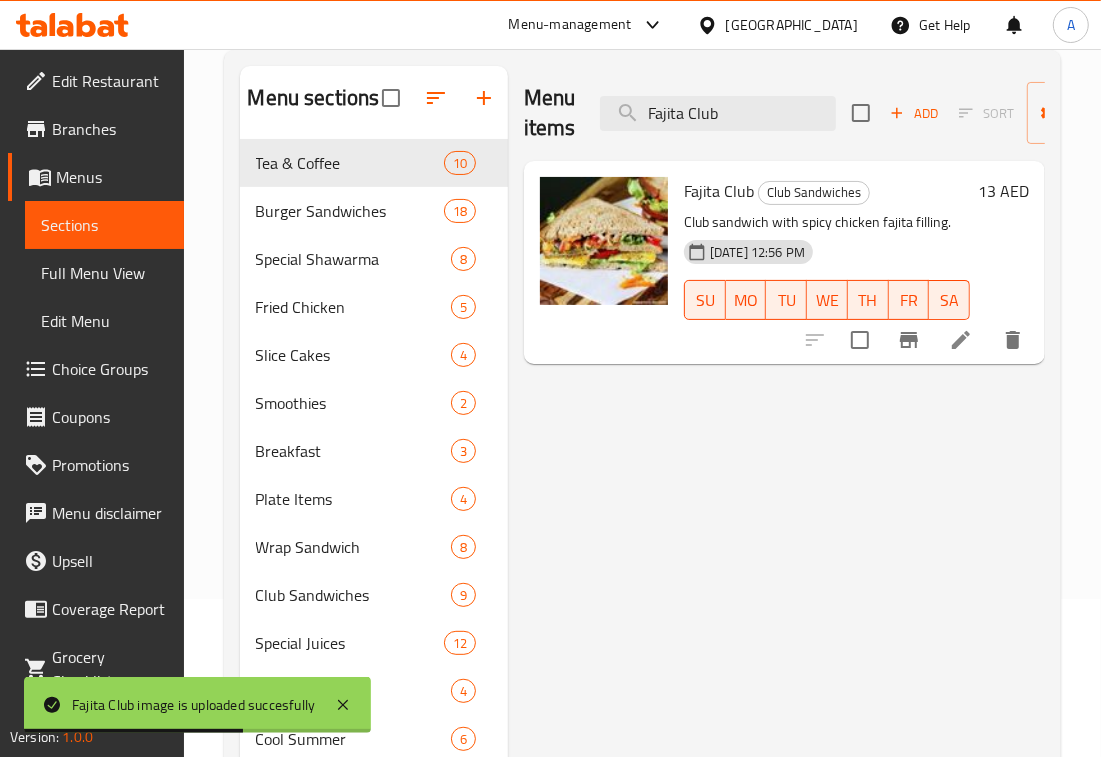 click on "Menu items Fajita Club Add Sort Manage items Fajita Club   Club Sandwiches Club sandwich with spicy chicken fajita filling. [DATE] 12:56 PM SU MO TU WE TH FR SA 13   AED" at bounding box center (776, 634) 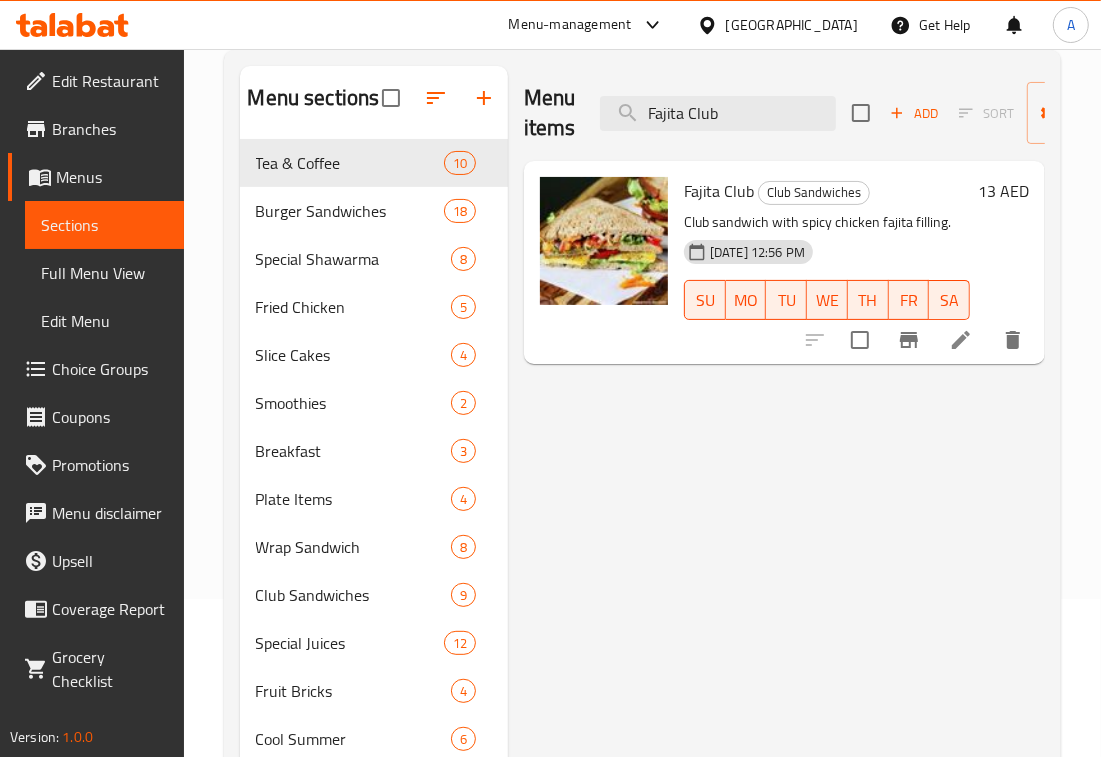 drag, startPoint x: 735, startPoint y: 110, endPoint x: 445, endPoint y: 188, distance: 300.30652 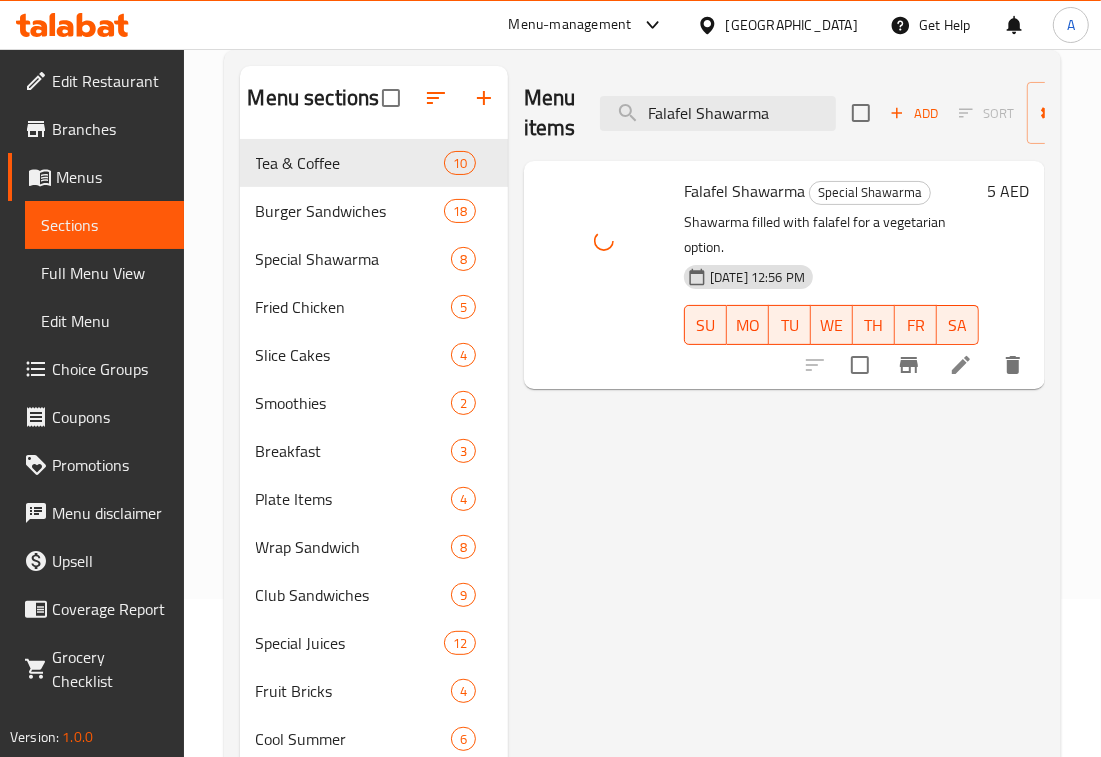 drag, startPoint x: 786, startPoint y: 103, endPoint x: 357, endPoint y: 223, distance: 445.46716 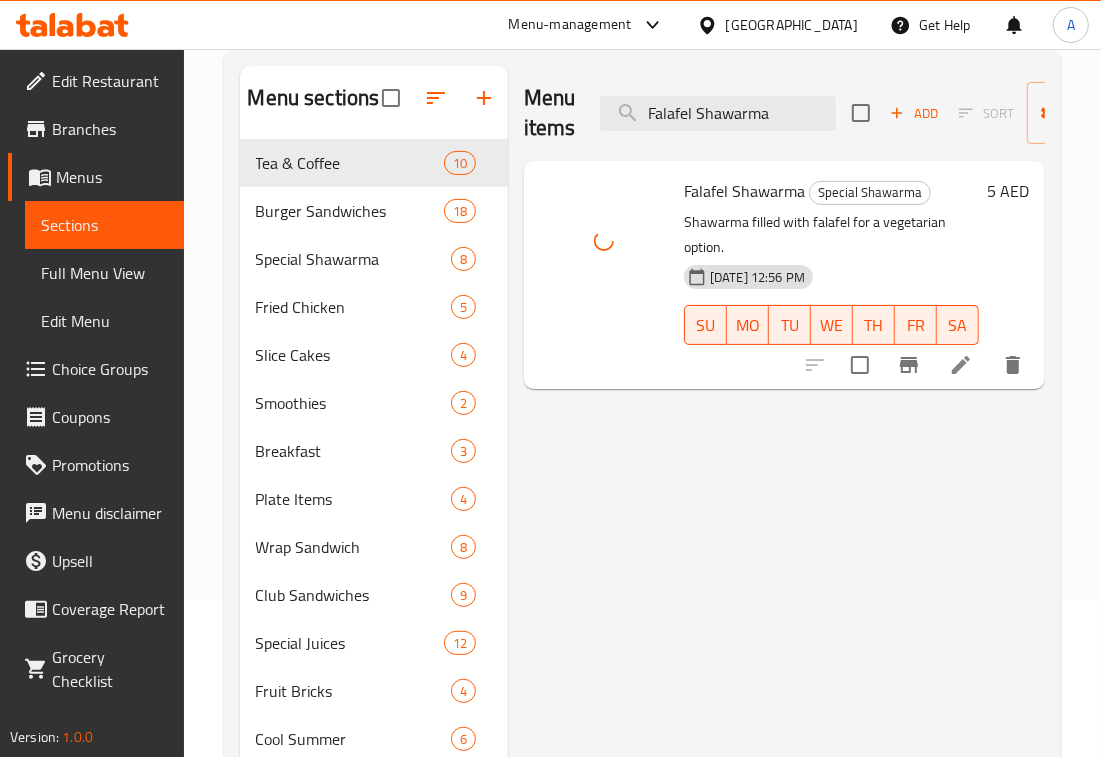 click on "Menu sections Tea & Coffee 10 Burger Sandwiches 18 Special Shawarma 8 Fried Chicken 5 Slice Cakes 4 Smoothies 2 Breakfast 3 Plate Items 4 Wrap Sandwich 8 Club Sandwiches 9 Special Juices 12 Fruit Bricks 4 Cool Summer 6 Mojito 3 Slush 3 Lassi 2 Something Cold 2 Paratha Sandwiches 15 Combo Sandwiches 8 Chocolate Milkshakes 4 Dry Fruit Shake 3 Falooda 3 Menu items Falafel Shawarma Add Sort Manage items Falafel Shawarma   Special Shawarma Shawarma filled with falafel for a vegetarian option. [DATE] 12:56 PM SU MO TU WE TH FR SA 5   AED" at bounding box center [642, 634] 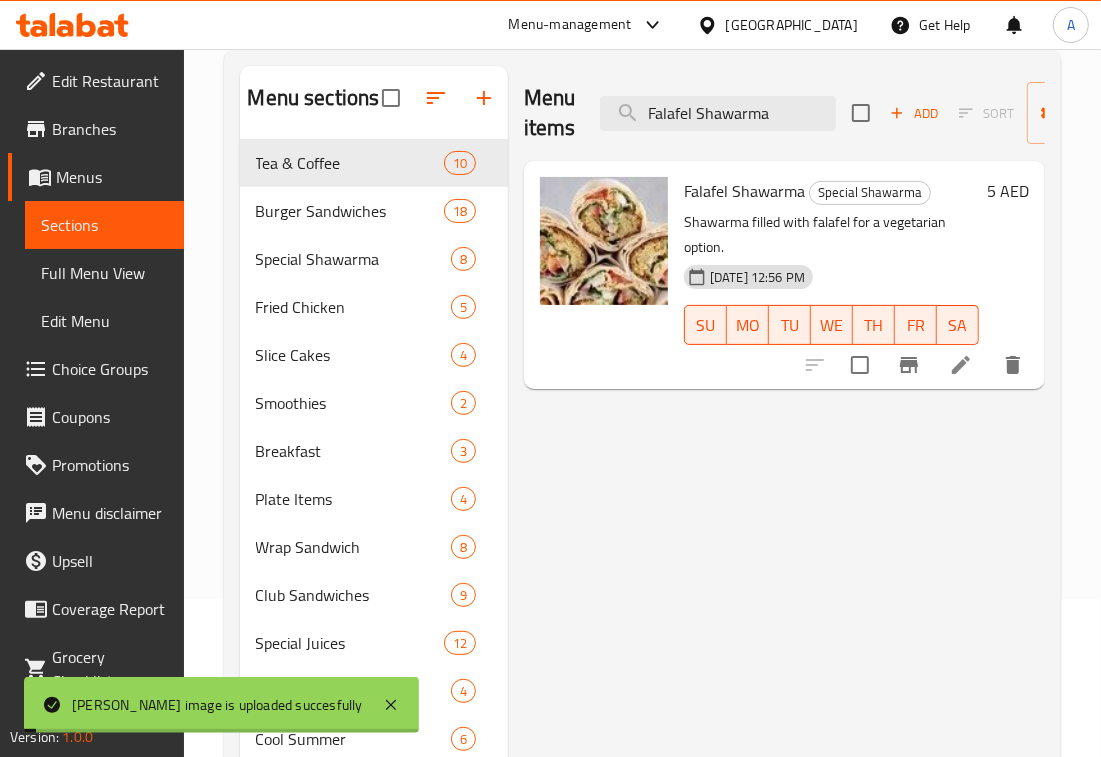 paste on "mily Club" 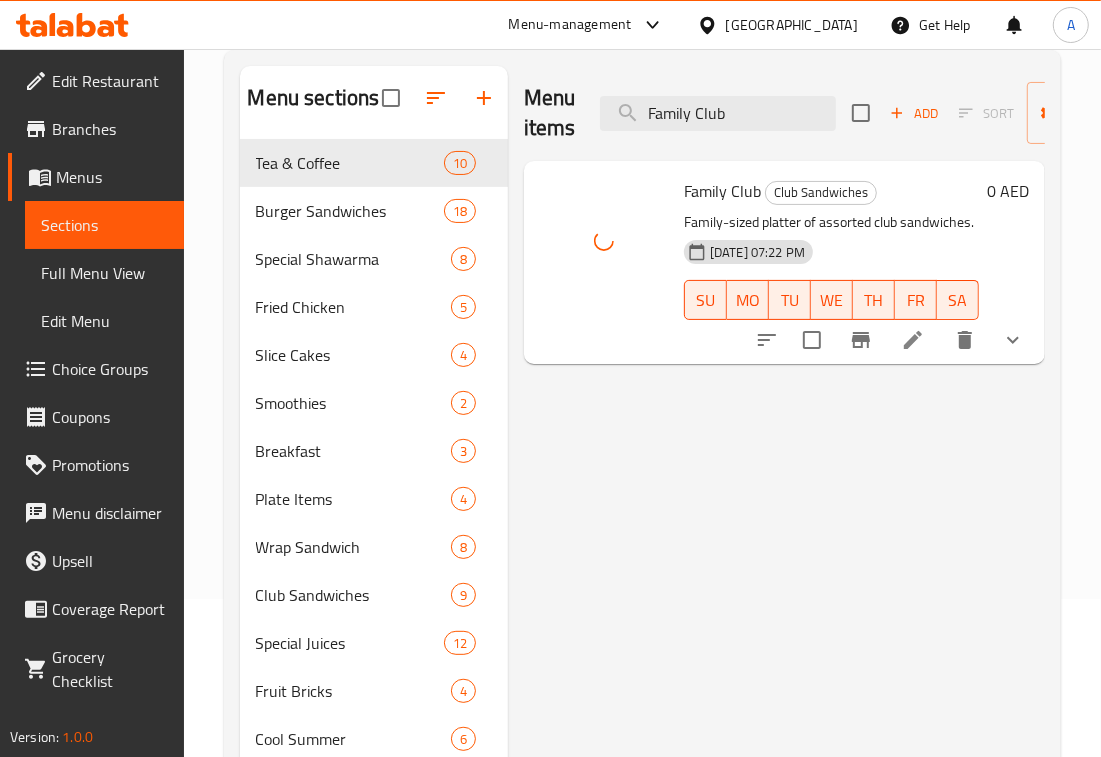 drag, startPoint x: 767, startPoint y: 115, endPoint x: 410, endPoint y: 206, distance: 368.41553 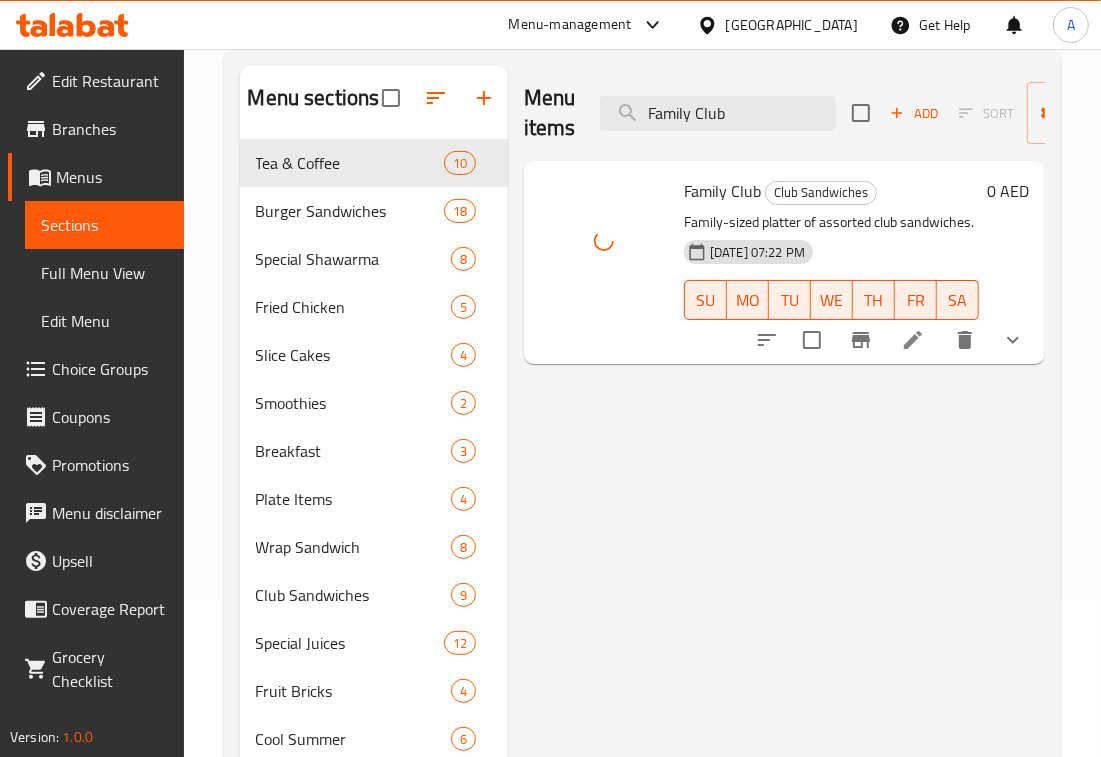 click on "Menu sections Tea & Coffee 10 Burger Sandwiches 18 Special Shawarma 8 Fried Chicken 5 Slice Cakes 4 Smoothies 2 Breakfast 3 Plate Items 4 Wrap Sandwich 8 Club Sandwiches 9 Special Juices 12 Fruit Bricks 4 Cool Summer 6 Mojito 3 Slush 3 Lassi 2 Something Cold 2 Paratha Sandwiches 15 Combo Sandwiches 8 Chocolate Milkshakes 4 Dry Fruit Shake 3 Falooda 3 Menu items Family Club Add Sort Manage items Family Club   Club Sandwiches Family-sized platter of assorted club sandwiches. [DATE] 07:22 PM SU MO TU WE TH FR SA 0   AED" at bounding box center [642, 634] 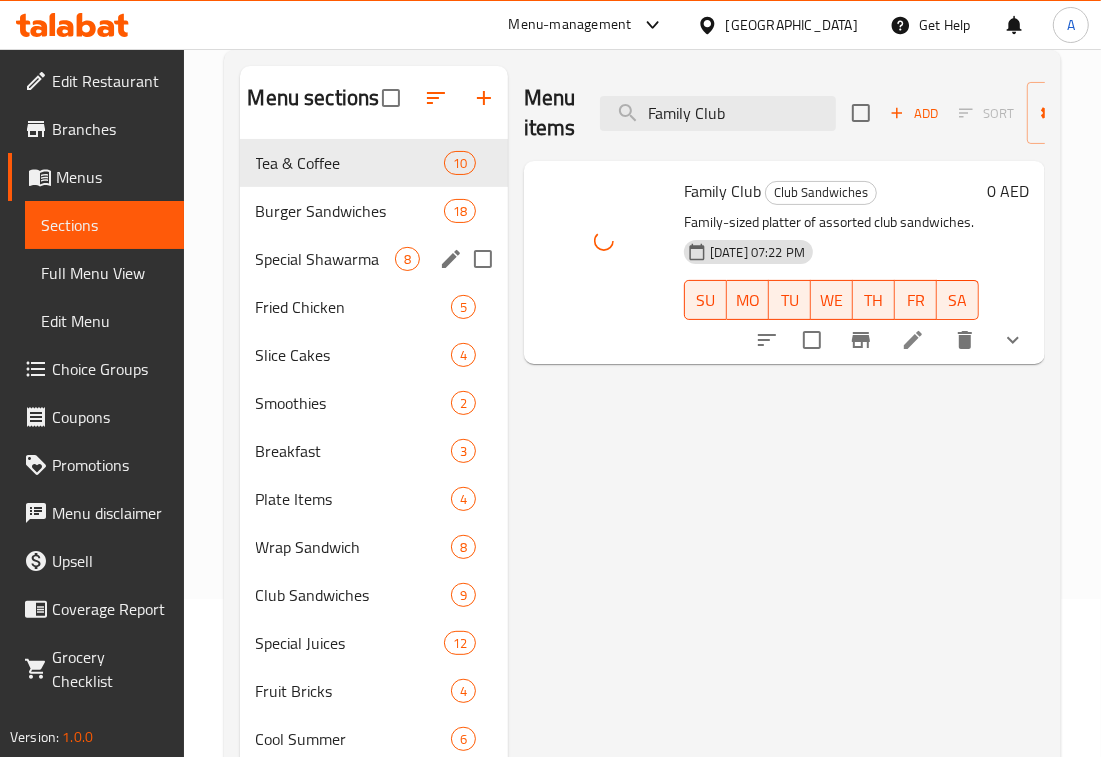 paste on "Shawarma" 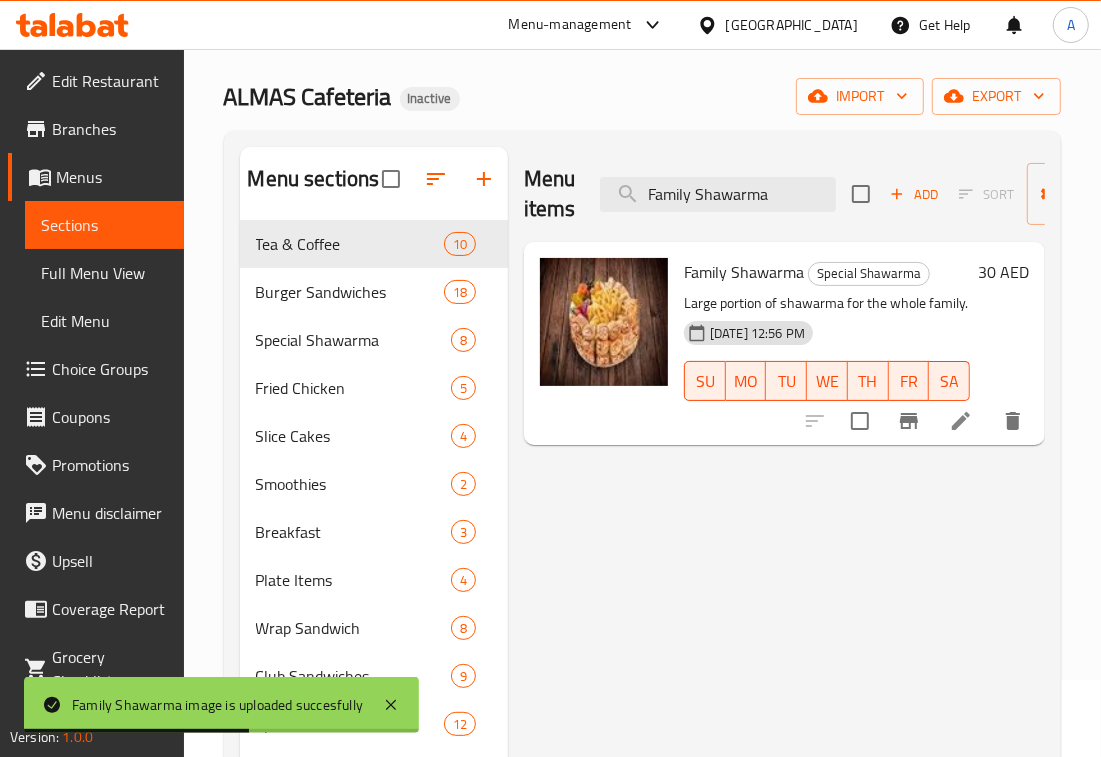 scroll, scrollTop: 33, scrollLeft: 0, axis: vertical 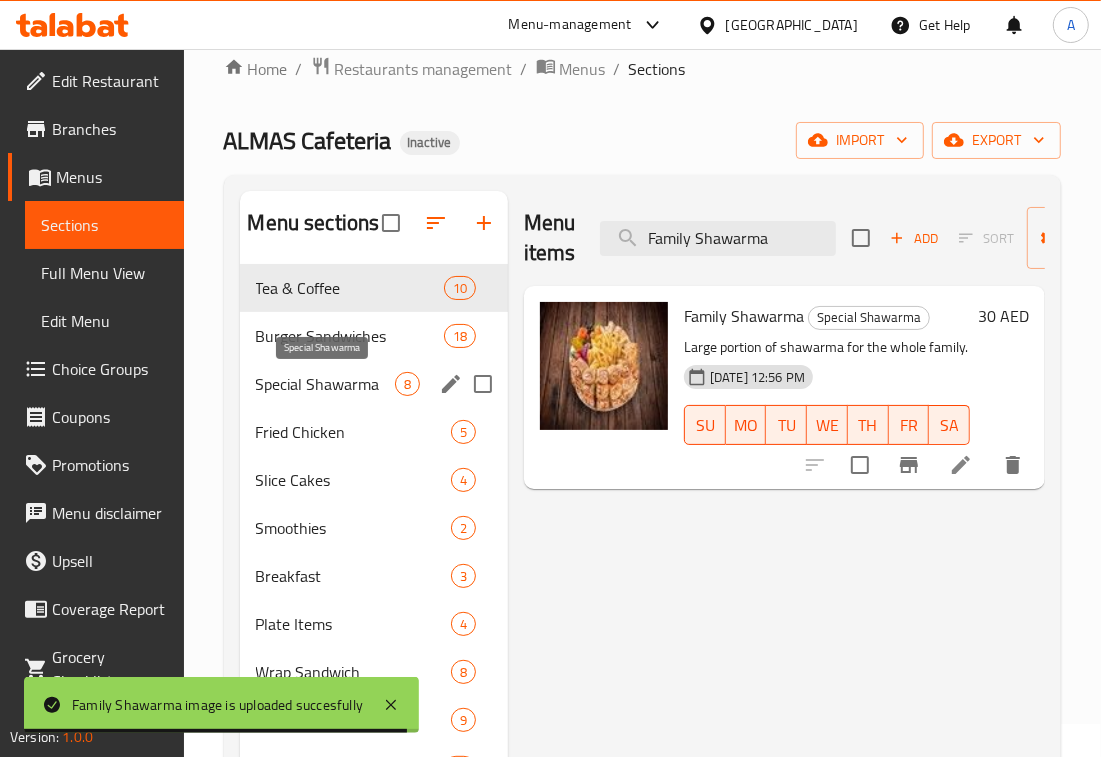 click on "Special Shawarma" at bounding box center [325, 384] 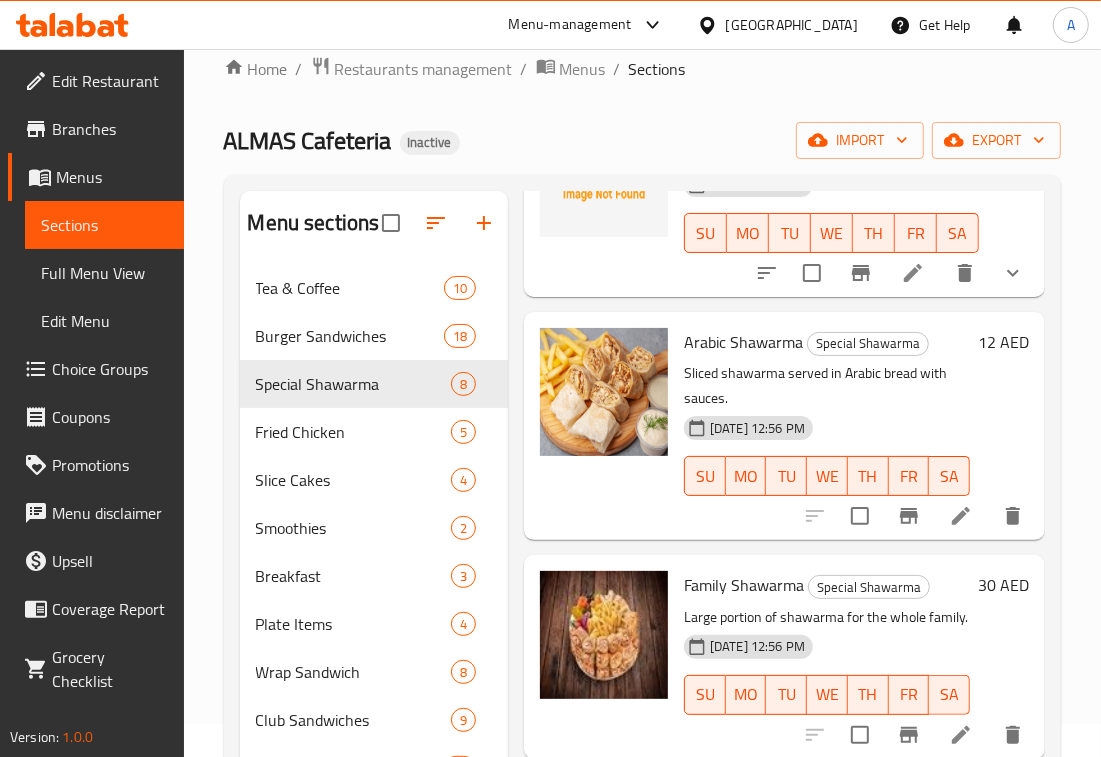 scroll, scrollTop: 375, scrollLeft: 0, axis: vertical 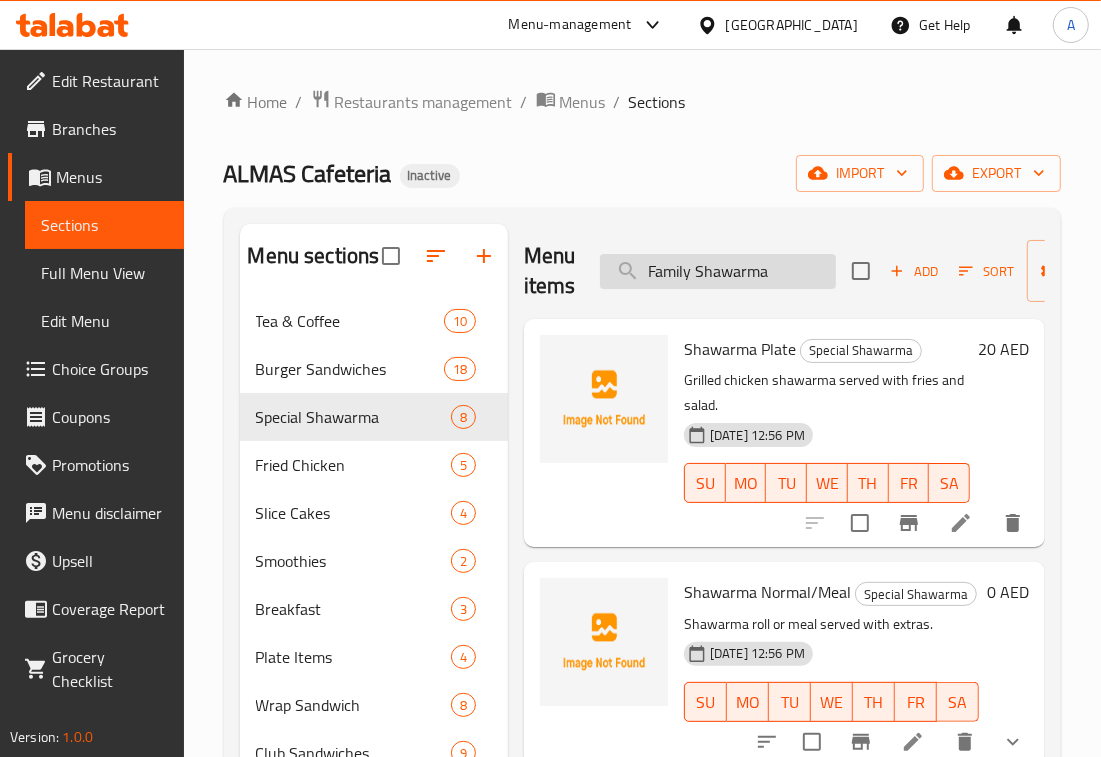 click on "Family Shawarma" at bounding box center [718, 271] 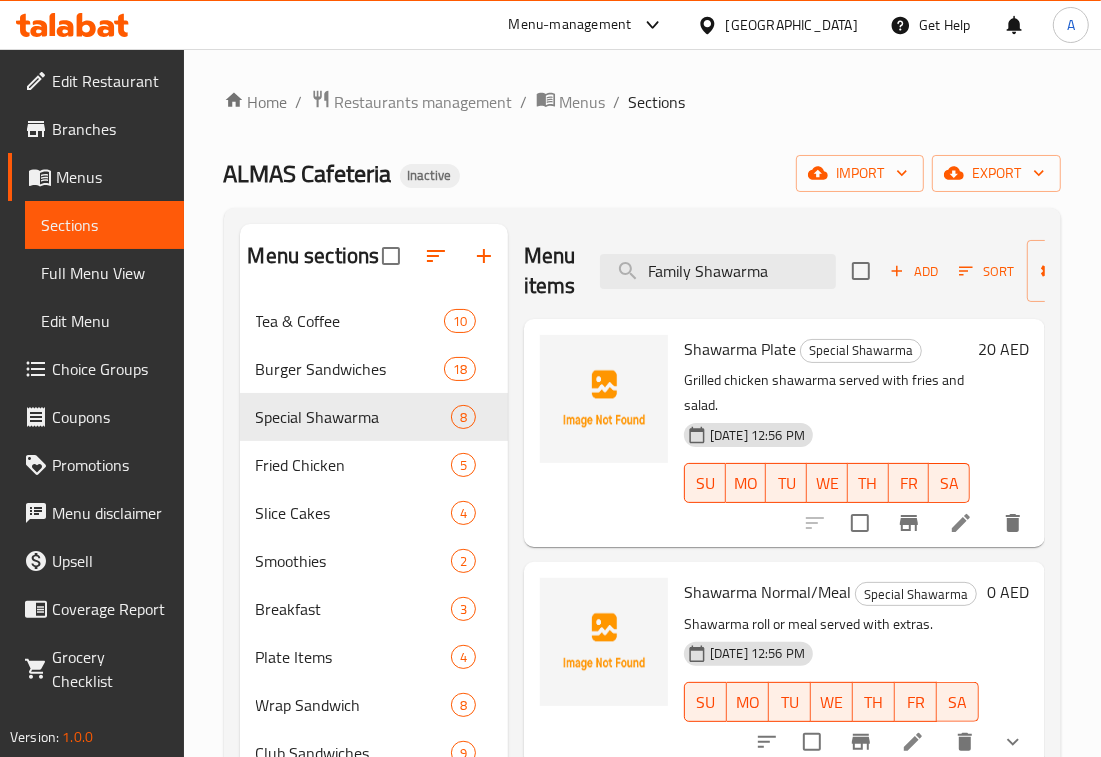 paste on "trips Meal" 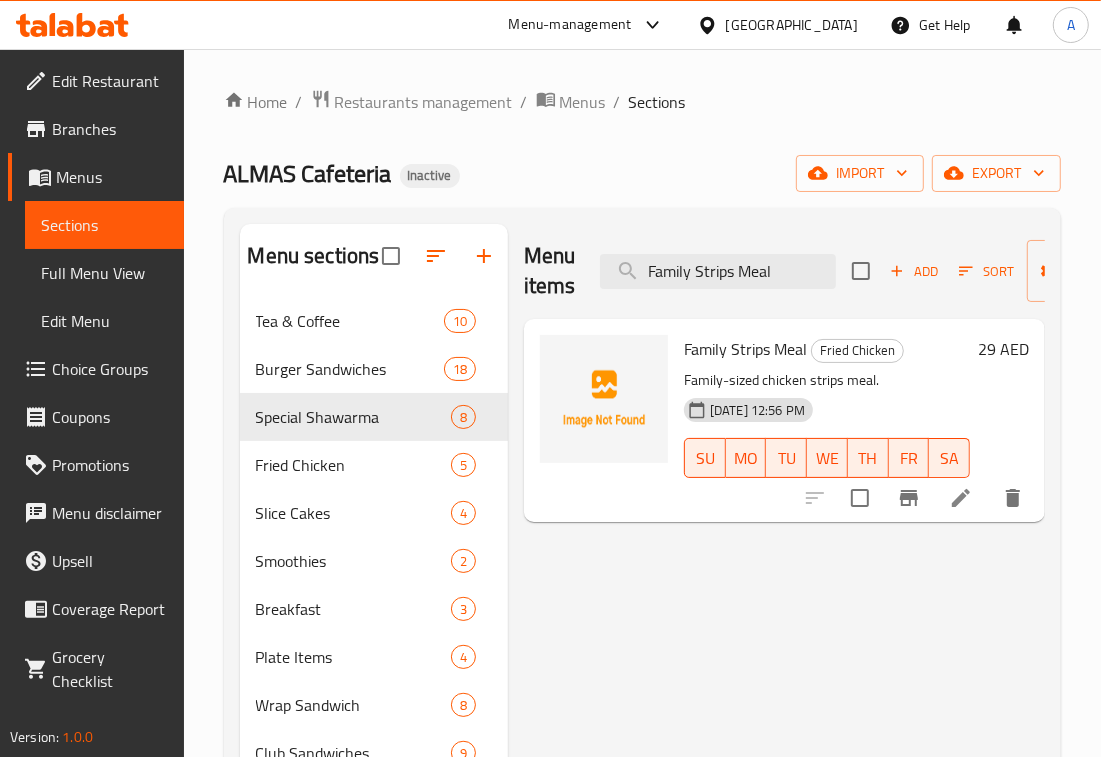 drag, startPoint x: 771, startPoint y: 265, endPoint x: 510, endPoint y: 247, distance: 261.61996 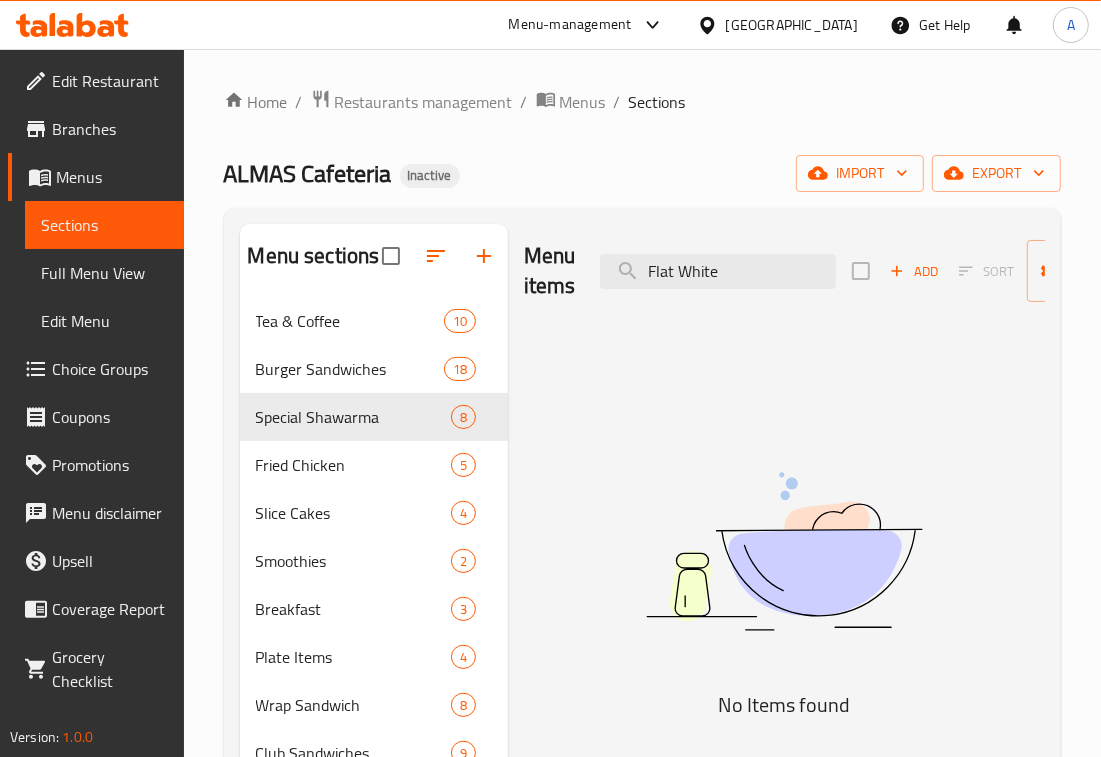 drag, startPoint x: 630, startPoint y: 271, endPoint x: 471, endPoint y: 283, distance: 159.4522 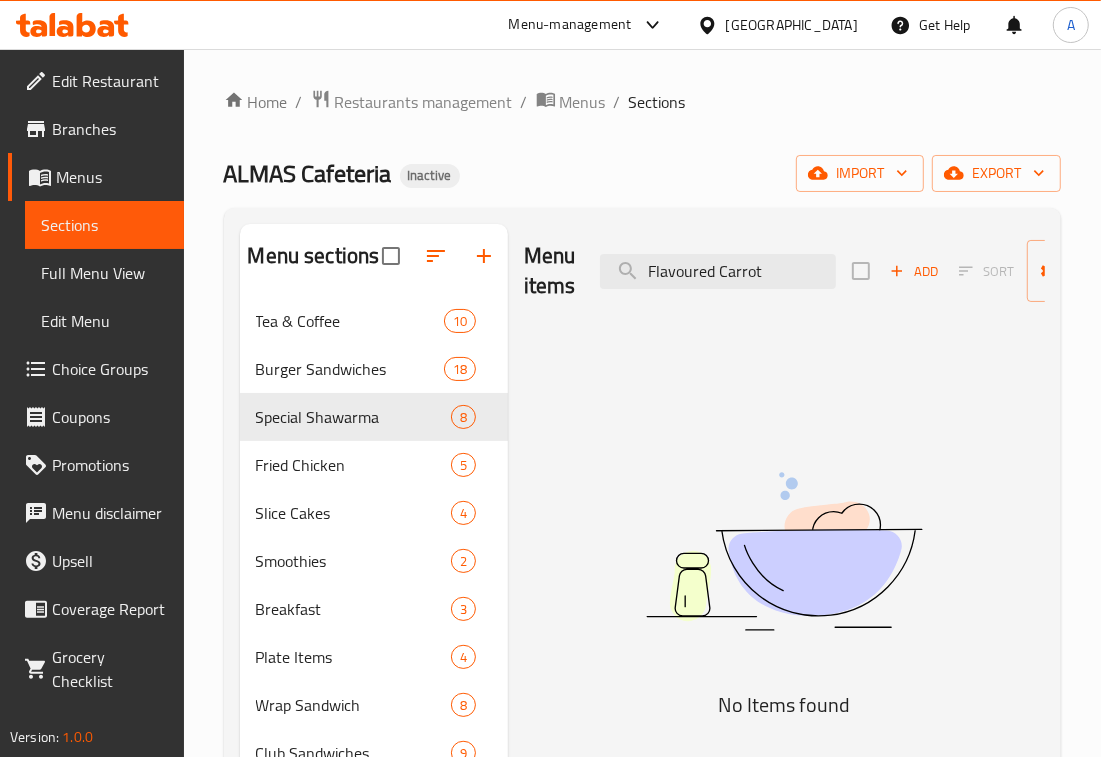 drag, startPoint x: 778, startPoint y: 271, endPoint x: 400, endPoint y: 238, distance: 379.43774 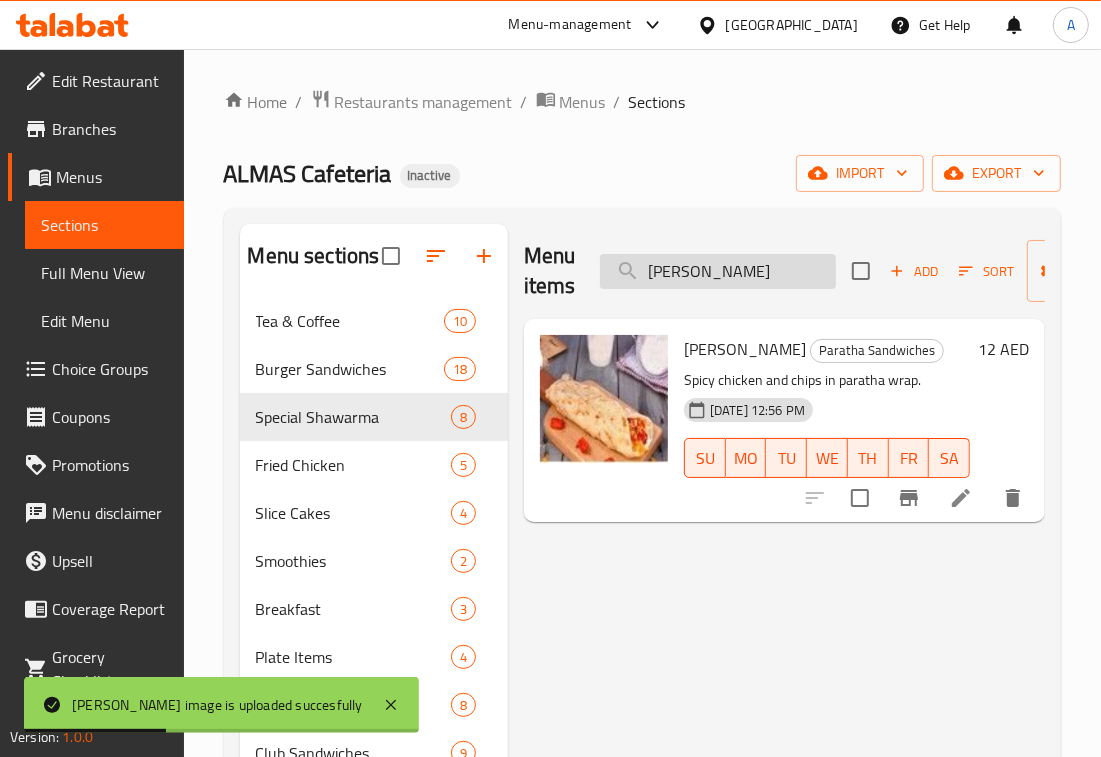 drag, startPoint x: 775, startPoint y: 268, endPoint x: 598, endPoint y: 286, distance: 177.9129 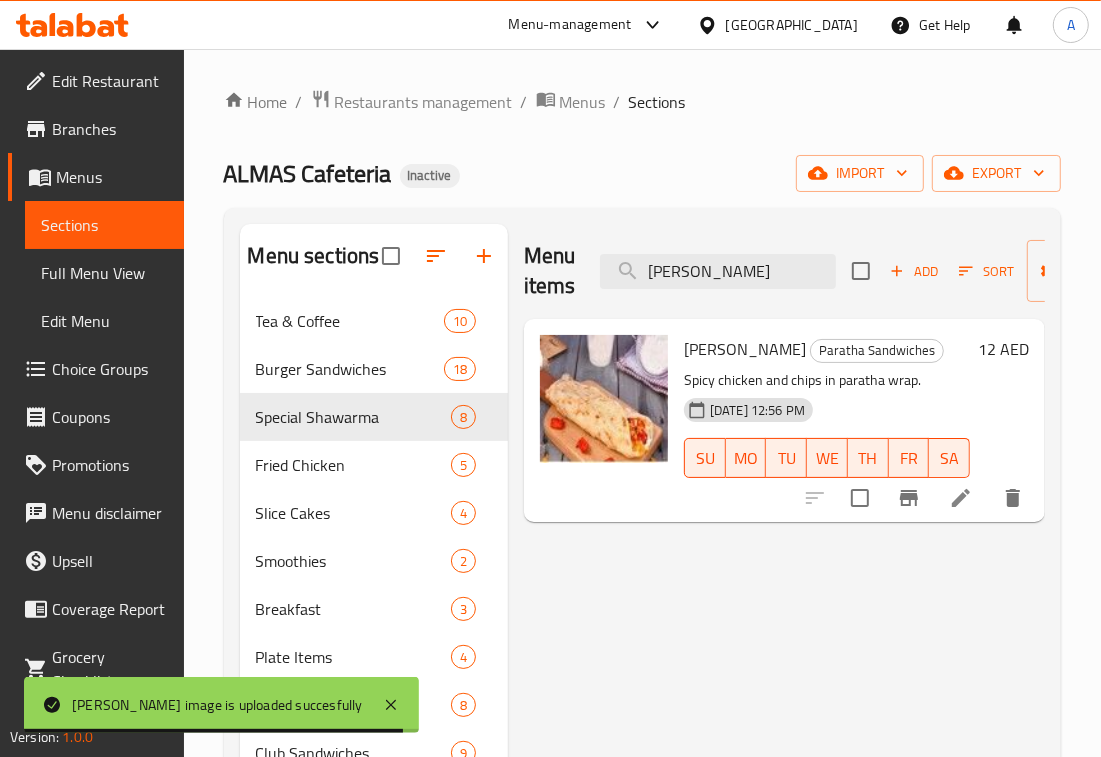 paste on "ench Toast" 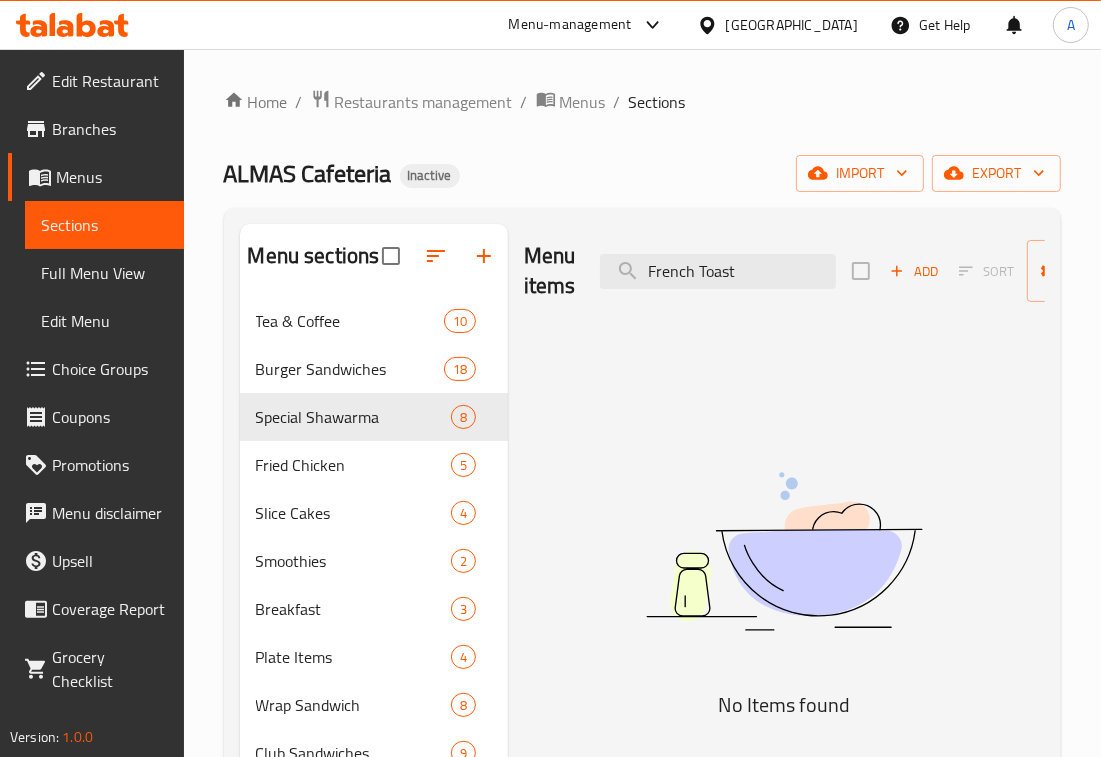 drag, startPoint x: 590, startPoint y: 263, endPoint x: 586, endPoint y: 355, distance: 92.086914 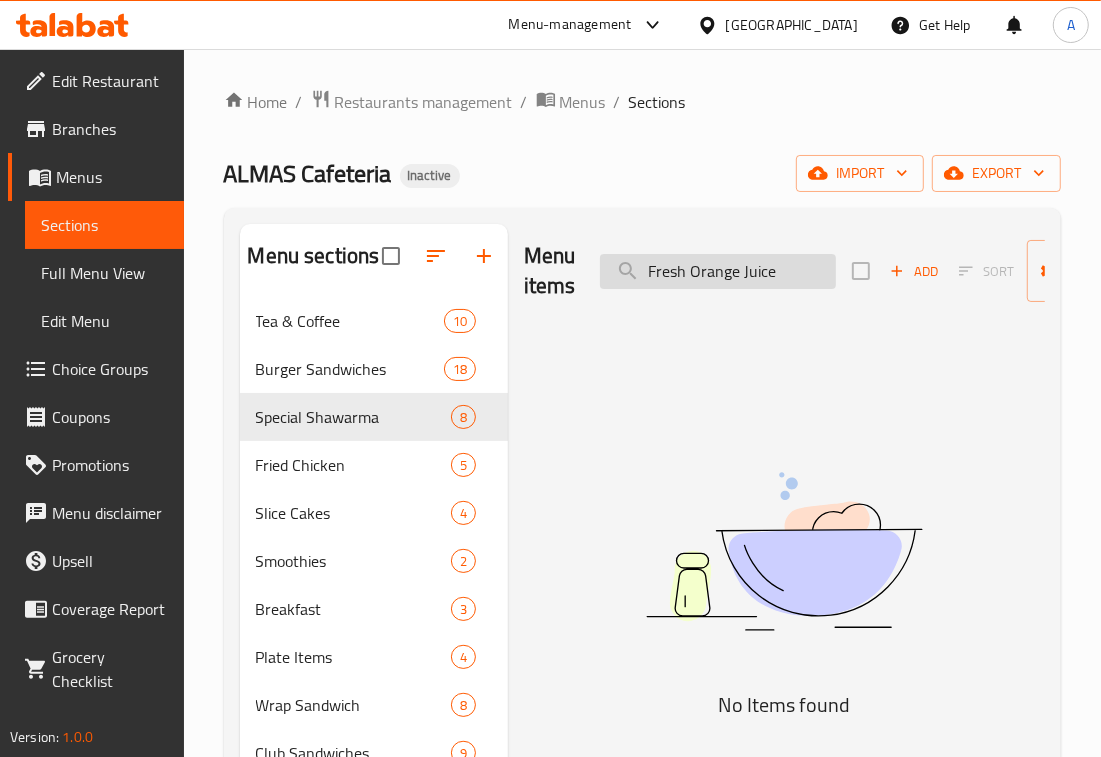click on "Fresh Orange Juice" at bounding box center (718, 271) 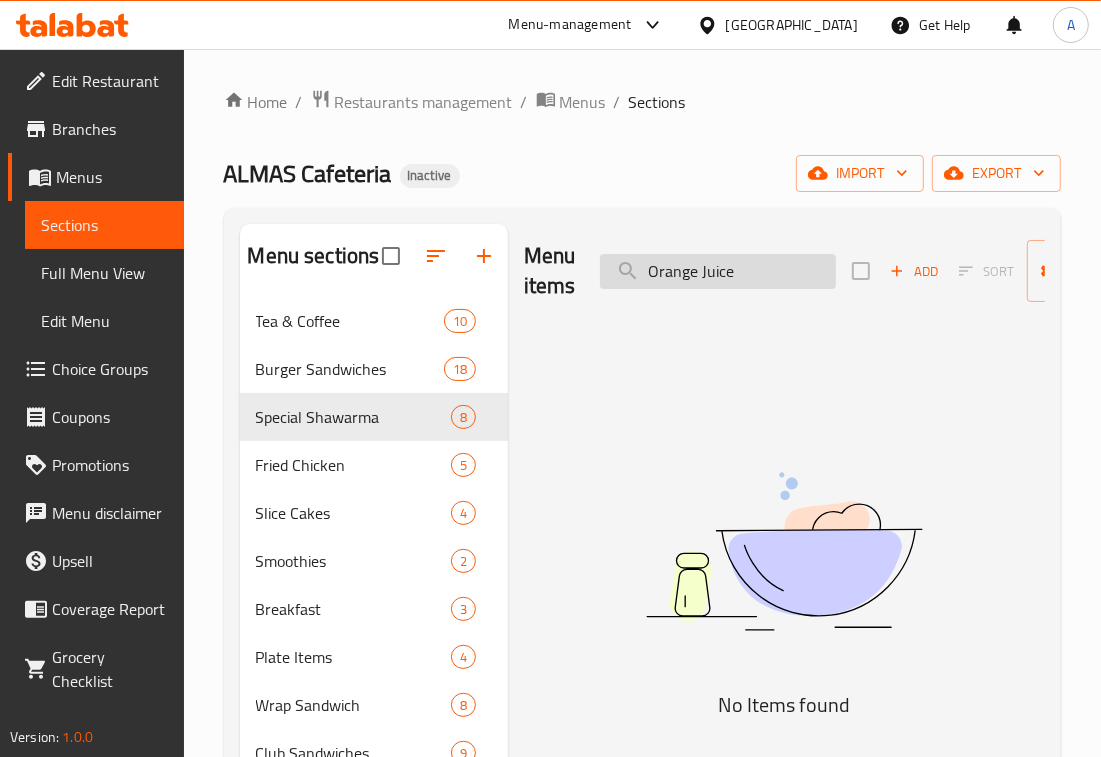 click on "Orange Juice" at bounding box center (718, 271) 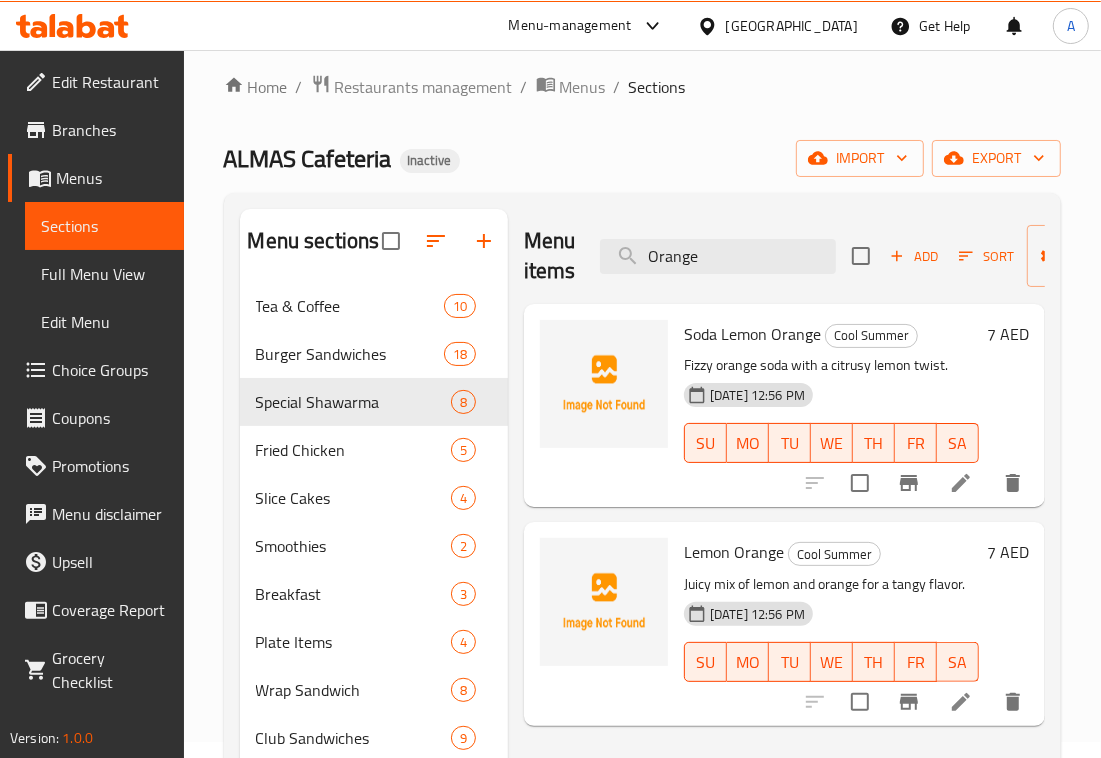 scroll, scrollTop: 125, scrollLeft: 0, axis: vertical 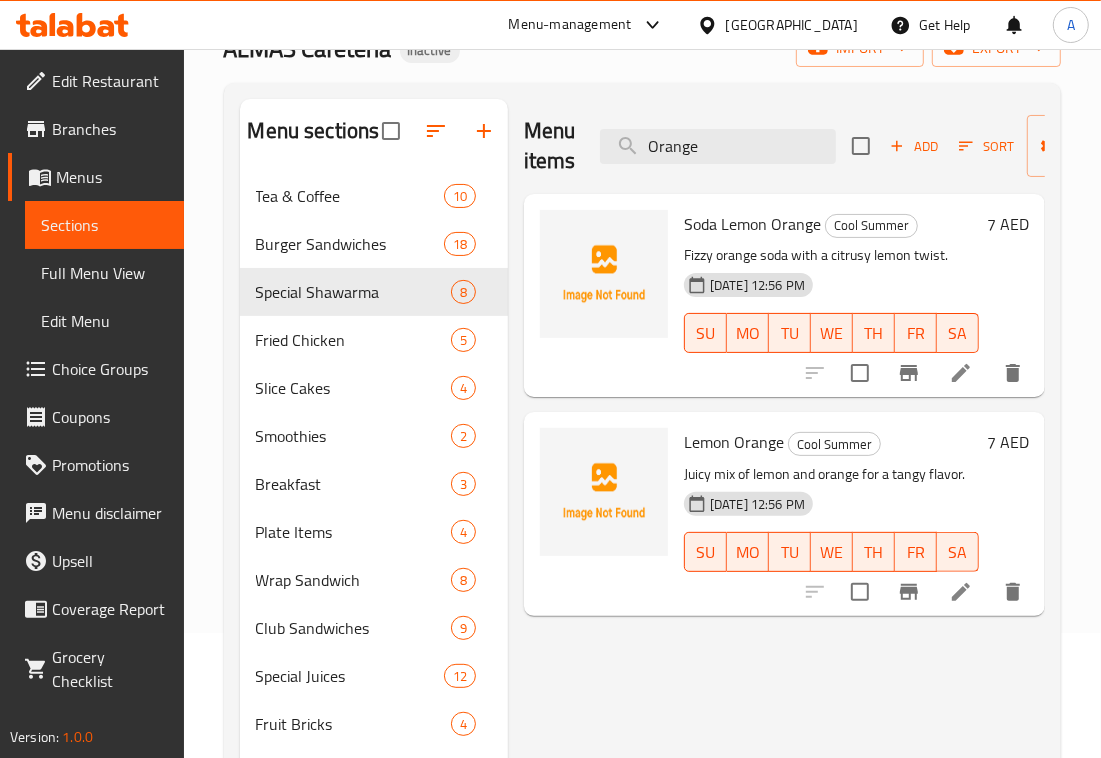 drag, startPoint x: 710, startPoint y: 137, endPoint x: 730, endPoint y: 278, distance: 142.41138 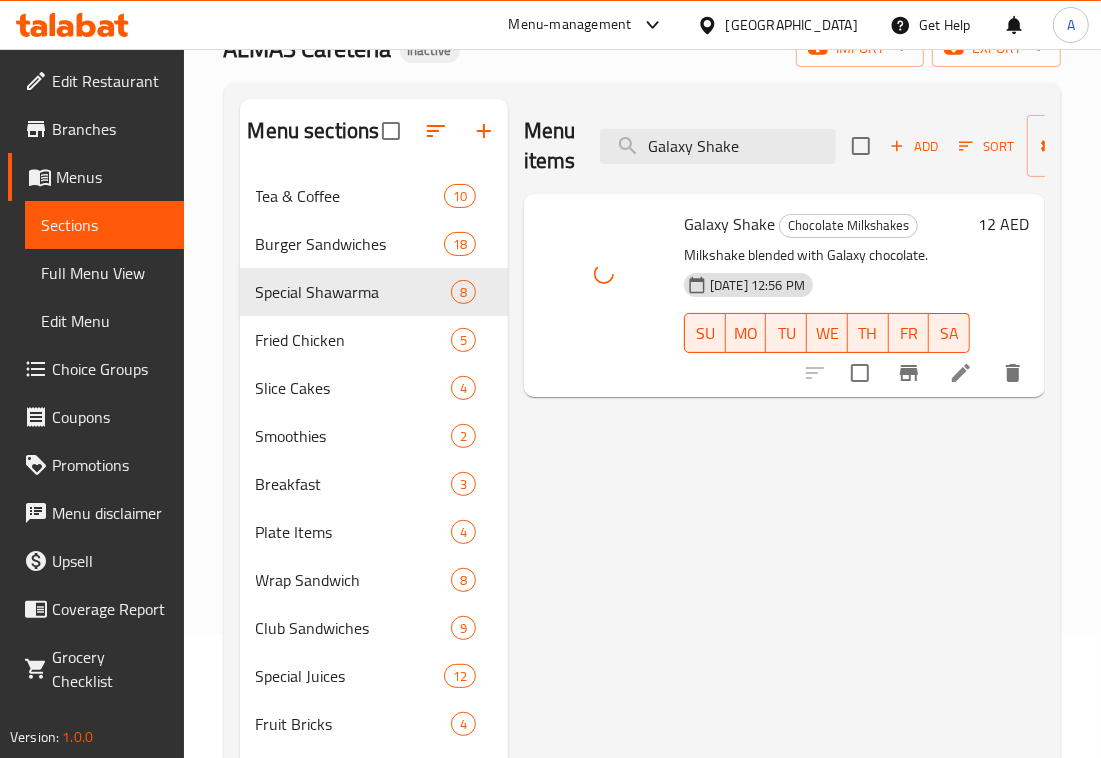 drag, startPoint x: 768, startPoint y: 145, endPoint x: 546, endPoint y: 151, distance: 222.08107 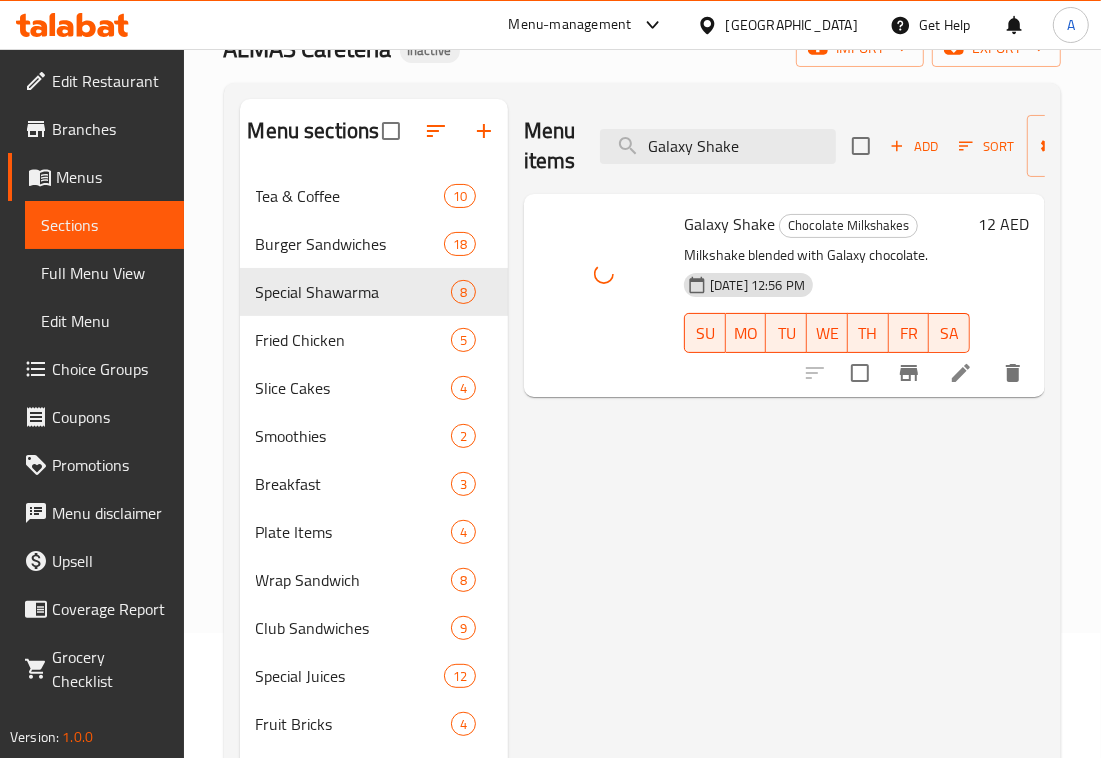 click on "Menu items Galaxy Shake Add Sort Manage items" at bounding box center (784, 146) 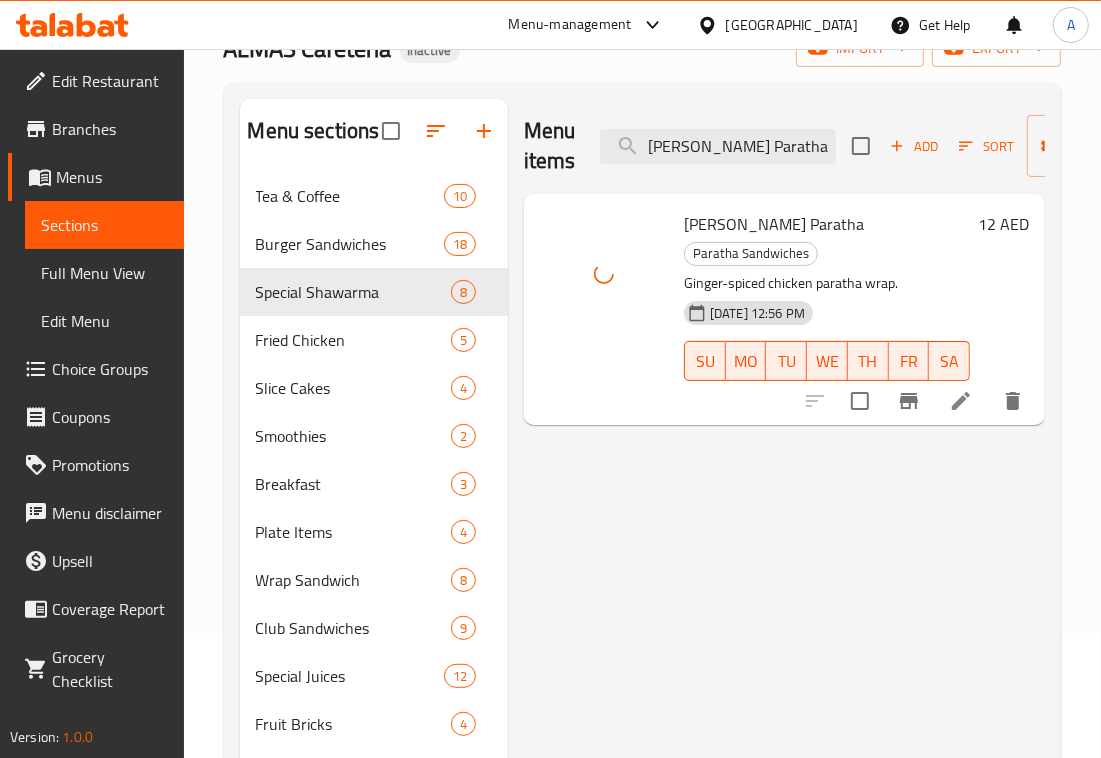 drag, startPoint x: 701, startPoint y: 588, endPoint x: 720, endPoint y: 556, distance: 37.215588 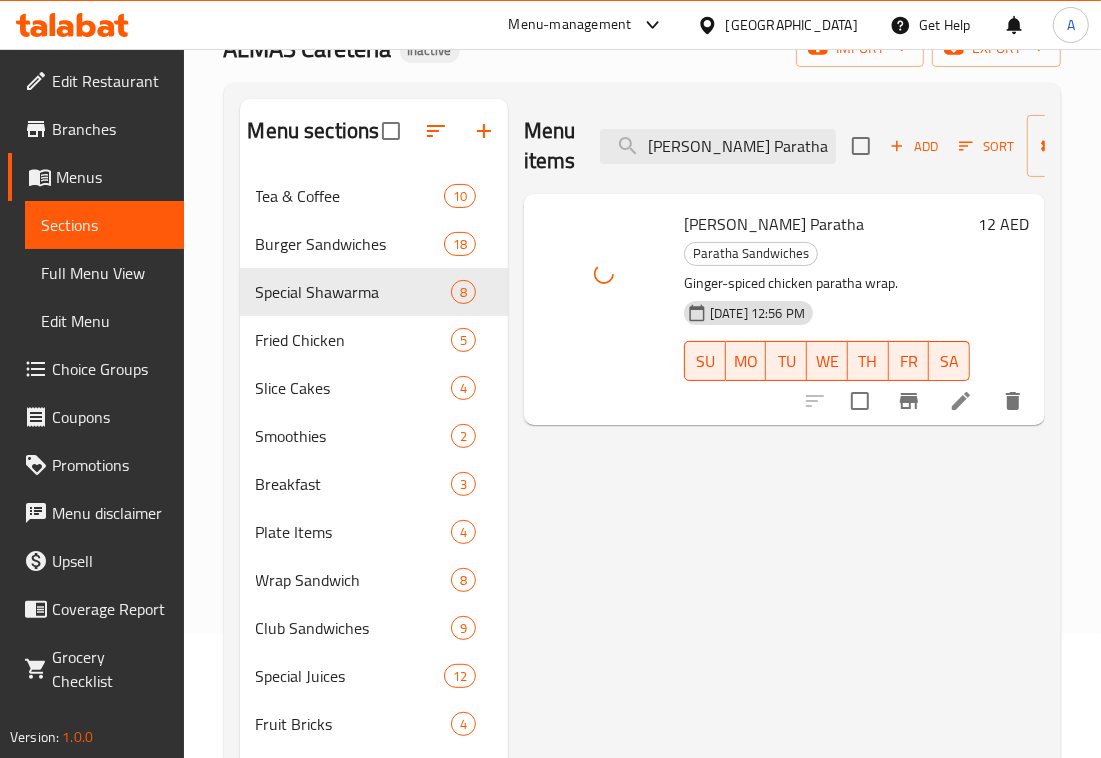 drag, startPoint x: 810, startPoint y: 142, endPoint x: 471, endPoint y: 122, distance: 339.58945 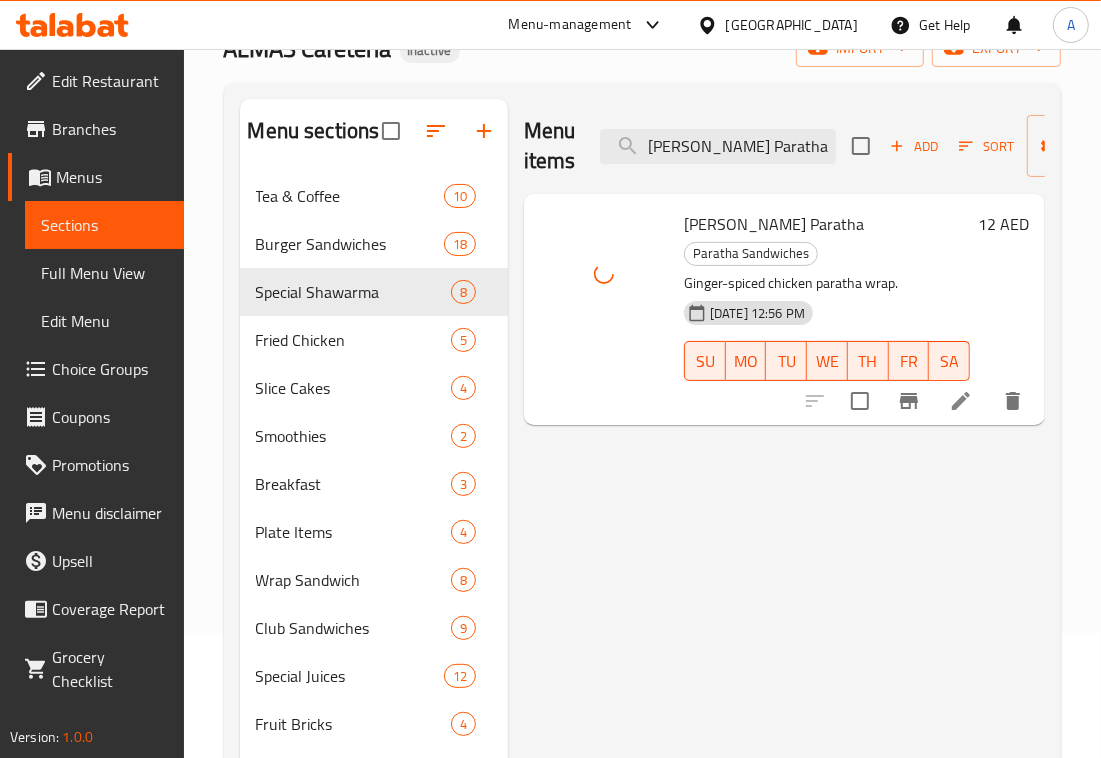 click on "Menu sections Tea & Coffee 10 Burger Sandwiches 18 Special Shawarma 8 Fried Chicken 5 Slice Cakes 4 Smoothies 2 Breakfast 3 Plate Items 4 Wrap Sandwich 8 Club Sandwiches 9 Special Juices 12 Fruit Bricks 4 Cool Summer 6 Mojito 3 Slush 3 Lassi 2 Something Cold 2 Paratha Sandwiches 15 Combo Sandwiches 8 Chocolate Milkshakes 4 Dry Fruit Shake 3 Falooda 3 Menu items [PERSON_NAME] Paratha Add Sort Manage items [PERSON_NAME] Paratha   Paratha Sandwiches Ginger-spiced chicken paratha wrap. [DATE] 12:56 PM SU MO TU WE TH FR SA 12   AED" at bounding box center [642, 667] 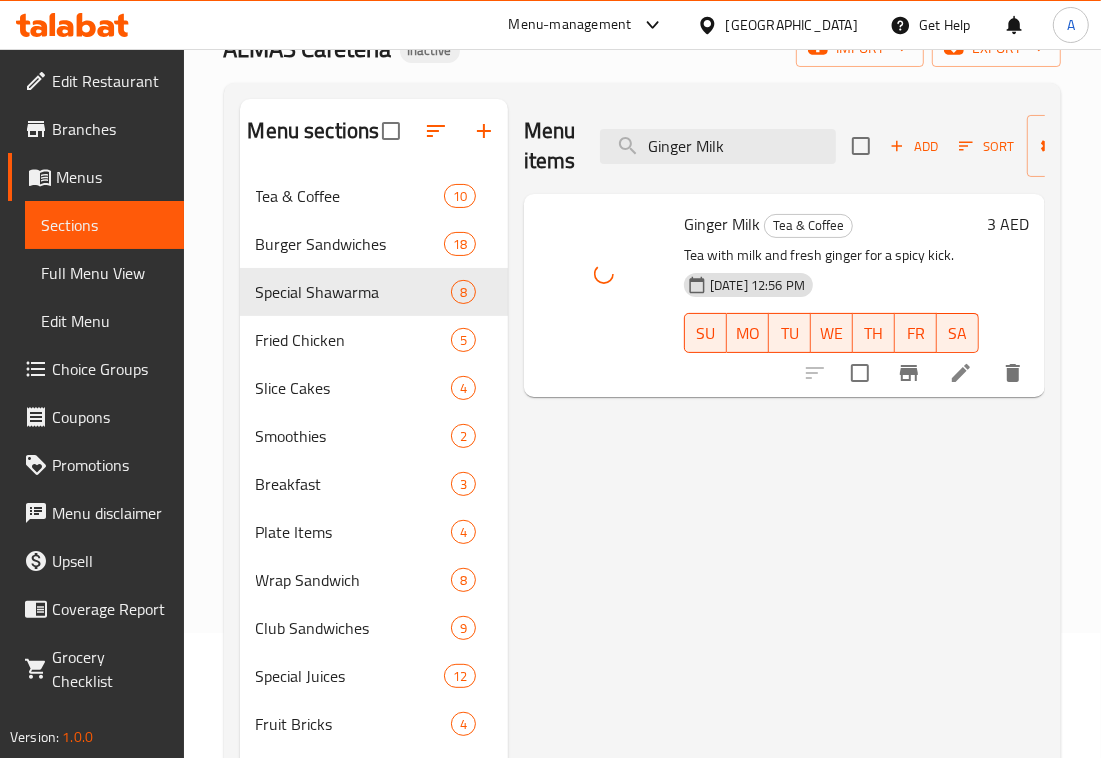 drag, startPoint x: 748, startPoint y: 148, endPoint x: 533, endPoint y: 67, distance: 229.75204 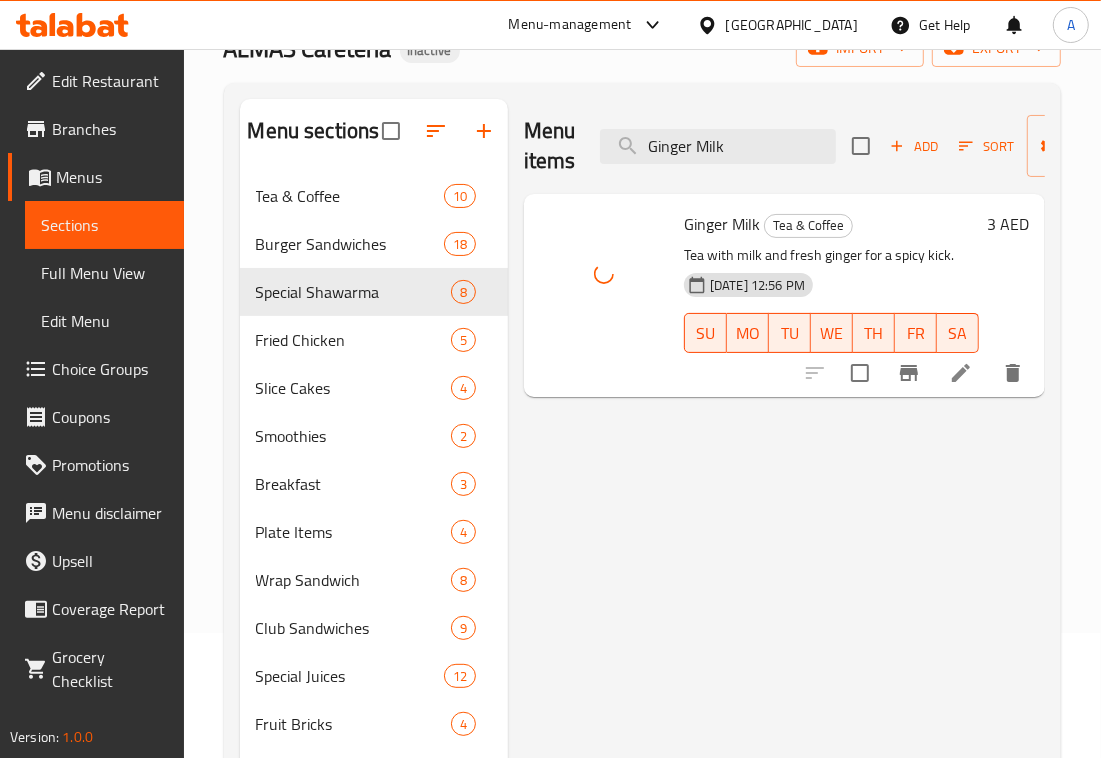 click on "Home / Restaurants management / Menus / Sections ALMAS Cafeteria Inactive import export Menu sections Tea & Coffee 10 Burger Sandwiches 18 Special Shawarma 8 Fried Chicken 5 Slice Cakes 4 Smoothies 2 Breakfast 3 Plate Items 4 Wrap Sandwich 8 Club Sandwiches 9 Special Juices 12 Fruit Bricks 4 Cool Summer 6 Mojito 3 Slush 3 Lassi 2 Something Cold 2 Paratha Sandwiches 15 Combo Sandwiches 8 Chocolate Milkshakes 4 Dry Fruit Shake 3 Falooda 3 Menu items Ginger Milk Add Sort Manage items Ginger Milk   Tea & Coffee Tea with milk and fresh ginger for a spicy kick. [DATE] 12:56 PM SU MO TU WE TH FR SA 3   AED" at bounding box center (642, 608) 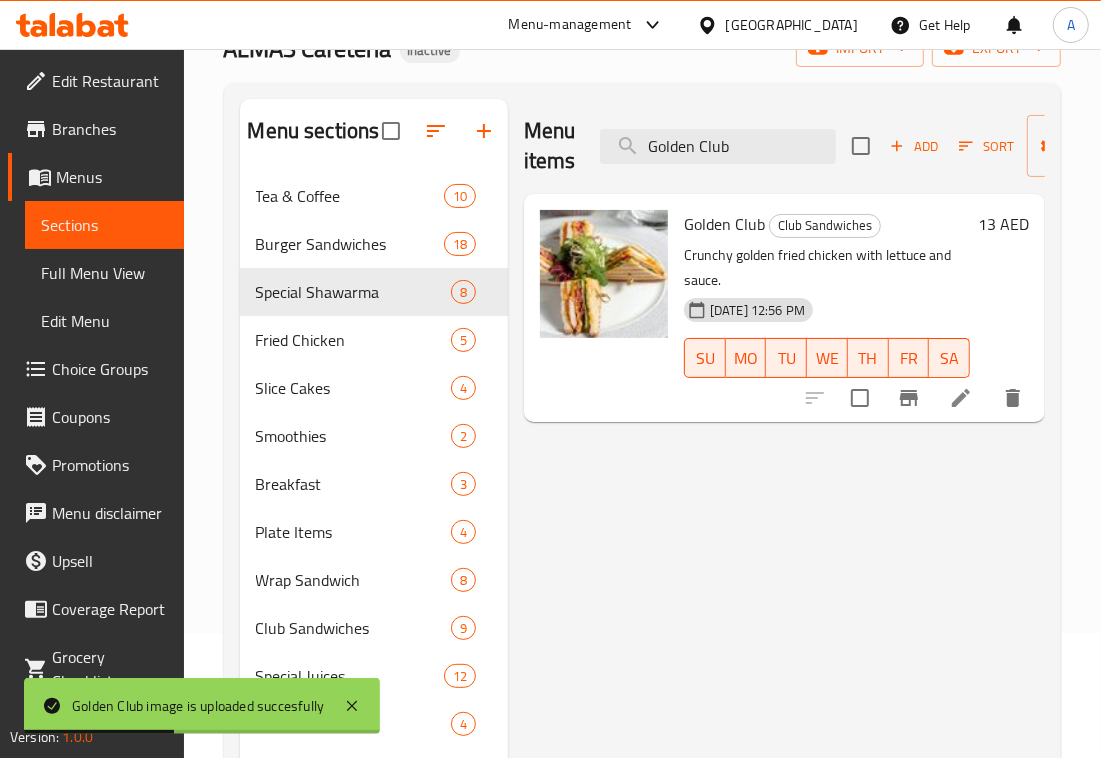 drag, startPoint x: 741, startPoint y: 141, endPoint x: 573, endPoint y: 151, distance: 168.29736 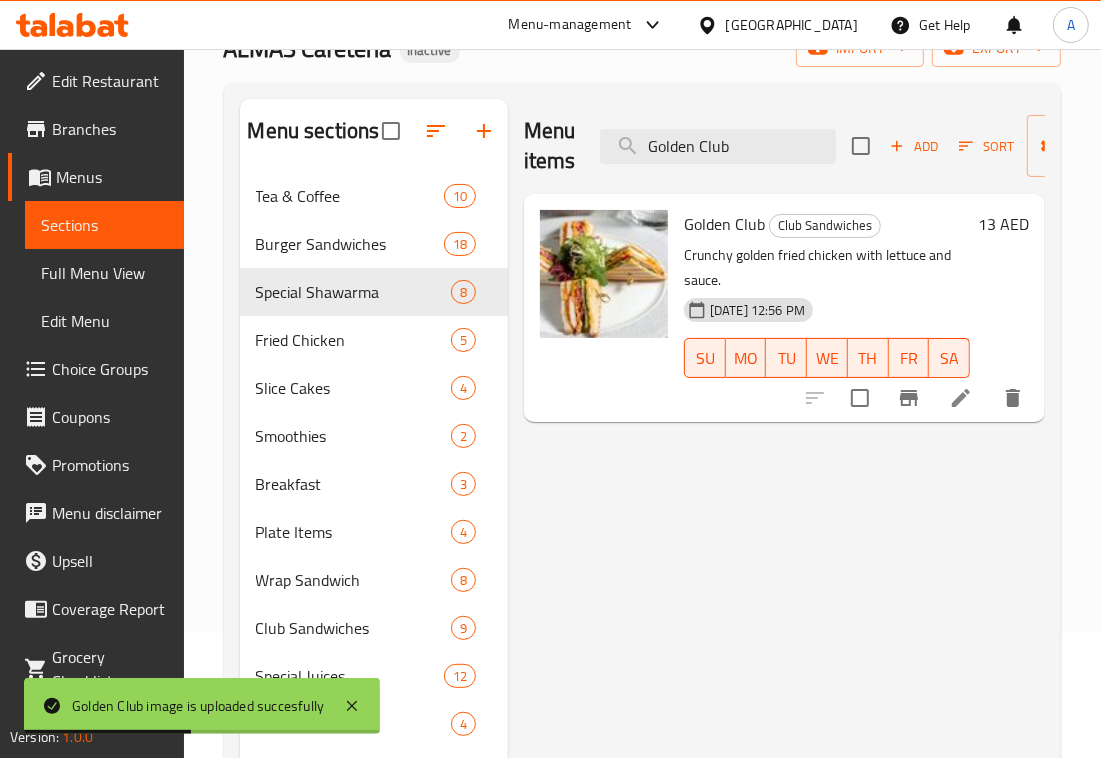 paste on "mech" 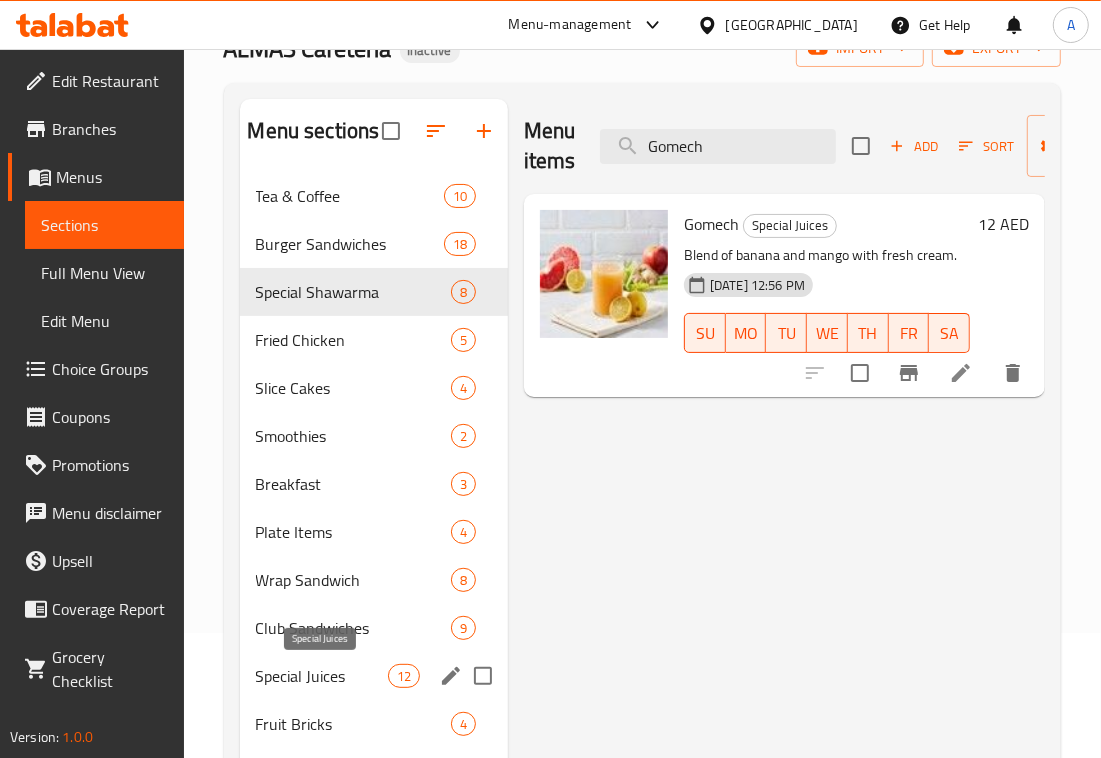 drag, startPoint x: 328, startPoint y: 676, endPoint x: 417, endPoint y: 655, distance: 91.44397 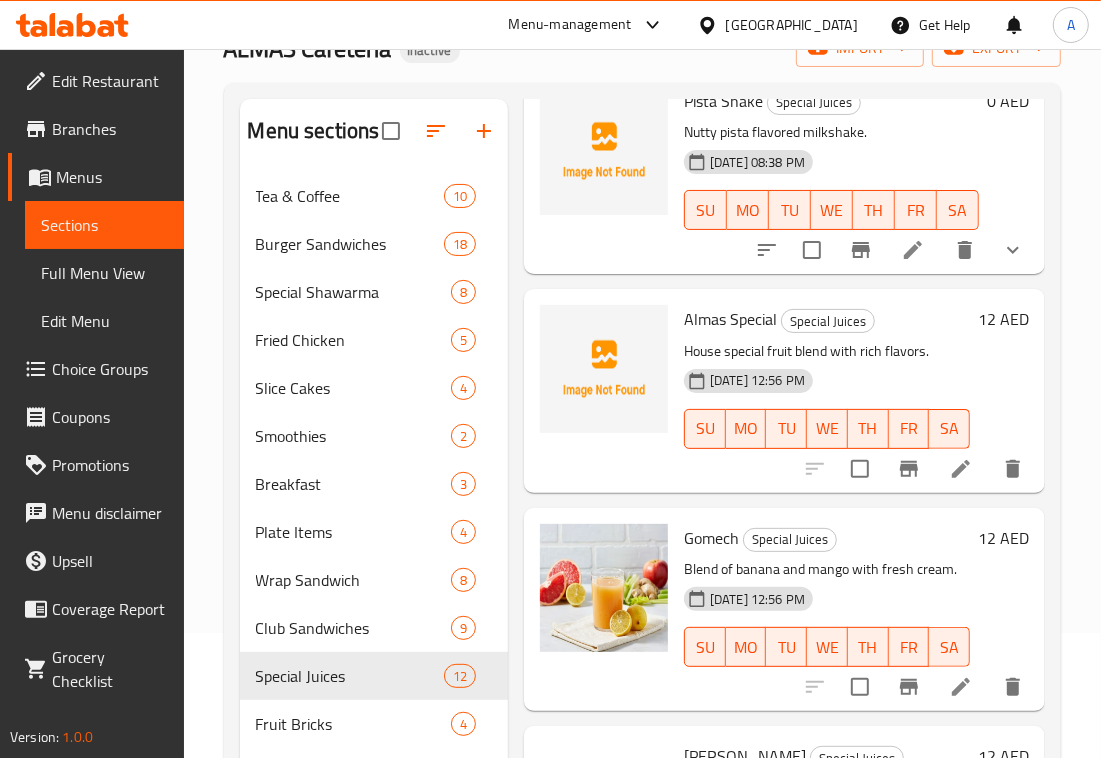 scroll, scrollTop: 1000, scrollLeft: 0, axis: vertical 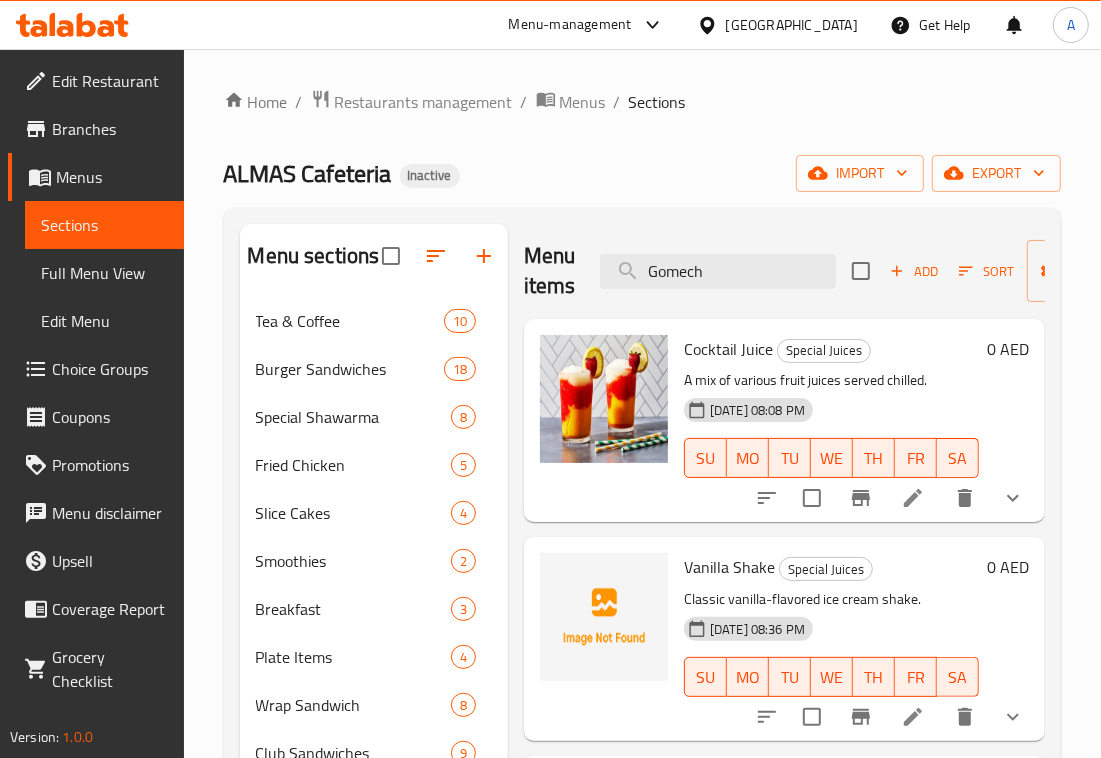 drag, startPoint x: 717, startPoint y: 277, endPoint x: 558, endPoint y: 237, distance: 163.95427 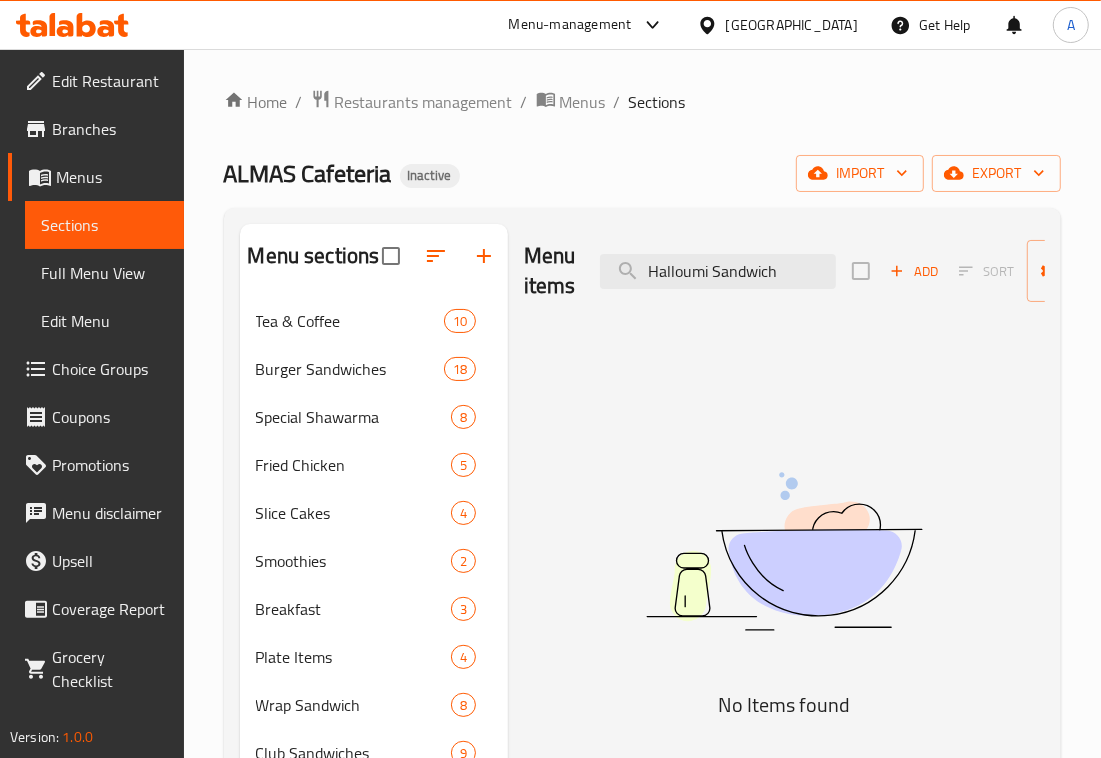 drag, startPoint x: 781, startPoint y: 262, endPoint x: 528, endPoint y: 185, distance: 264.45795 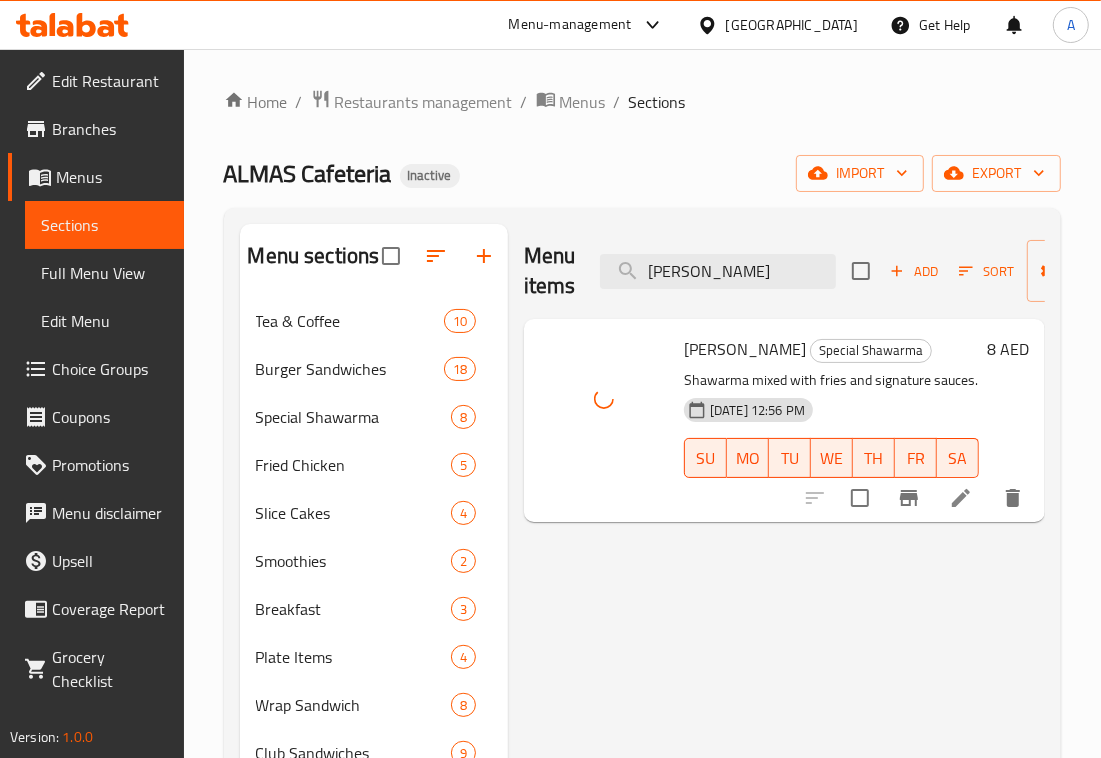 drag, startPoint x: 660, startPoint y: 265, endPoint x: 592, endPoint y: 191, distance: 100.49876 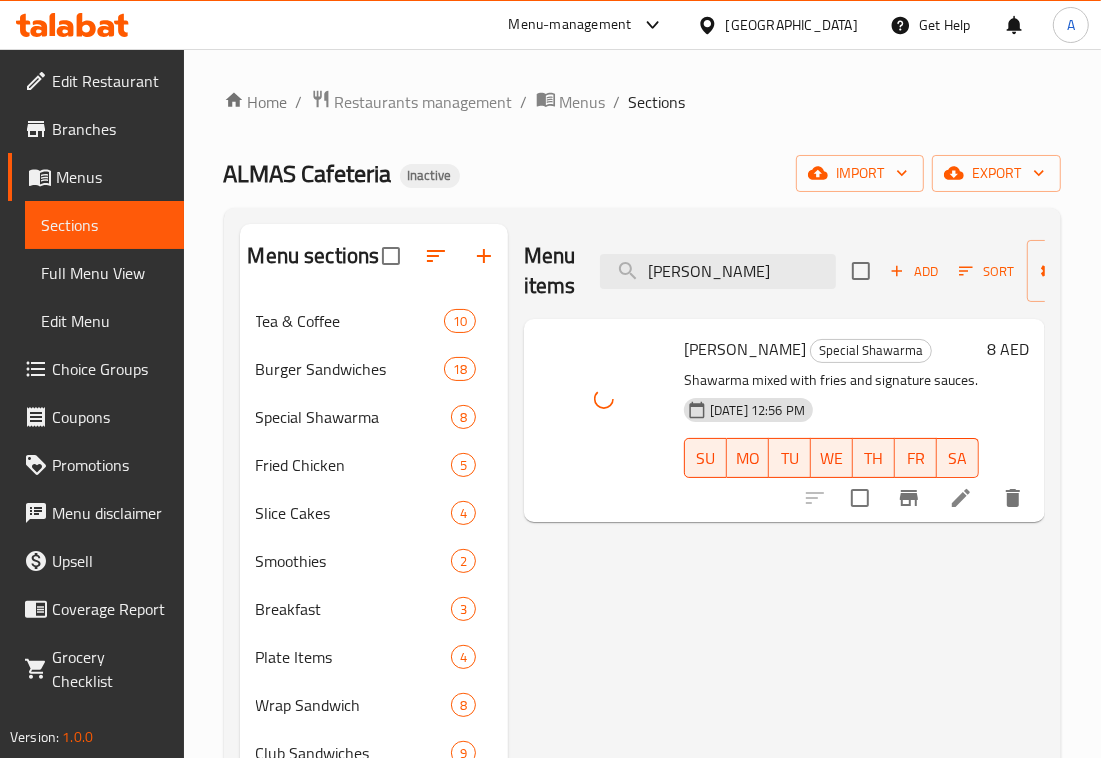 click on "Menu items [PERSON_NAME] Add Sort Manage items" at bounding box center (784, 271) 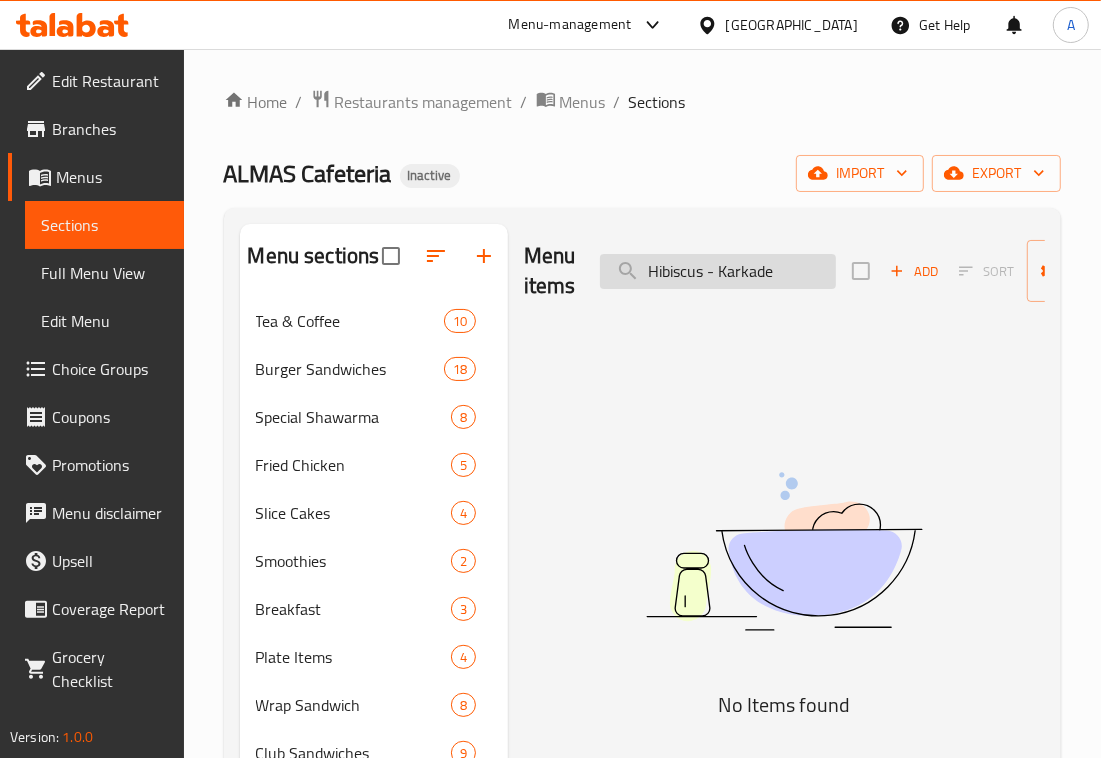 drag, startPoint x: 708, startPoint y: 275, endPoint x: 826, endPoint y: 282, distance: 118.20744 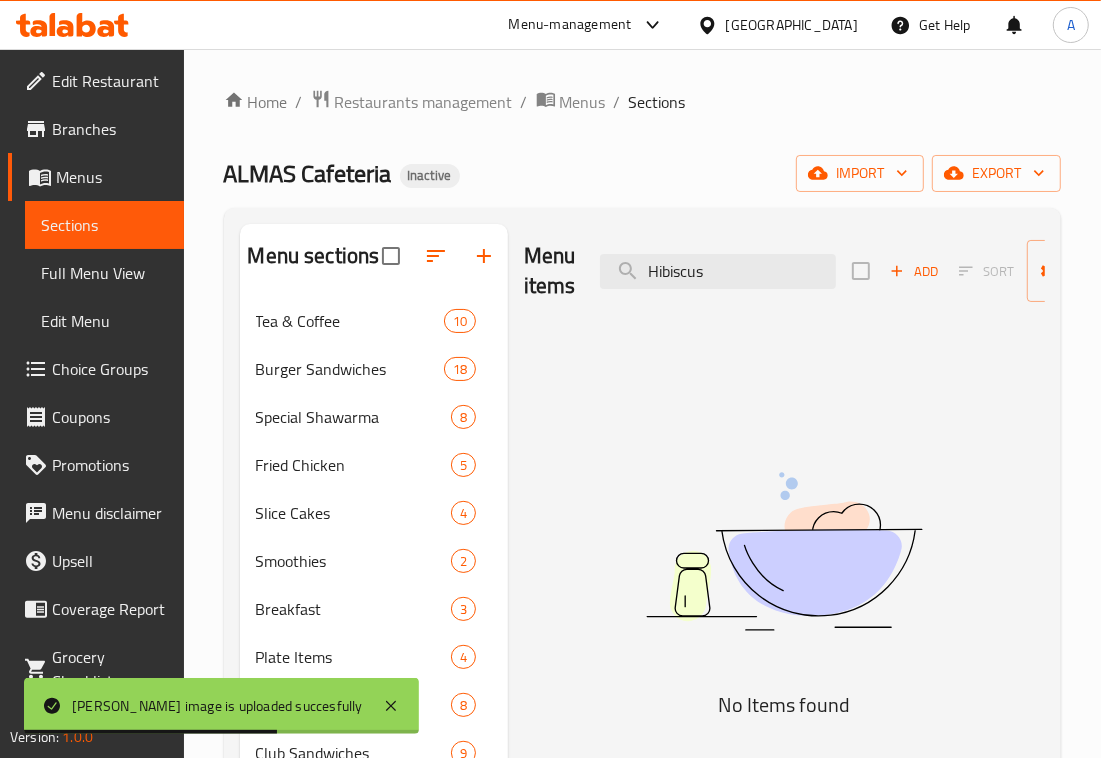 drag, startPoint x: 552, startPoint y: 267, endPoint x: 515, endPoint y: 267, distance: 37 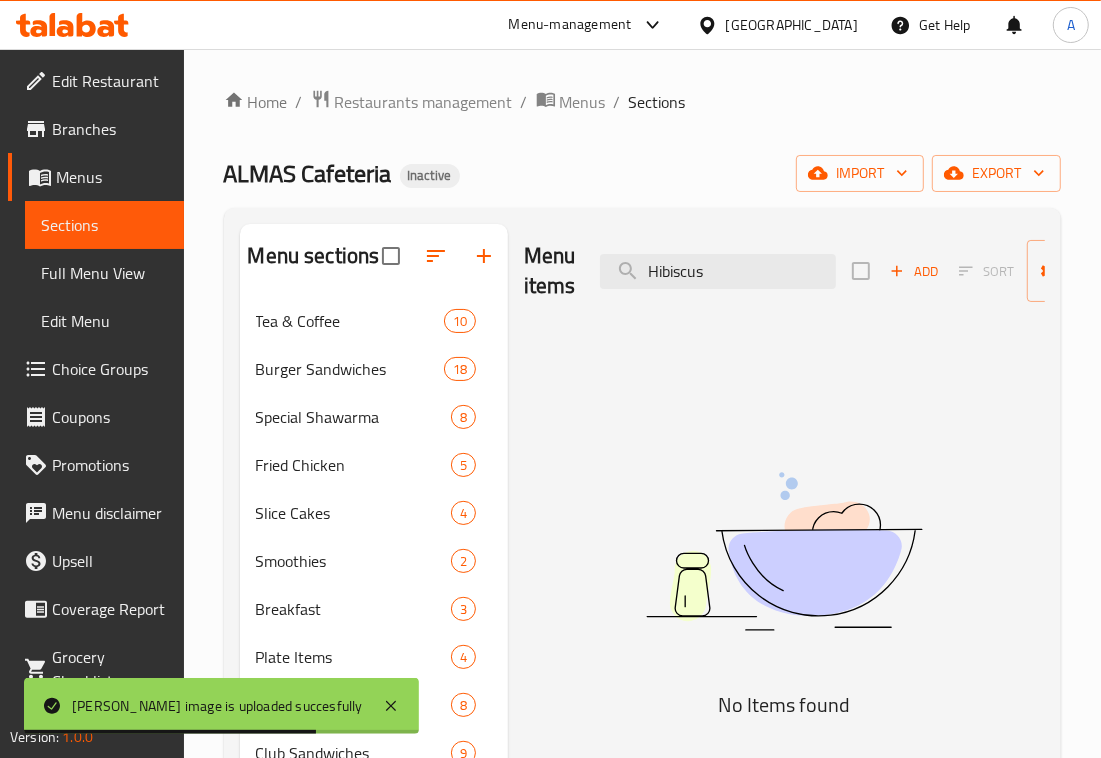 paste on "- Karkade" 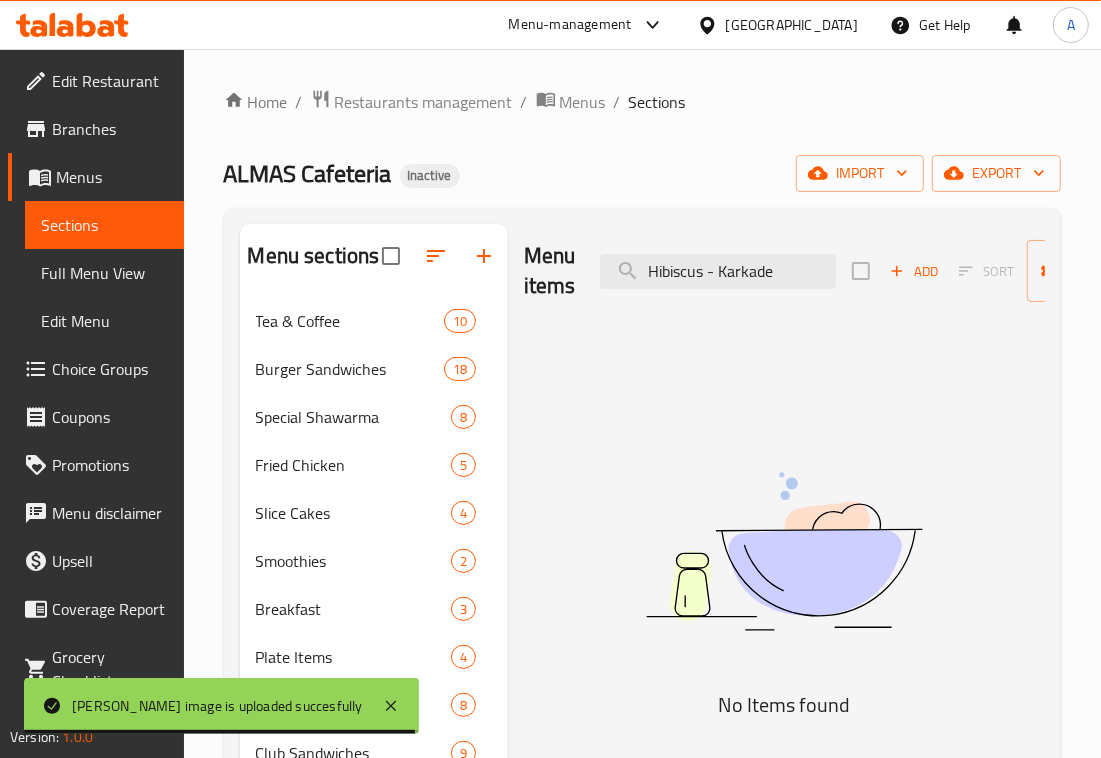 drag, startPoint x: 716, startPoint y: 266, endPoint x: 595, endPoint y: 287, distance: 122.80879 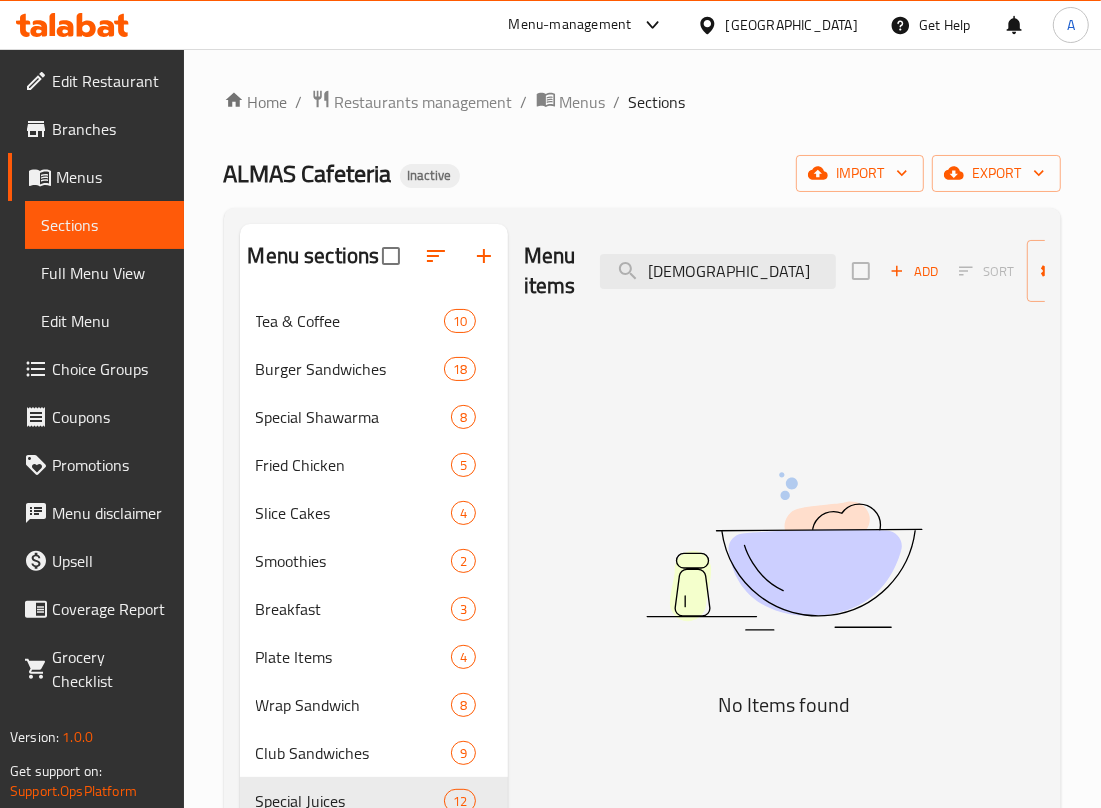 drag, startPoint x: 587, startPoint y: 285, endPoint x: 561, endPoint y: 321, distance: 44.407207 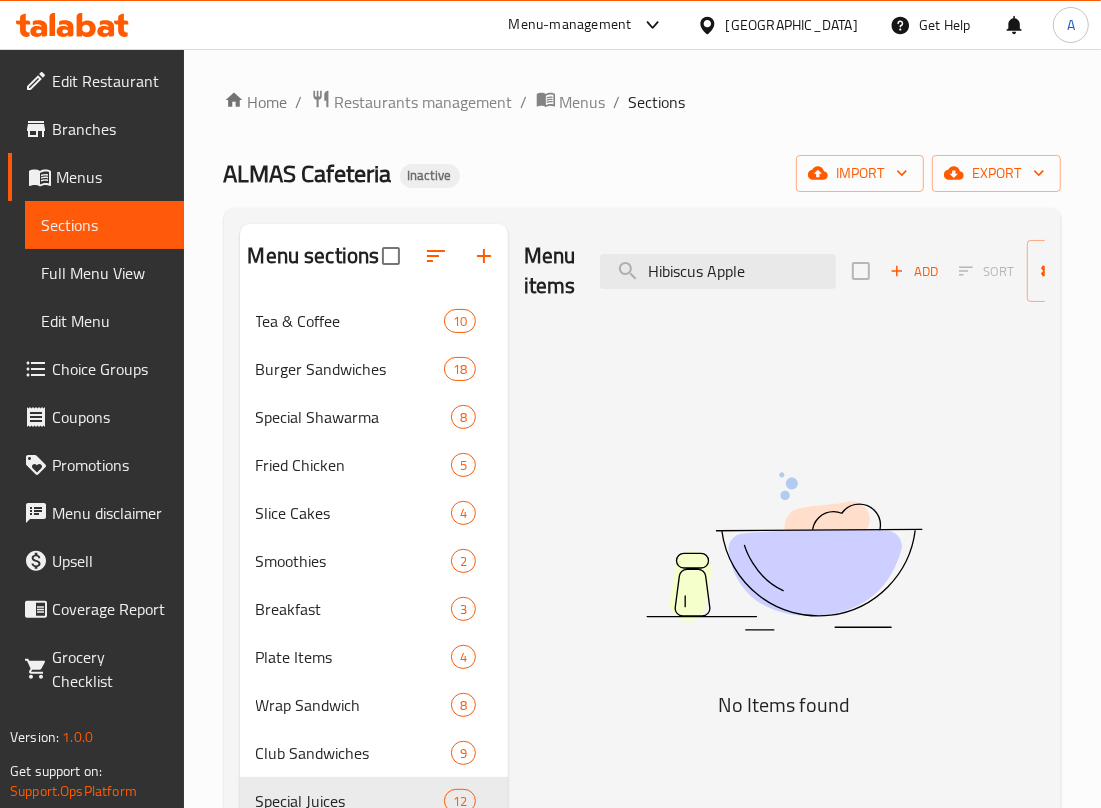 drag, startPoint x: 761, startPoint y: 266, endPoint x: 487, endPoint y: 195, distance: 283.04947 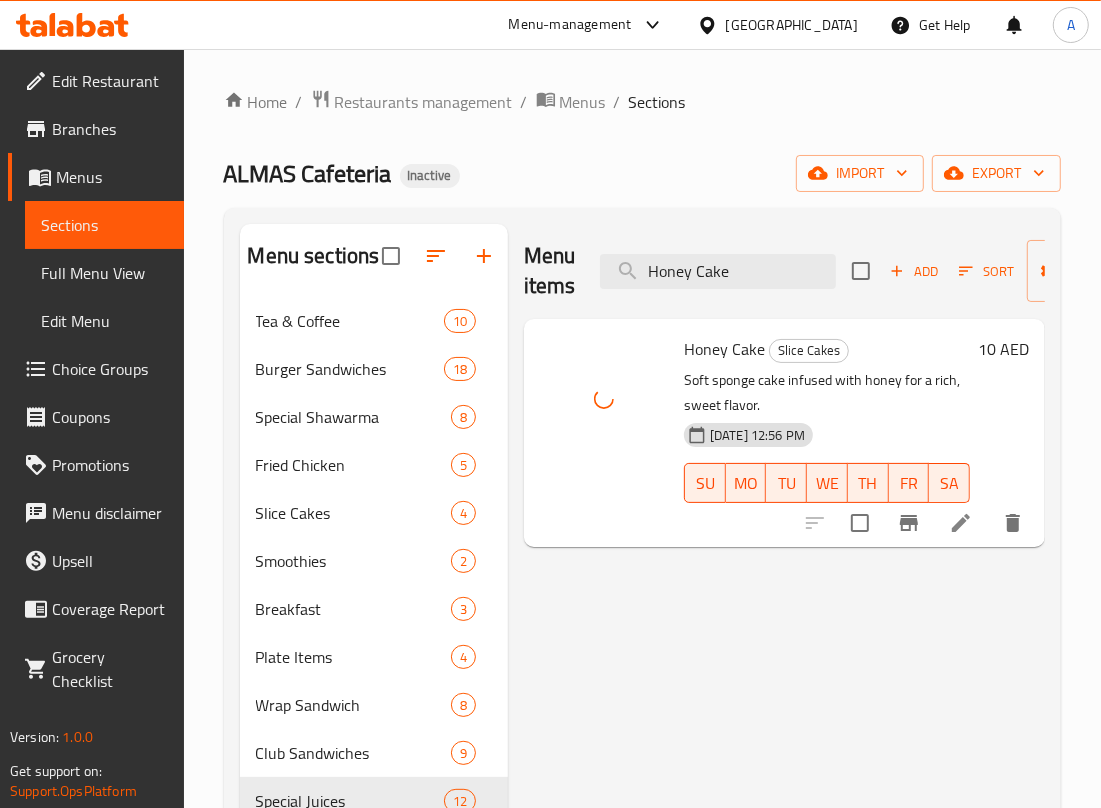 drag, startPoint x: 756, startPoint y: 267, endPoint x: 547, endPoint y: 188, distance: 223.43231 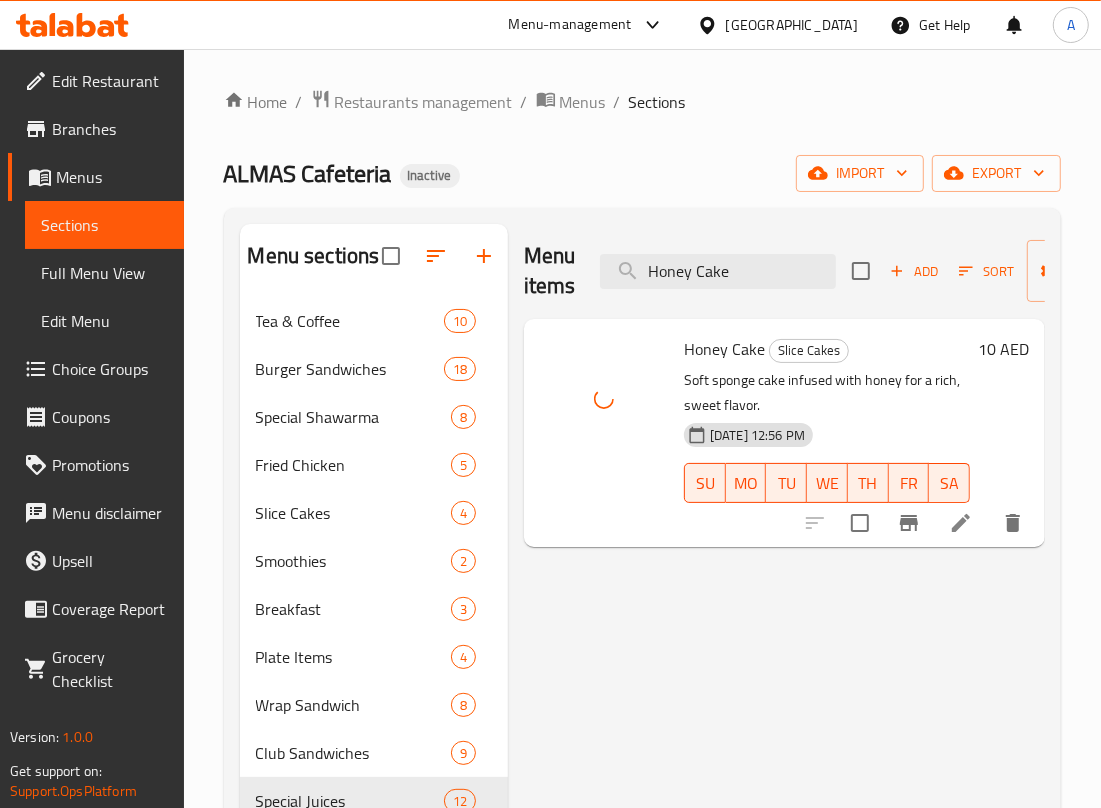 click on "Menu sections Tea & Coffee 10 Burger Sandwiches 18 Special Shawarma 8 Fried Chicken 5 Slice Cakes 4 Smoothies 2 Breakfast 3 Plate Items 4 Wrap Sandwich 8 Club Sandwiches 9 Special Juices 12 Fruit Bricks 4 Cool Summer 6 Mojito 3 Slush 3 Lassi 2 Something Cold 2 Paratha Sandwiches 15 Combo Sandwiches 8 Chocolate Milkshakes 4 Dry Fruit Shake 3 Falooda 3 Menu items Honey Cake Add Sort Manage items Honey Cake   Slice Cakes Soft sponge cake infused with honey for a rich, sweet flavor. [DATE] 12:56 PM SU MO TU WE TH FR SA 10   AED" at bounding box center [642, 792] 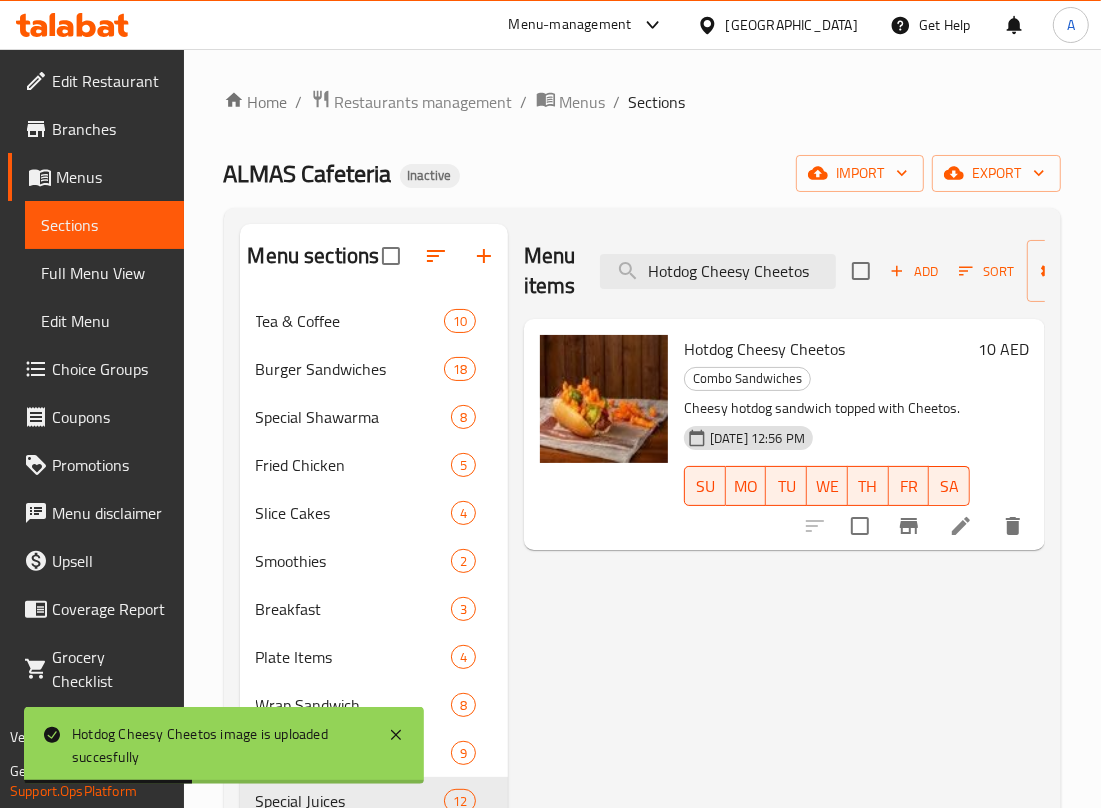 drag, startPoint x: 820, startPoint y: 272, endPoint x: 493, endPoint y: 248, distance: 327.87955 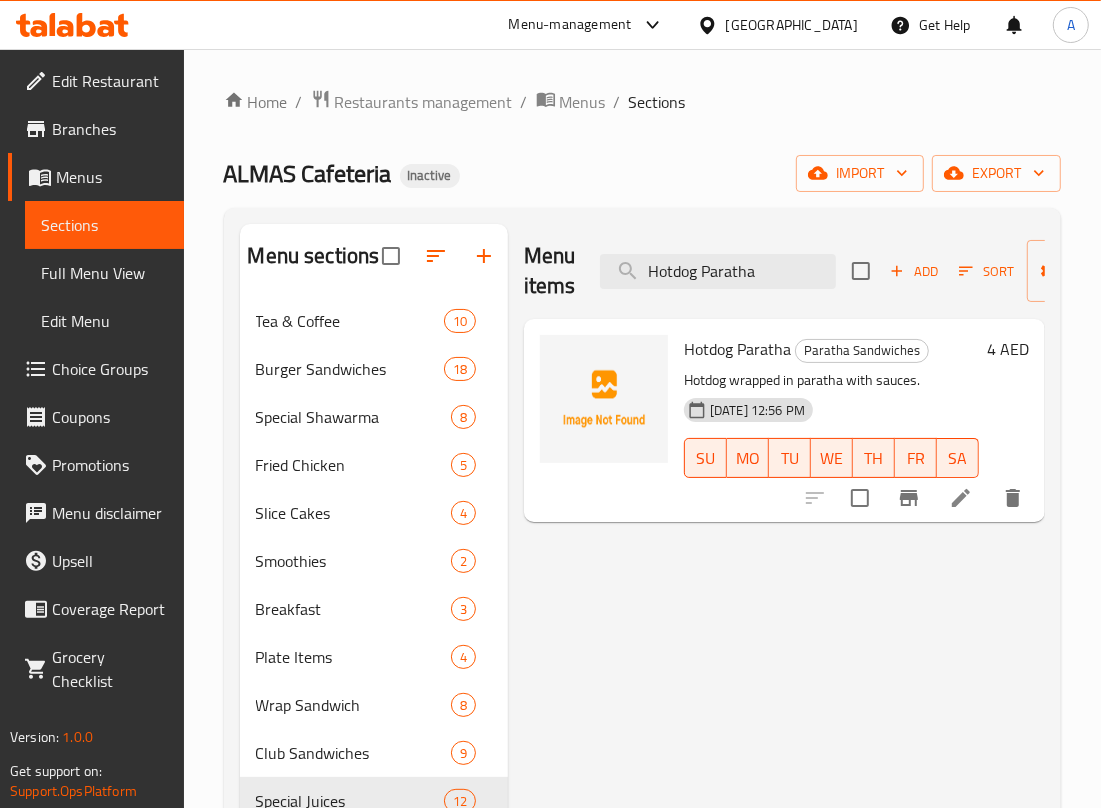 drag, startPoint x: 777, startPoint y: 271, endPoint x: 478, endPoint y: 226, distance: 302.36734 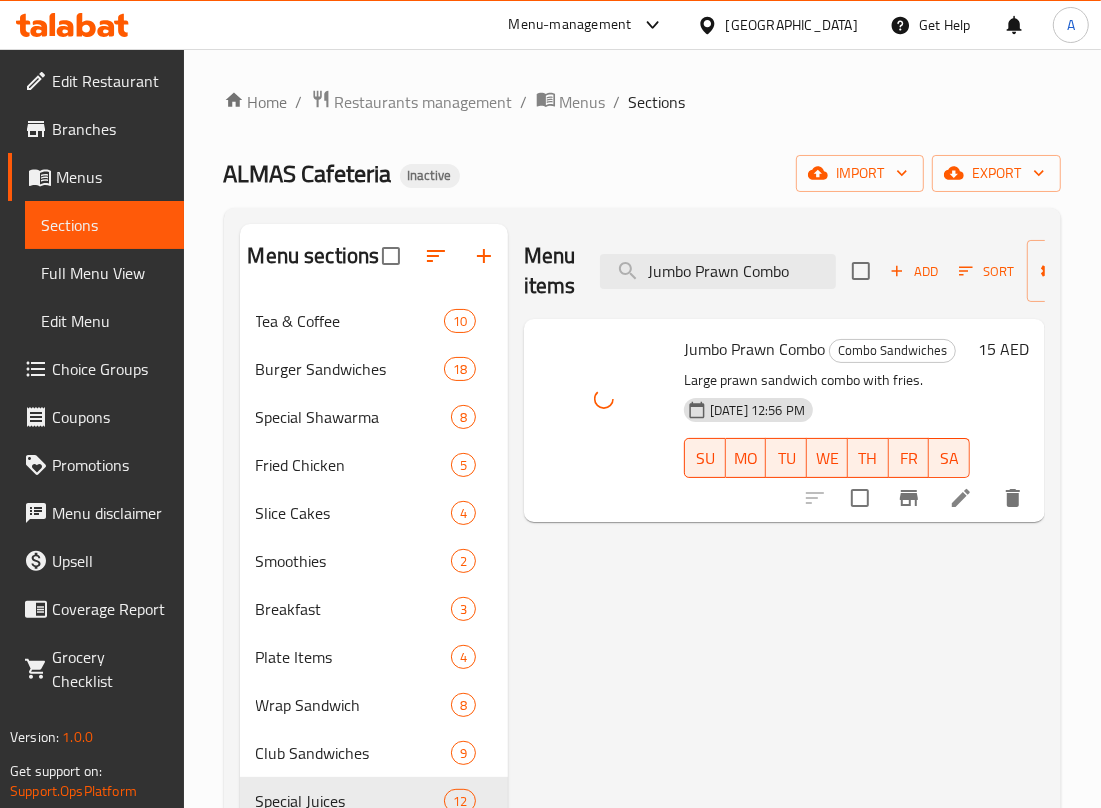 drag, startPoint x: 802, startPoint y: 271, endPoint x: 472, endPoint y: 255, distance: 330.38766 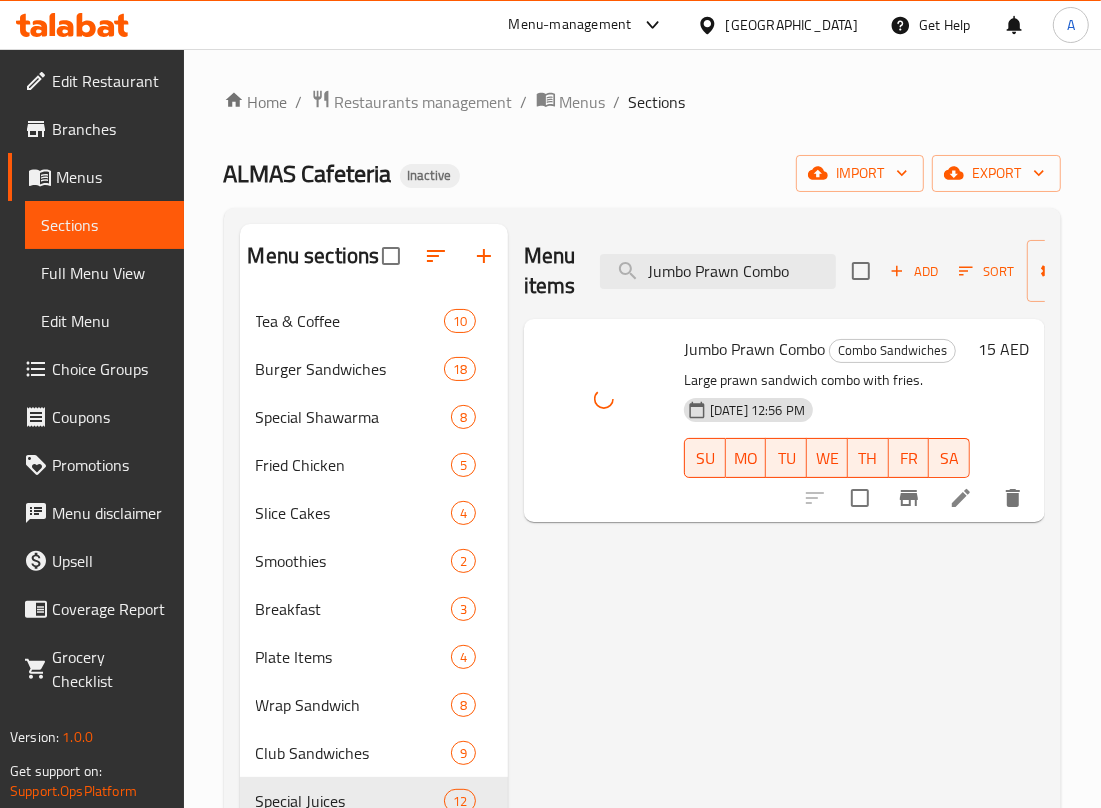 click on "Menu sections Tea & Coffee 10 Burger Sandwiches 18 Special Shawarma 8 Fried Chicken 5 Slice Cakes 4 Smoothies 2 Breakfast 3 Plate Items 4 Wrap Sandwich 8 Club Sandwiches 9 Special Juices 12 Fruit Bricks 4 Cool Summer 6 Mojito 3 Slush 3 Lassi 2 Something Cold 2 Paratha Sandwiches 15 Combo Sandwiches 8 Chocolate Milkshakes 4 Dry Fruit Shake 3 Falooda 3 Menu items Jumbo Prawn Combo Add Sort Manage items Jumbo Prawn Combo   Combo Sandwiches Large prawn sandwich combo with fries. [DATE] 12:56 PM SU MO TU WE TH FR SA 15   AED" at bounding box center (642, 792) 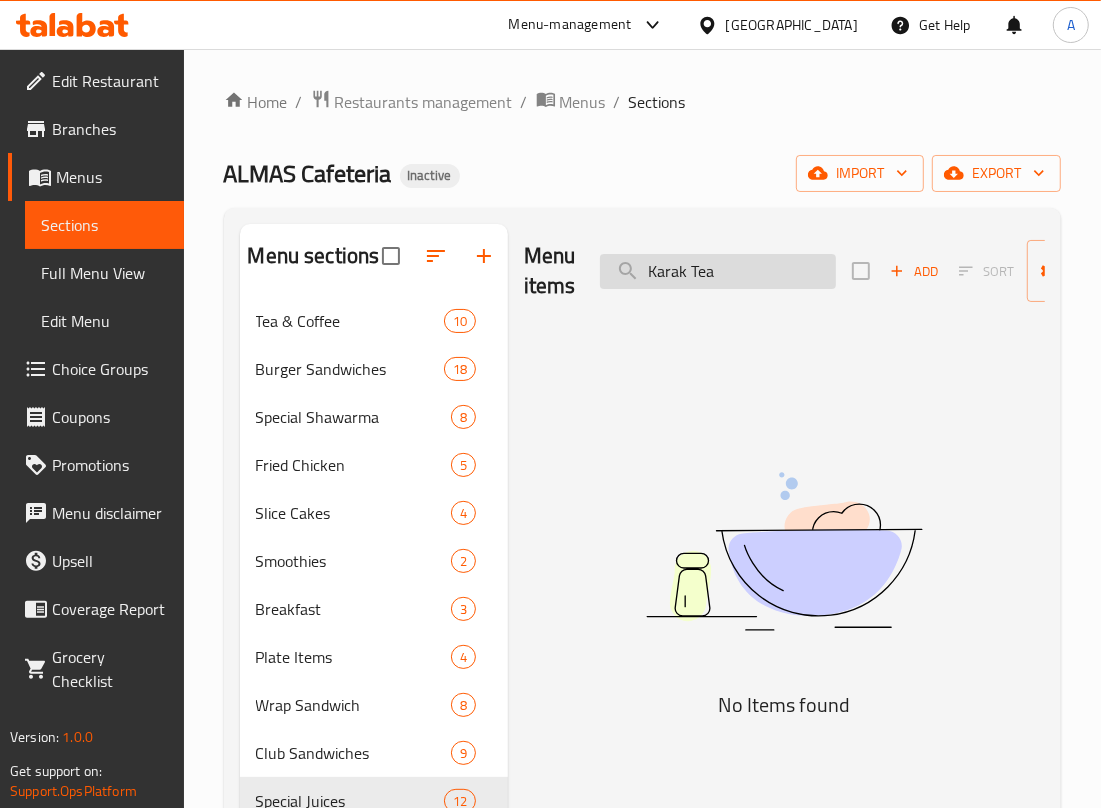 click on "Karak Tea" at bounding box center [718, 271] 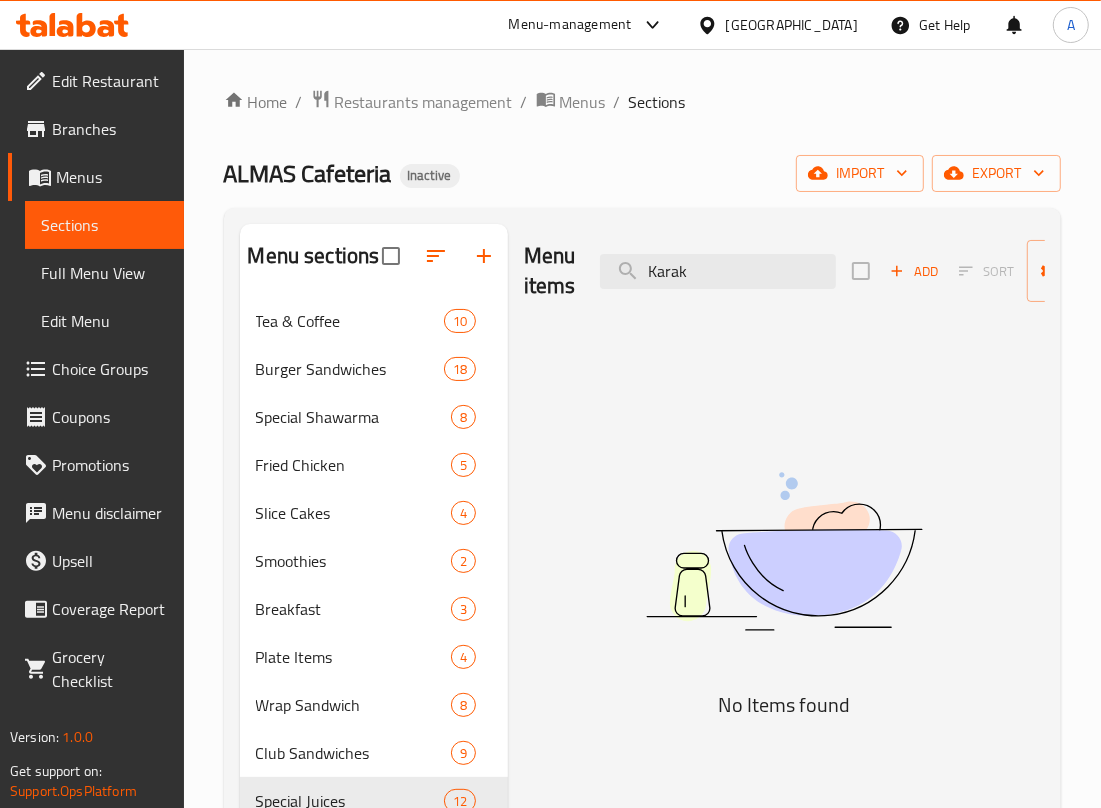 drag, startPoint x: 702, startPoint y: 272, endPoint x: 422, endPoint y: 163, distance: 300.46796 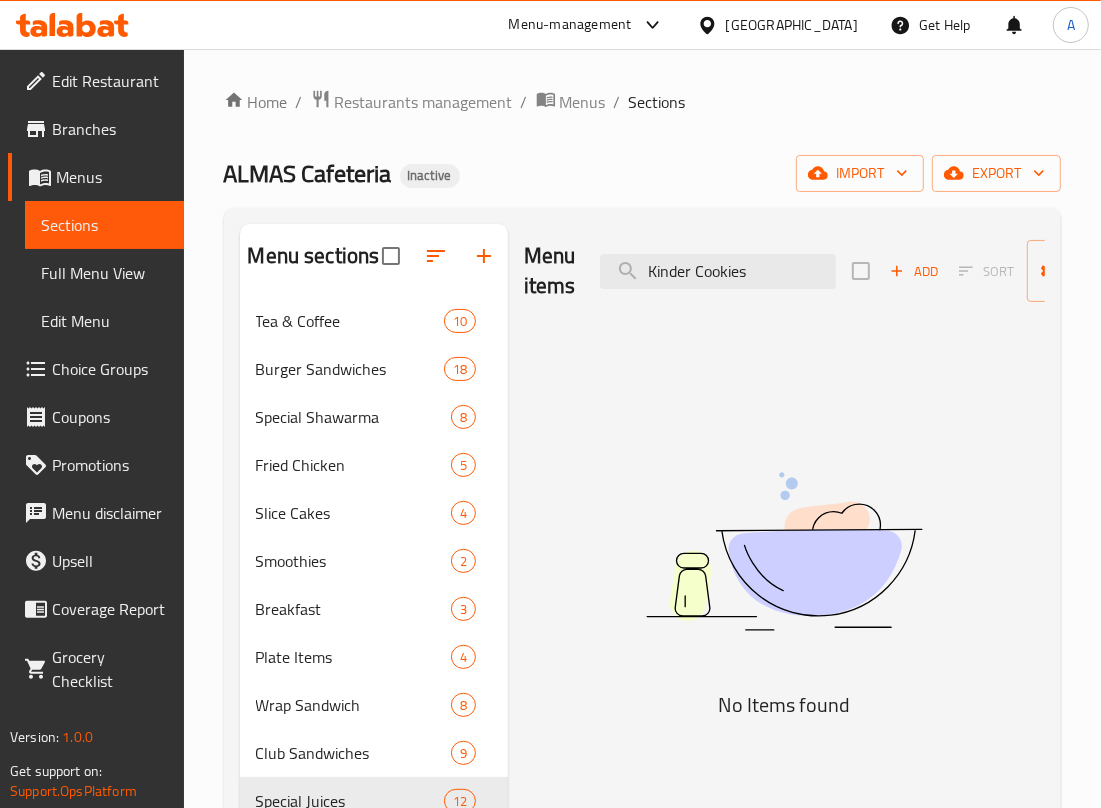 drag, startPoint x: 765, startPoint y: 273, endPoint x: 417, endPoint y: 226, distance: 351.15952 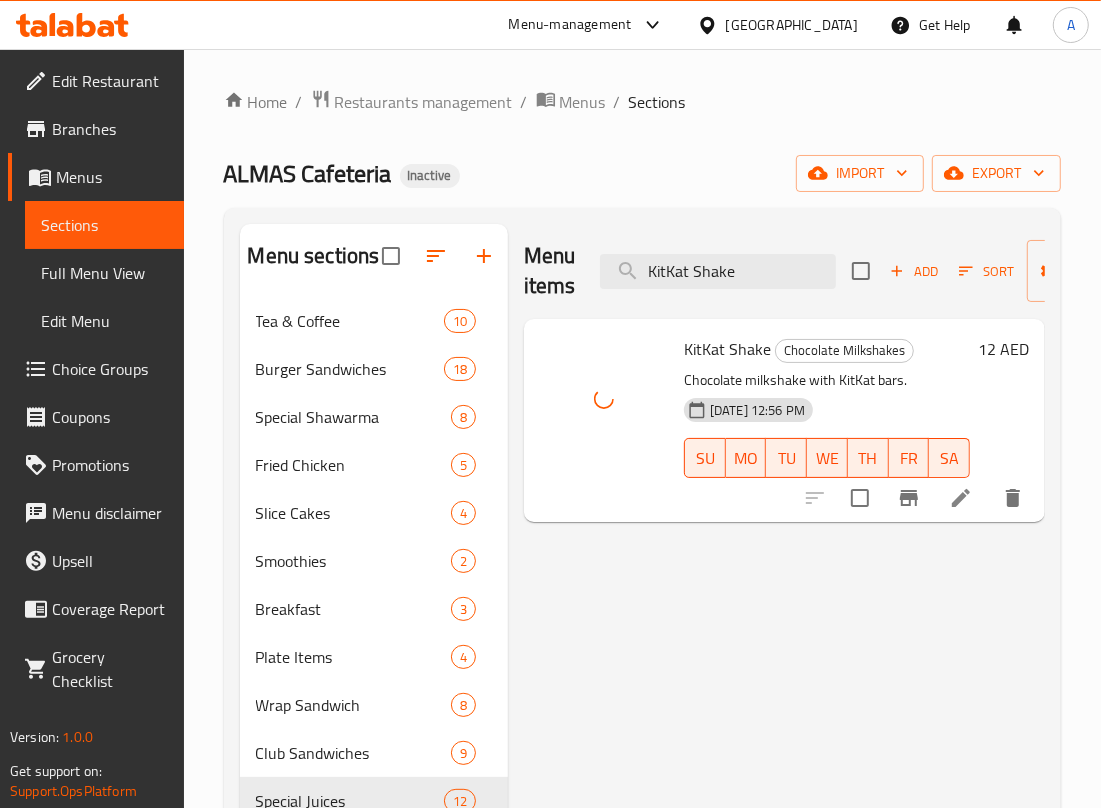 drag, startPoint x: 740, startPoint y: 267, endPoint x: 515, endPoint y: 250, distance: 225.64131 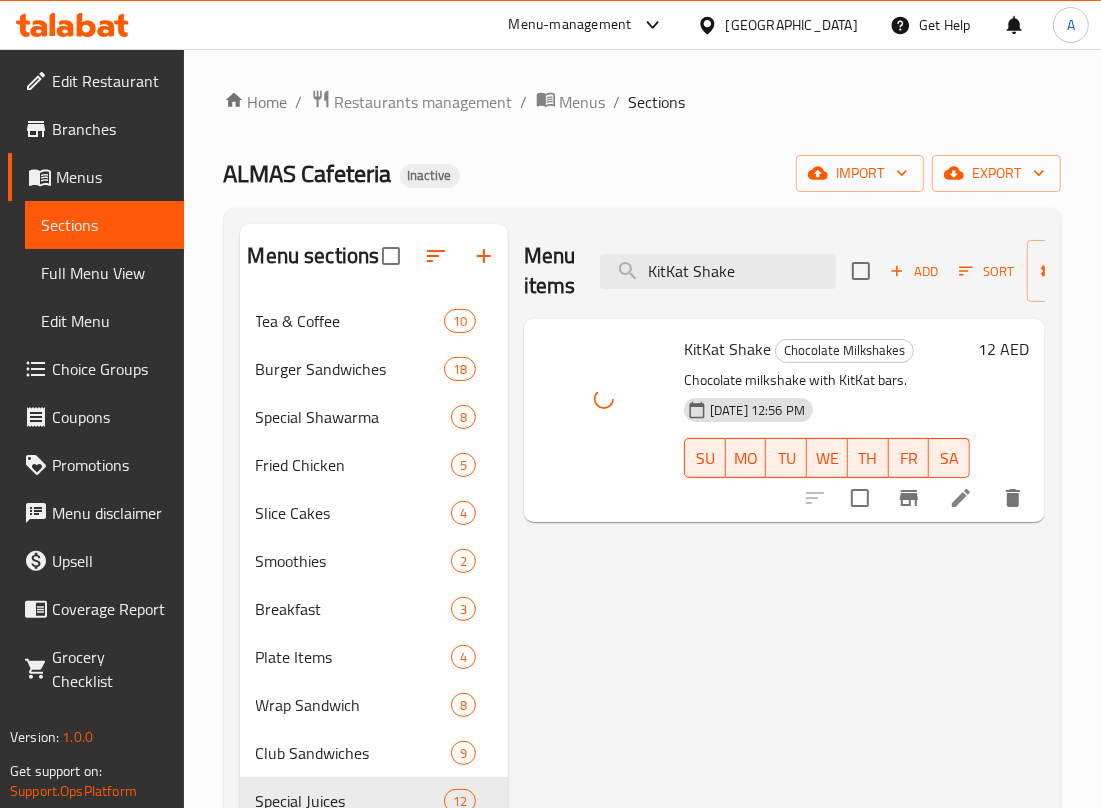 click on "Menu items KitKat Shake Add Sort Manage items KitKat Shake   Chocolate Milkshakes Chocolate milkshake with KitKat bars. [DATE] 12:56 PM SU MO TU WE TH FR SA 12   AED" at bounding box center (776, 792) 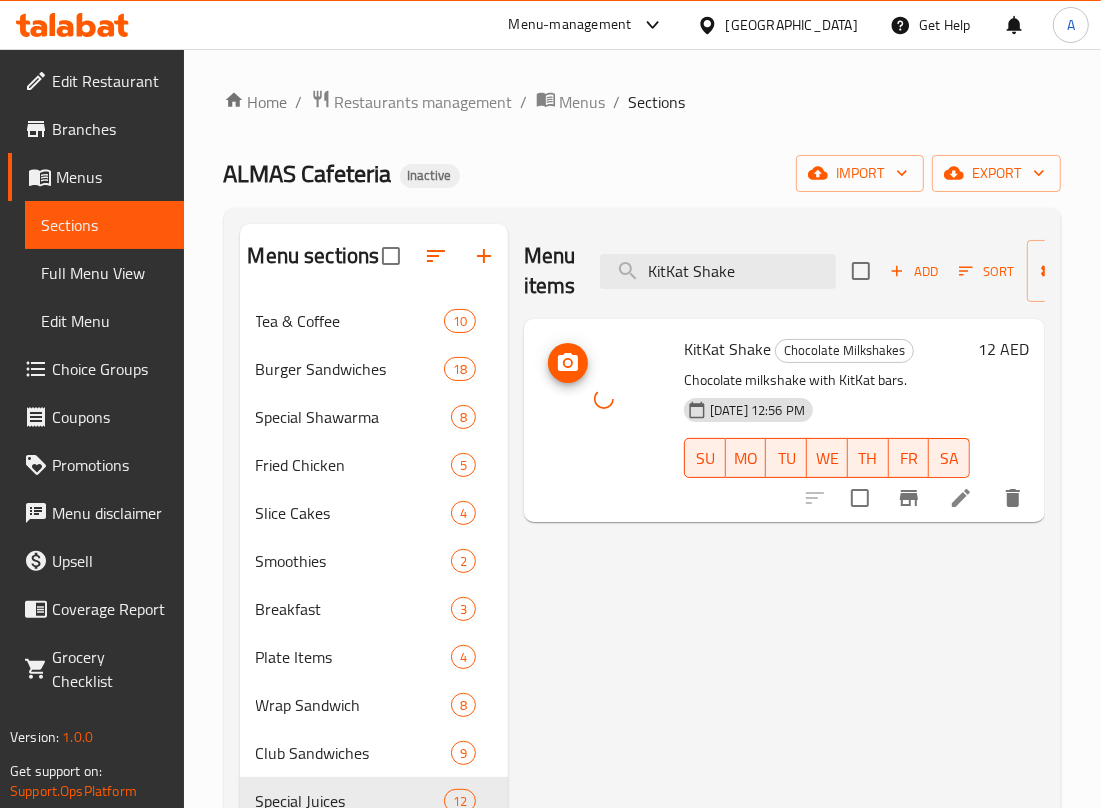 paste on "Lemon Mint Juic" 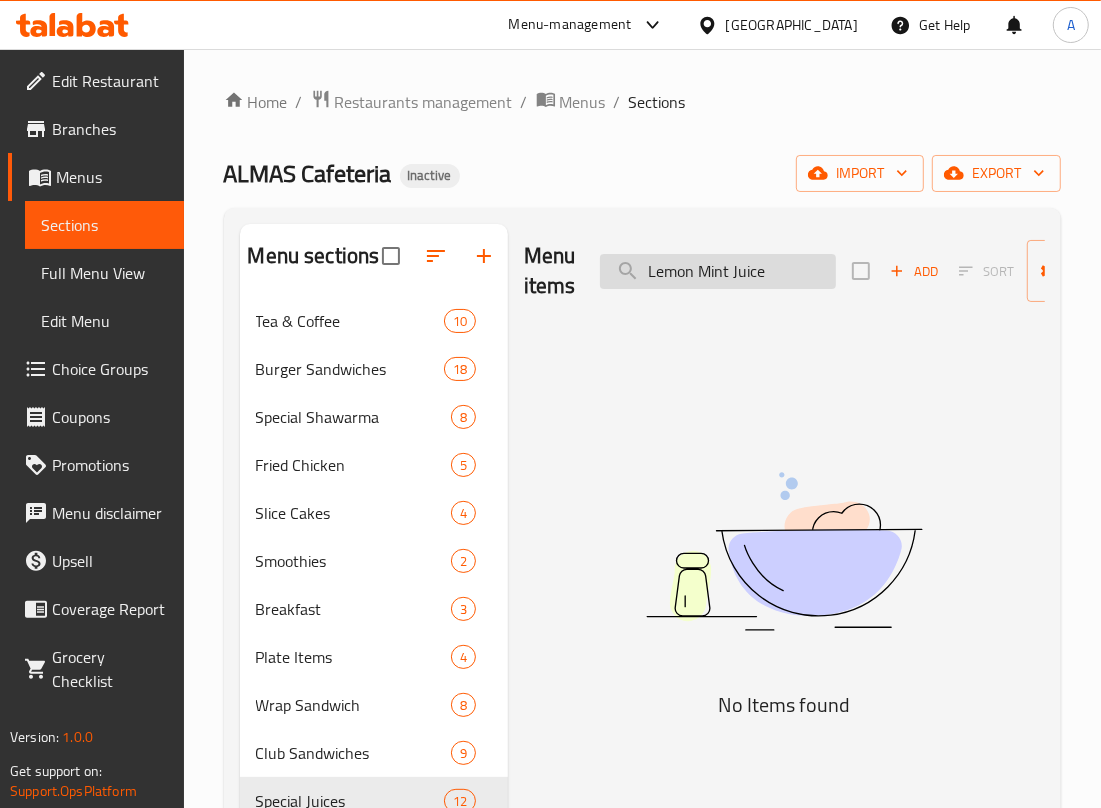 drag, startPoint x: 698, startPoint y: 271, endPoint x: 828, endPoint y: 260, distance: 130.46455 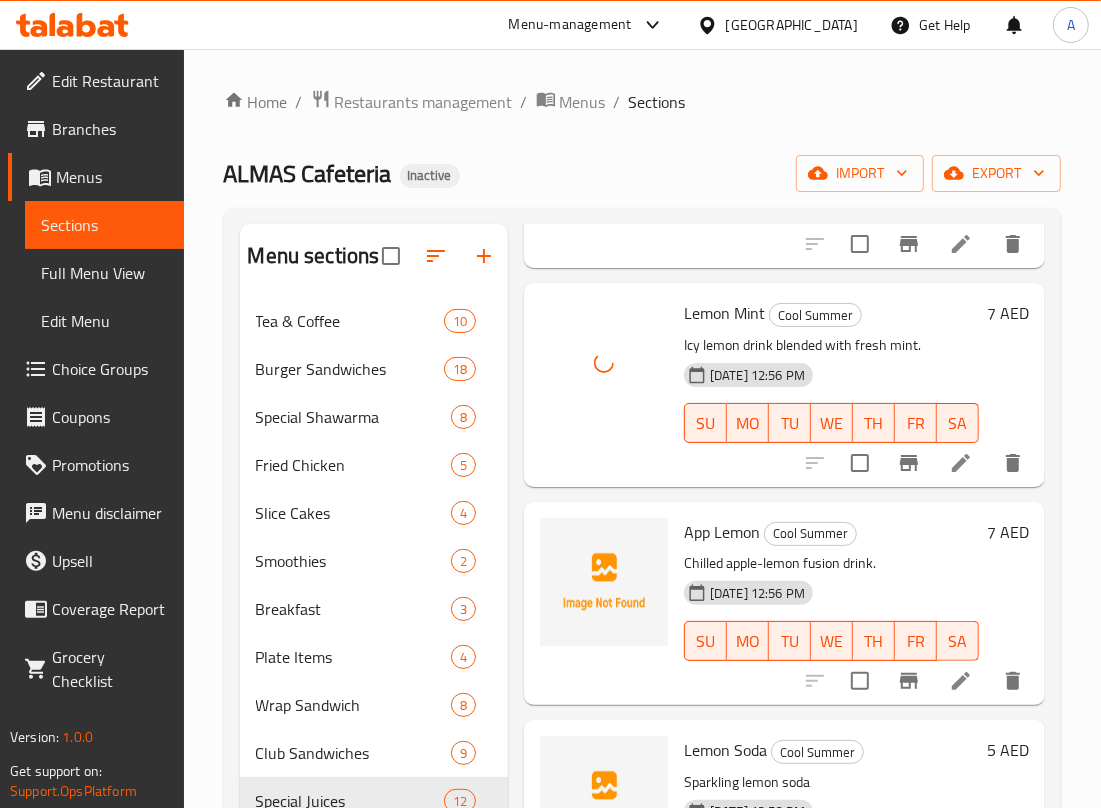 scroll, scrollTop: 326, scrollLeft: 0, axis: vertical 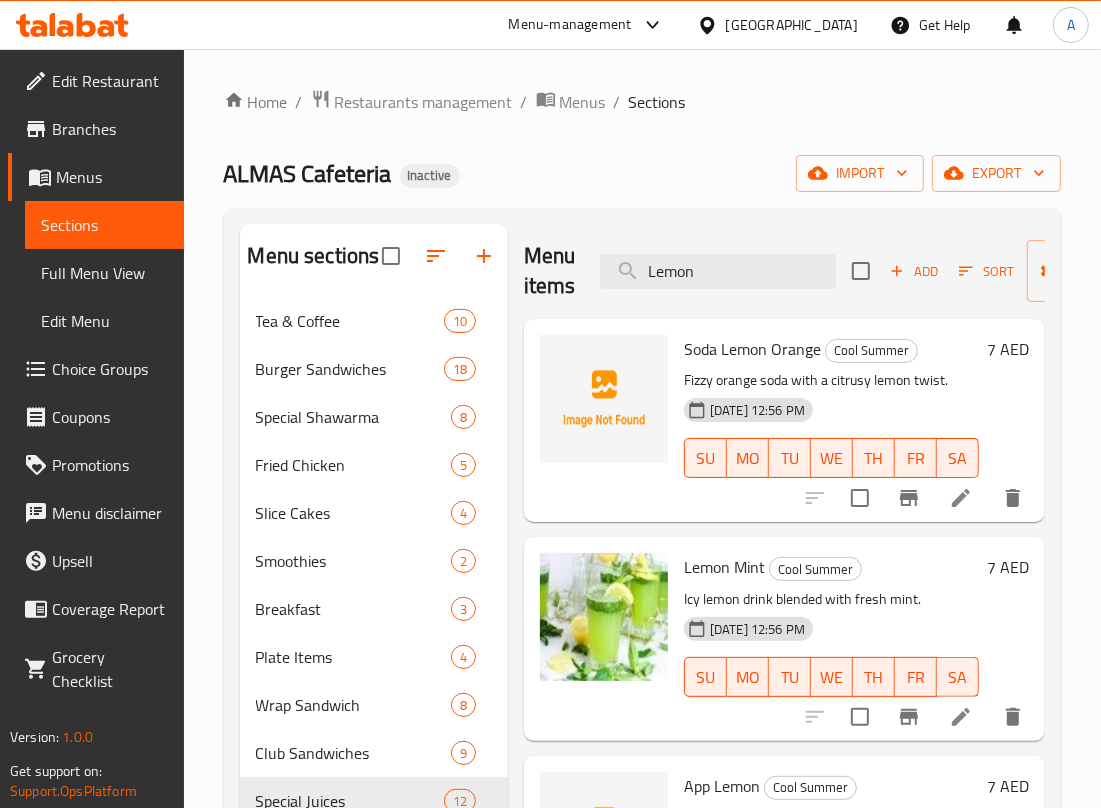 click on "Menu items Lemon Add Sort Manage items" at bounding box center (784, 271) 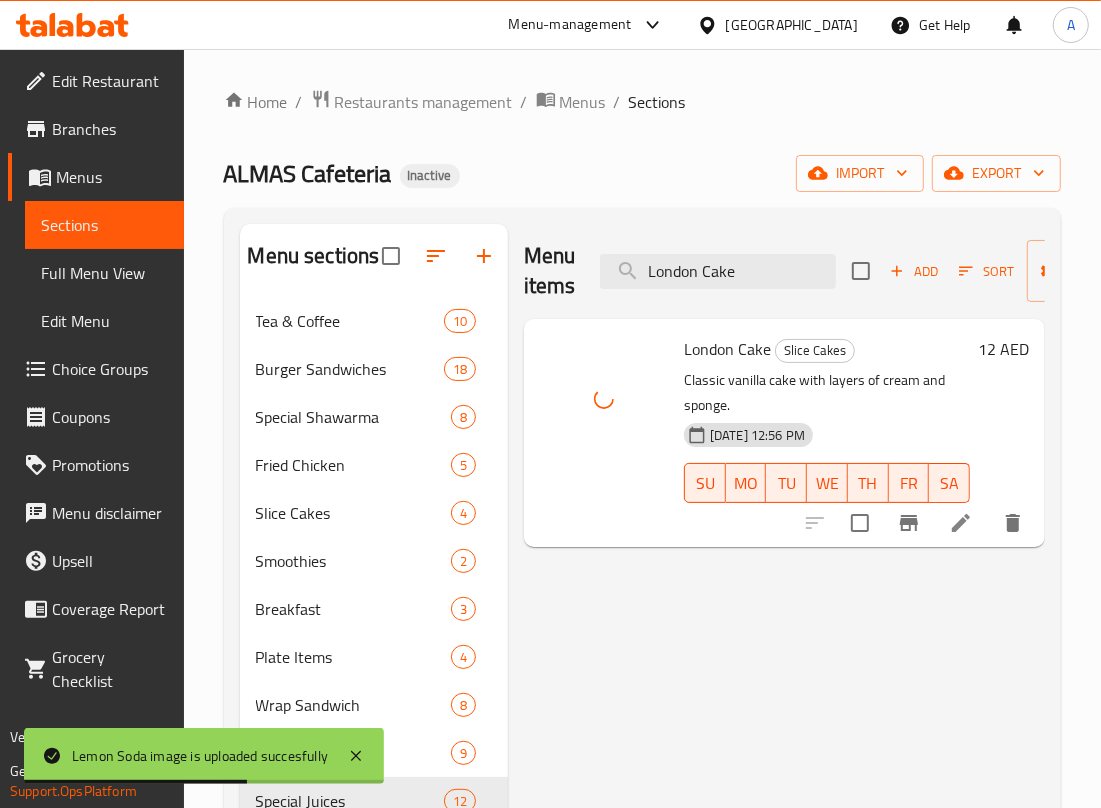 drag, startPoint x: 758, startPoint y: 263, endPoint x: 607, endPoint y: 120, distance: 207.96634 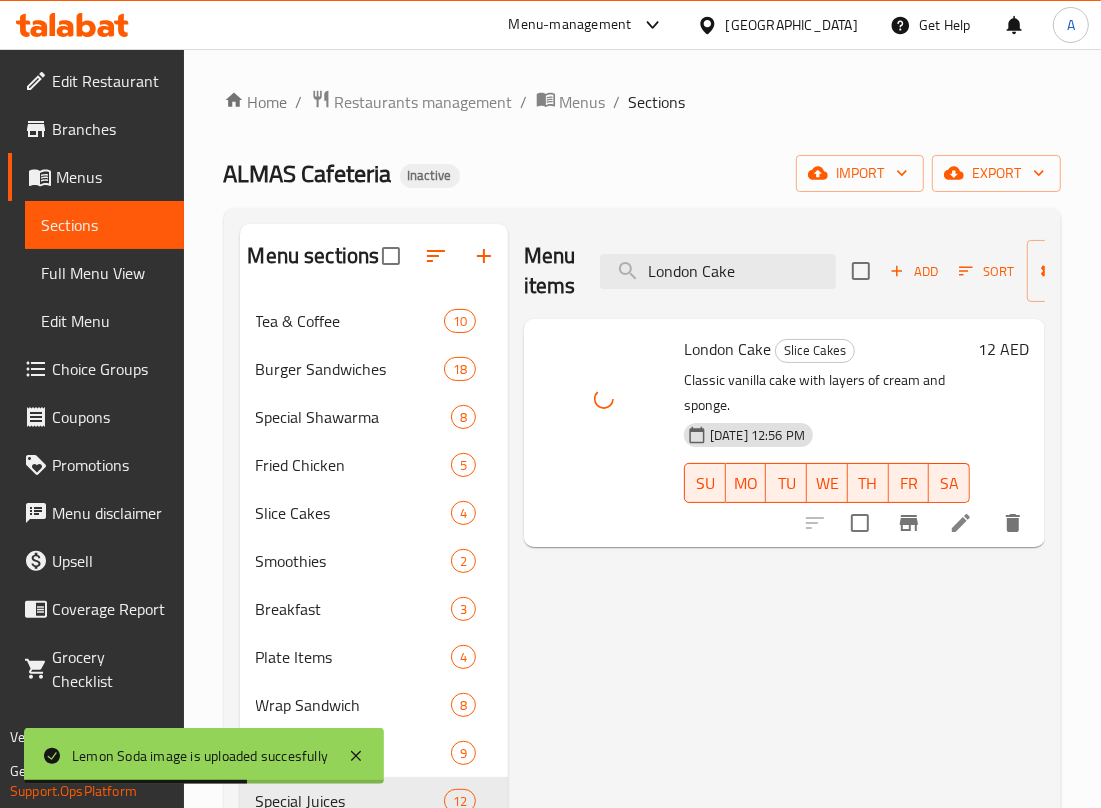 click on "Menu items London Cake Add Sort Manage items" at bounding box center (784, 271) 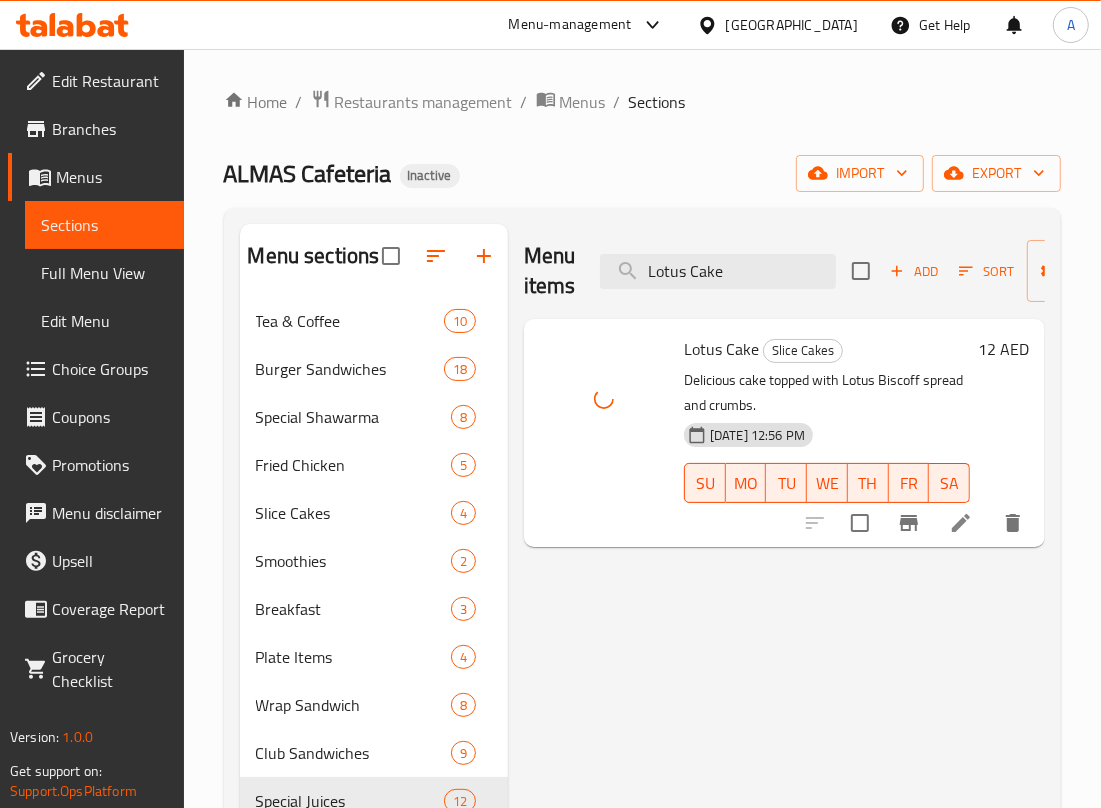 click on "Menu items Lotus Cake Add Sort Manage items" at bounding box center [784, 271] 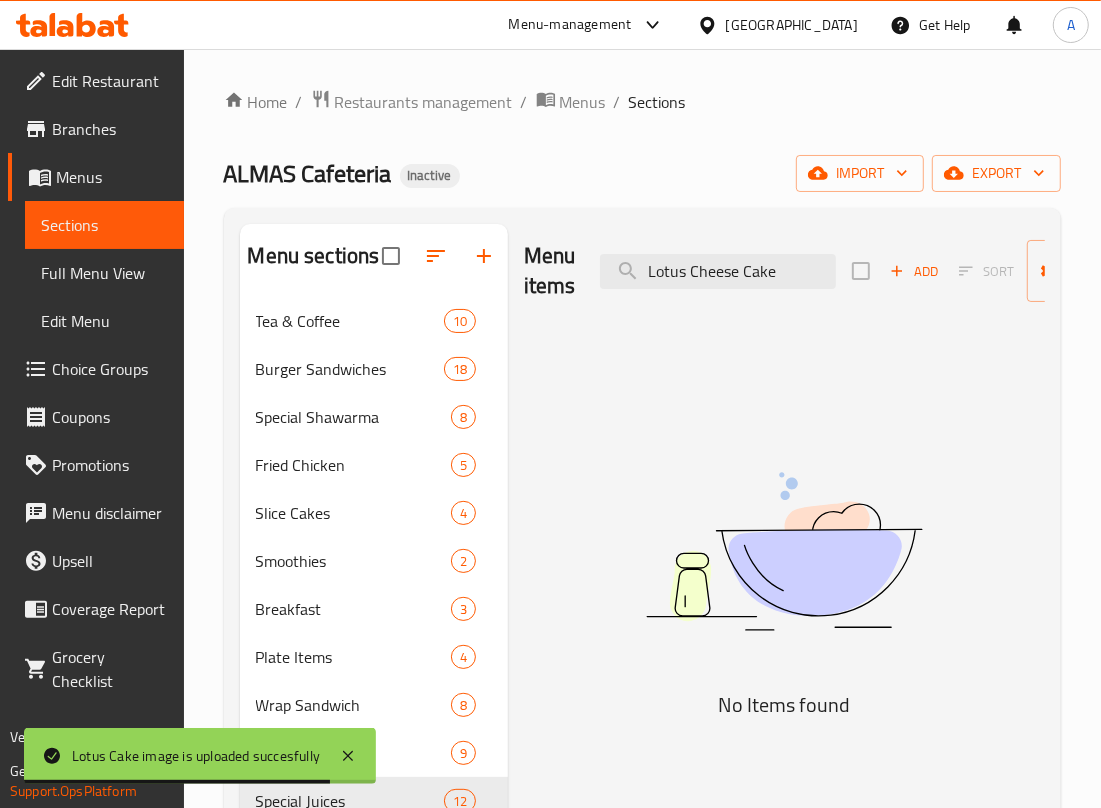 drag, startPoint x: 750, startPoint y: 287, endPoint x: 515, endPoint y: 218, distance: 244.9204 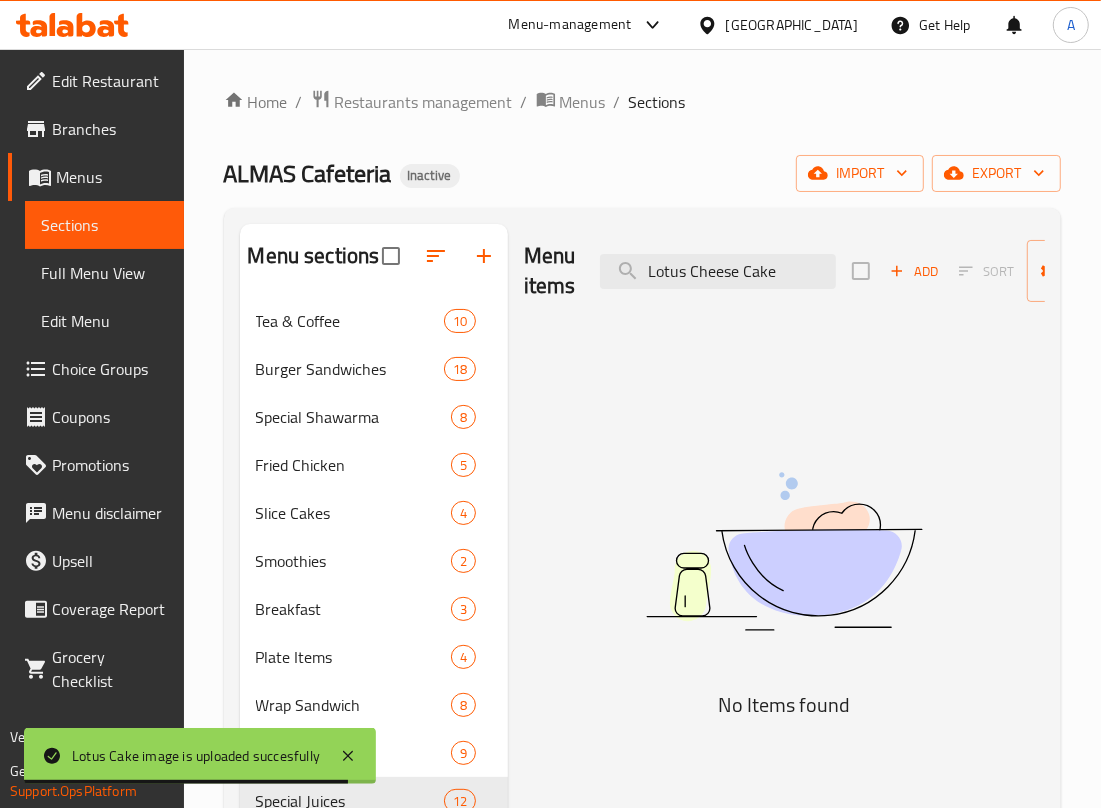paste on "[PERSON_NAME]" 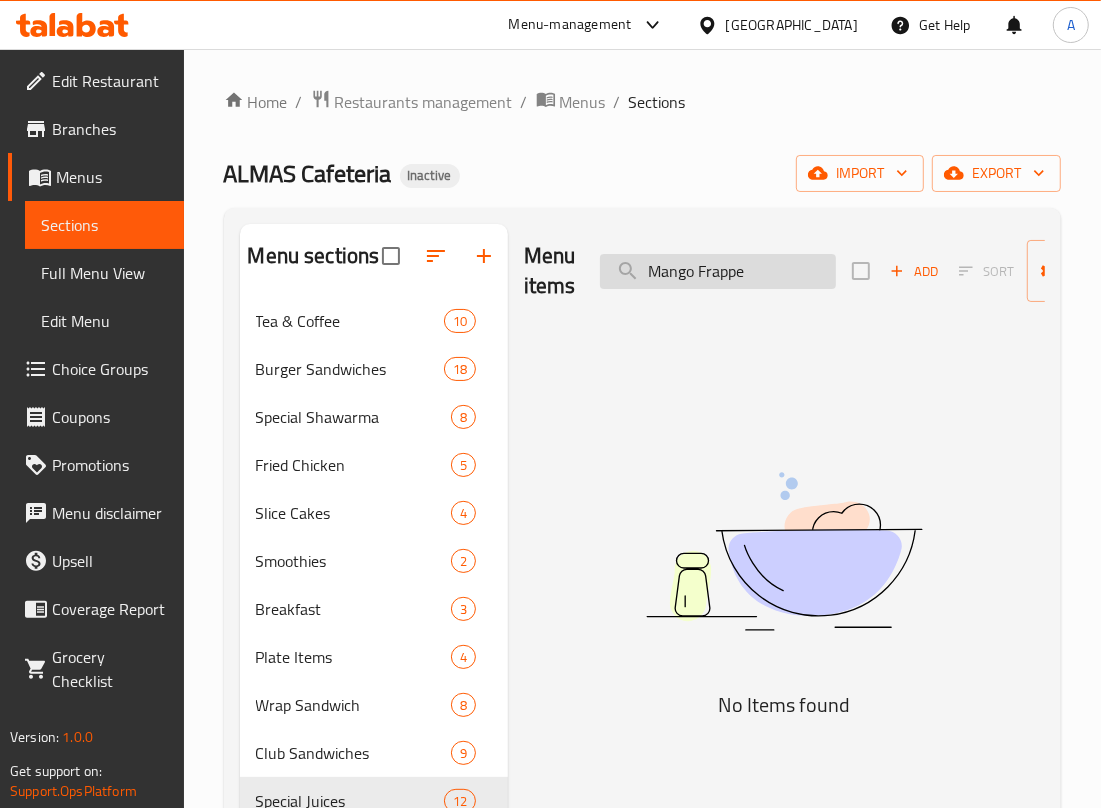 click on "Mango Frappe" at bounding box center (718, 271) 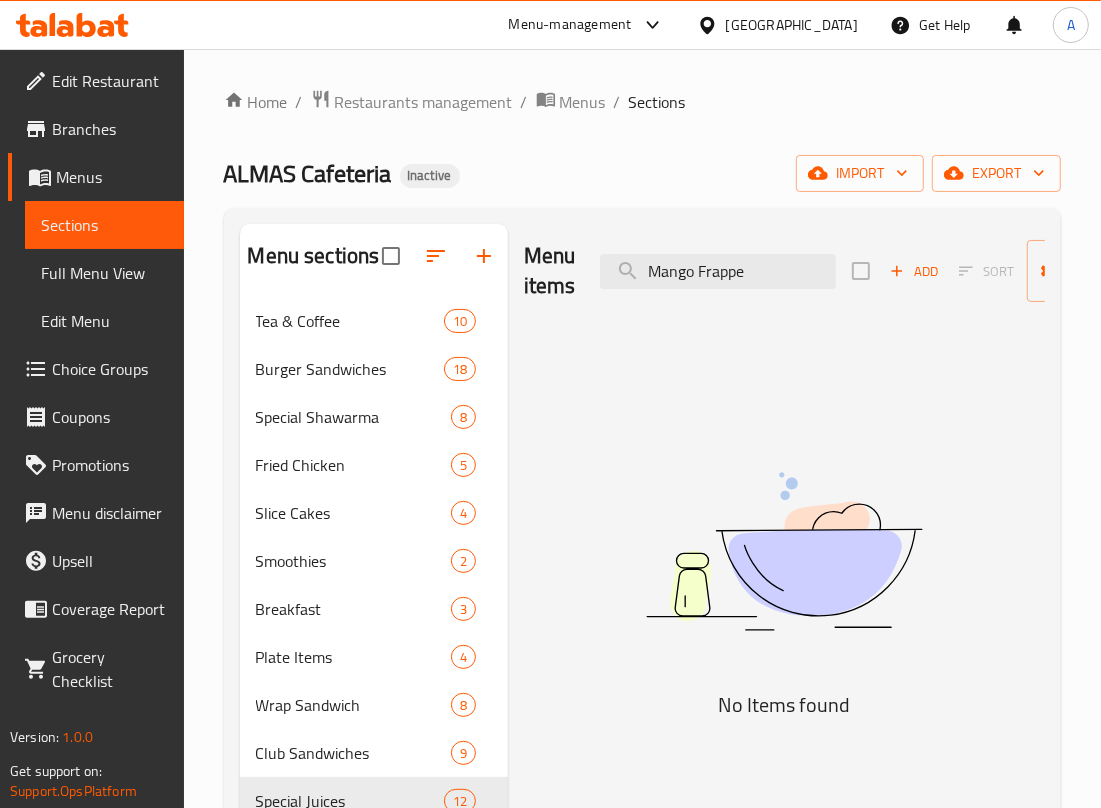 drag, startPoint x: 778, startPoint y: 267, endPoint x: 521, endPoint y: 272, distance: 257.04865 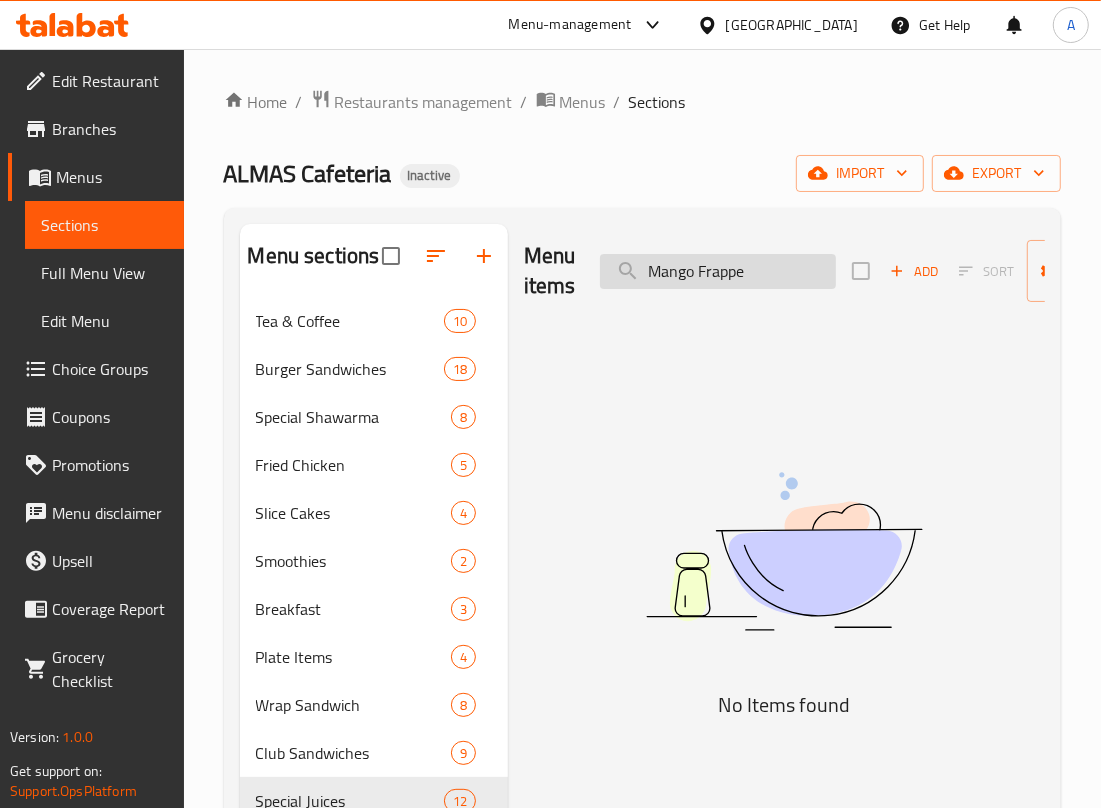 paste on "[DEMOGRAPHIC_DATA]" 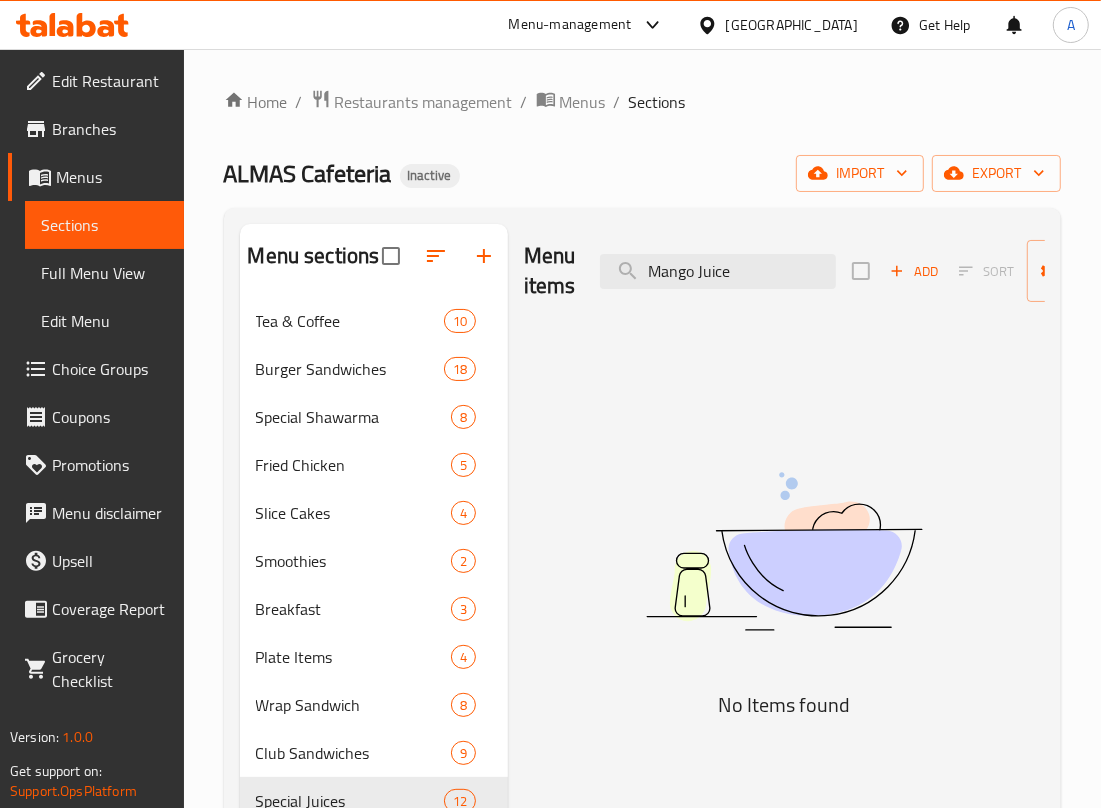 drag, startPoint x: 731, startPoint y: 272, endPoint x: 378, endPoint y: 243, distance: 354.1892 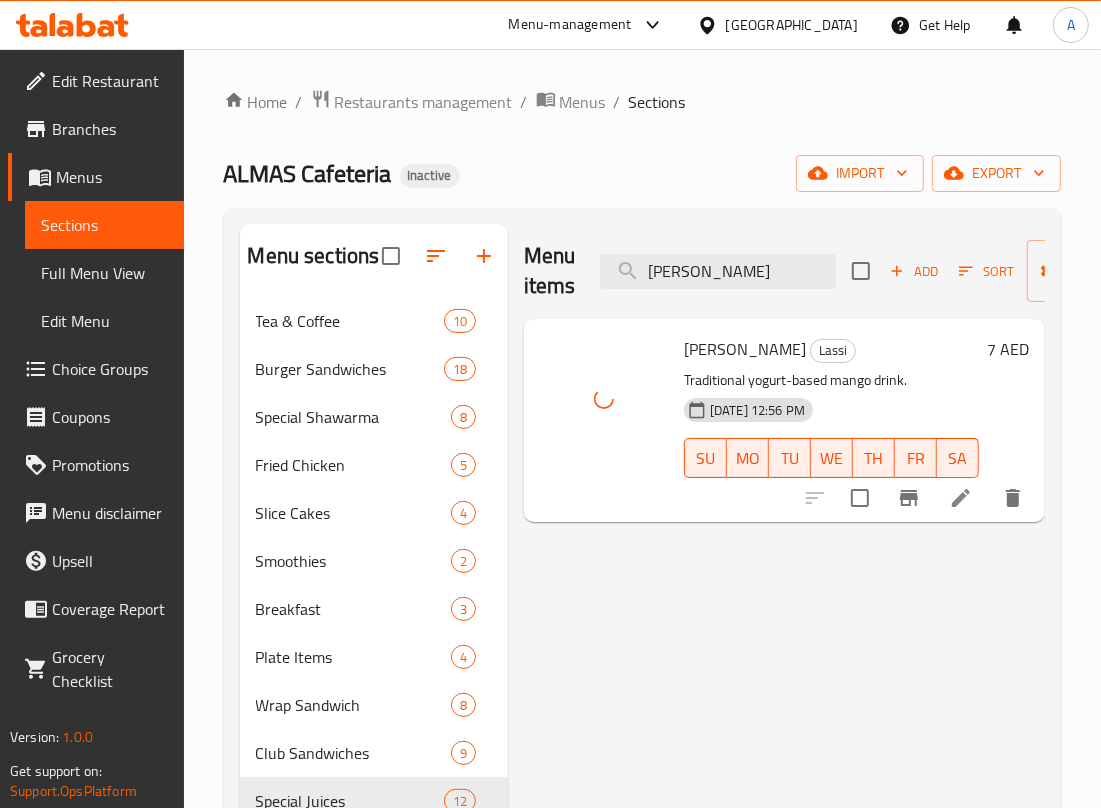 drag, startPoint x: 752, startPoint y: 271, endPoint x: 477, endPoint y: 228, distance: 278.34152 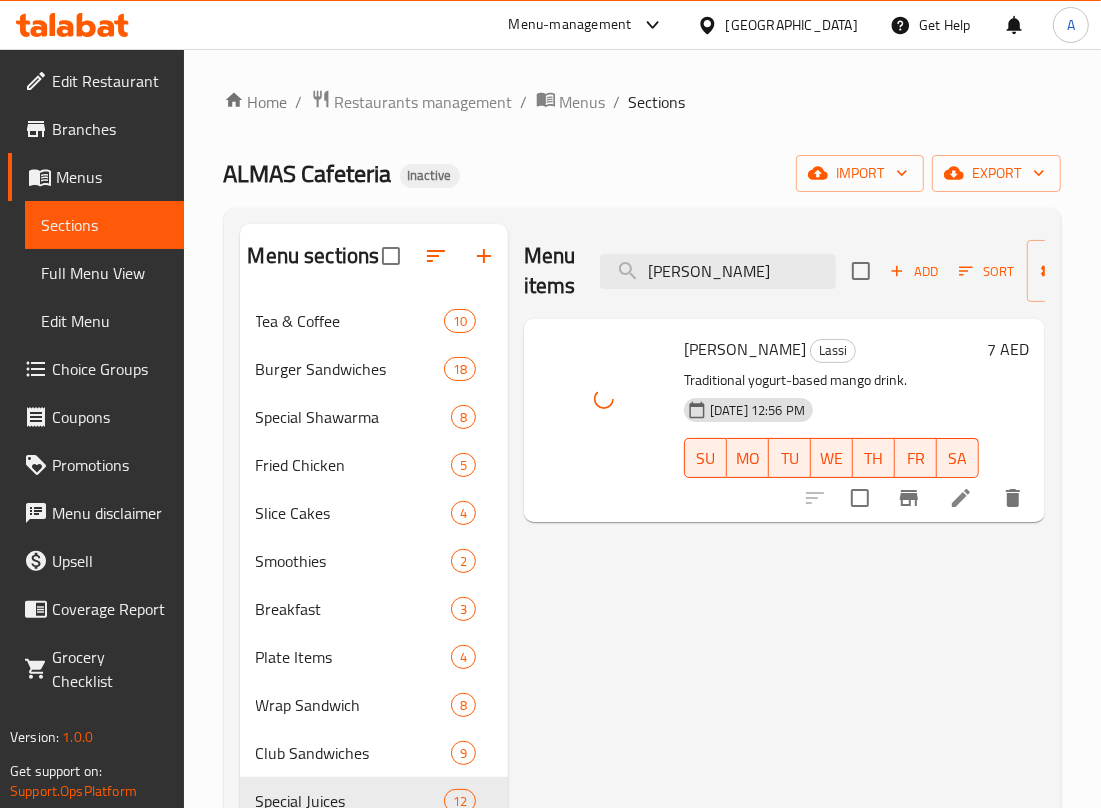 click on "Menu sections Tea & Coffee 10 Burger Sandwiches 18 Special Shawarma 8 Fried Chicken 5 Slice Cakes 4 Smoothies 2 Breakfast 3 Plate Items 4 Wrap Sandwich 8 Club Sandwiches 9 Special Juices 12 Fruit Bricks 4 Cool Summer 6 Mojito 3 Slush 3 Lassi 2 Something Cold 2 Paratha Sandwiches 15 Combo Sandwiches 8 Chocolate Milkshakes 4 Dry Fruit Shake 3 Falooda 3 Menu items Mango Lassi Add Sort Manage items Mango Lassi   Lassi Traditional yogurt-based mango drink. [DATE] 12:56 PM SU MO TU WE TH FR SA 7   AED" at bounding box center [642, 792] 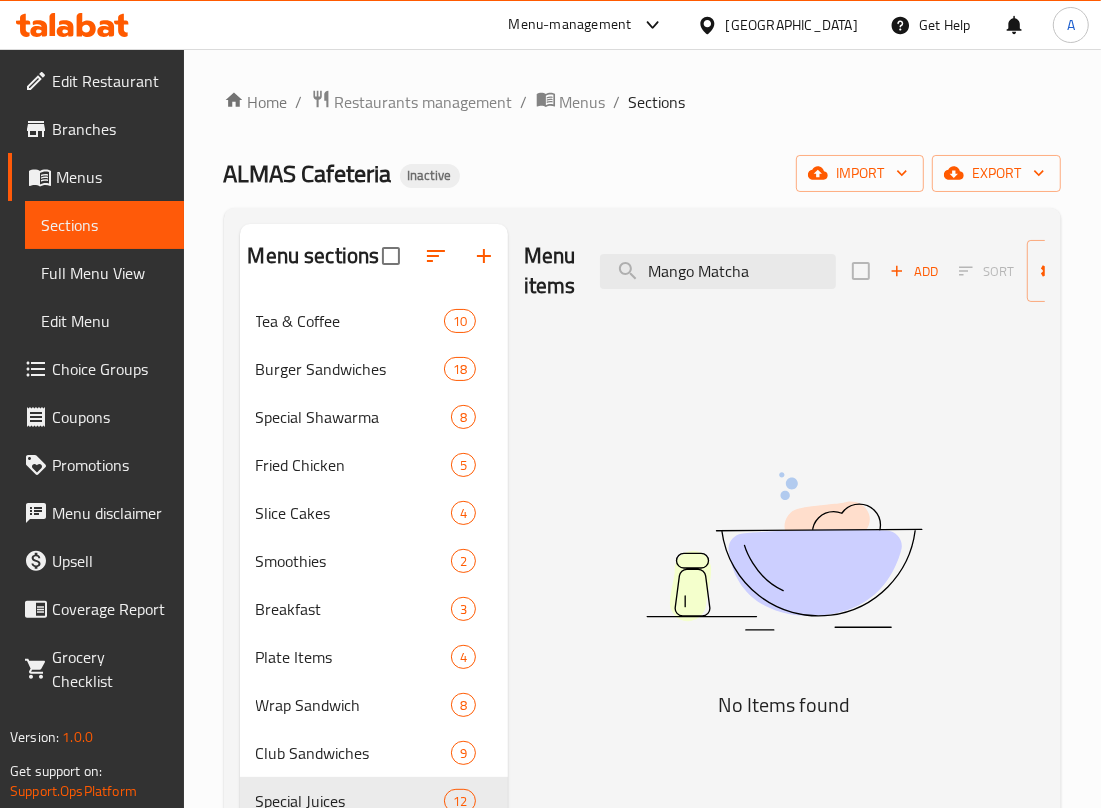 drag, startPoint x: 730, startPoint y: 273, endPoint x: 503, endPoint y: 308, distance: 229.68239 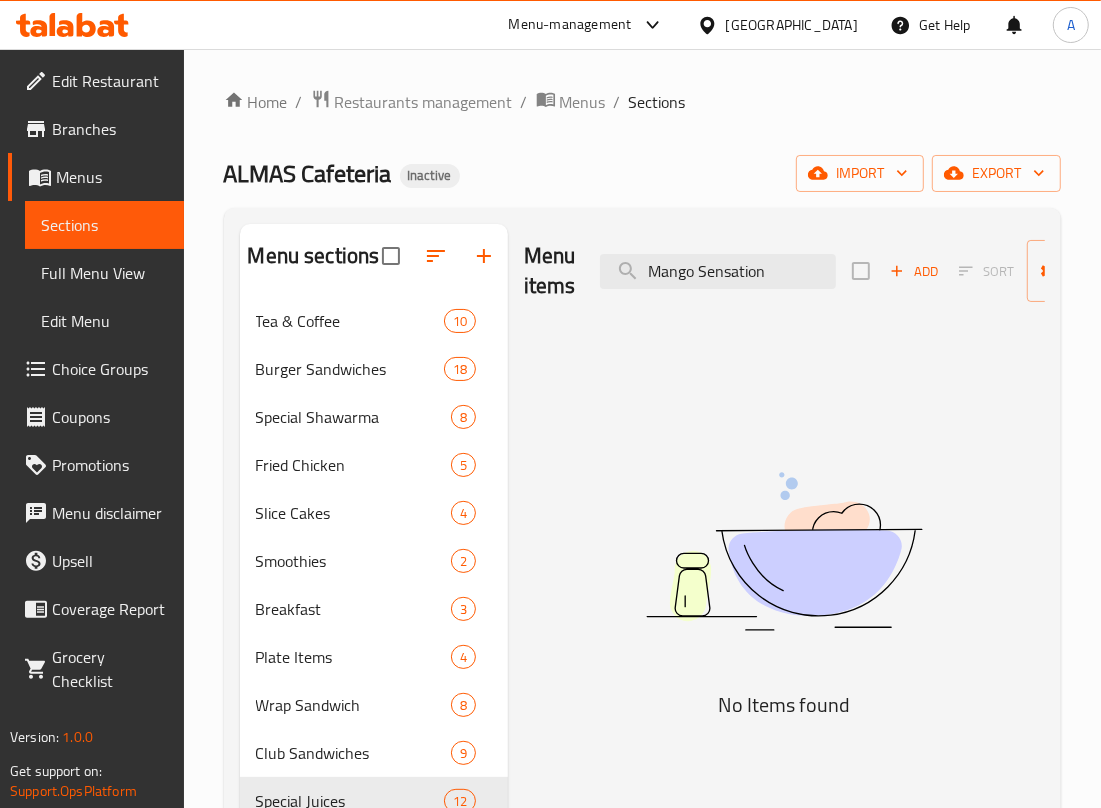 click on "Menu sections Tea & Coffee 10 Burger Sandwiches 18 Special Shawarma 8 Fried Chicken 5 Slice Cakes 4 Smoothies 2 Breakfast 3 Plate Items 4 Wrap Sandwich 8 Club Sandwiches 9 Special Juices 12 Fruit Bricks 4 Cool Summer 6 Mojito 3 Slush 3 Lassi 2 Something Cold 2 Paratha Sandwiches 15 Combo Sandwiches 8 Chocolate Milkshakes 4 Dry Fruit Shake 3 Falooda 3 Menu items Mango Sensation Add Sort Manage items No Items found" at bounding box center [642, 792] 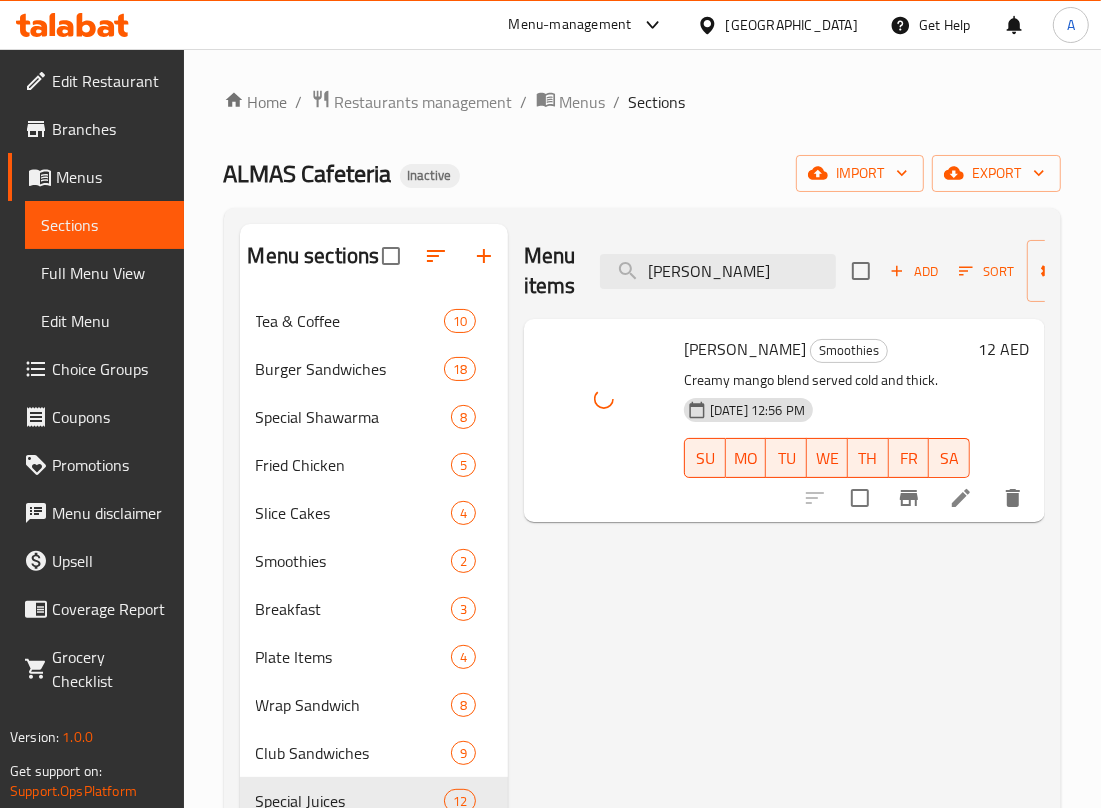 drag, startPoint x: 780, startPoint y: 266, endPoint x: 467, endPoint y: 243, distance: 313.8439 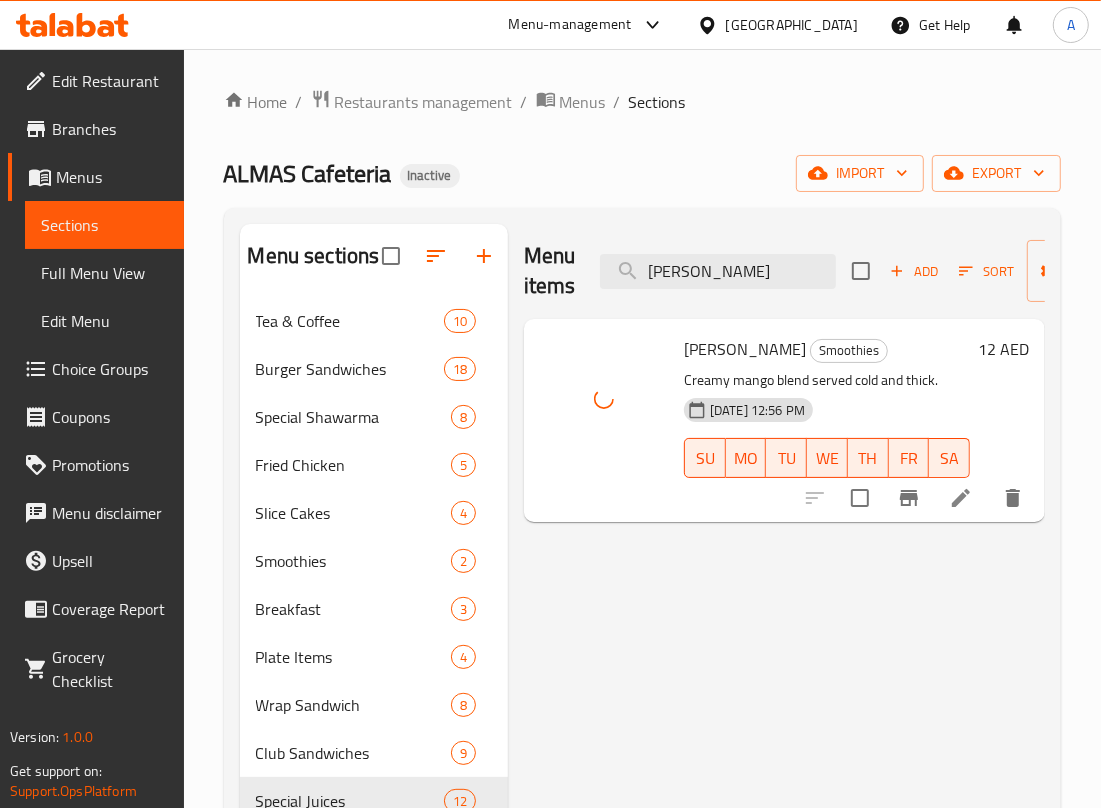 click on "Menu sections Tea & Coffee 10 Burger Sandwiches 18 Special Shawarma 8 Fried Chicken 5 Slice Cakes 4 Smoothies 2 Breakfast 3 Plate Items 4 Wrap Sandwich 8 Club Sandwiches 9 Special Juices 12 Fruit Bricks 4 Cool Summer 6 Mojito 3 Slush 3 Lassi 2 Something Cold 2 Paratha Sandwiches 15 Combo Sandwiches 8 Chocolate Milkshakes 4 Dry Fruit Shake 3 Falooda 3 Menu items Mango Smoothie Add Sort Manage items Mango Smoothie   Smoothies Creamy mango blend served cold and thick. [DATE] 12:56 PM SU MO TU WE TH FR SA 12   AED" at bounding box center (642, 792) 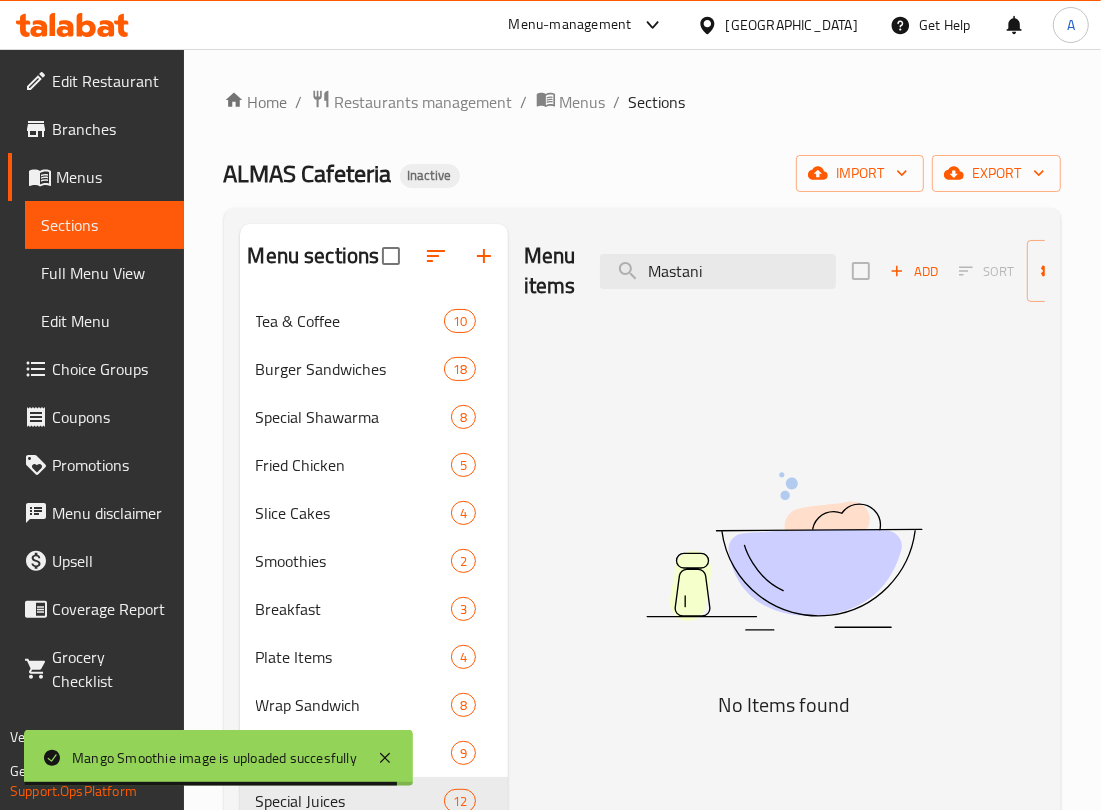 drag, startPoint x: 712, startPoint y: 276, endPoint x: 511, endPoint y: 151, distance: 236.69812 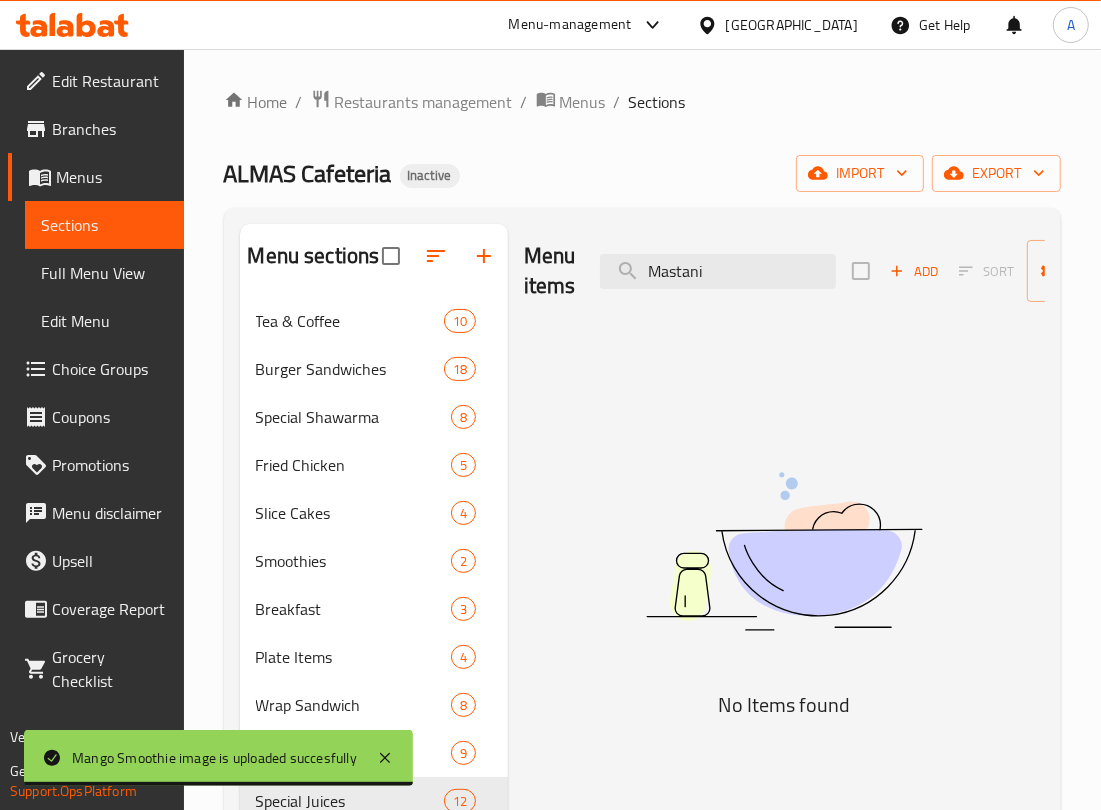 paste on "tcha Frappe" 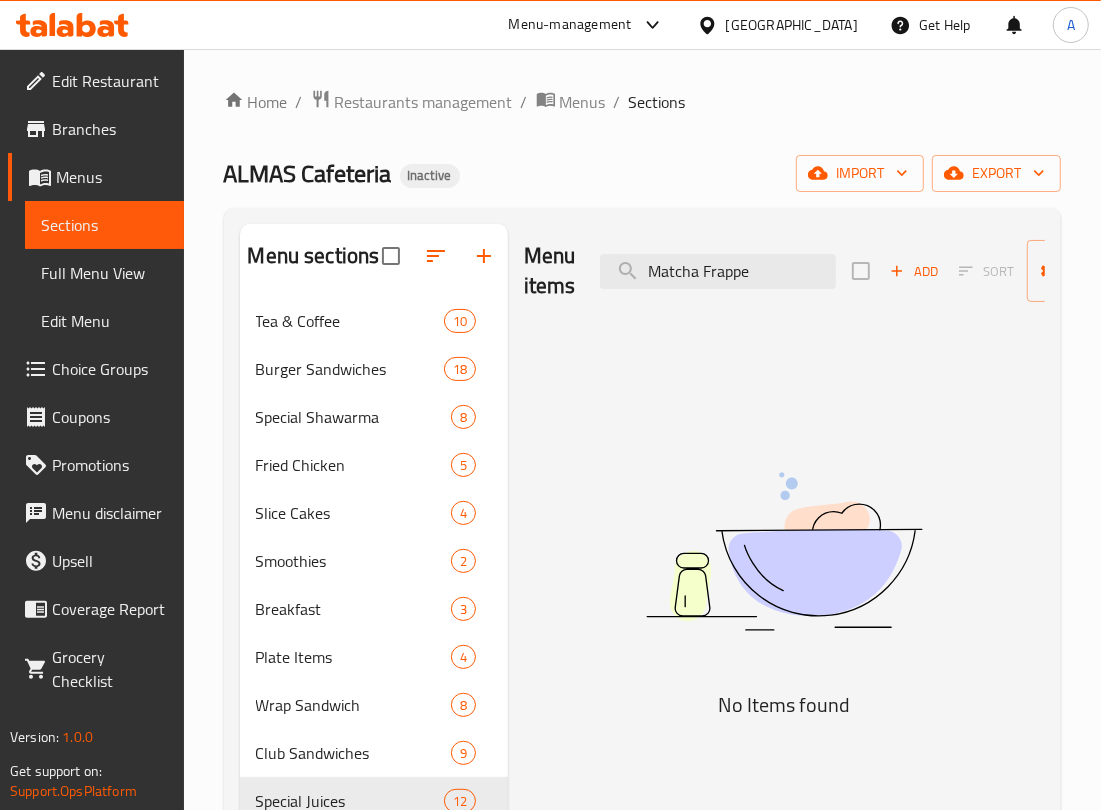 click on "Menu sections Tea & Coffee 10 Burger Sandwiches 18 Special Shawarma 8 Fried Chicken 5 Slice Cakes 4 Smoothies 2 Breakfast 3 Plate Items 4 Wrap Sandwich 8 Club Sandwiches 9 Special Juices 12 Fruit Bricks 4 Cool Summer 6 Mojito 3 Slush 3 Lassi 2 Something Cold 2 Paratha Sandwiches 15 Combo Sandwiches 8 Chocolate Milkshakes 4 Dry Fruit Shake 3 Falooda 3 Menu items Matcha Frappe Add Sort Manage items No Items found" at bounding box center (642, 792) 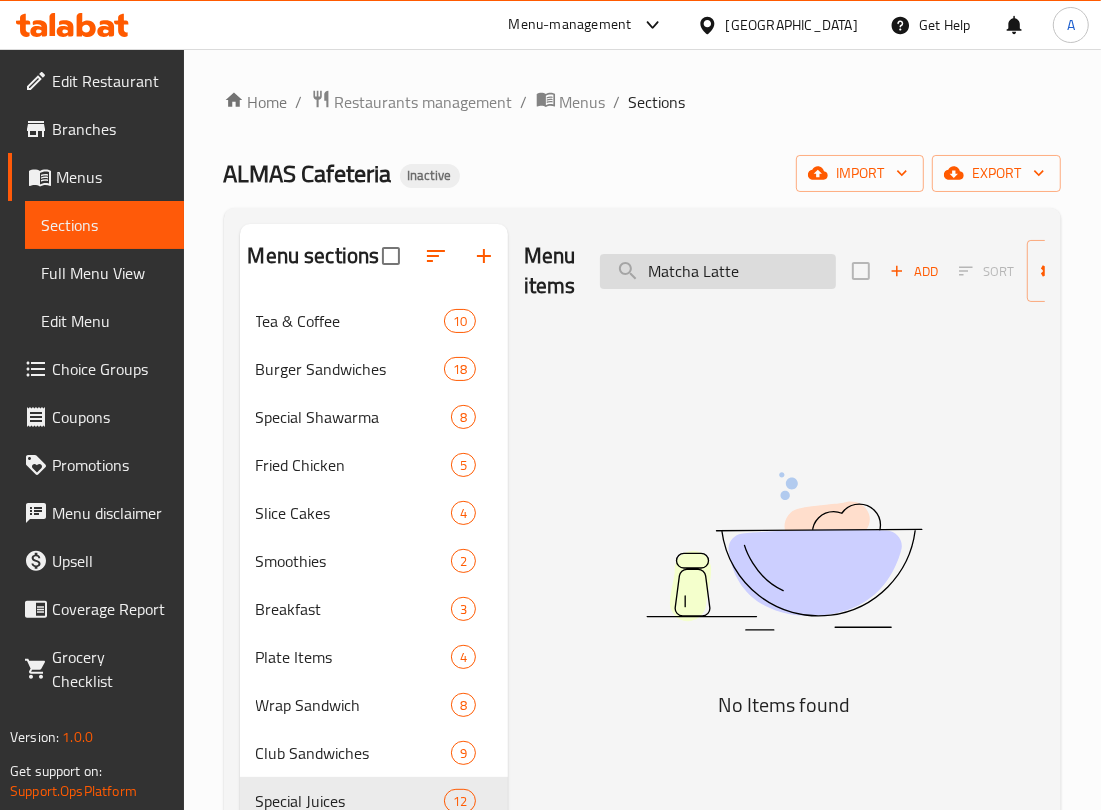 click on "Matcha Latte" at bounding box center (718, 271) 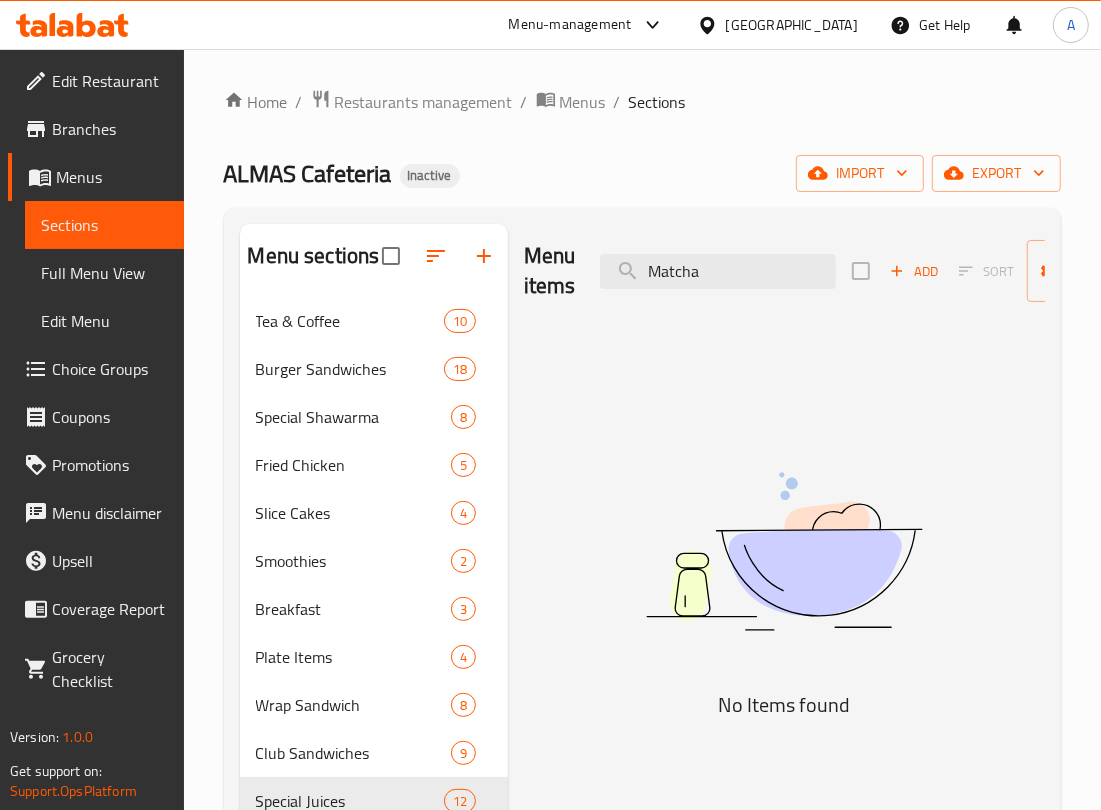 drag, startPoint x: 547, startPoint y: 297, endPoint x: 537, endPoint y: 302, distance: 11.18034 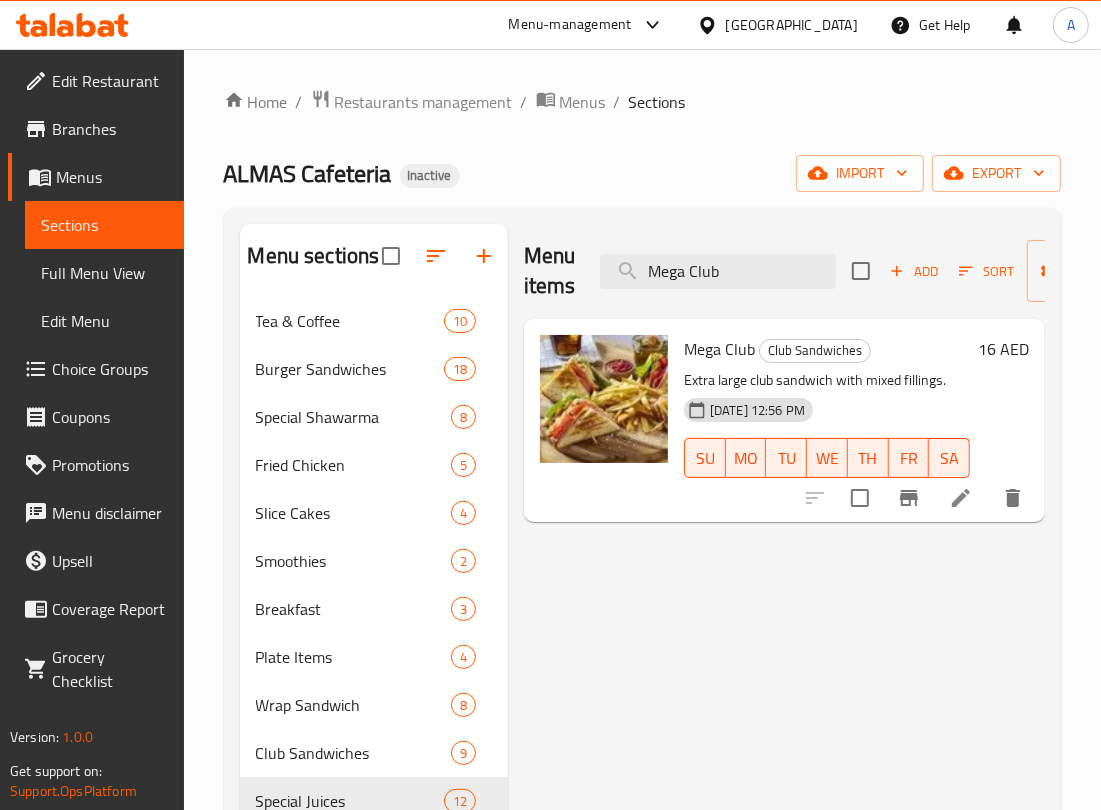 drag, startPoint x: 666, startPoint y: 257, endPoint x: 581, endPoint y: 155, distance: 132.77425 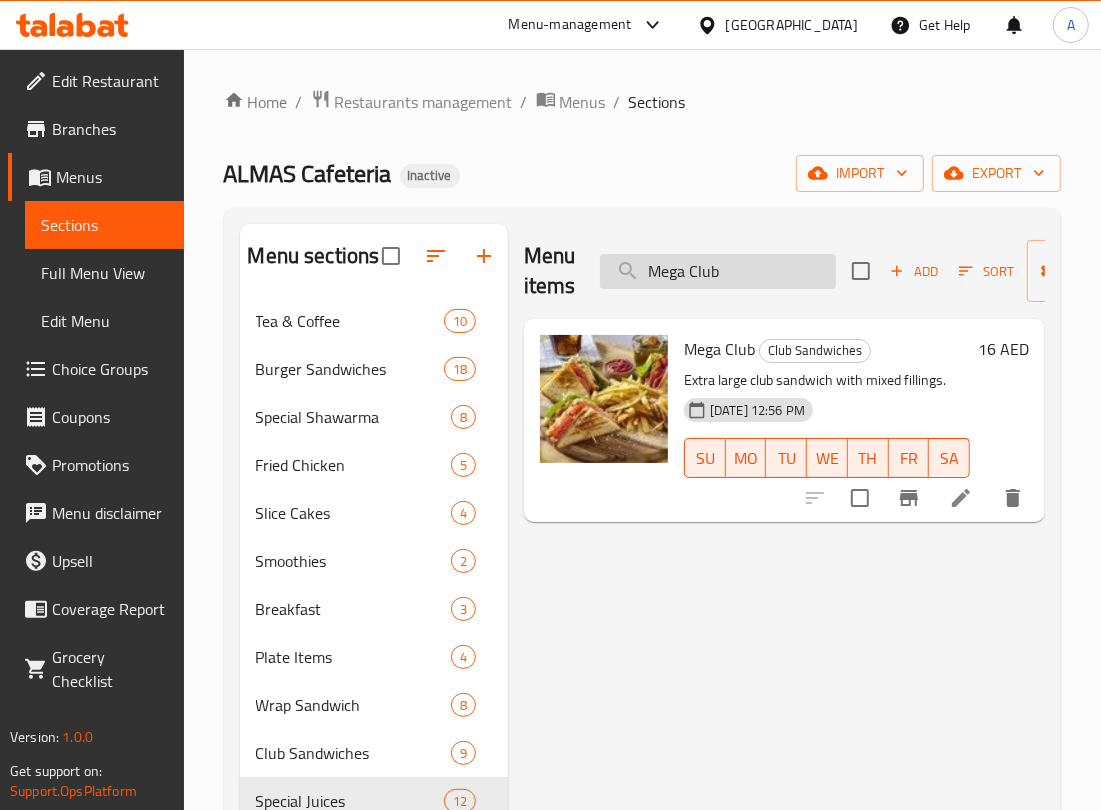 click on "Mega Club" at bounding box center (718, 271) 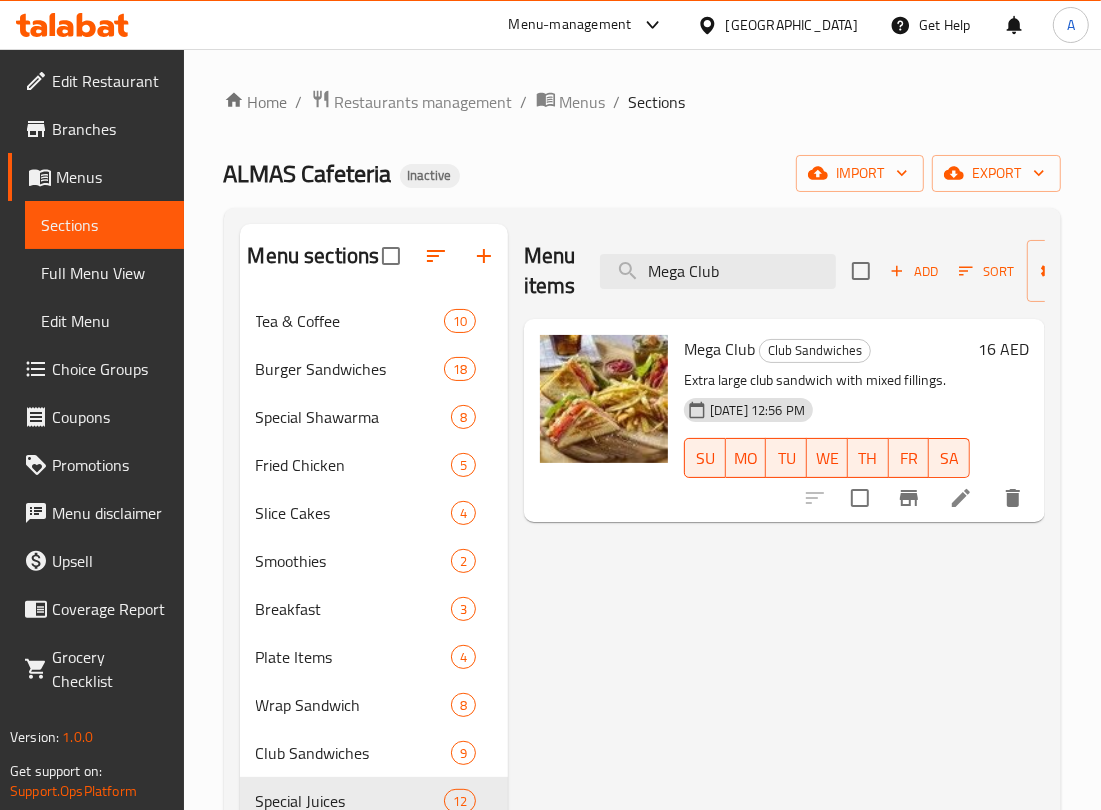 drag, startPoint x: 686, startPoint y: 273, endPoint x: 561, endPoint y: 268, distance: 125.09996 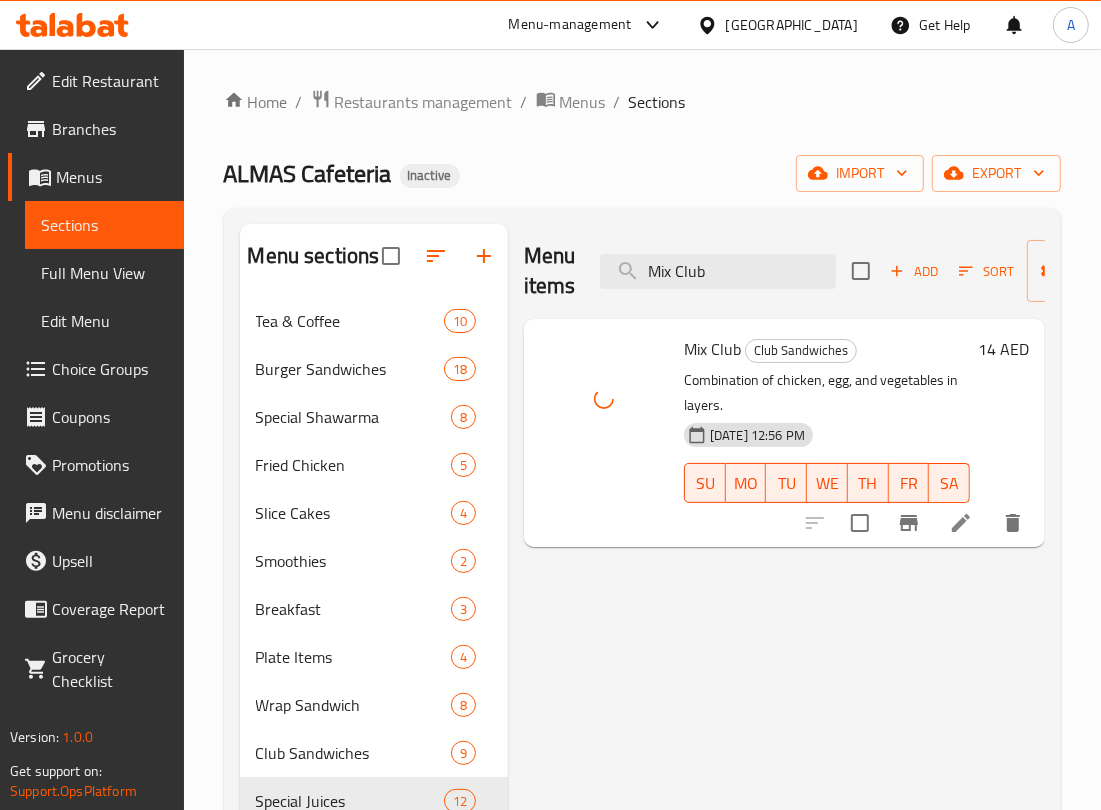 drag, startPoint x: 737, startPoint y: 273, endPoint x: 650, endPoint y: 120, distance: 176.00568 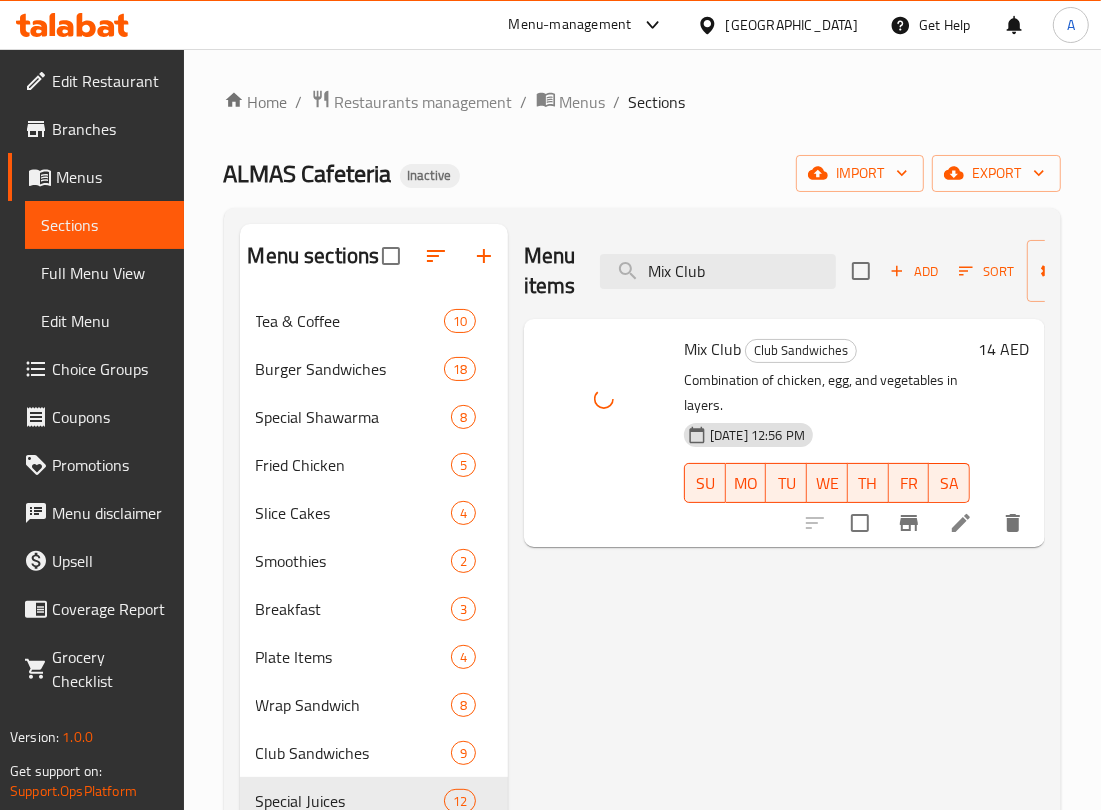 click on "Menu items Mix Club Add Sort Manage items" at bounding box center (784, 271) 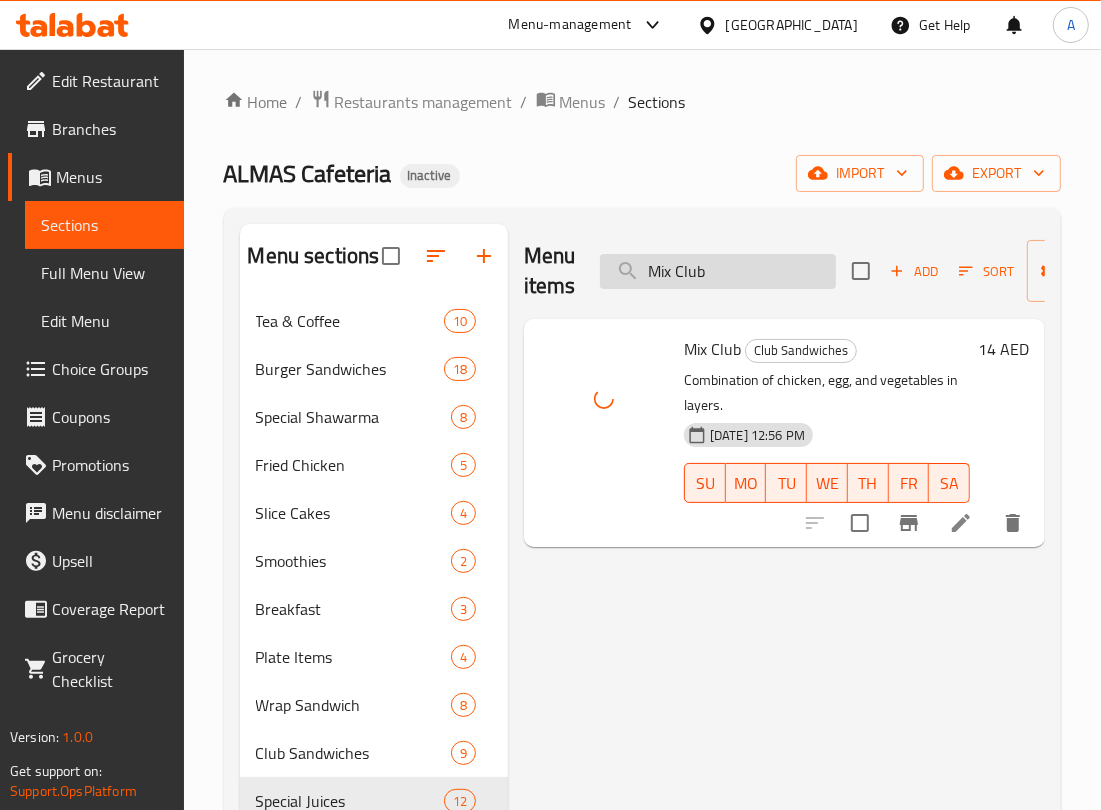 click on "Mix Club" at bounding box center (718, 271) 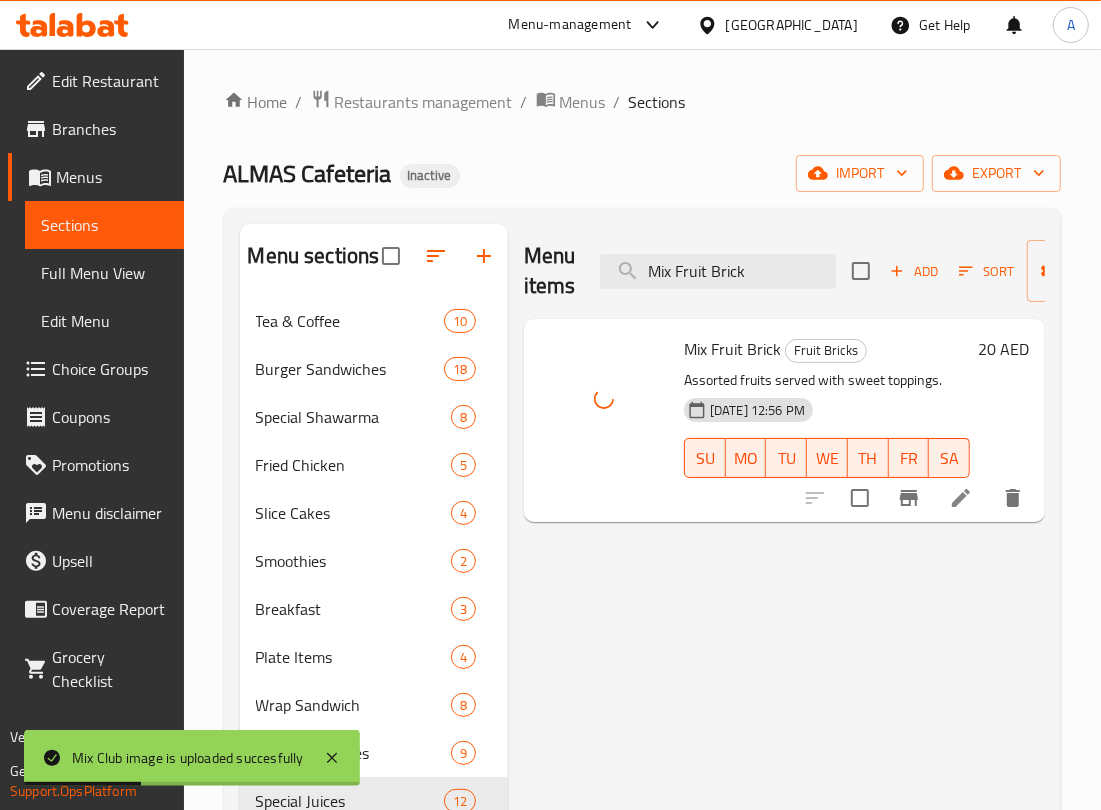 drag, startPoint x: 771, startPoint y: 276, endPoint x: 470, endPoint y: 183, distance: 315.03967 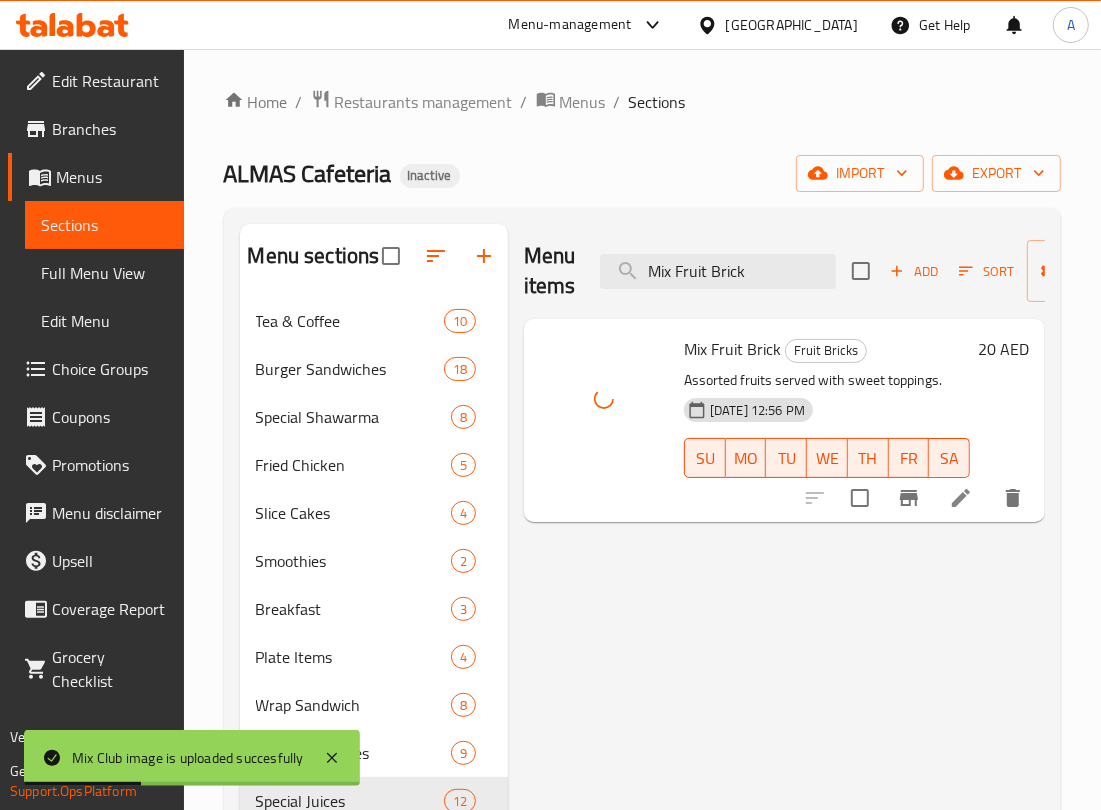 click on "Menu sections Tea & Coffee 10 Burger Sandwiches 18 Special Shawarma 8 Fried Chicken 5 Slice Cakes 4 Smoothies 2 Breakfast 3 Plate Items 4 Wrap Sandwich 8 Club Sandwiches 9 Special Juices 12 Fruit Bricks 4 Cool Summer 6 Mojito 3 Slush 3 Lassi 2 Something Cold 2 Paratha Sandwiches 15 Combo Sandwiches 8 Chocolate Milkshakes 4 Dry Fruit Shake 3 Falooda 3 Menu items Mix Fruit Brick Add Sort Manage items Mix Fruit Brick   Fruit Bricks Assorted fruits served with sweet toppings. [DATE] 12:56 PM SU MO TU WE TH FR SA 20   AED" at bounding box center [642, 792] 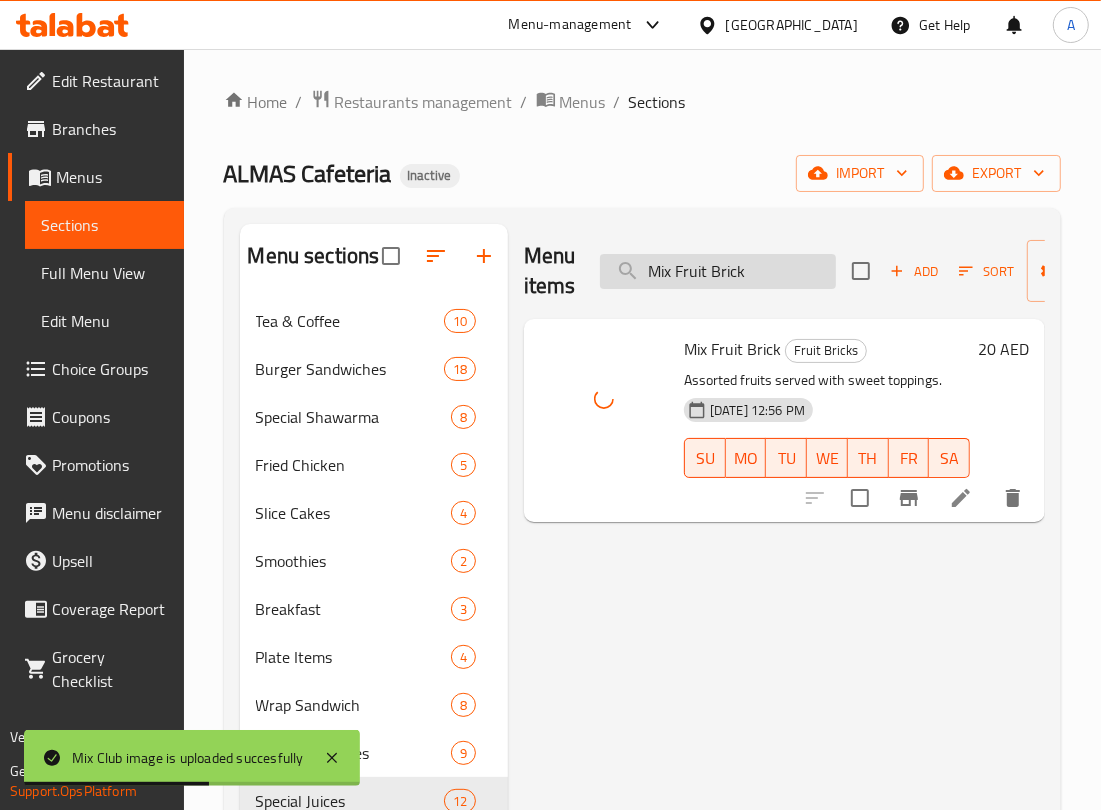 click on "Mix Fruit Brick" at bounding box center [718, 271] 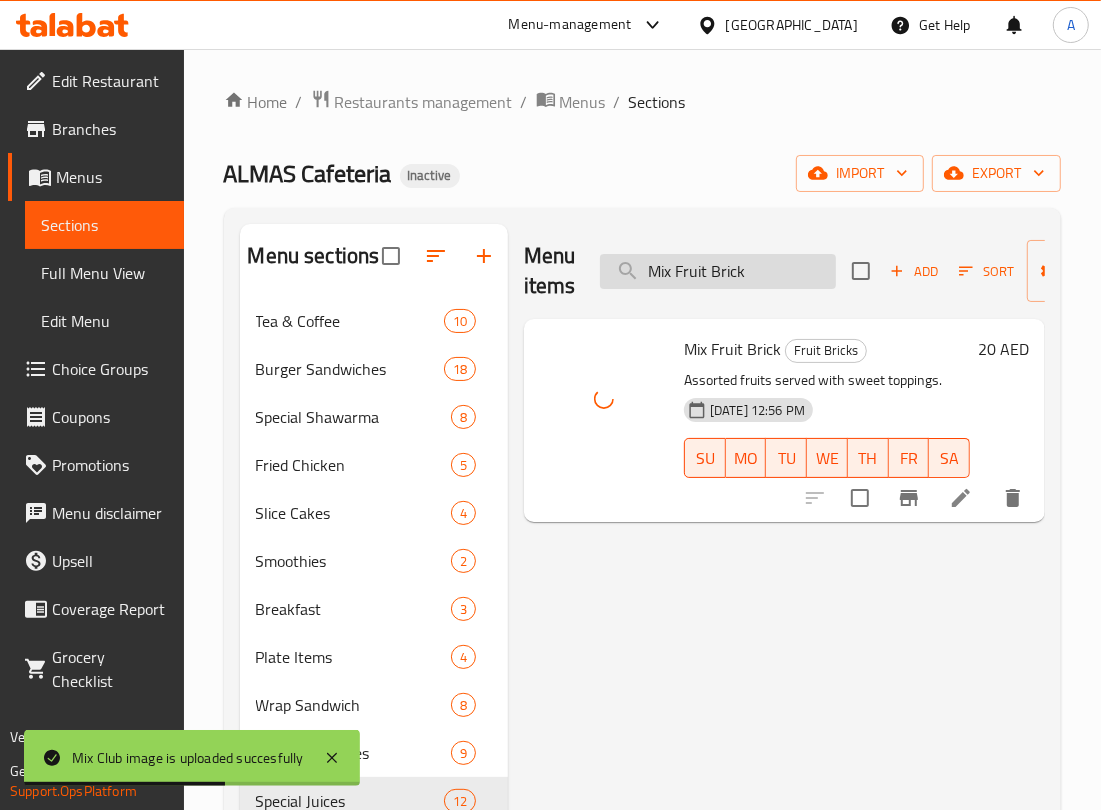 click on "Mix Fruit Brick" at bounding box center (718, 271) 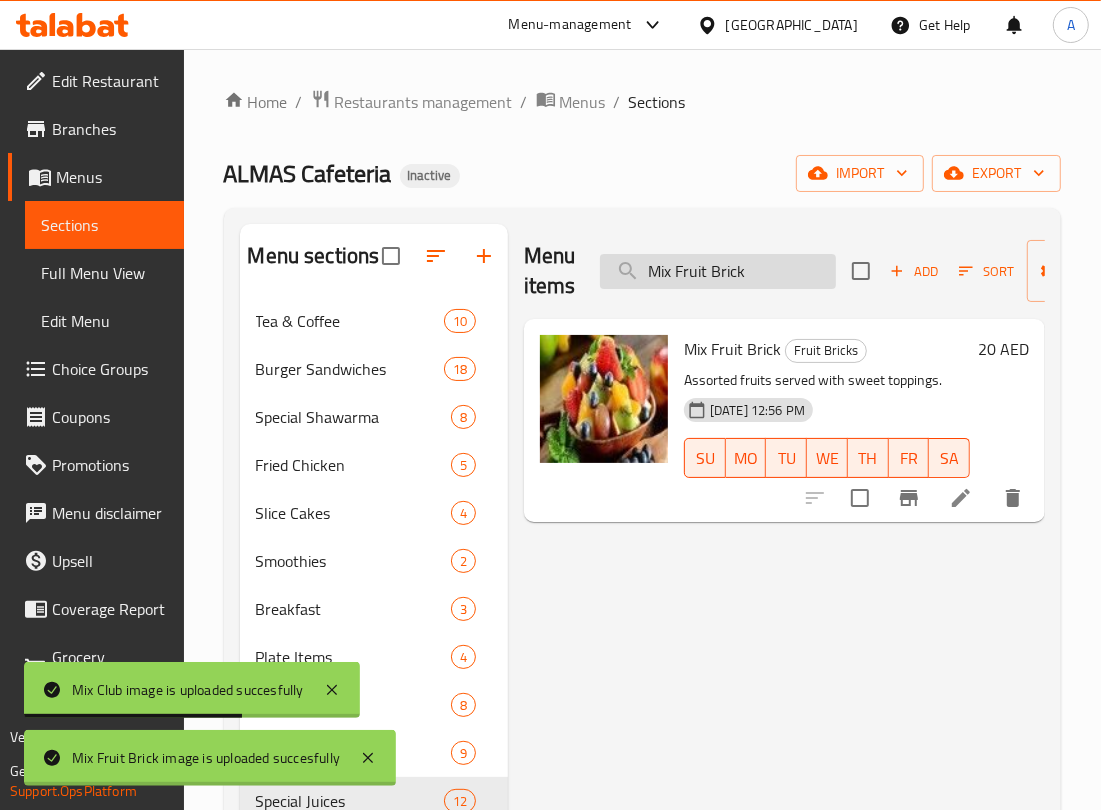 click on "Mix Fruit Brick" at bounding box center (718, 271) 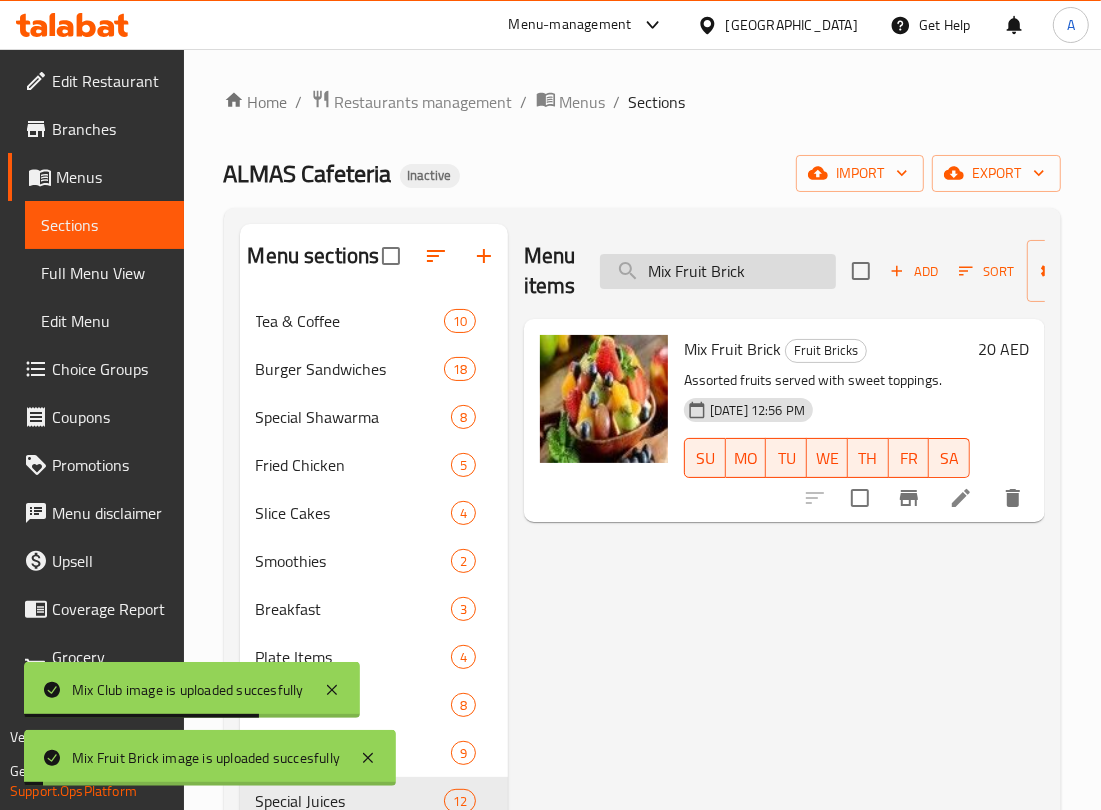 click on "Mix Fruit Brick" at bounding box center (718, 271) 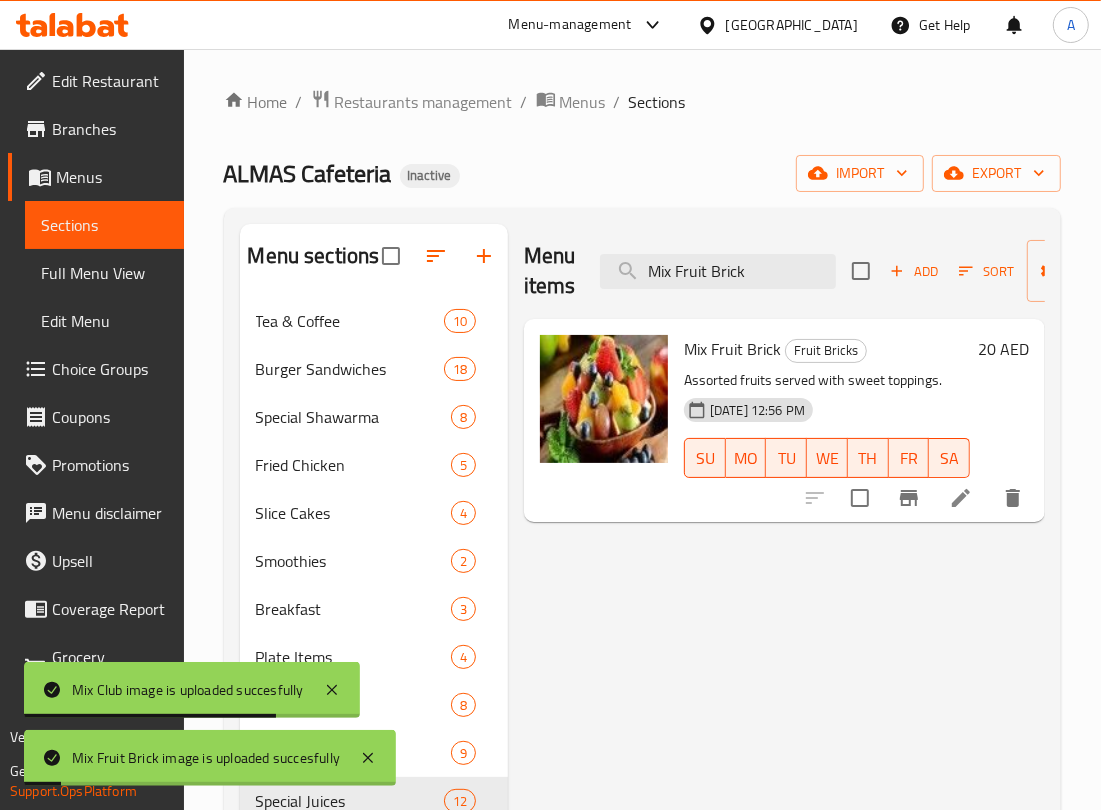 paste on "ed Beetroot" 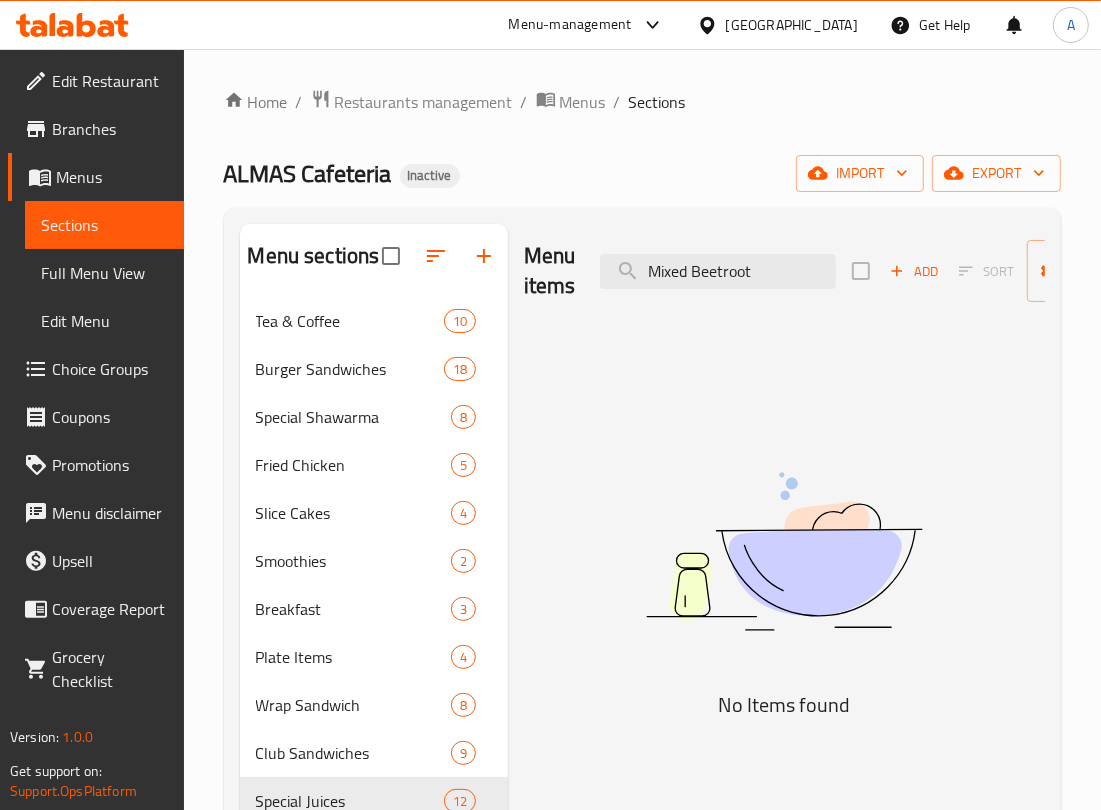 drag, startPoint x: 765, startPoint y: 272, endPoint x: 558, endPoint y: 181, distance: 226.11943 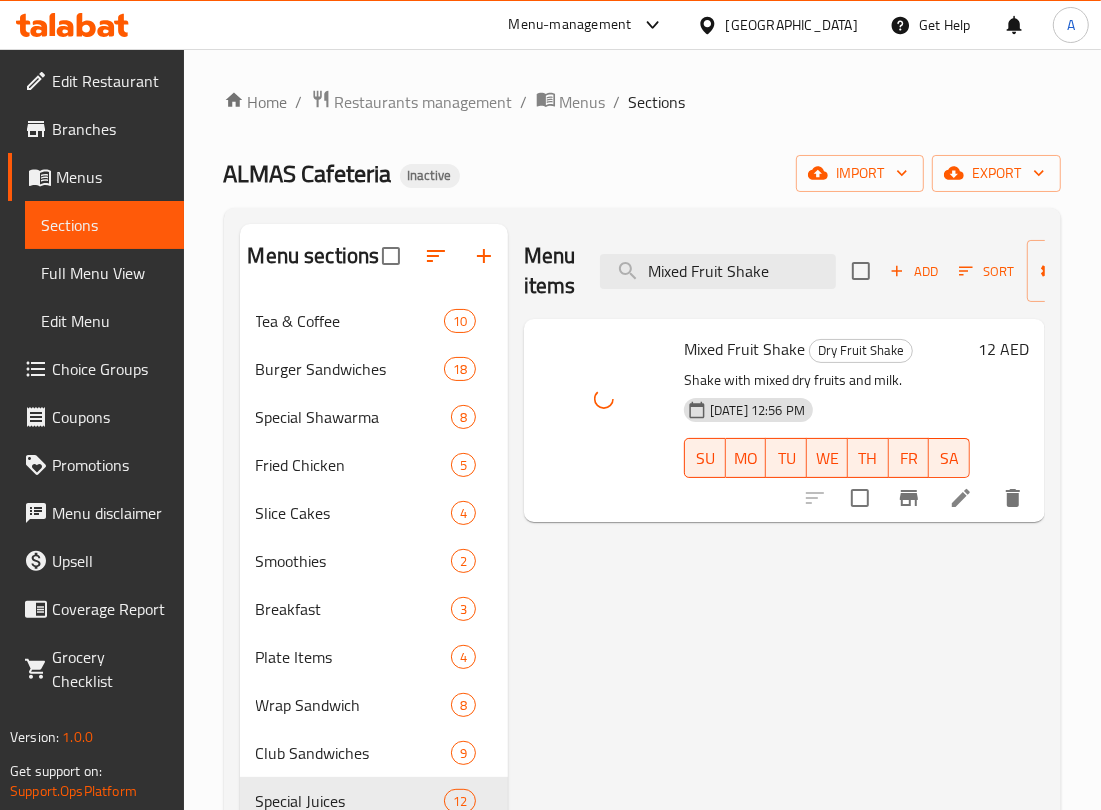 drag, startPoint x: 777, startPoint y: 272, endPoint x: 573, endPoint y: 247, distance: 205.52615 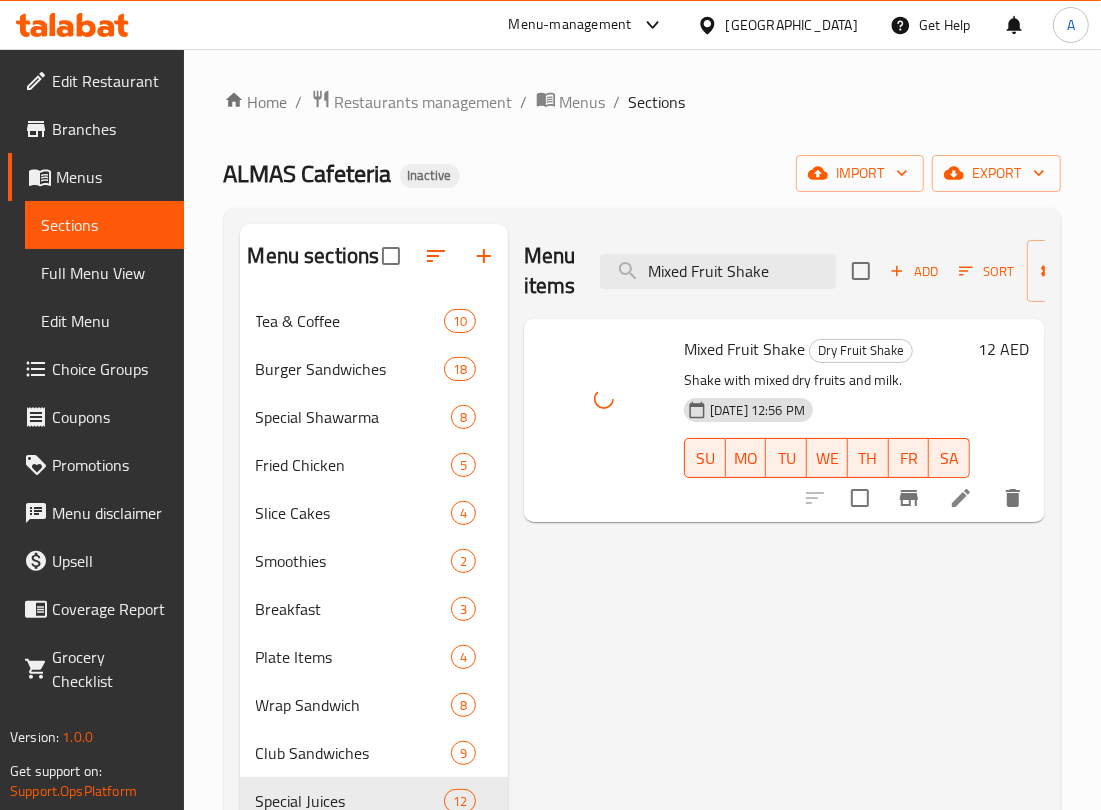 click on "Menu items Mixed Fruit Shake Add Sort Manage items" at bounding box center (784, 271) 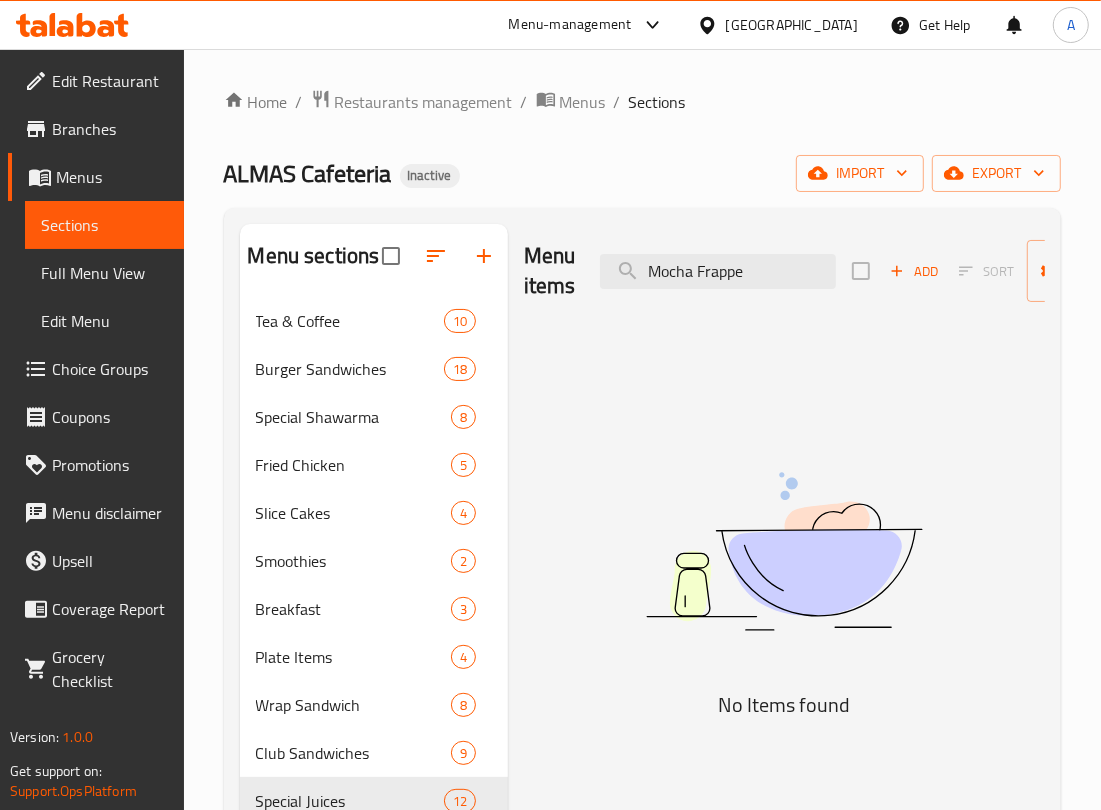 drag, startPoint x: 755, startPoint y: 267, endPoint x: 578, endPoint y: 306, distance: 181.2457 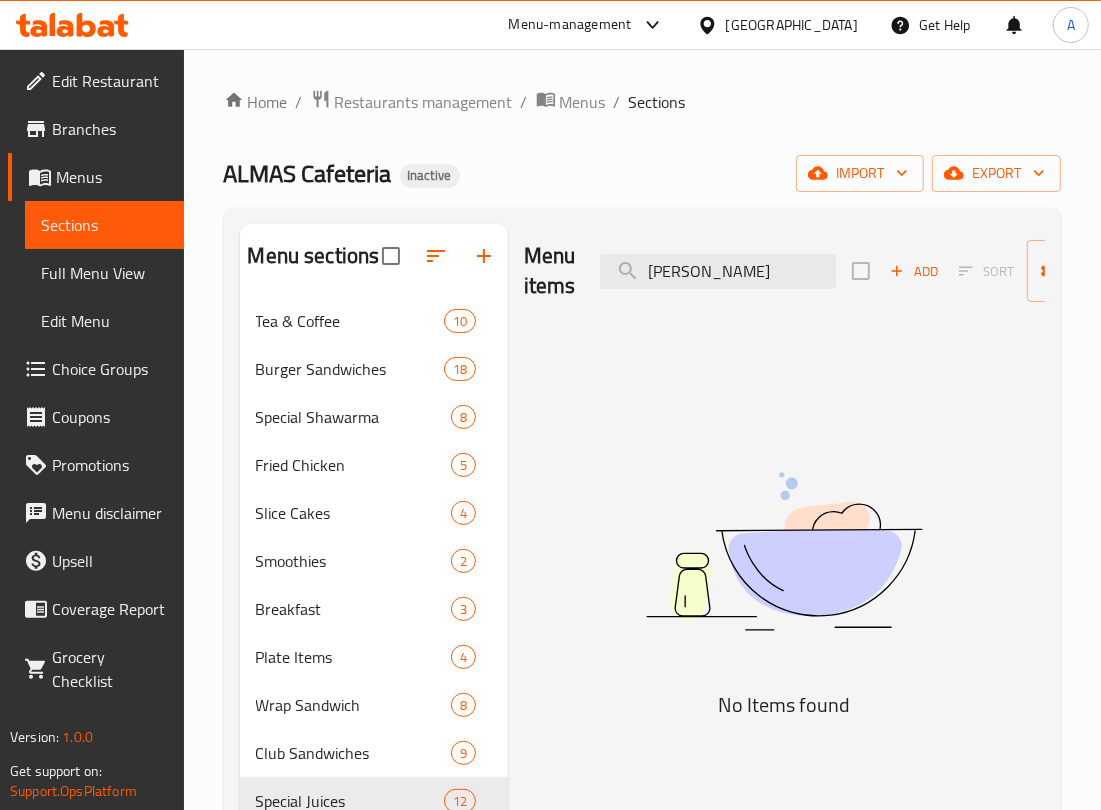 drag, startPoint x: 747, startPoint y: 272, endPoint x: 580, endPoint y: 278, distance: 167.10774 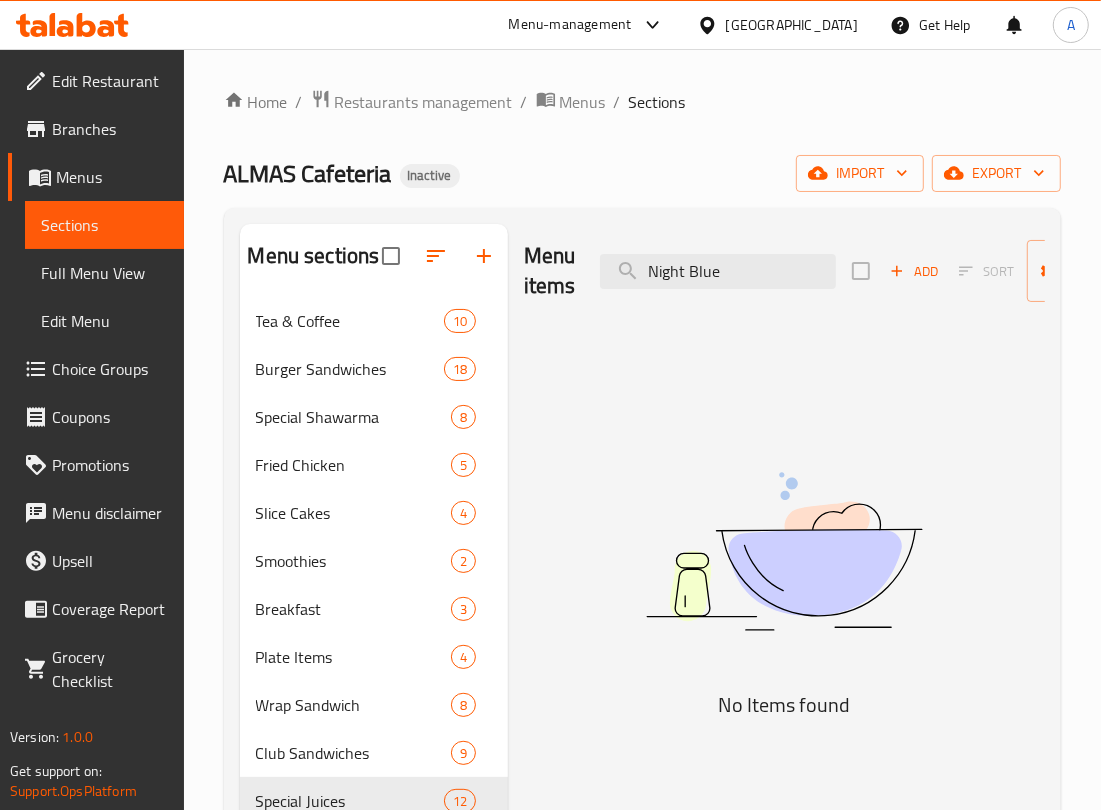 drag, startPoint x: 742, startPoint y: 262, endPoint x: 556, endPoint y: 355, distance: 207.95432 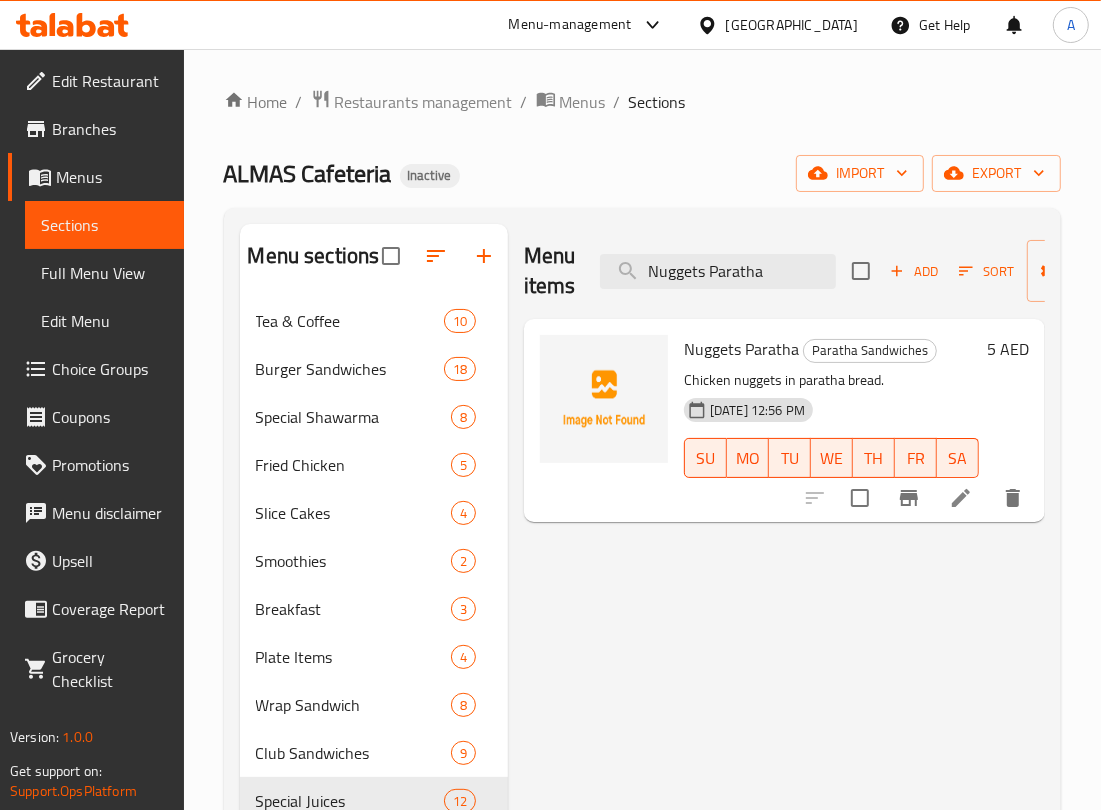 drag, startPoint x: 780, startPoint y: 272, endPoint x: 576, endPoint y: 160, distance: 232.723 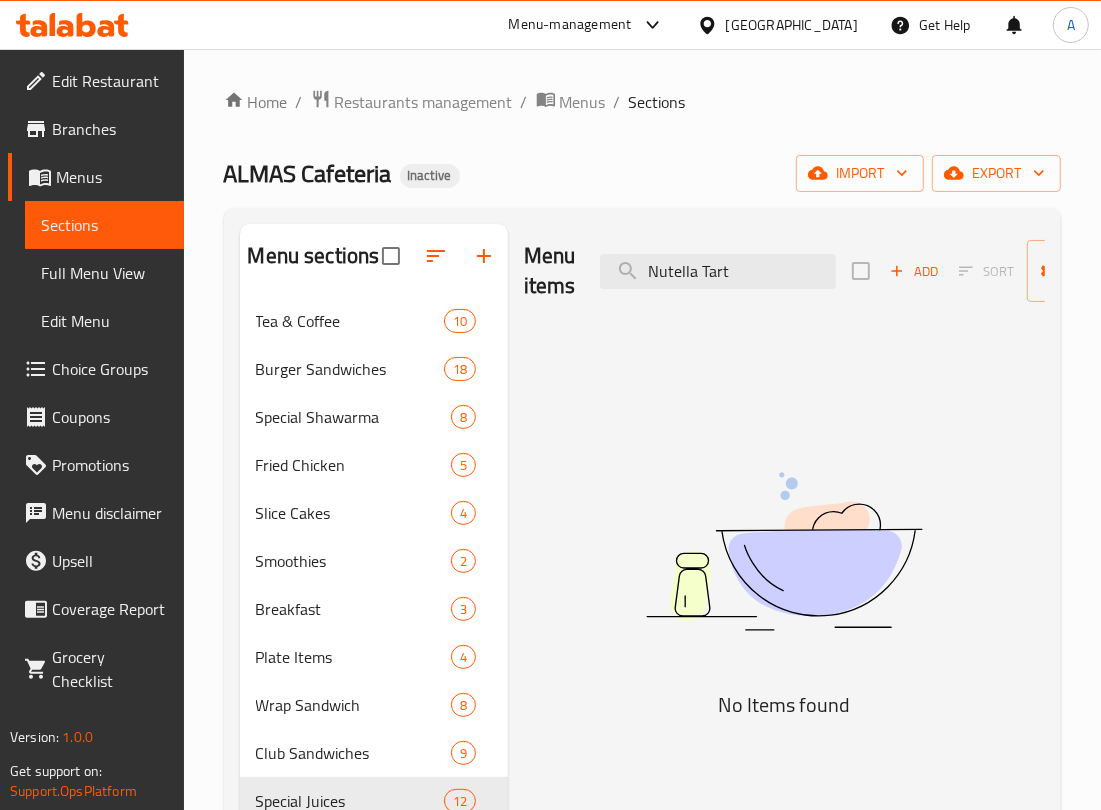 drag, startPoint x: 756, startPoint y: 268, endPoint x: 532, endPoint y: 316, distance: 229.08514 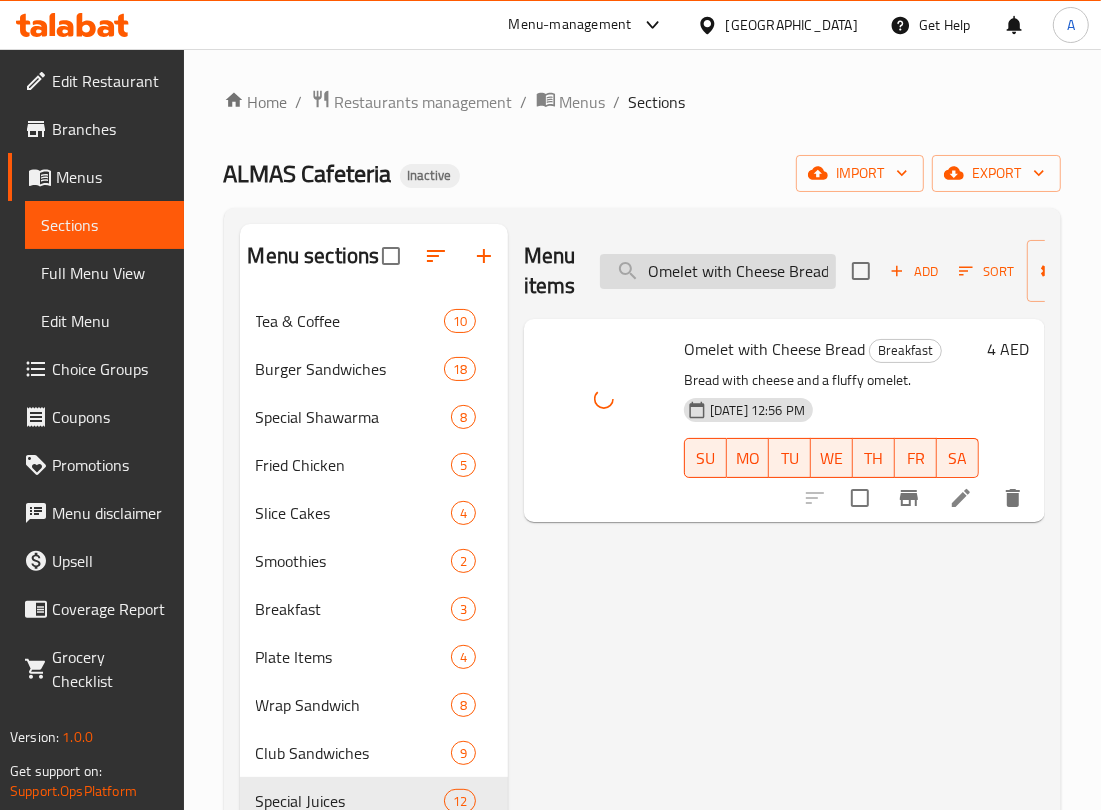 click on "Omelet with Cheese Bread" at bounding box center (718, 271) 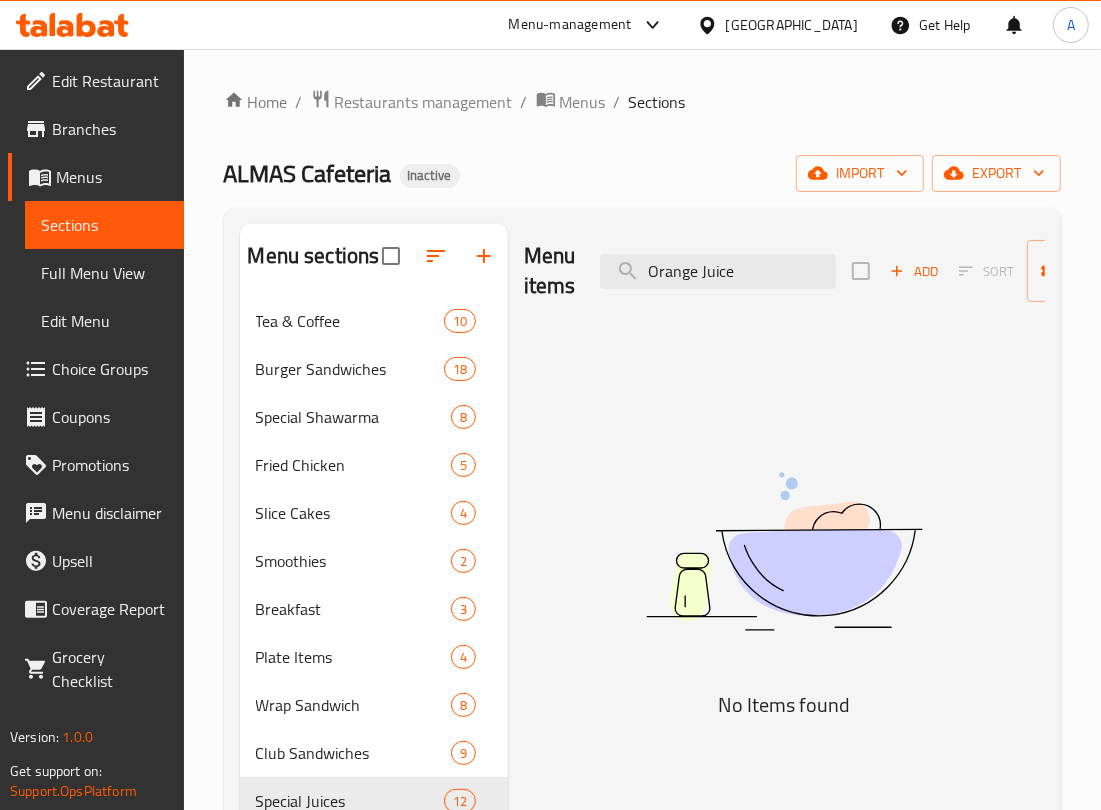 drag, startPoint x: 757, startPoint y: 275, endPoint x: 615, endPoint y: 320, distance: 148.95973 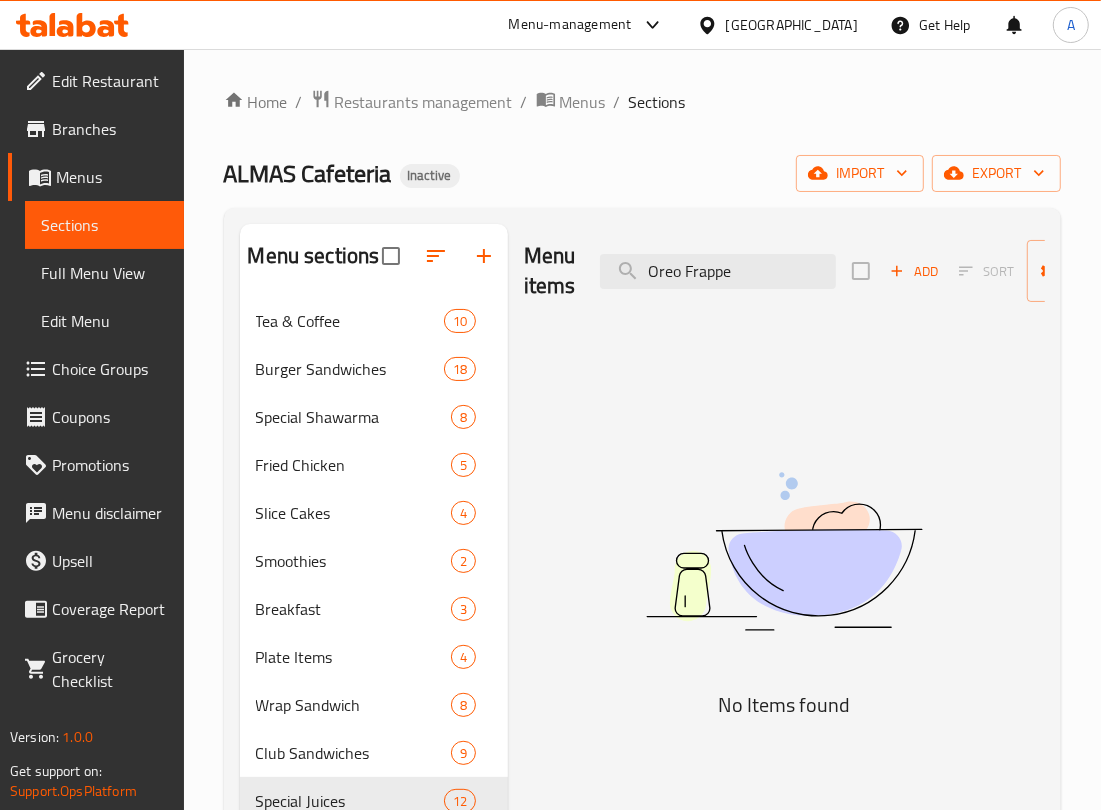 drag, startPoint x: 590, startPoint y: 292, endPoint x: 527, endPoint y: 316, distance: 67.41662 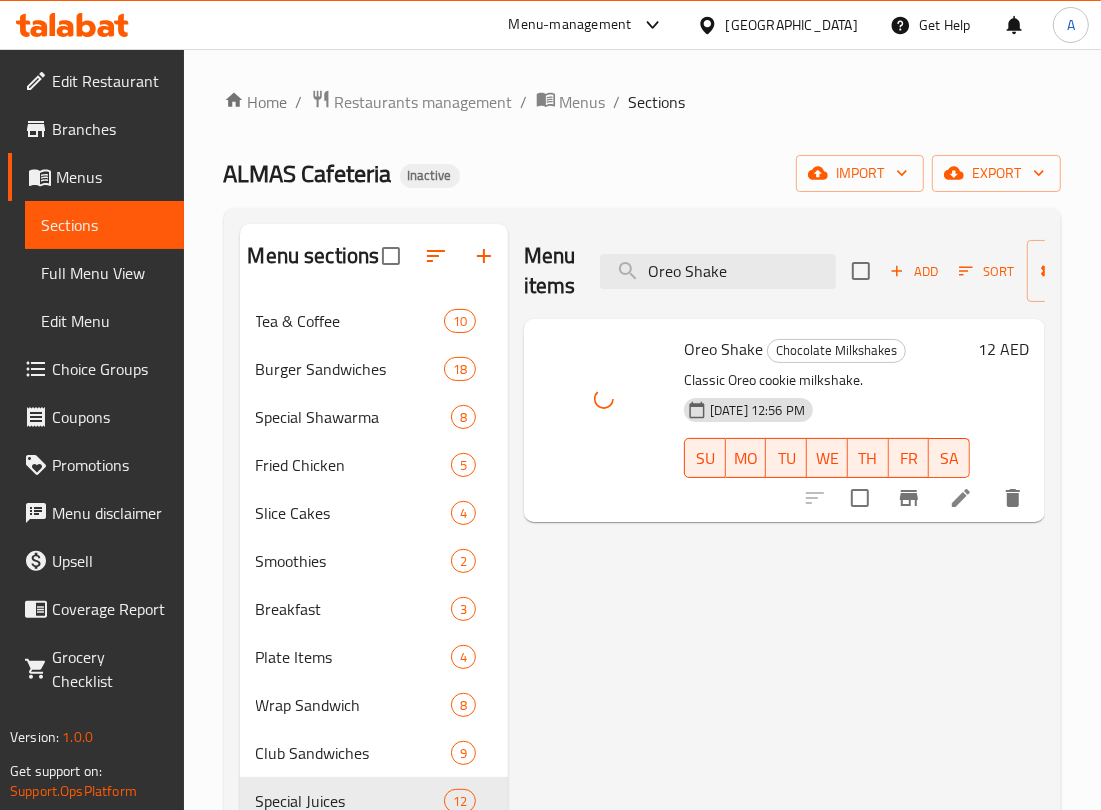 drag, startPoint x: 745, startPoint y: 263, endPoint x: 560, endPoint y: 282, distance: 185.97311 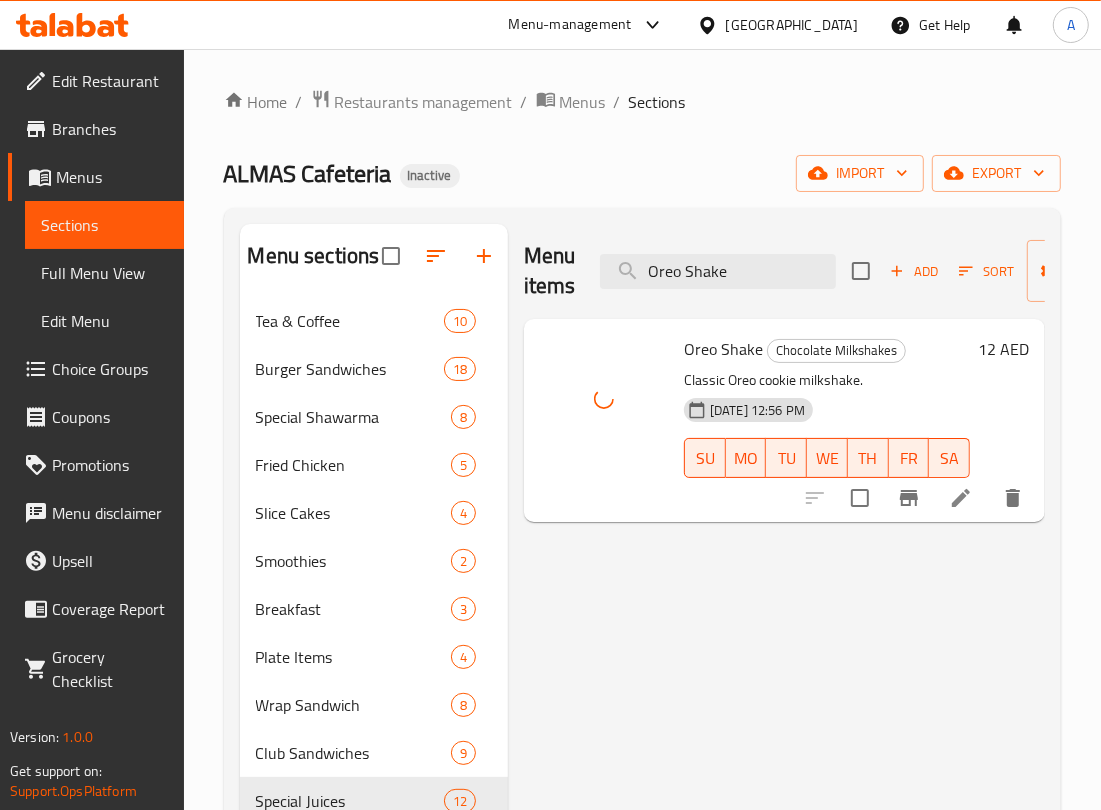 click on "Menu items Oreo Shake Add Sort Manage items" at bounding box center [784, 271] 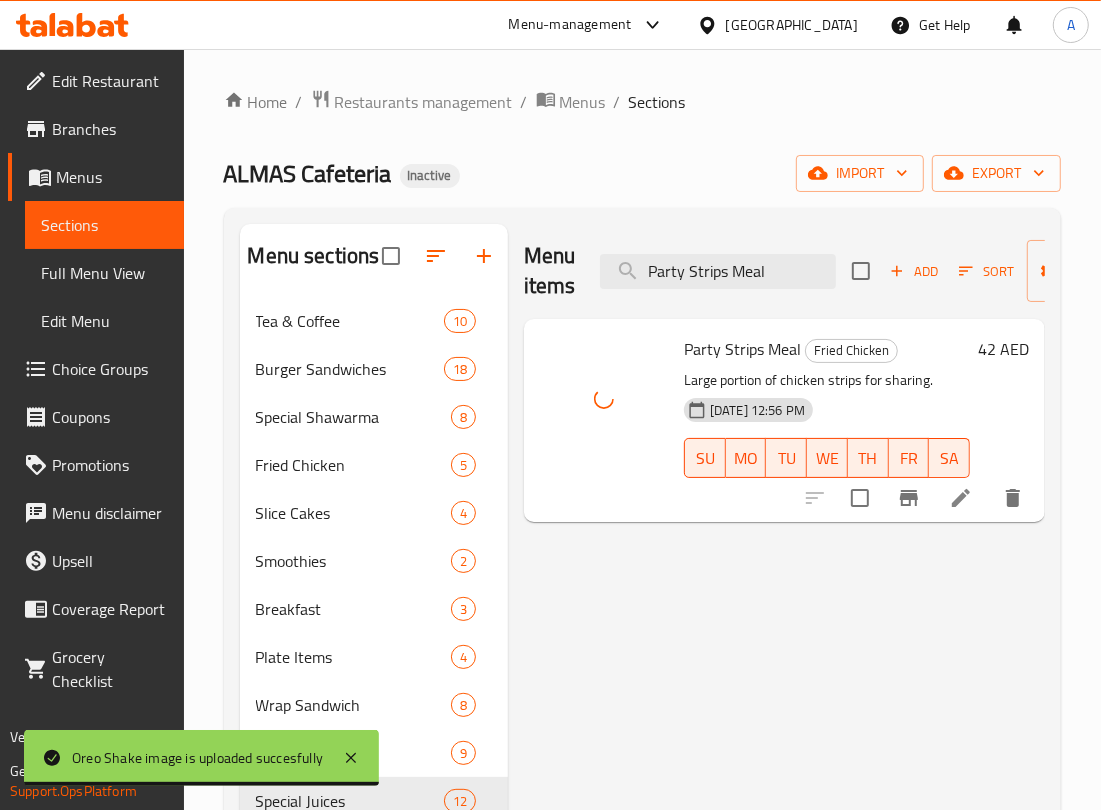 click on "Menu sections Tea & Coffee 10 Burger Sandwiches 18 Special Shawarma 8 Fried Chicken 5 Slice Cakes 4 Smoothies 2 Breakfast 3 Plate Items 4 Wrap Sandwich 8 Club Sandwiches 9 Special Juices 12 Fruit Bricks 4 Cool Summer 6 Mojito 3 Slush 3 Lassi 2 Something Cold 2 Paratha Sandwiches 15 Combo Sandwiches 8 Chocolate Milkshakes 4 Dry Fruit Shake 3 Falooda 3 Menu items Party Strips Meal Add Sort Manage items Party Strips Meal   Fried Chicken Large portion of chicken strips for sharing. [DATE] 12:56 PM SU MO TU WE TH FR SA 42   AED" at bounding box center (642, 792) 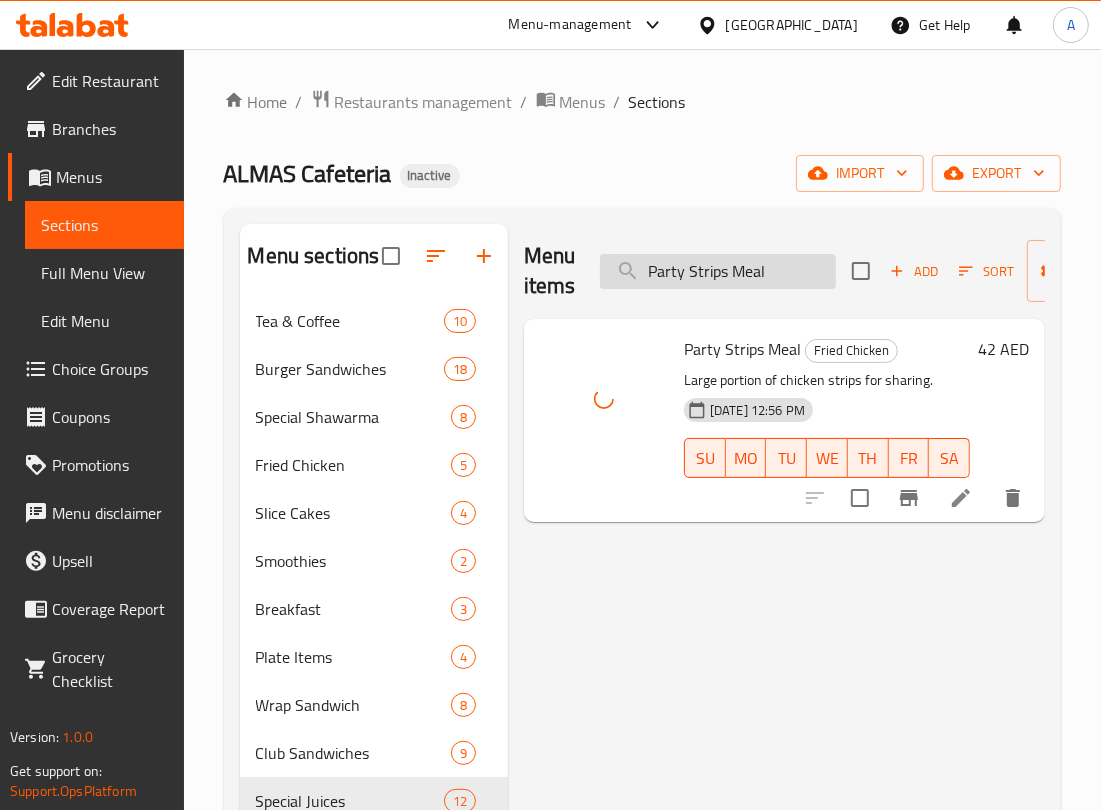 click on "Party Strips Meal" at bounding box center [718, 271] 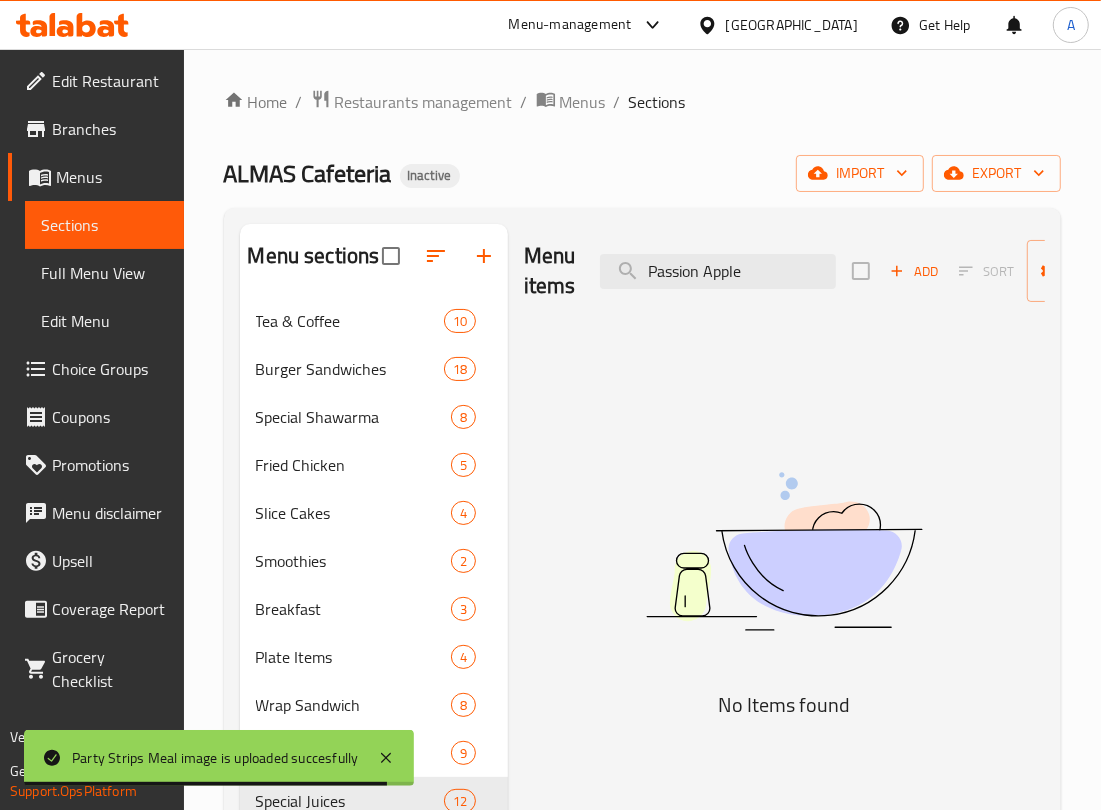 drag, startPoint x: 761, startPoint y: 266, endPoint x: 516, endPoint y: 326, distance: 252.23996 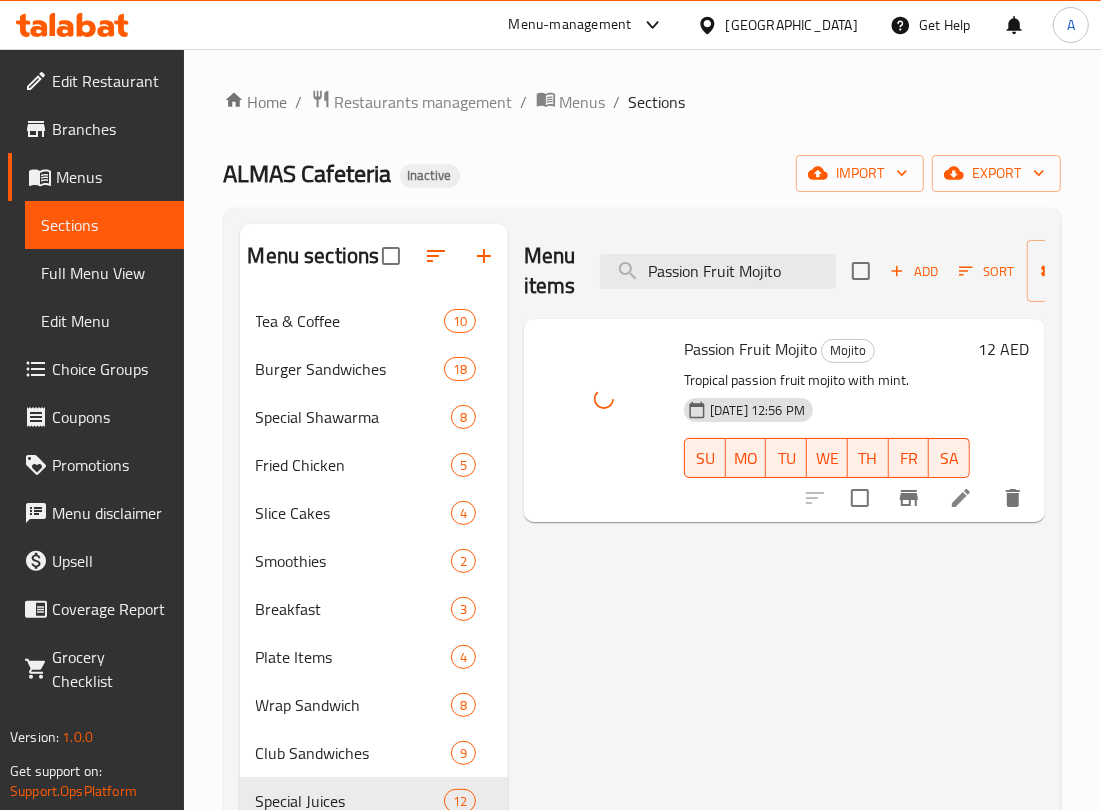 drag, startPoint x: 796, startPoint y: 271, endPoint x: 566, endPoint y: 295, distance: 231.24878 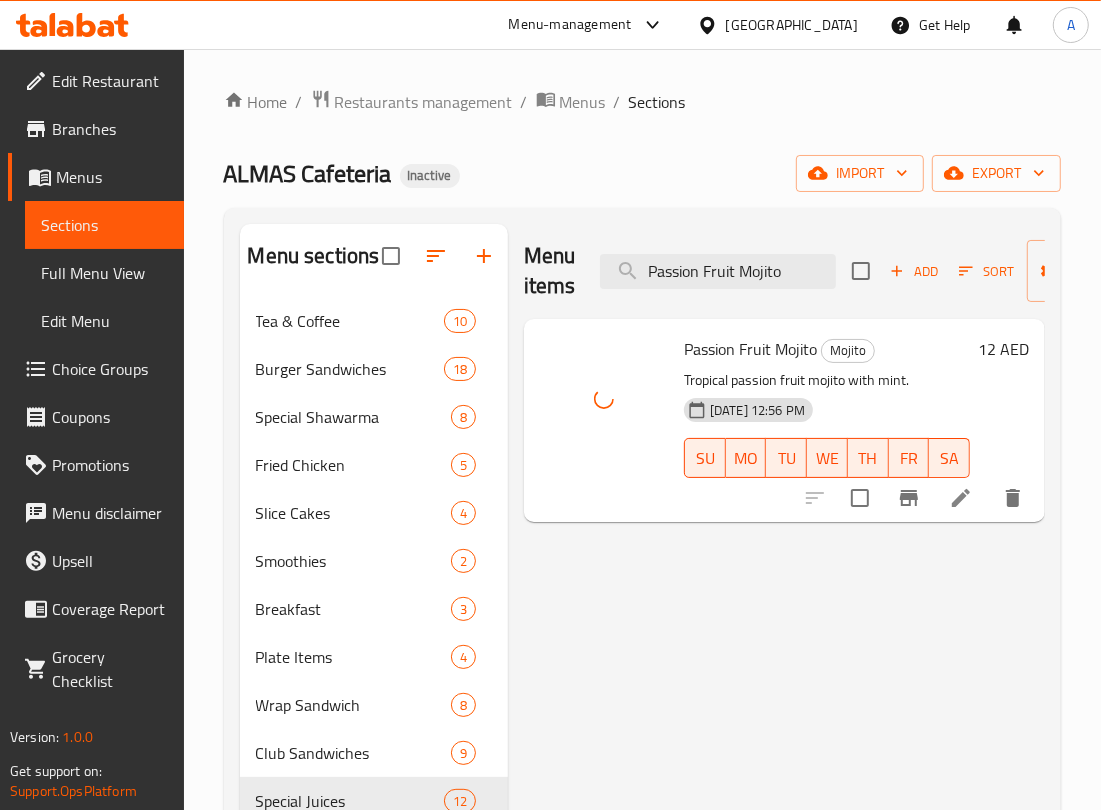 click on "Menu items Passion Fruit Mojito Add Sort Manage items" at bounding box center (784, 271) 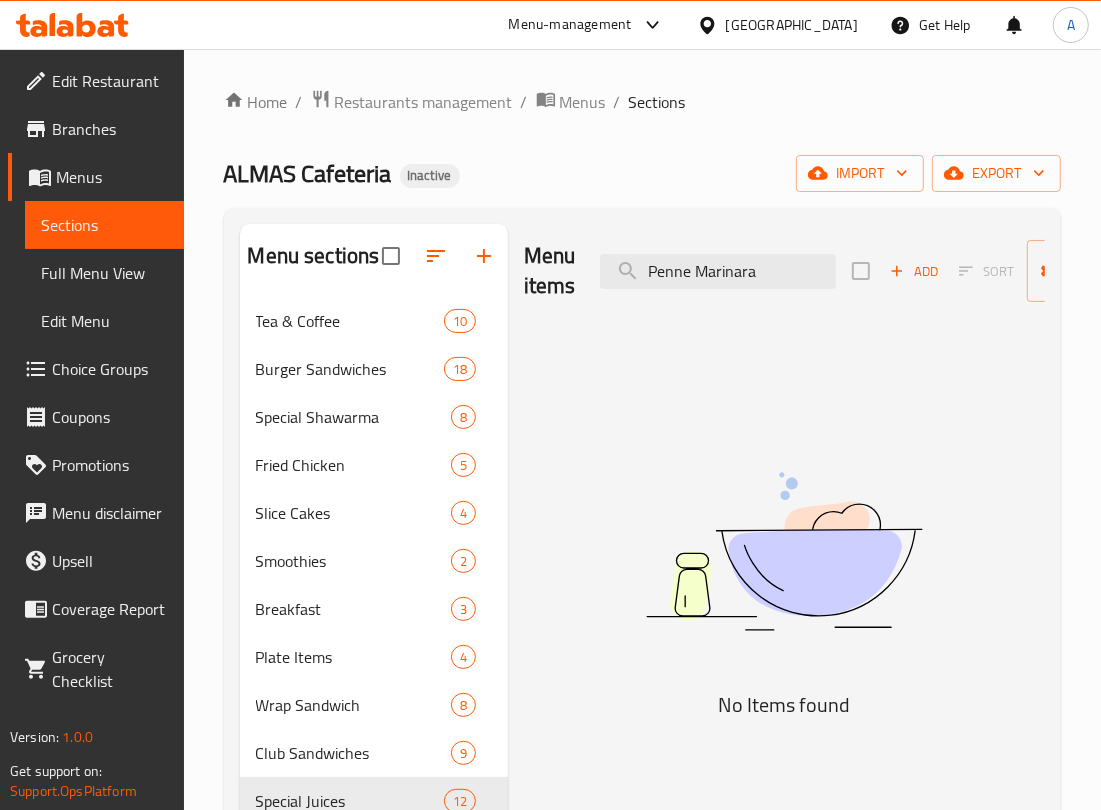 drag, startPoint x: 766, startPoint y: 272, endPoint x: 382, endPoint y: 305, distance: 385.41537 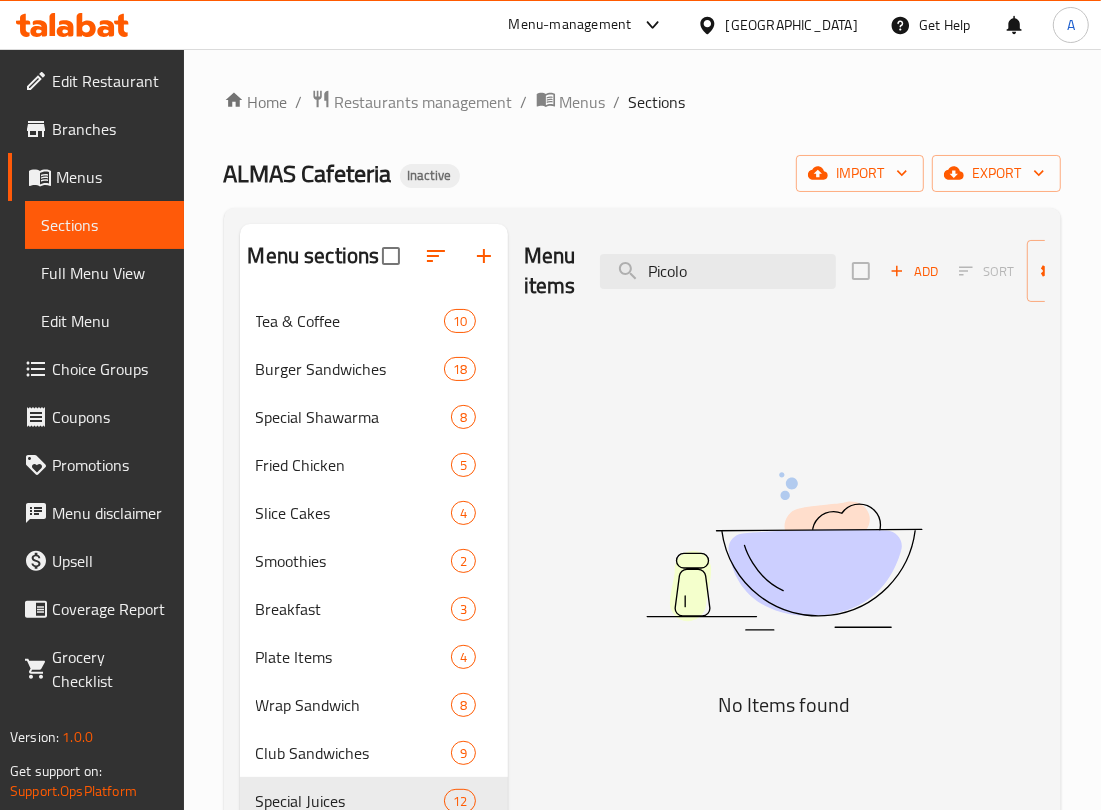 drag, startPoint x: 708, startPoint y: 267, endPoint x: 462, endPoint y: 283, distance: 246.51978 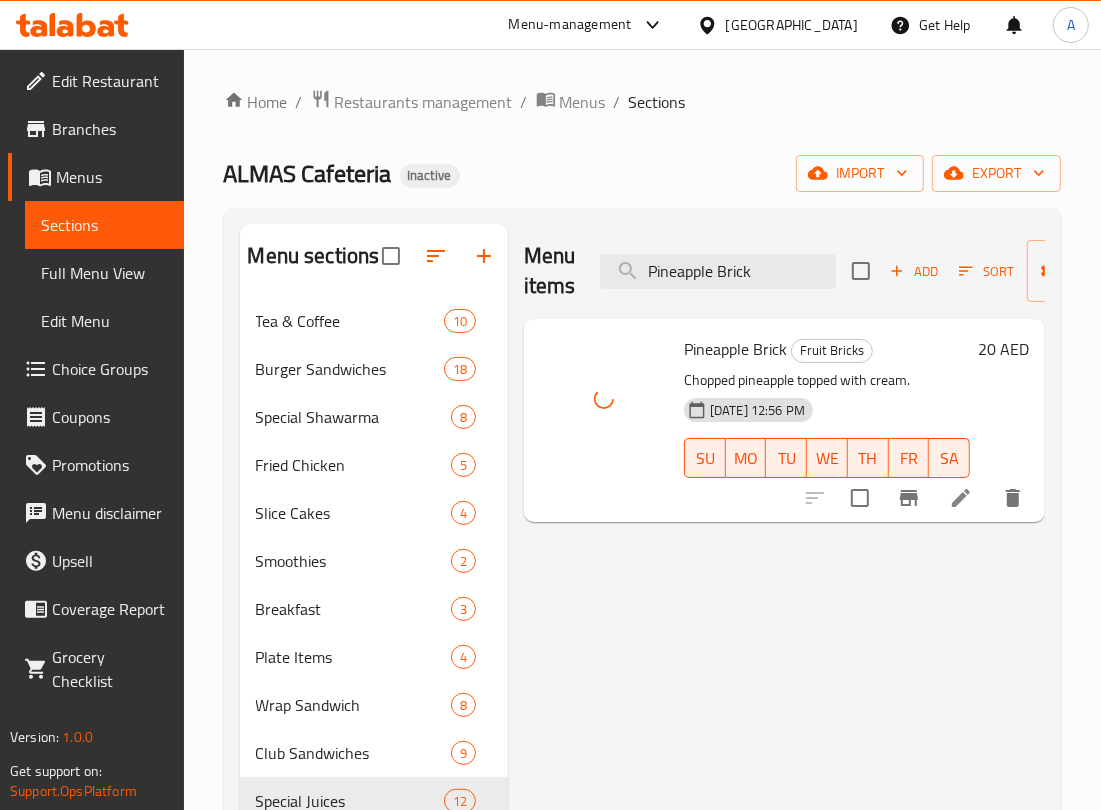 drag, startPoint x: 763, startPoint y: 268, endPoint x: 547, endPoint y: 283, distance: 216.5202 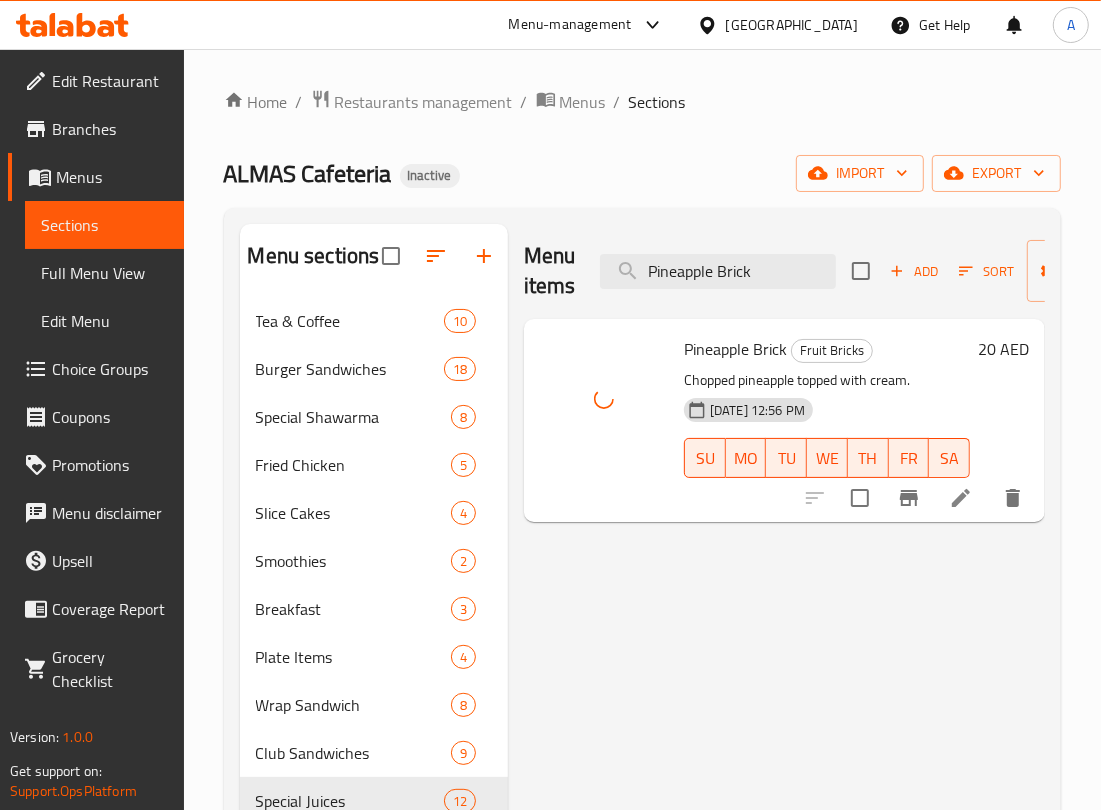 click on "Menu items Pineapple Brick Add Sort Manage items" at bounding box center (784, 271) 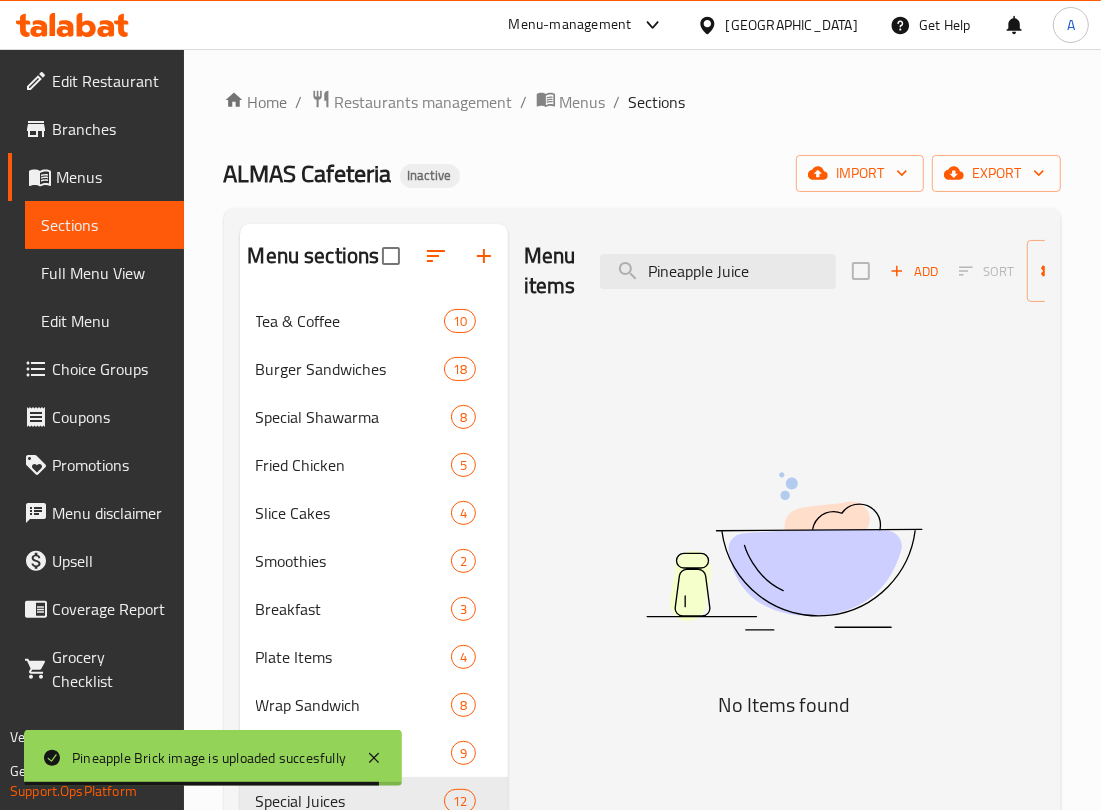 drag, startPoint x: 715, startPoint y: 282, endPoint x: 525, endPoint y: 327, distance: 195.25624 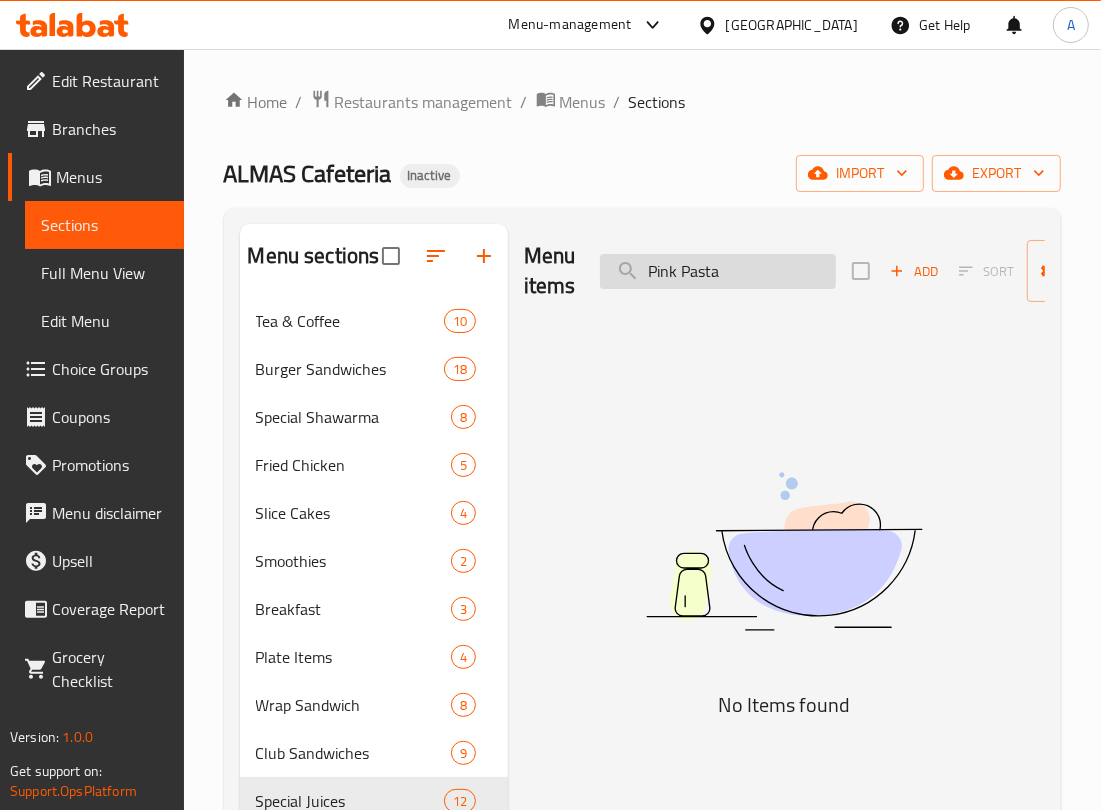 click on "Pink Pasta" at bounding box center (718, 271) 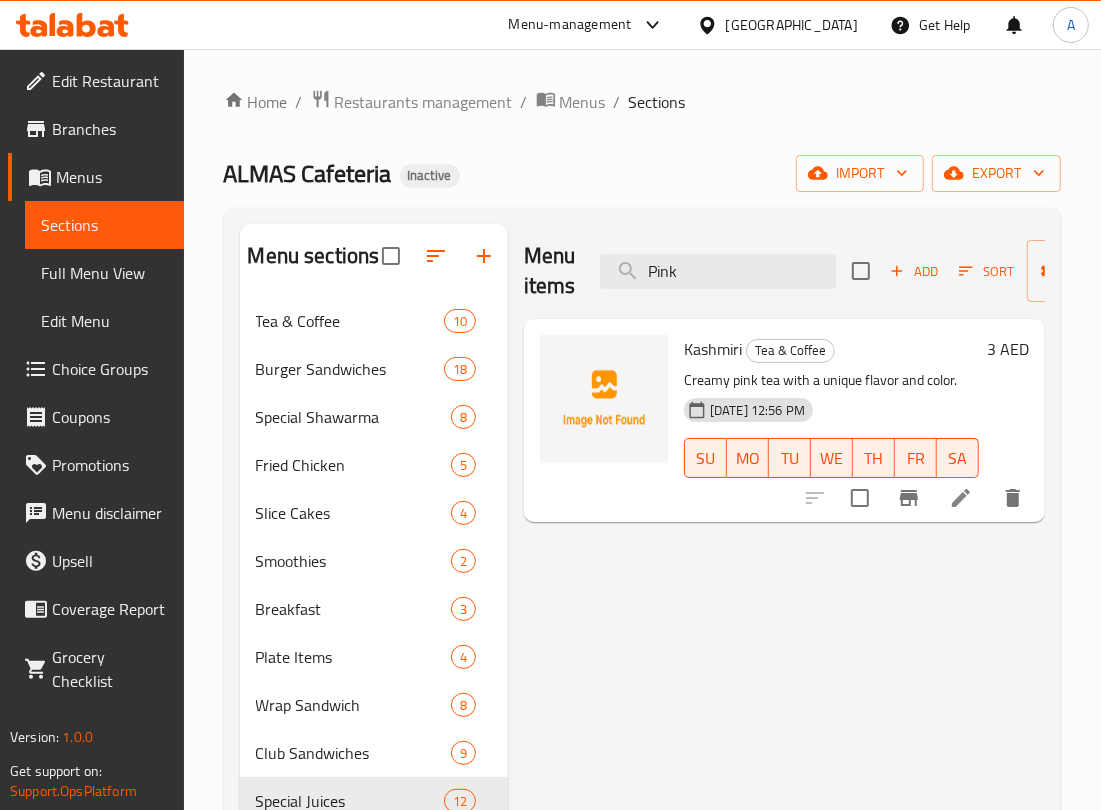 drag, startPoint x: 513, startPoint y: 275, endPoint x: 550, endPoint y: 217, distance: 68.7968 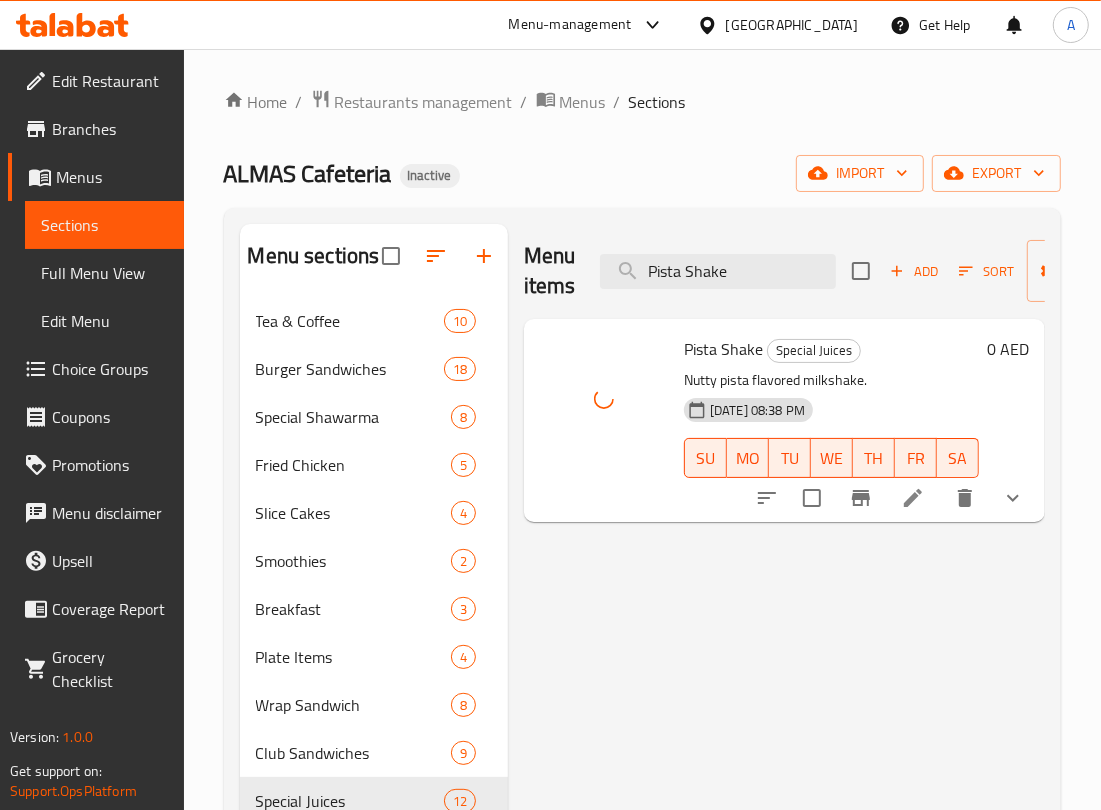 drag, startPoint x: 741, startPoint y: 273, endPoint x: 546, endPoint y: 238, distance: 198.11613 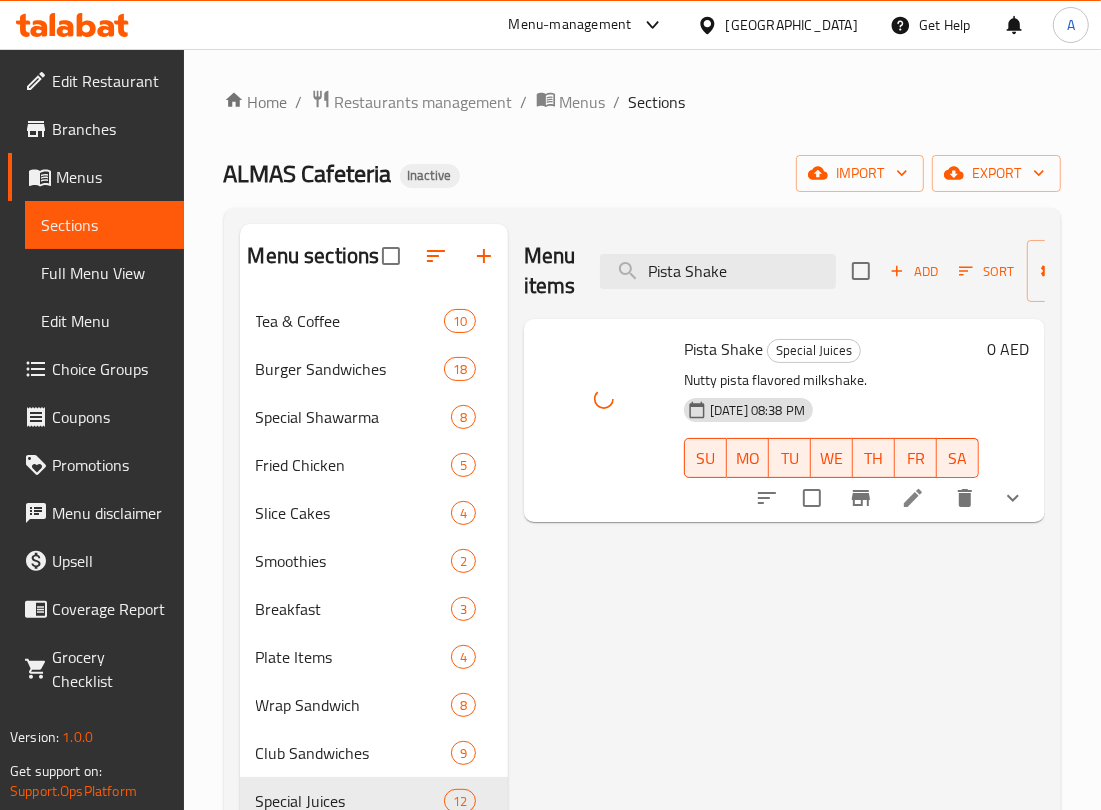 click on "Menu items Pista Shake Add Sort Manage items" at bounding box center (784, 271) 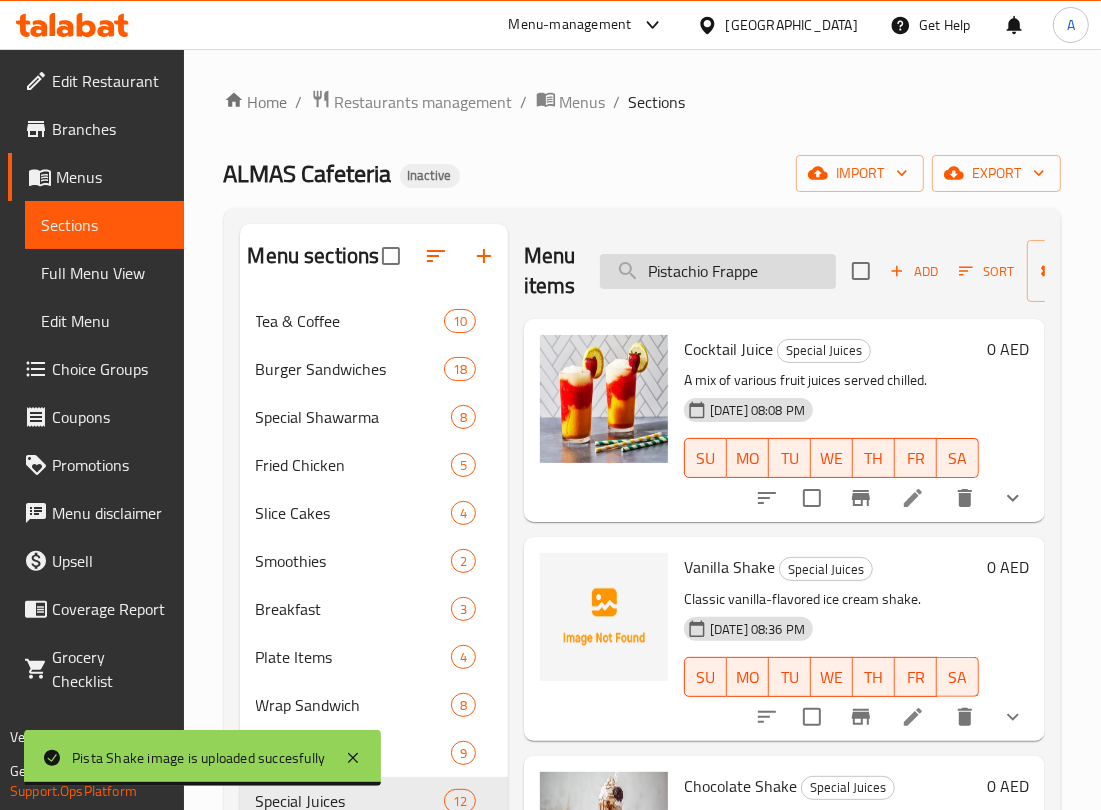 drag, startPoint x: 673, startPoint y: 278, endPoint x: 812, endPoint y: 278, distance: 139 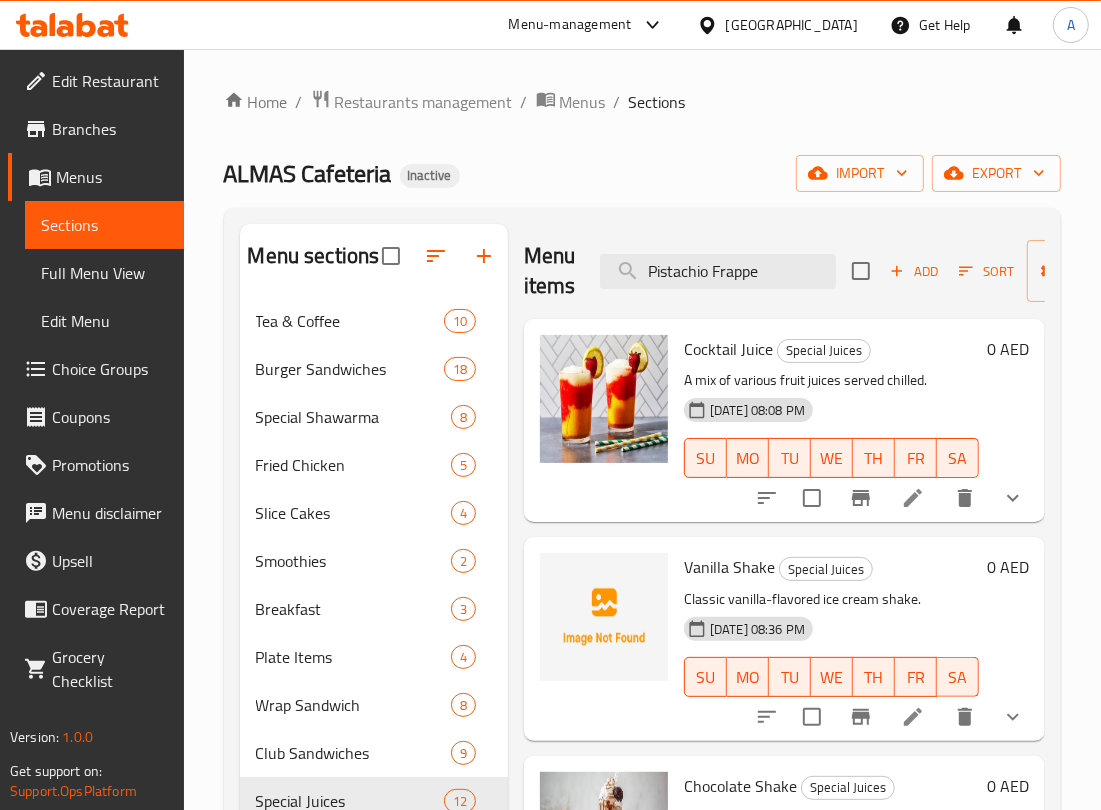 drag, startPoint x: 682, startPoint y: 271, endPoint x: 851, endPoint y: 287, distance: 169.7557 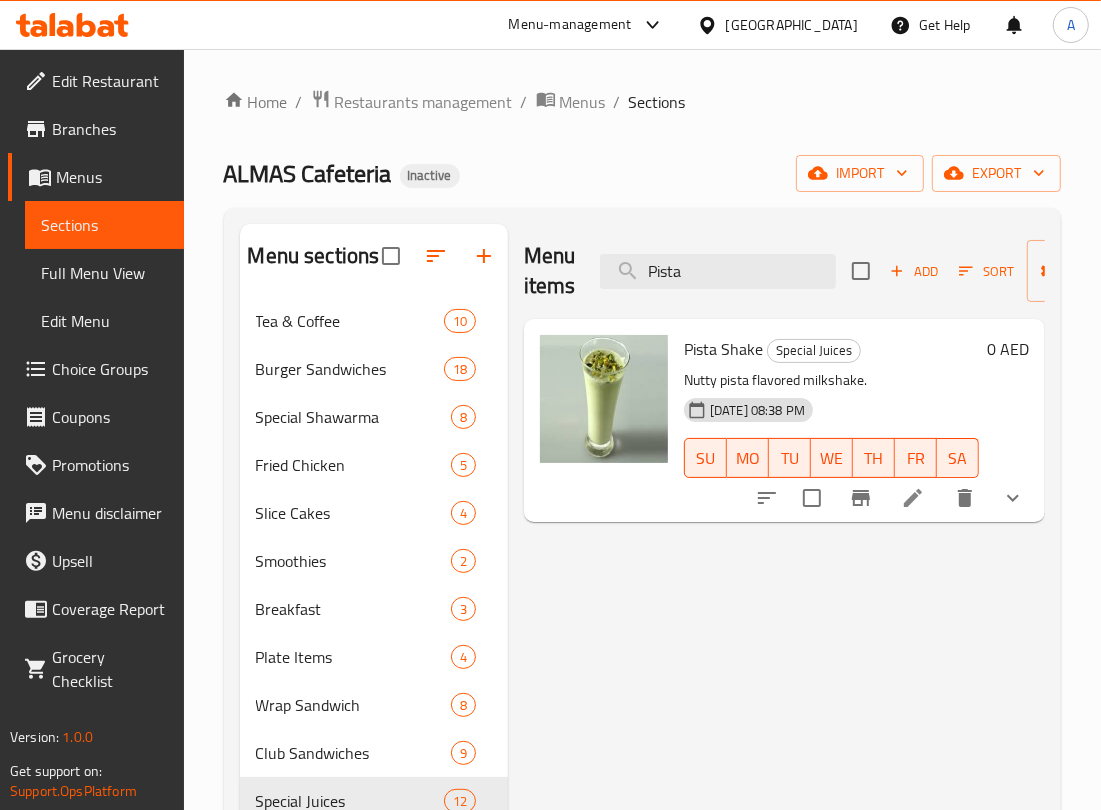 drag, startPoint x: 692, startPoint y: 266, endPoint x: 483, endPoint y: 236, distance: 211.14214 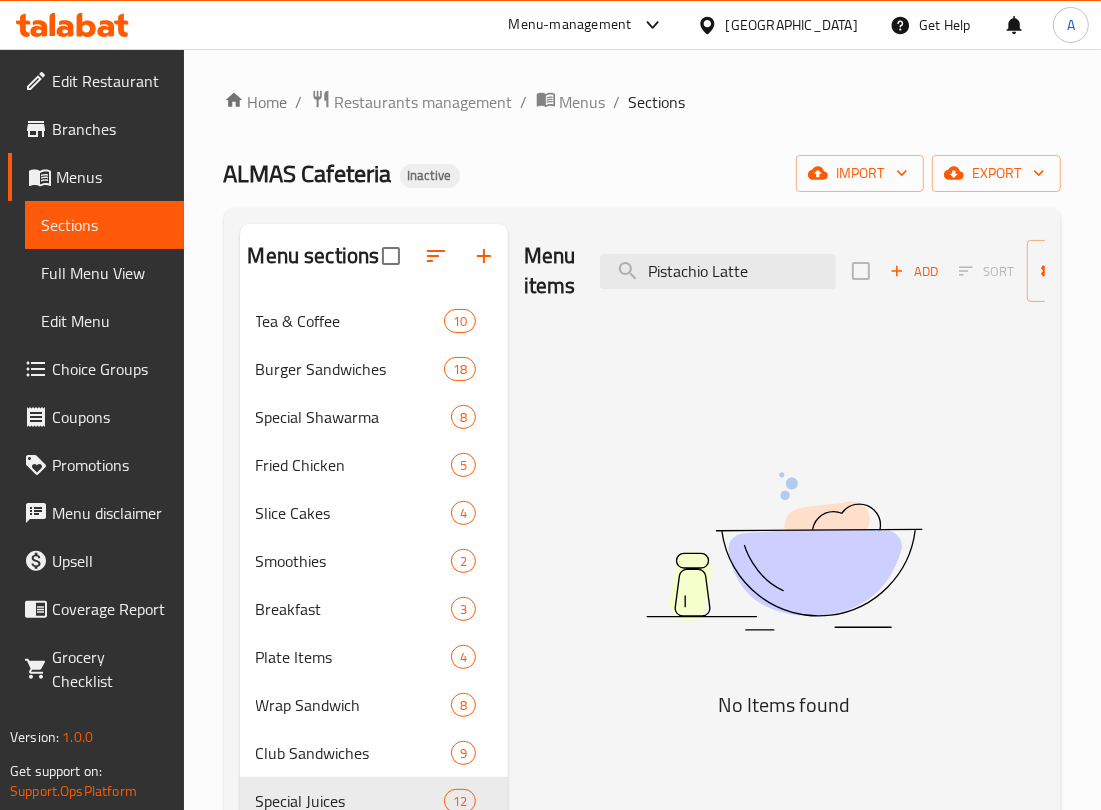 drag, startPoint x: 766, startPoint y: 272, endPoint x: 456, endPoint y: 340, distance: 317.37045 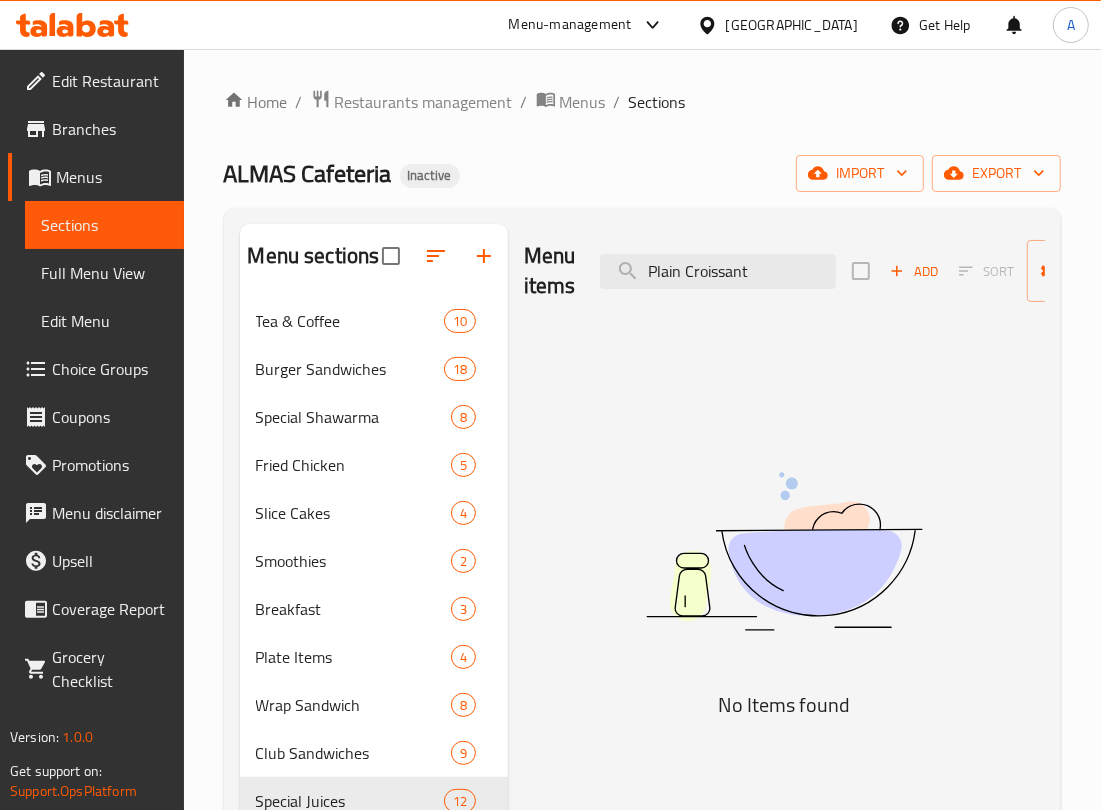 drag, startPoint x: 755, startPoint y: 262, endPoint x: 501, endPoint y: 220, distance: 257.44904 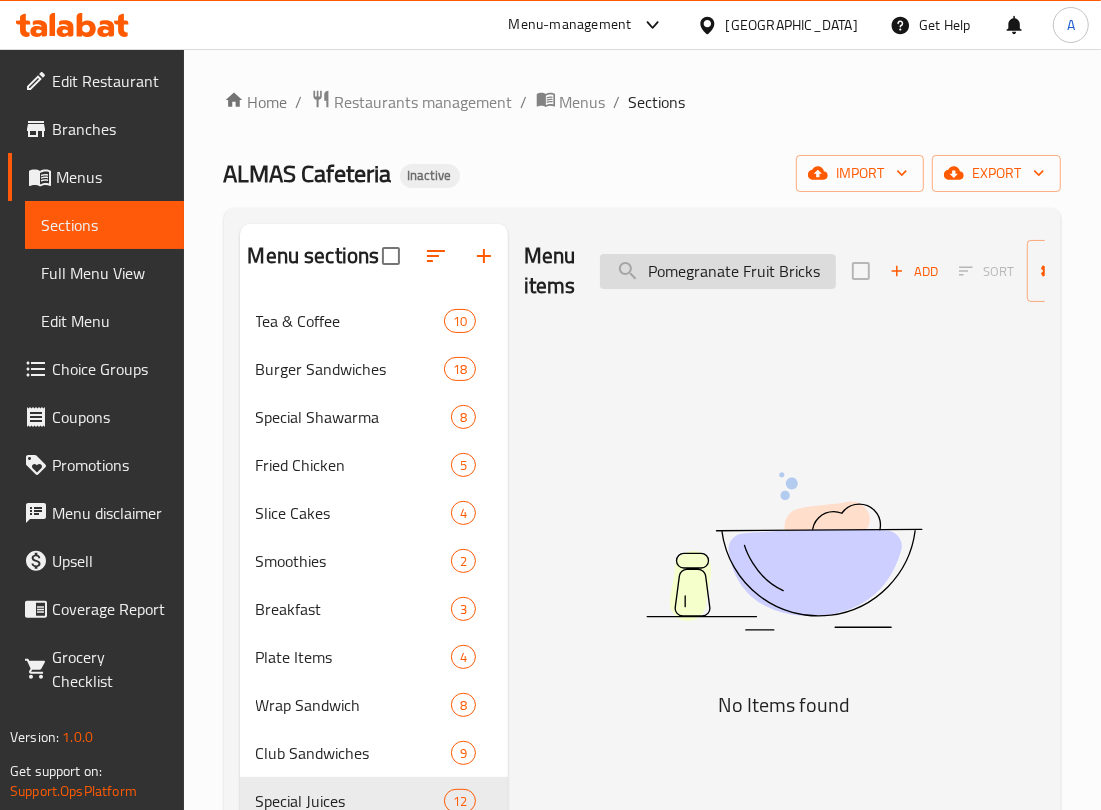 click on "Pomegranate Fruit Bricks" at bounding box center (718, 271) 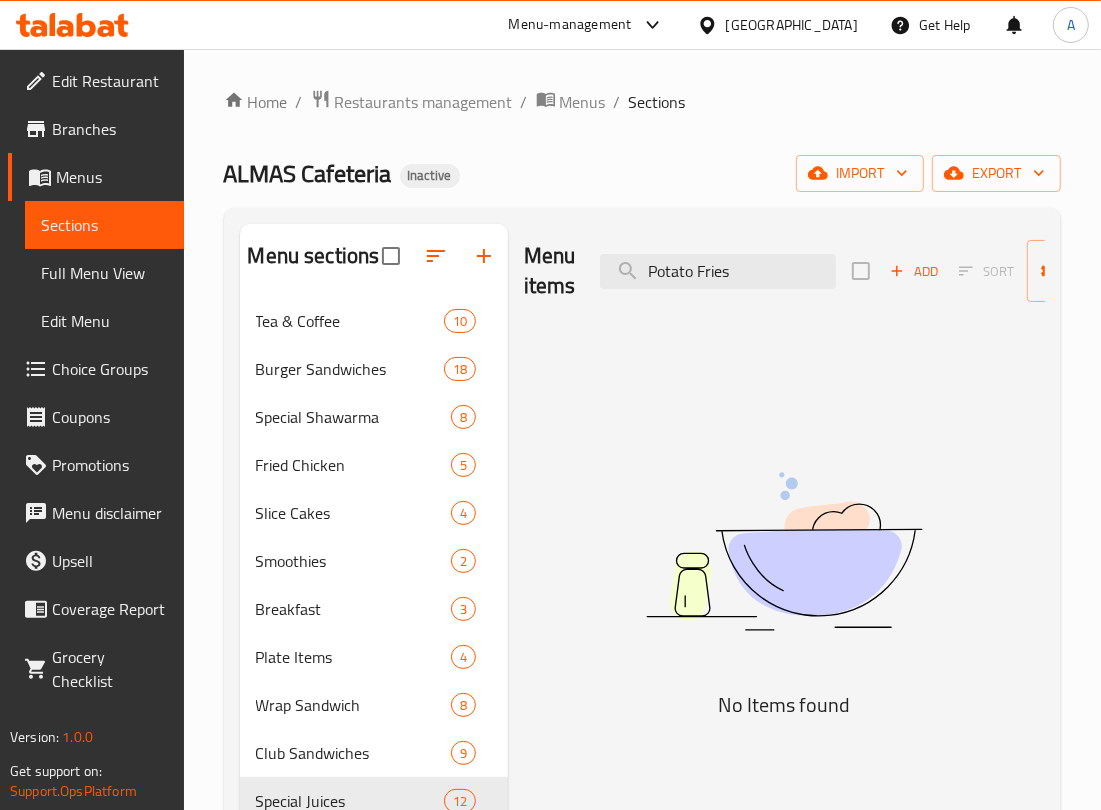 drag, startPoint x: 715, startPoint y: 280, endPoint x: 505, endPoint y: 322, distance: 214.15881 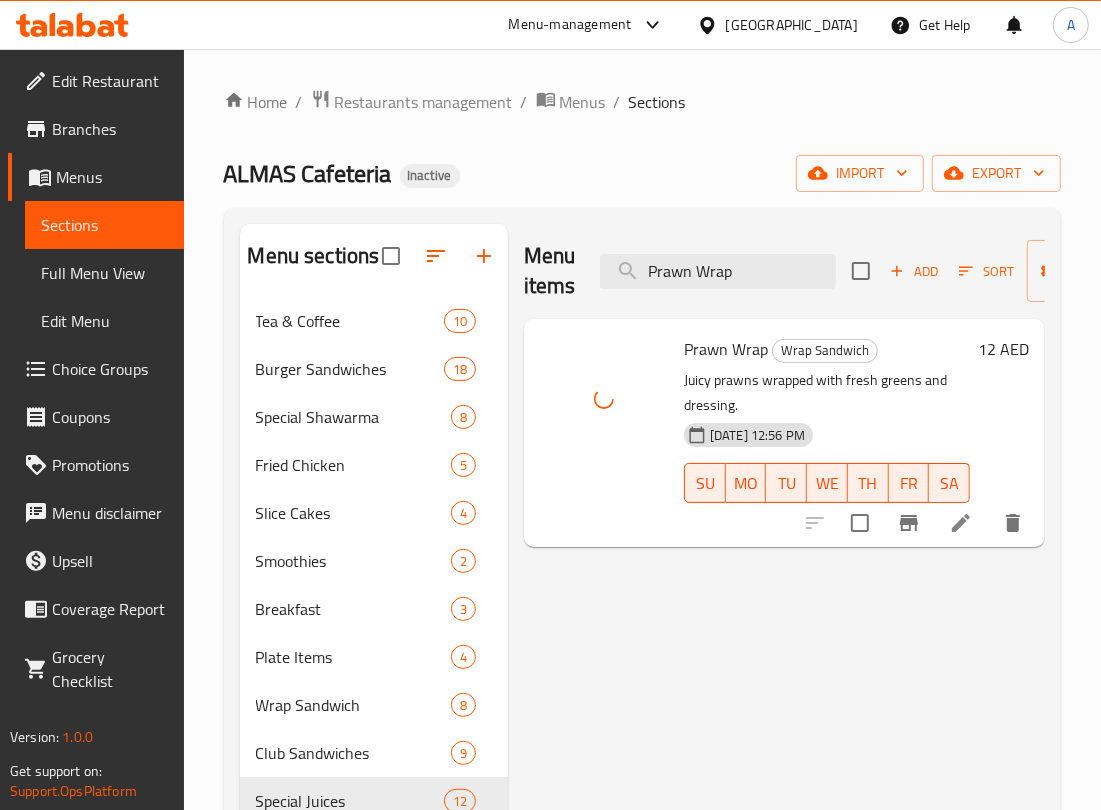 drag, startPoint x: 691, startPoint y: 271, endPoint x: 458, endPoint y: 272, distance: 233.00215 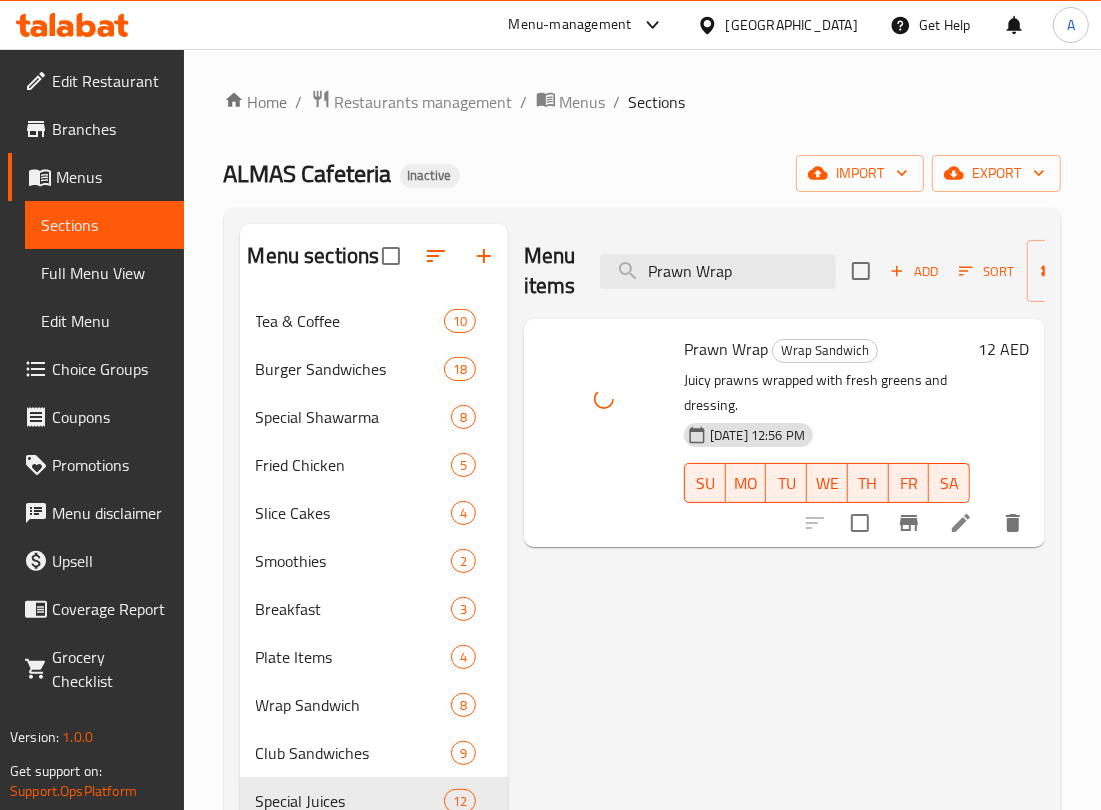 click on "Menu sections Tea & Coffee 10 Burger Sandwiches 18 Special Shawarma 8 Fried Chicken 5 Slice Cakes 4 Smoothies 2 Breakfast 3 Plate Items 4 Wrap Sandwich 8 Club Sandwiches 9 Special Juices 12 Fruit Bricks 4 Cool Summer 6 Mojito 3 Slush 3 Lassi 2 Something Cold 2 Paratha Sandwiches 15 Combo Sandwiches 8 Chocolate Milkshakes 4 Dry Fruit Shake 3 Falooda 3 Menu items Prawn Wrap Add Sort Manage items Prawn Wrap   Wrap Sandwich Juicy prawns wrapped with fresh greens and dressing. [DATE] 12:56 PM SU MO TU WE TH FR SA 12   AED" at bounding box center (642, 792) 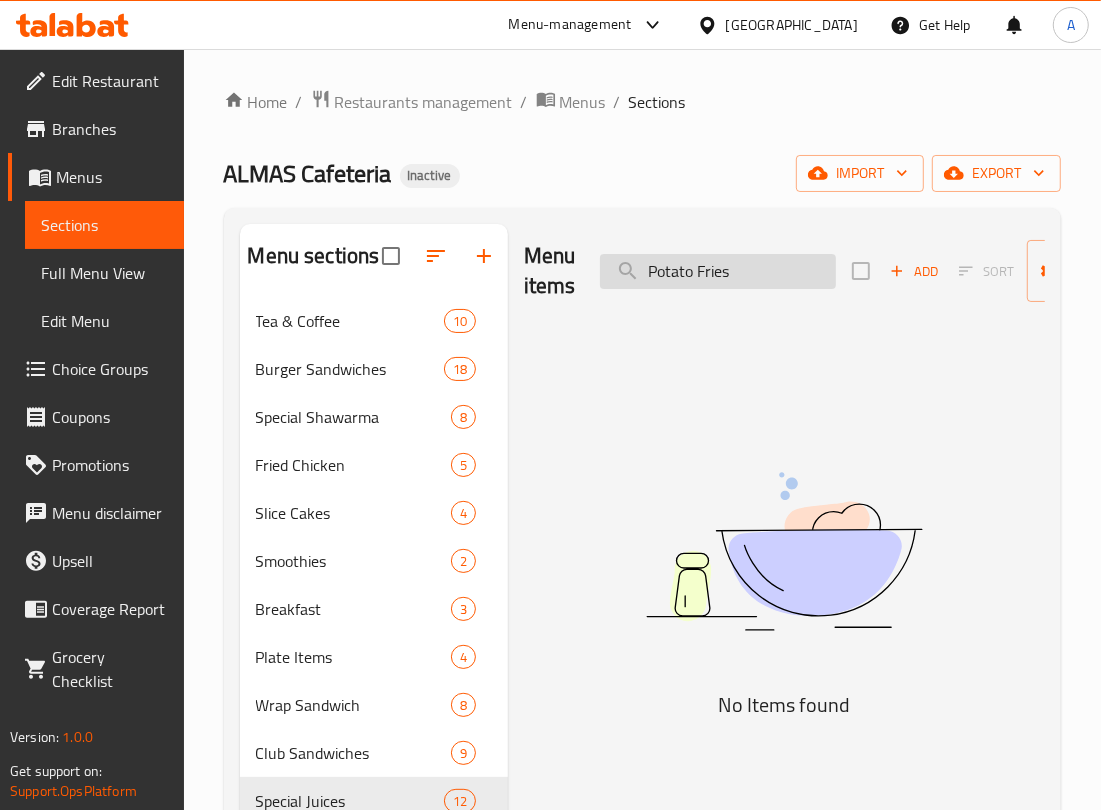 click on "Potato Fries" at bounding box center (718, 271) 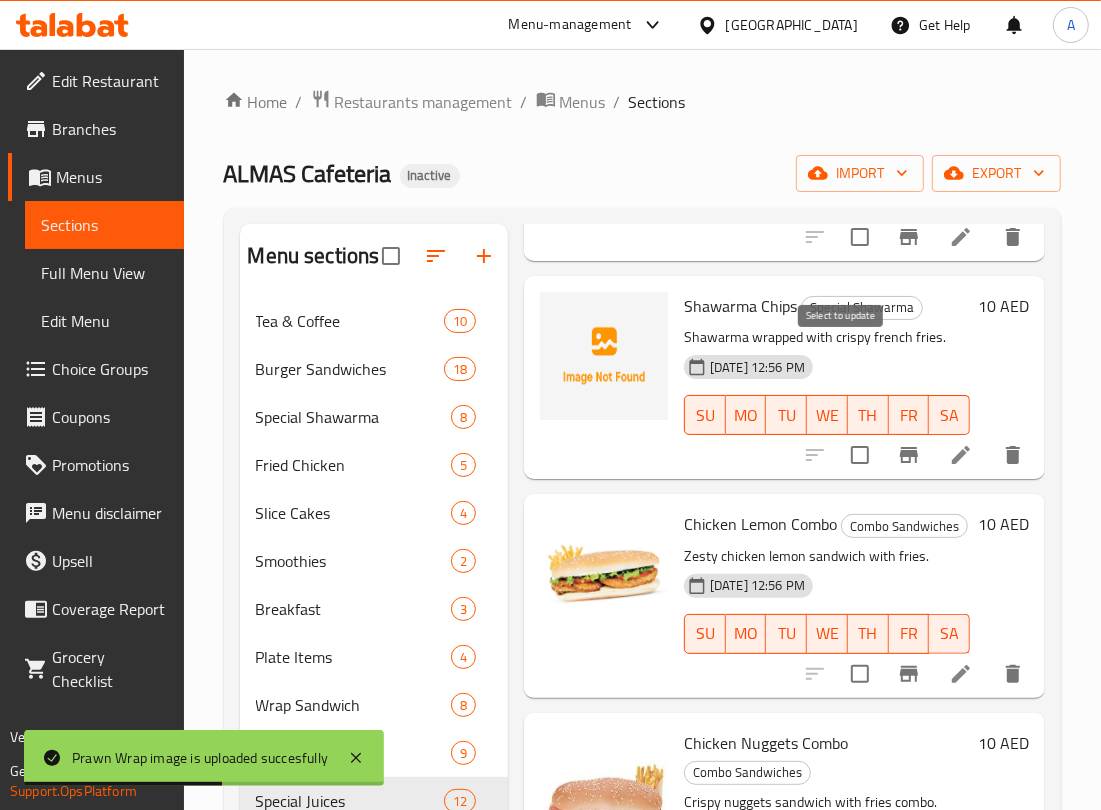 scroll, scrollTop: 626, scrollLeft: 0, axis: vertical 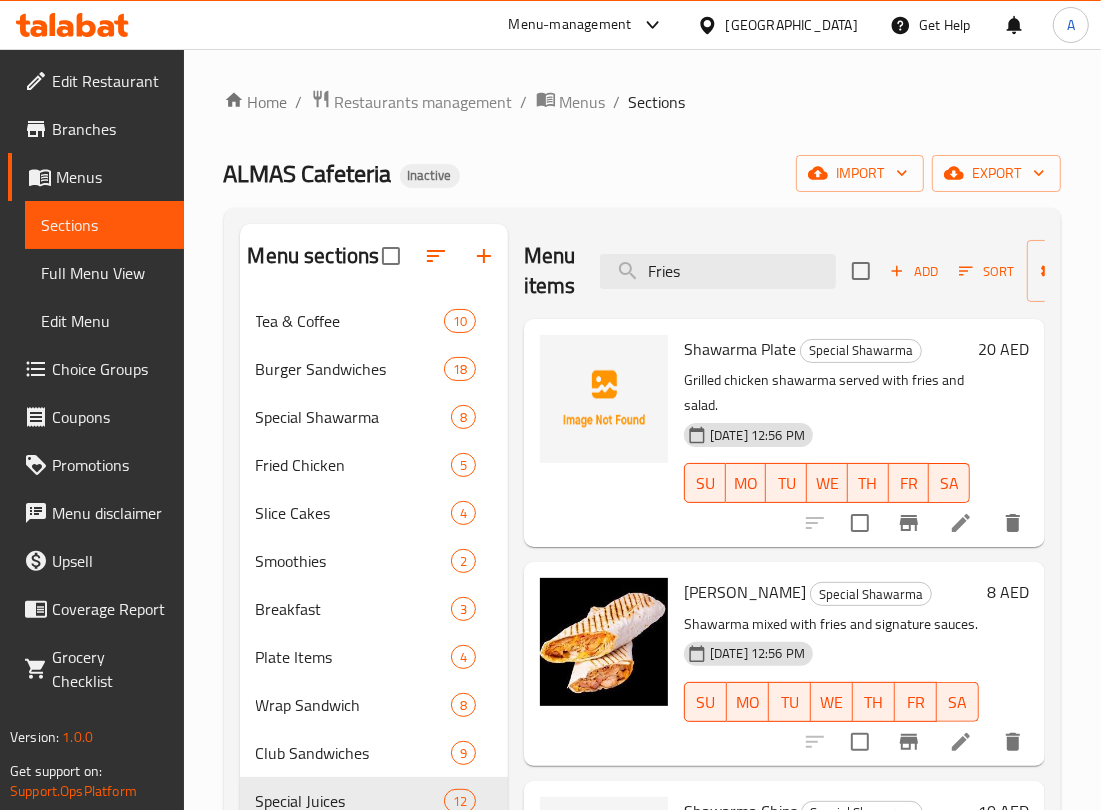 drag, startPoint x: 700, startPoint y: 273, endPoint x: 567, endPoint y: 228, distance: 140.40656 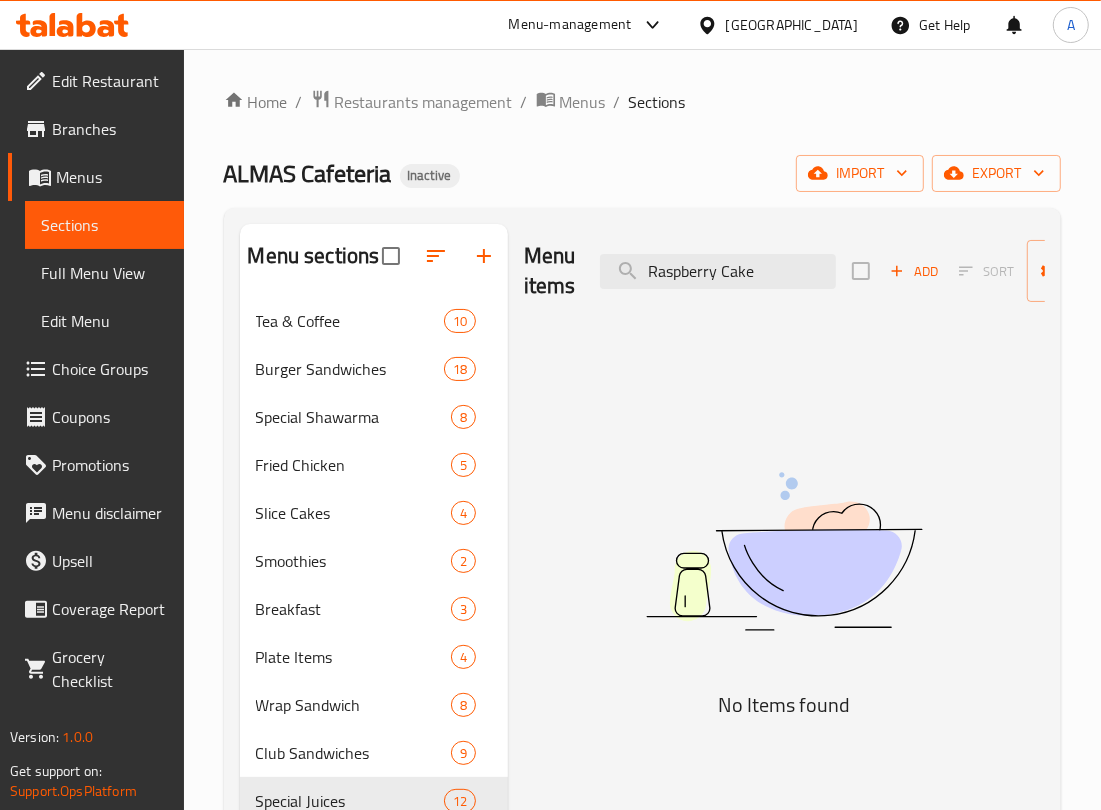 drag, startPoint x: 761, startPoint y: 261, endPoint x: 555, endPoint y: 303, distance: 210.23796 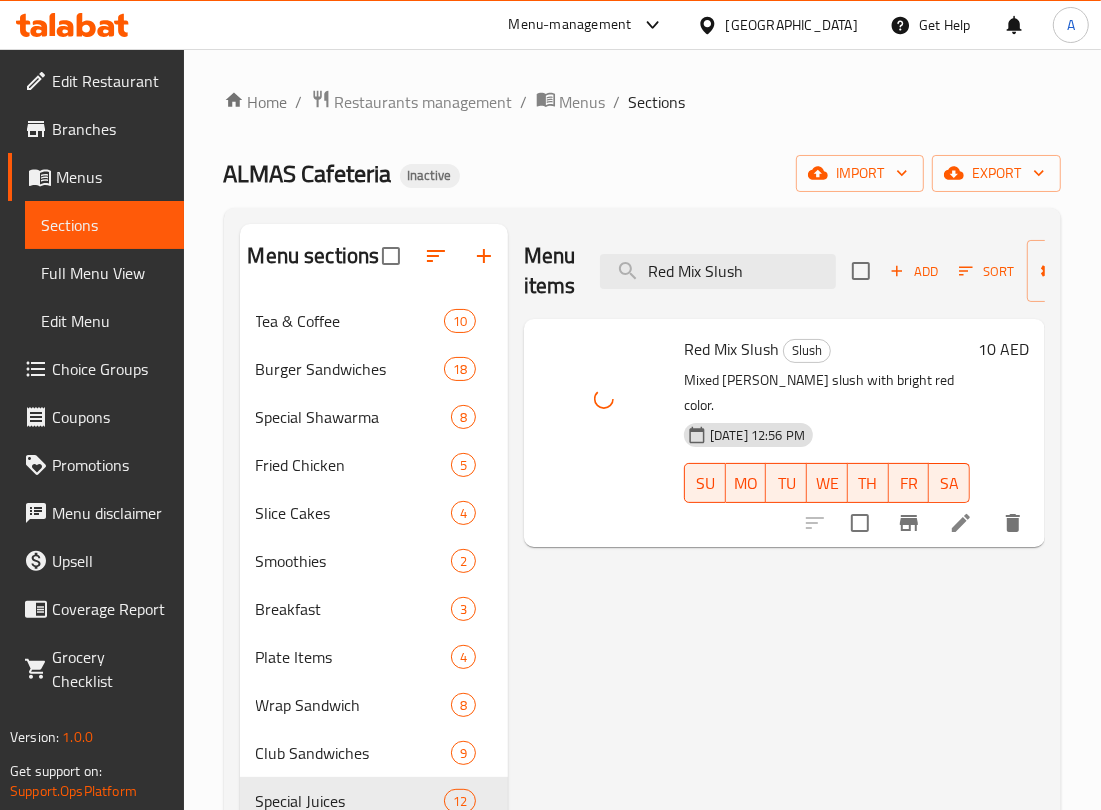 drag, startPoint x: 721, startPoint y: 268, endPoint x: 547, endPoint y: 298, distance: 176.56726 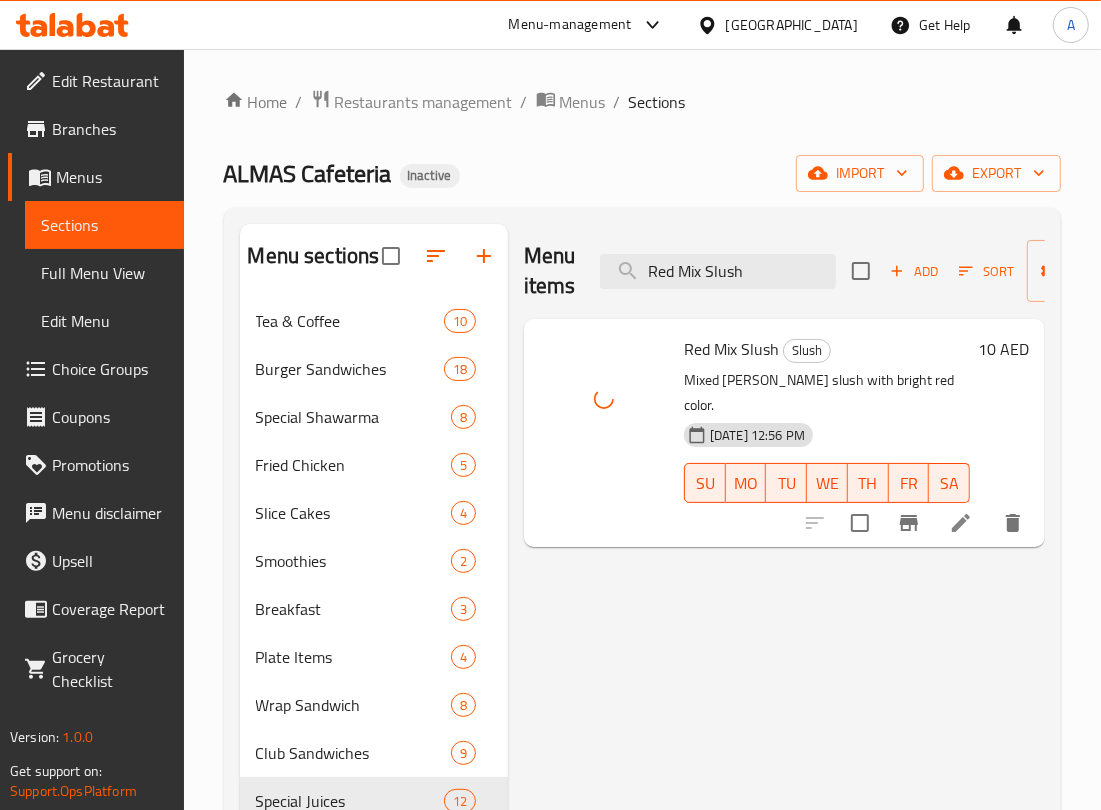 click on "Menu items Red Mix Slush Add Sort Manage items" at bounding box center [784, 271] 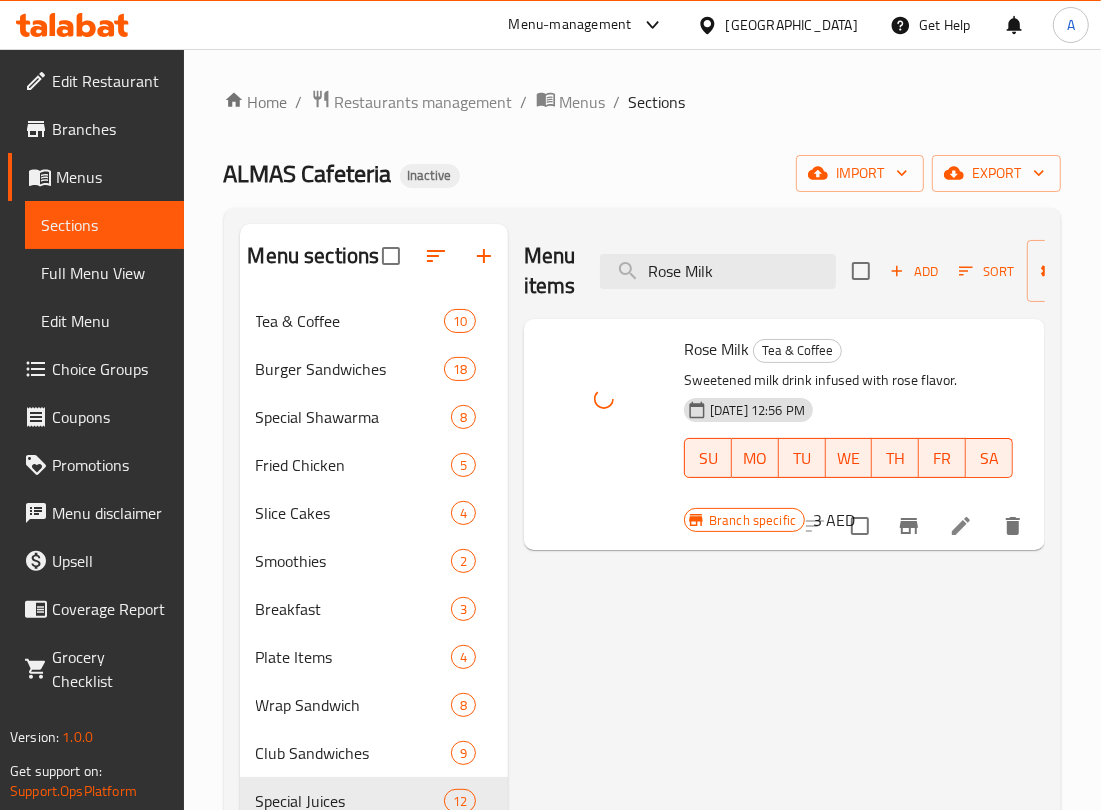 drag, startPoint x: 741, startPoint y: 277, endPoint x: 545, endPoint y: 295, distance: 196.8248 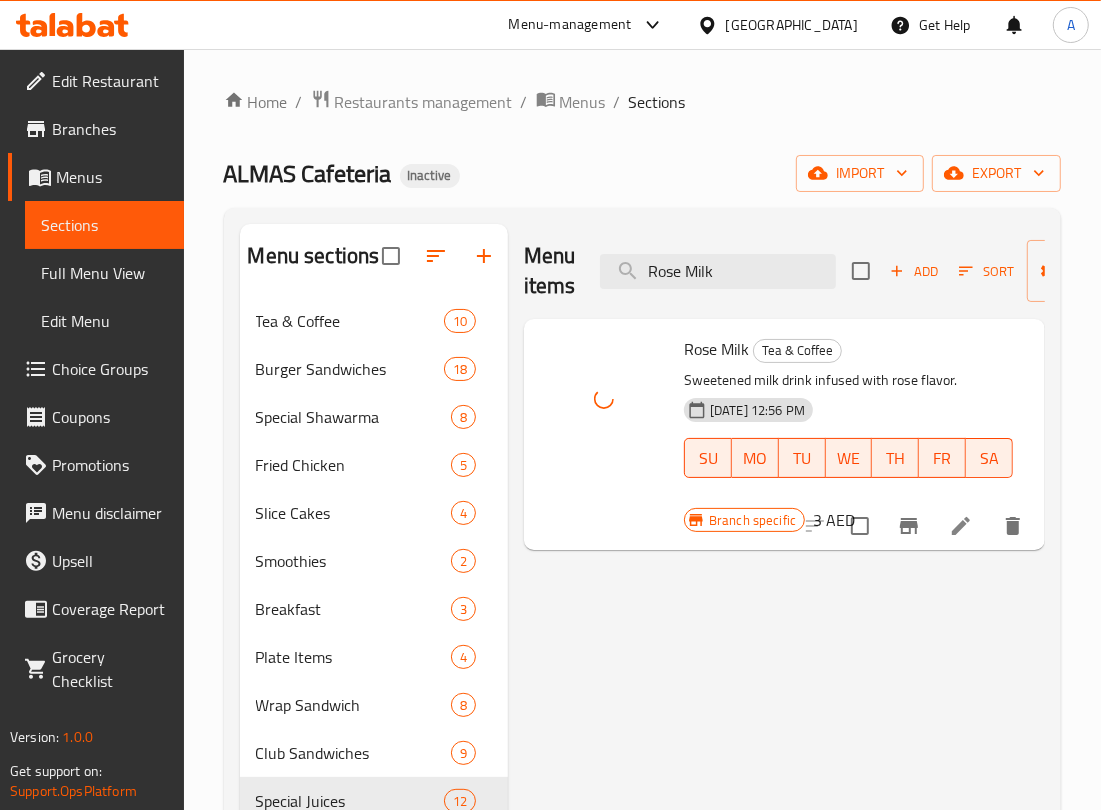 click on "Menu items Rose Milk Add Sort Manage items" at bounding box center [784, 271] 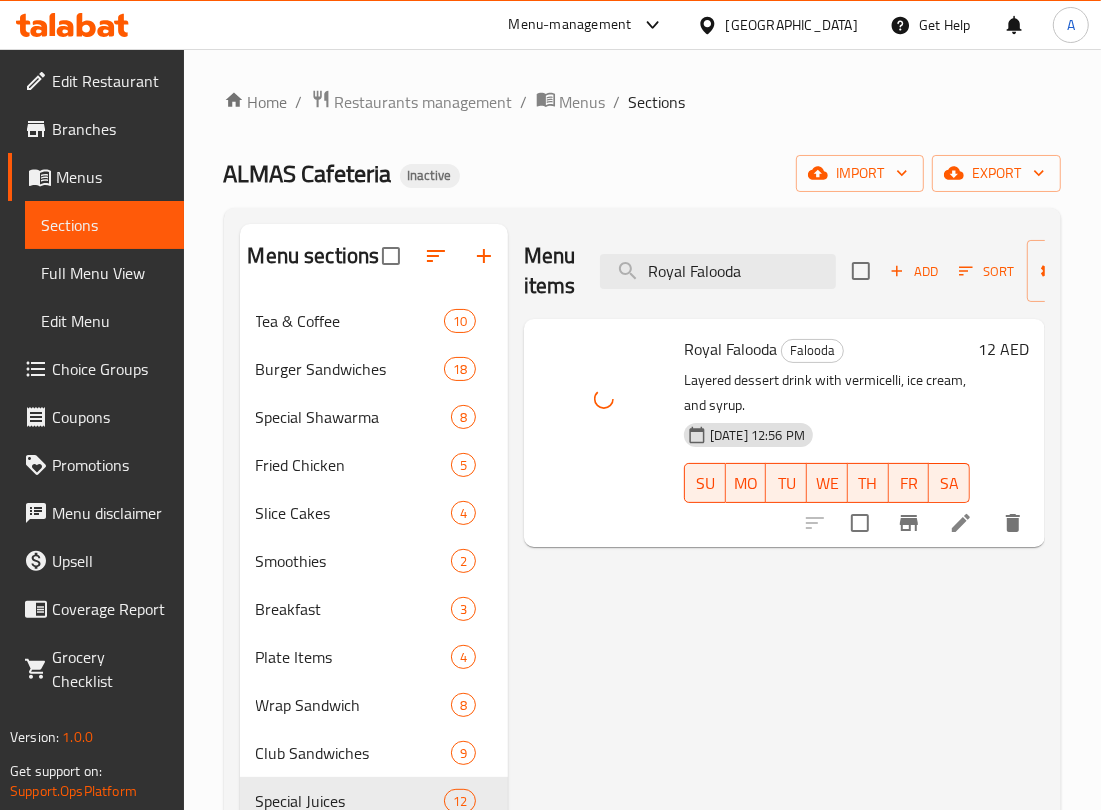 drag, startPoint x: 763, startPoint y: 271, endPoint x: 616, endPoint y: 440, distance: 223.9866 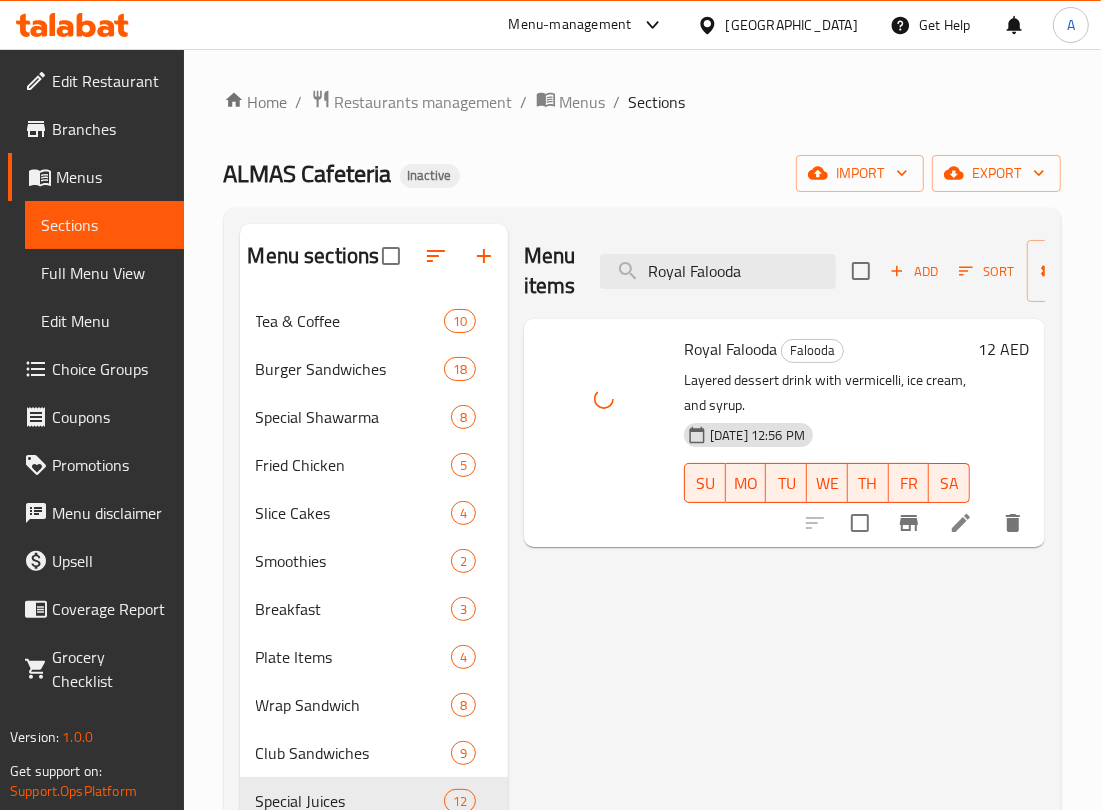 click on "Menu items Royal Falooda Add Sort Manage items Royal Falooda   Falooda Layered dessert drink with vermicelli, ice cream, and syrup. [DATE] 12:56 PM SU MO TU WE TH FR SA 12   AED" at bounding box center (776, 792) 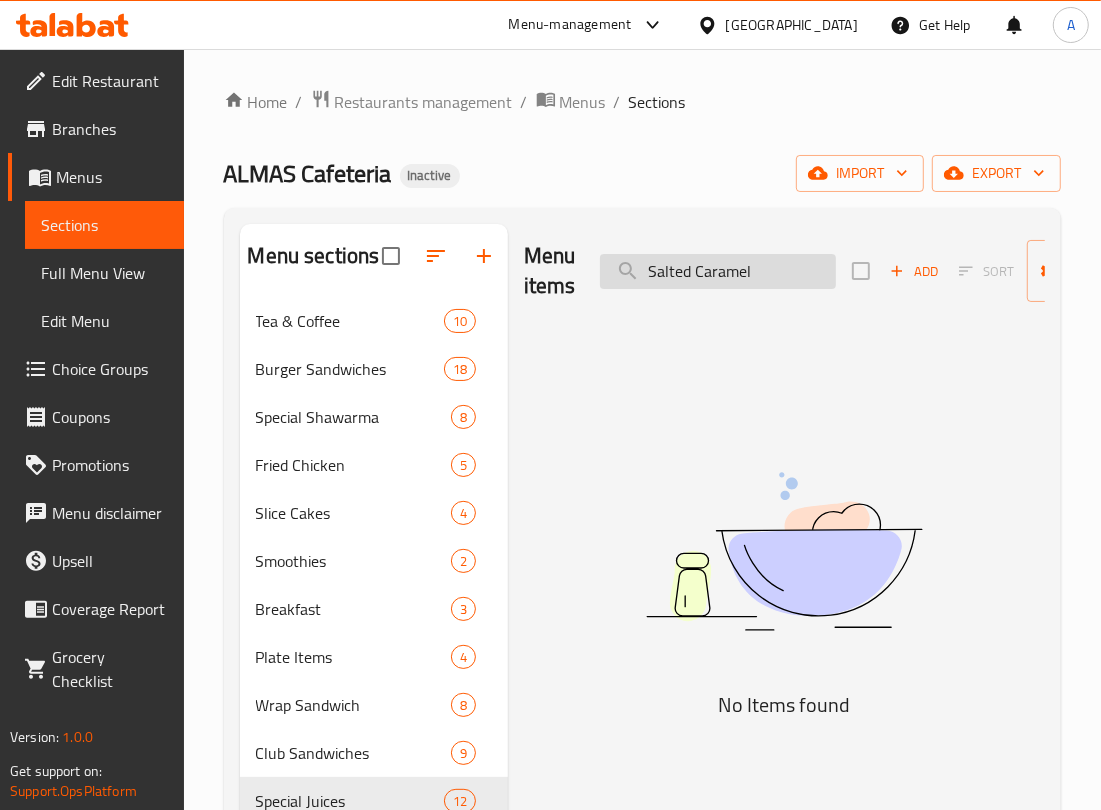 drag, startPoint x: 765, startPoint y: 272, endPoint x: 610, endPoint y: 286, distance: 155.63097 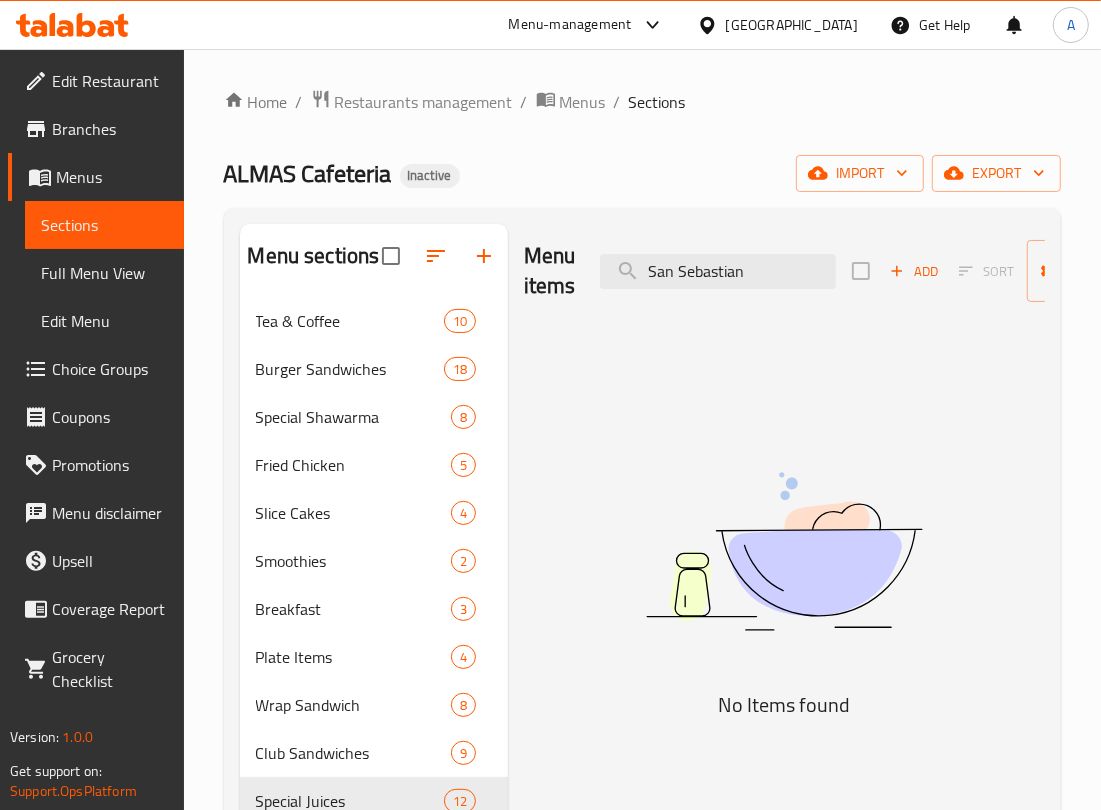 drag, startPoint x: 762, startPoint y: 271, endPoint x: 566, endPoint y: 305, distance: 198.92712 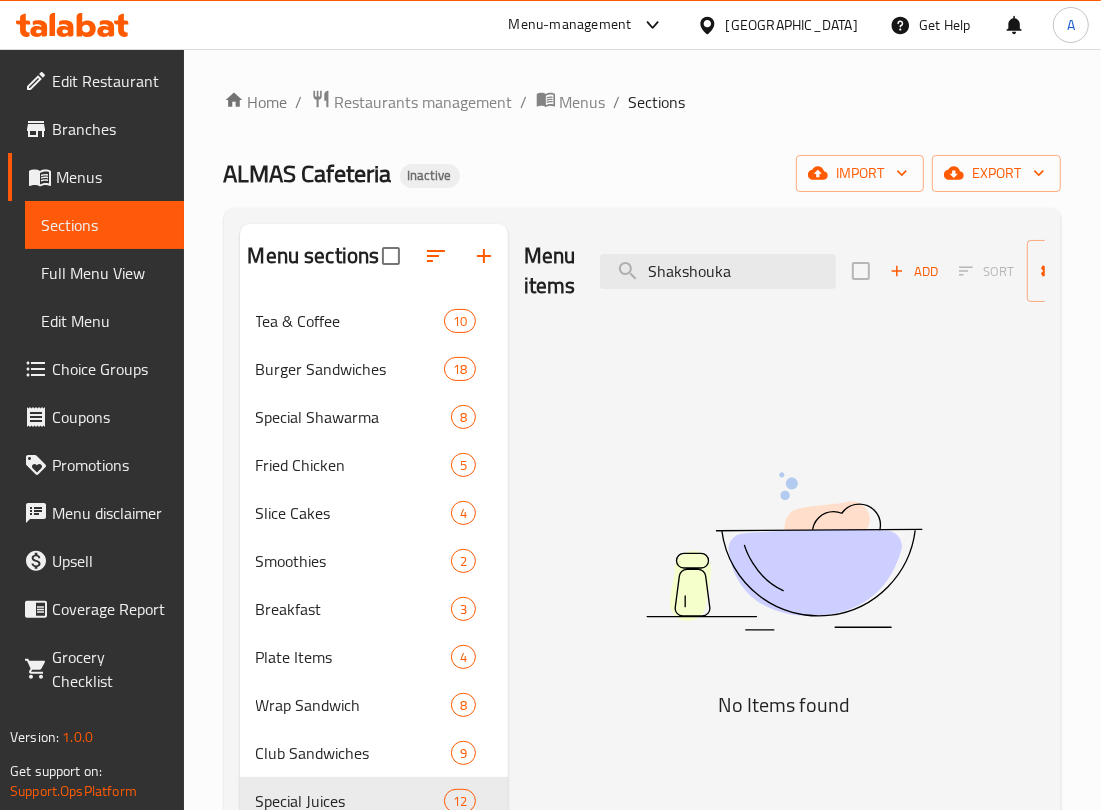 click on "Menu sections Tea & Coffee 10 Burger Sandwiches 18 Special Shawarma 8 Fried Chicken 5 Slice Cakes 4 Smoothies 2 Breakfast 3 Plate Items 4 Wrap Sandwich 8 Club Sandwiches 9 Special Juices 12 Fruit Bricks 4 Cool Summer 6 Mojito 3 Slush 3 Lassi 2 Something Cold 2 Paratha Sandwiches 15 Combo Sandwiches 8 Chocolate Milkshakes 4 Dry Fruit Shake 3 Falooda 3 Menu items Shakshouka Add Sort Manage items No Items found" at bounding box center [642, 792] 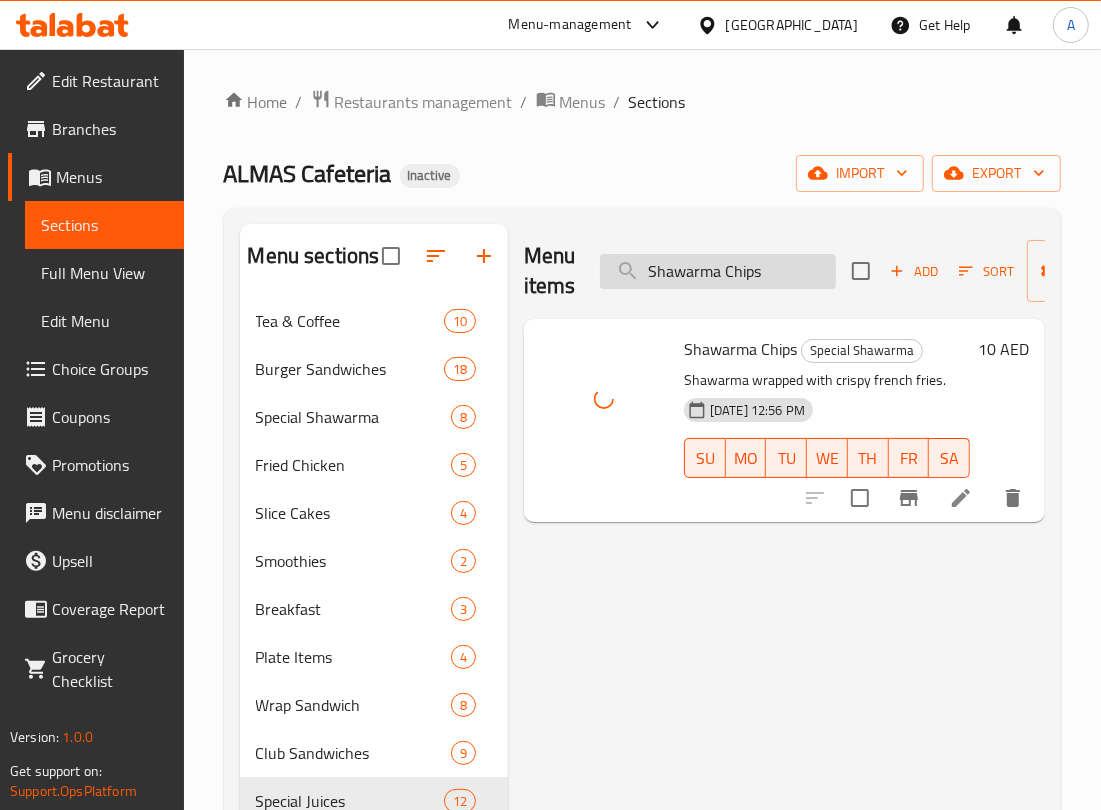 drag, startPoint x: 776, startPoint y: 268, endPoint x: 606, endPoint y: 285, distance: 170.84789 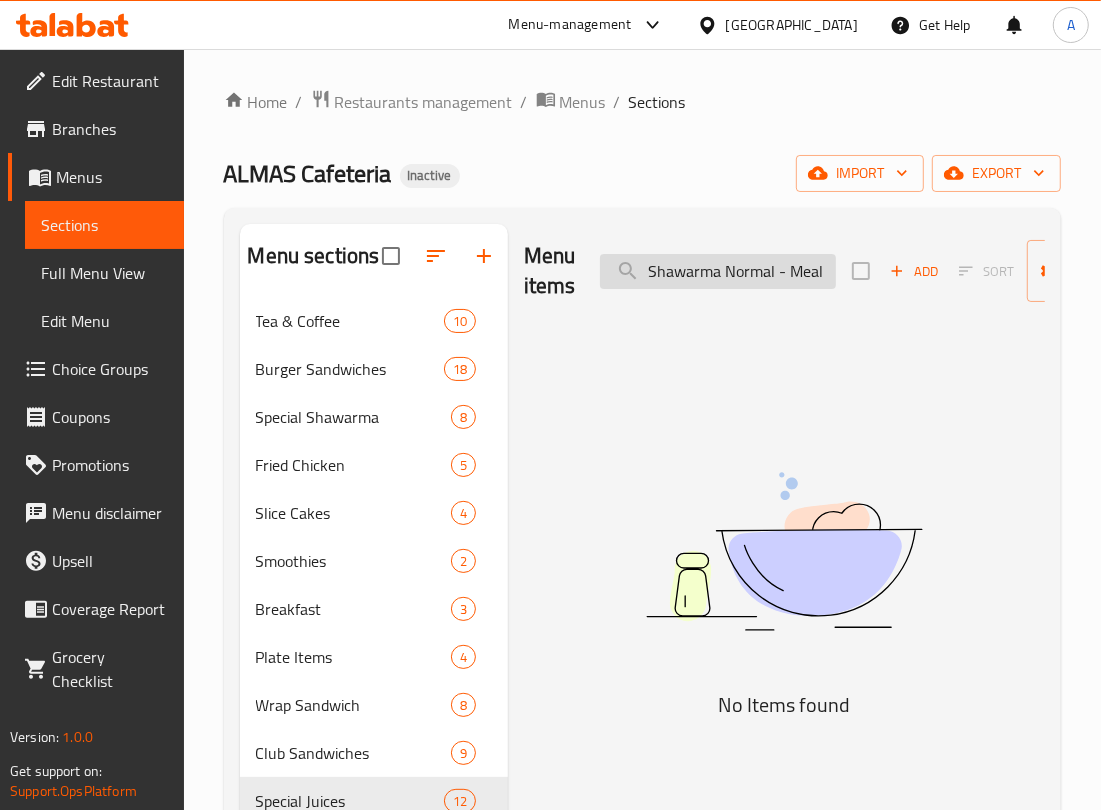 click on "Shawarma Normal - Meal" at bounding box center (718, 271) 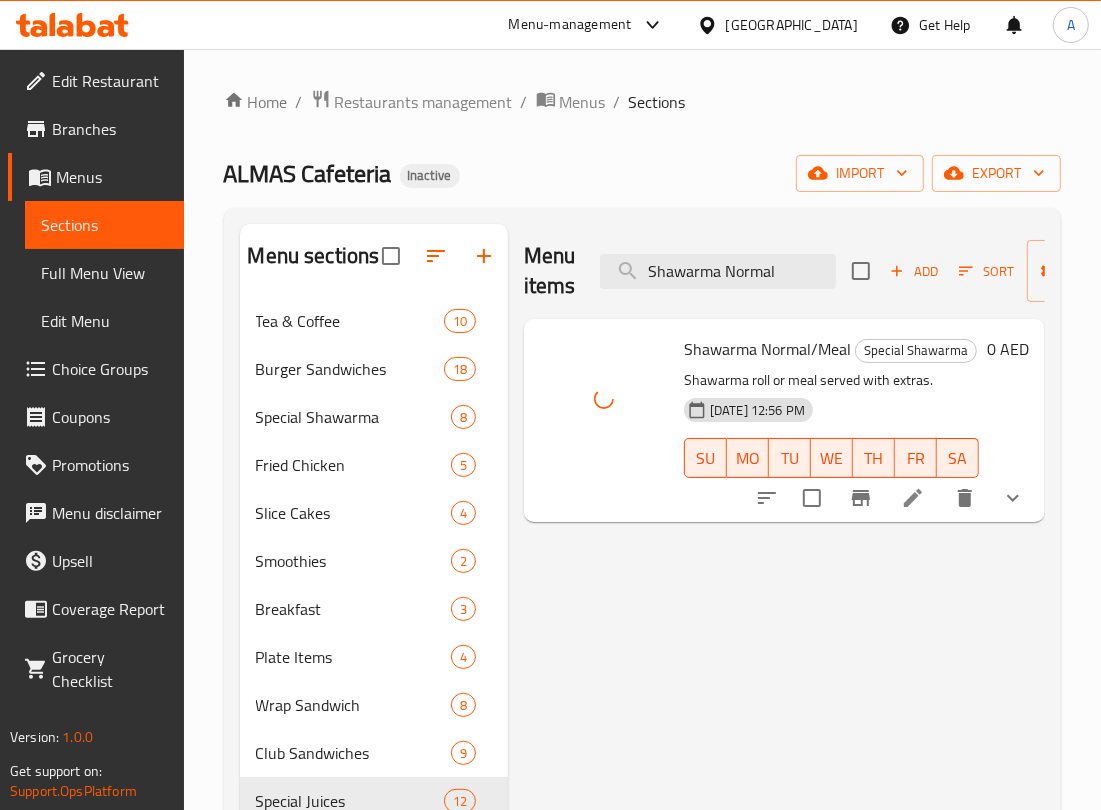 drag, startPoint x: 795, startPoint y: 268, endPoint x: 483, endPoint y: 296, distance: 313.25388 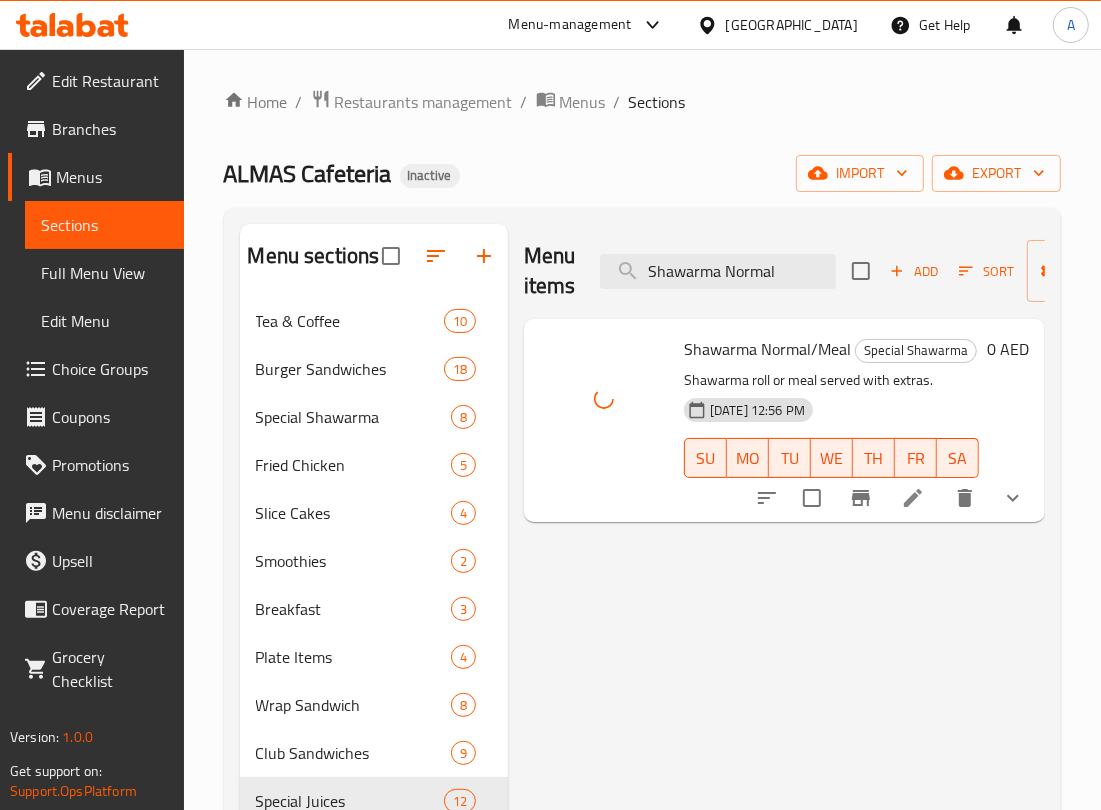 click on "Menu sections Tea & Coffee 10 Burger Sandwiches 18 Special Shawarma 8 Fried Chicken 5 Slice Cakes 4 Smoothies 2 Breakfast 3 Plate Items 4 Wrap Sandwich 8 Club Sandwiches 9 Special Juices 12 Fruit Bricks 4 Cool Summer 6 Mojito 3 Slush 3 Lassi 2 Something Cold 2 Paratha Sandwiches 15 Combo Sandwiches 8 Chocolate Milkshakes 4 Dry Fruit Shake 3 Falooda 3 Menu items Shawarma Normal Add Sort Manage items Shawarma Normal/Meal   Special Shawarma Shawarma roll or meal served with extras. [DATE] 12:56 PM SU MO TU WE TH FR SA 0   AED" at bounding box center [642, 792] 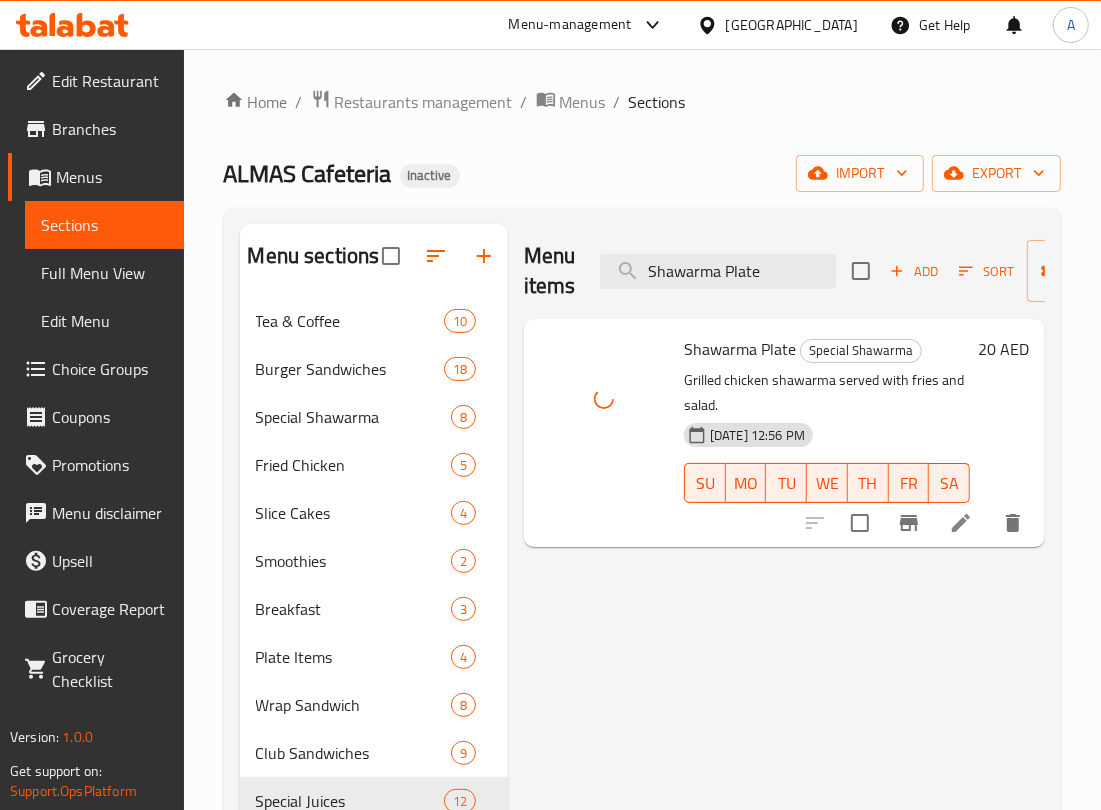 drag, startPoint x: 773, startPoint y: 271, endPoint x: 548, endPoint y: 285, distance: 225.43513 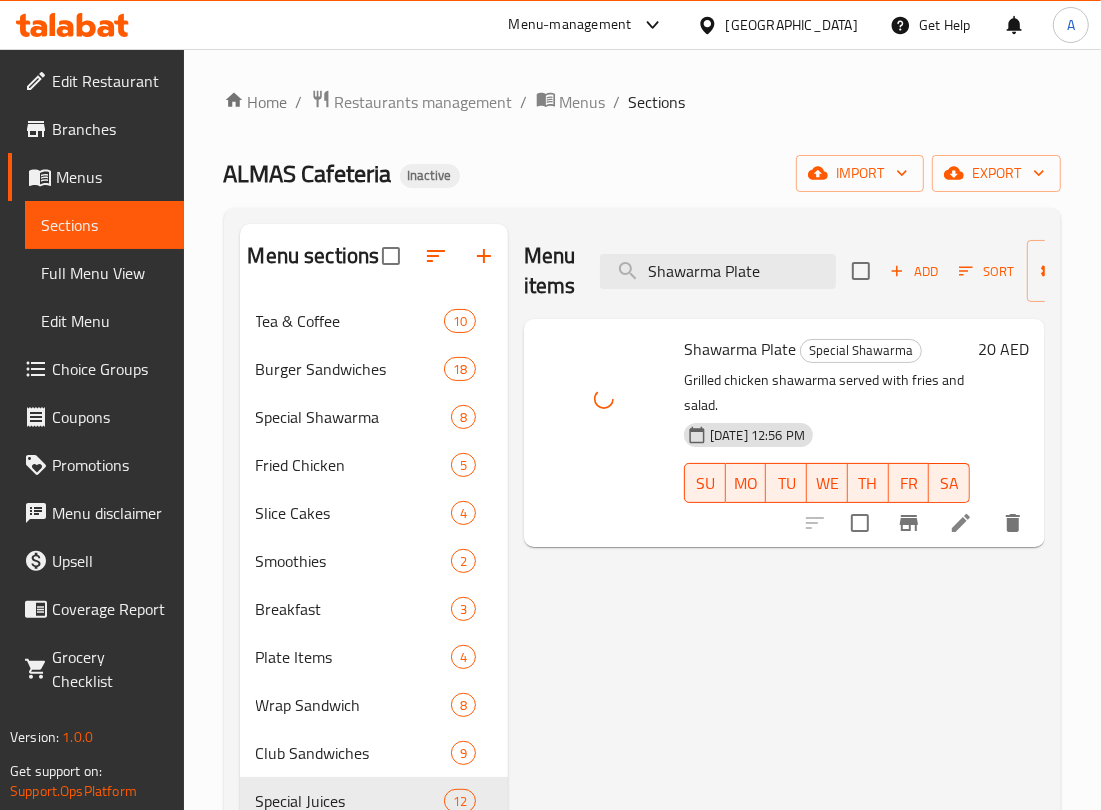 click on "Menu items Shawarma Plate Add Sort Manage items" at bounding box center [784, 271] 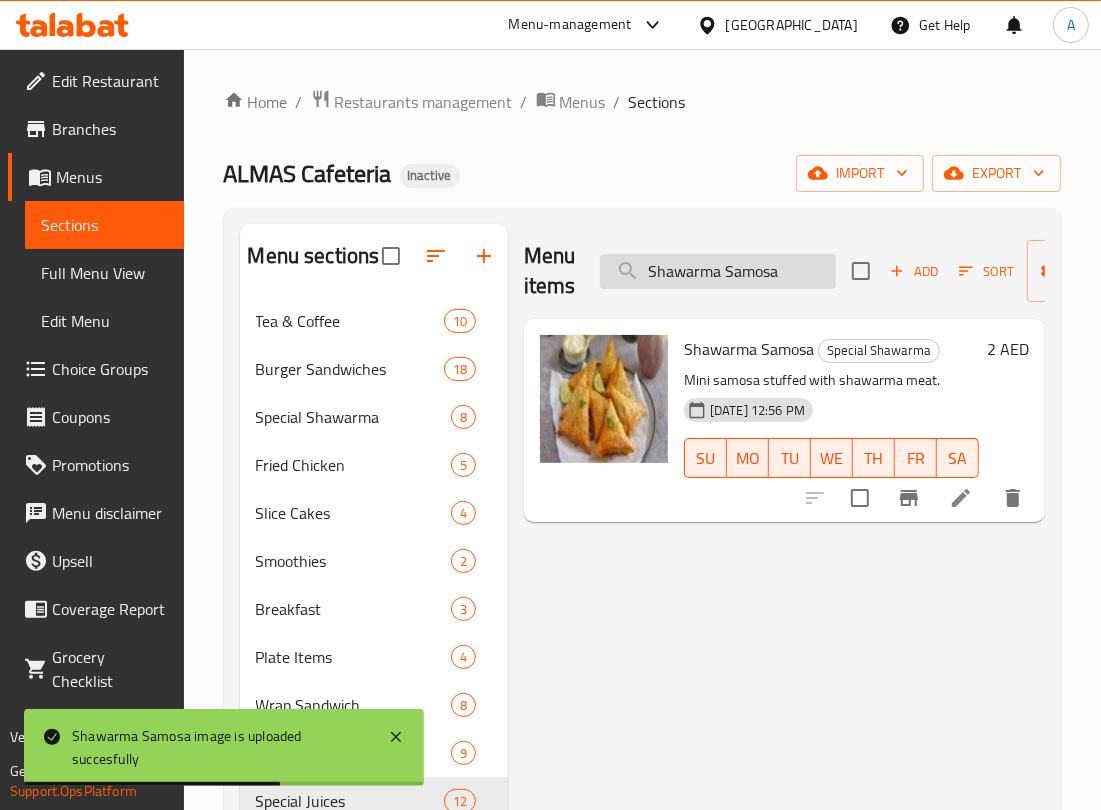 drag, startPoint x: 790, startPoint y: 263, endPoint x: 612, endPoint y: 276, distance: 178.47409 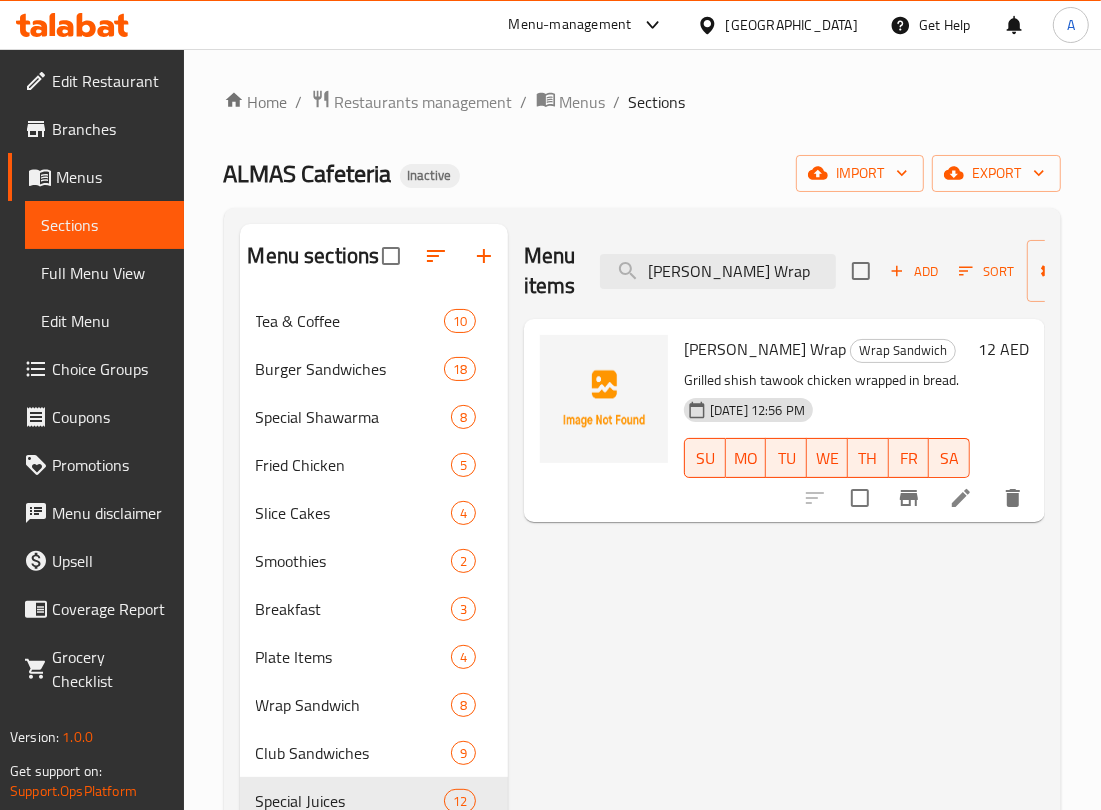 drag, startPoint x: 472, startPoint y: 271, endPoint x: 477, endPoint y: 233, distance: 38.327538 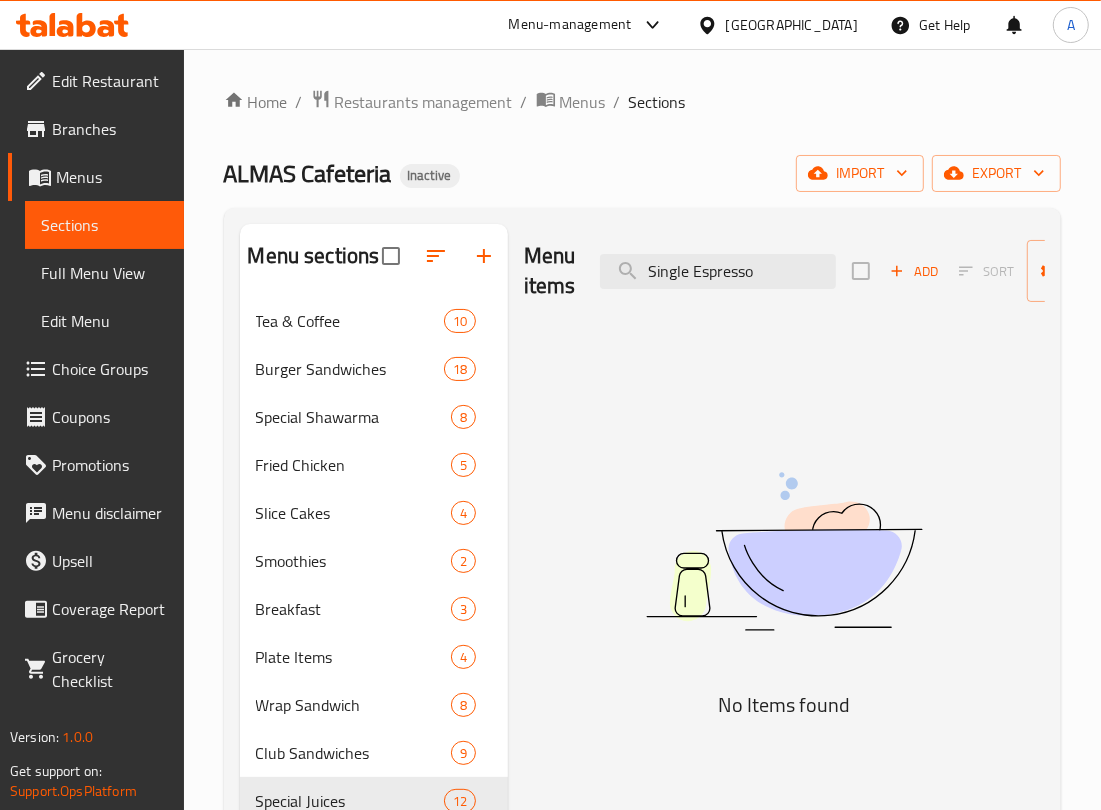 drag, startPoint x: 775, startPoint y: 268, endPoint x: 493, endPoint y: 243, distance: 283.106 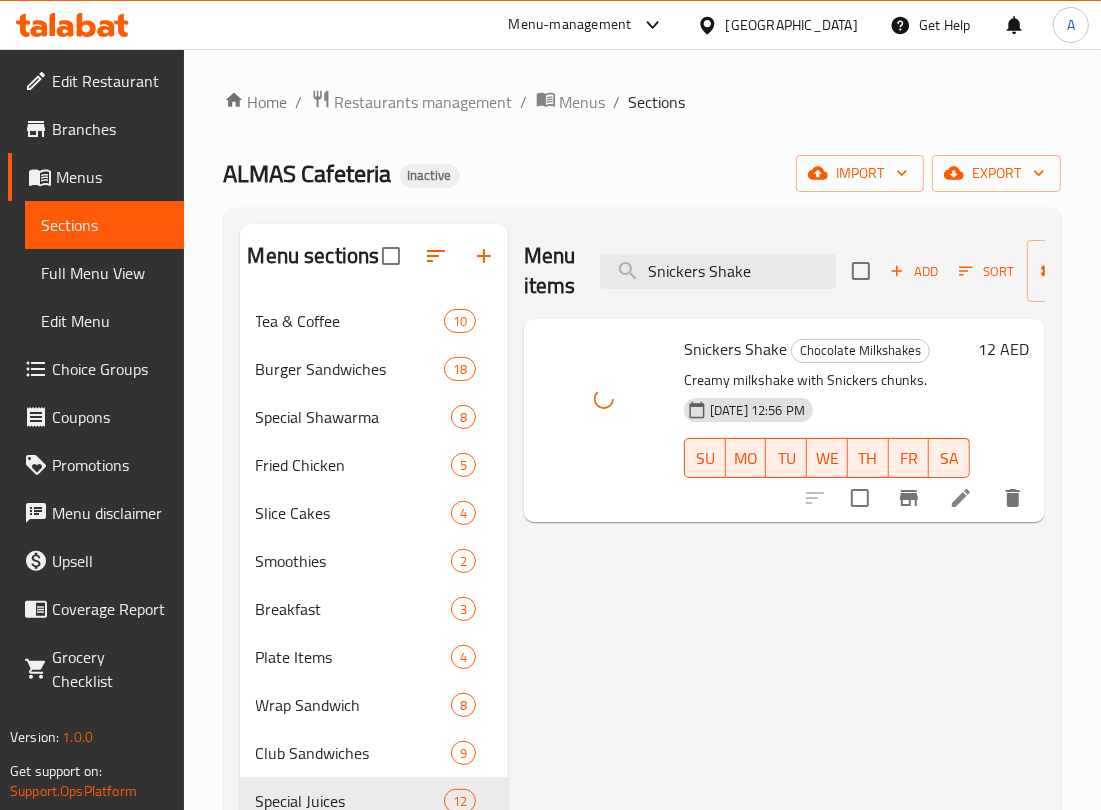drag, startPoint x: 753, startPoint y: 277, endPoint x: 556, endPoint y: 283, distance: 197.09135 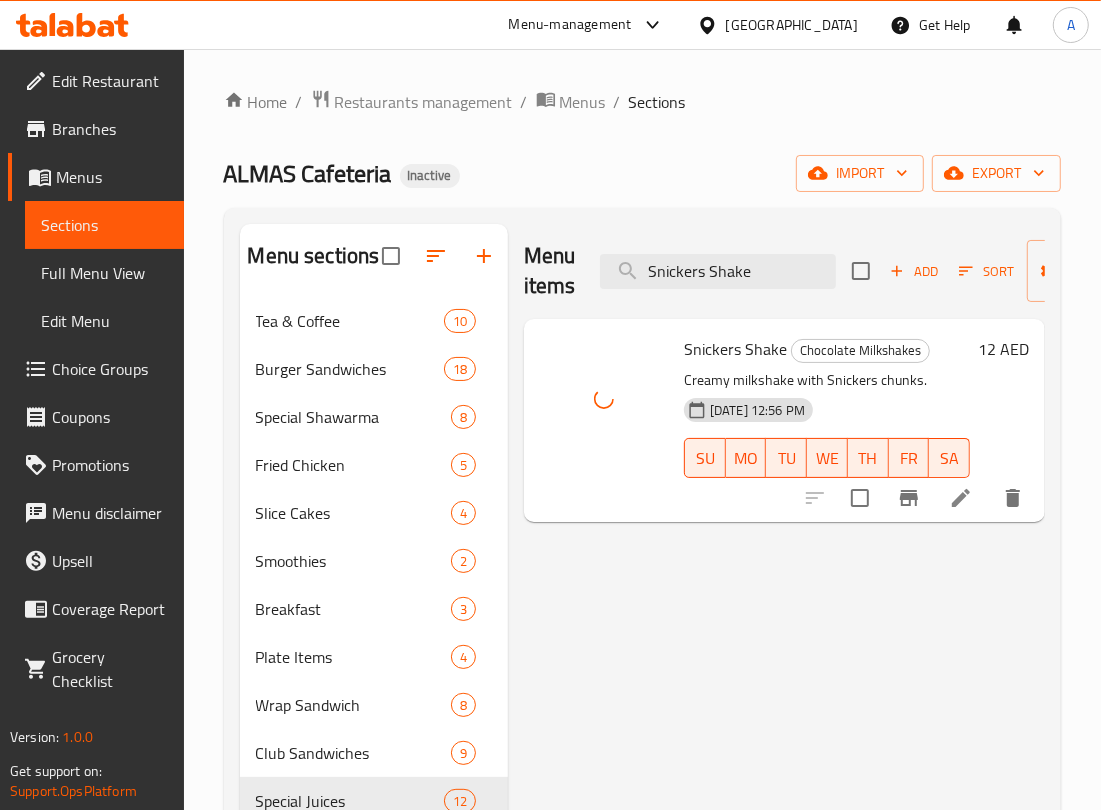 click on "Menu items Snickers Shake Add Sort Manage items" at bounding box center [784, 271] 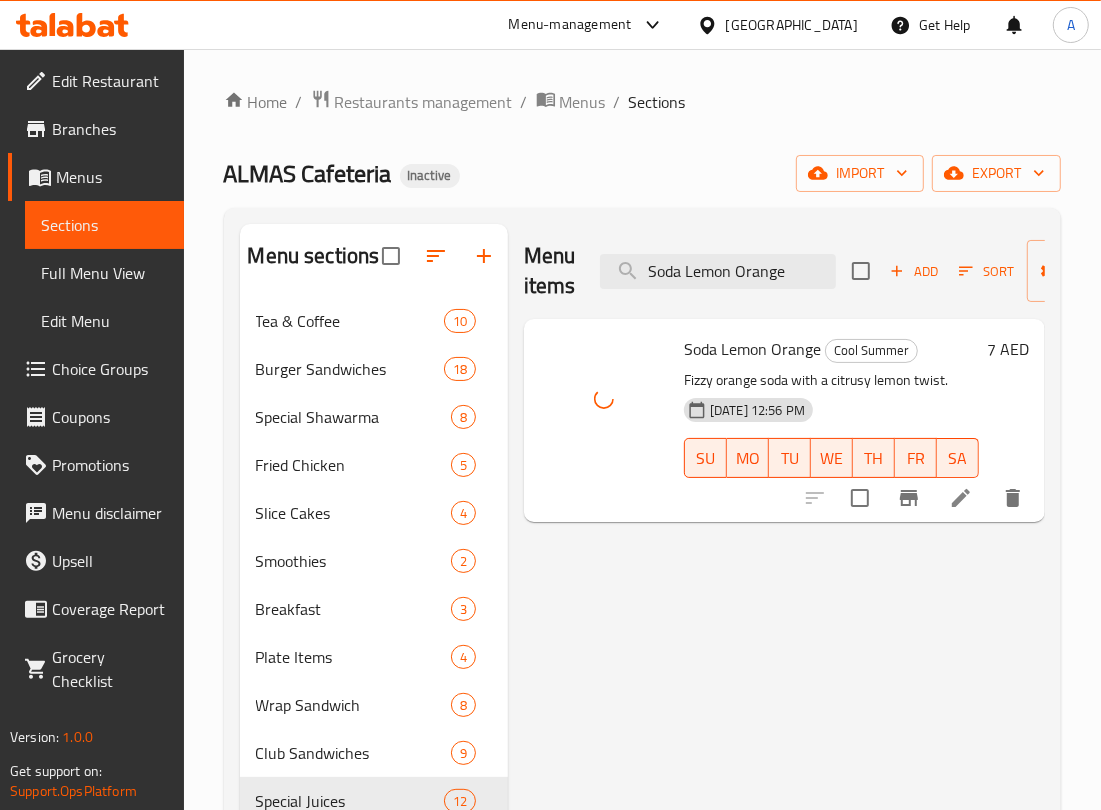 drag, startPoint x: 801, startPoint y: 272, endPoint x: 568, endPoint y: 282, distance: 233.2145 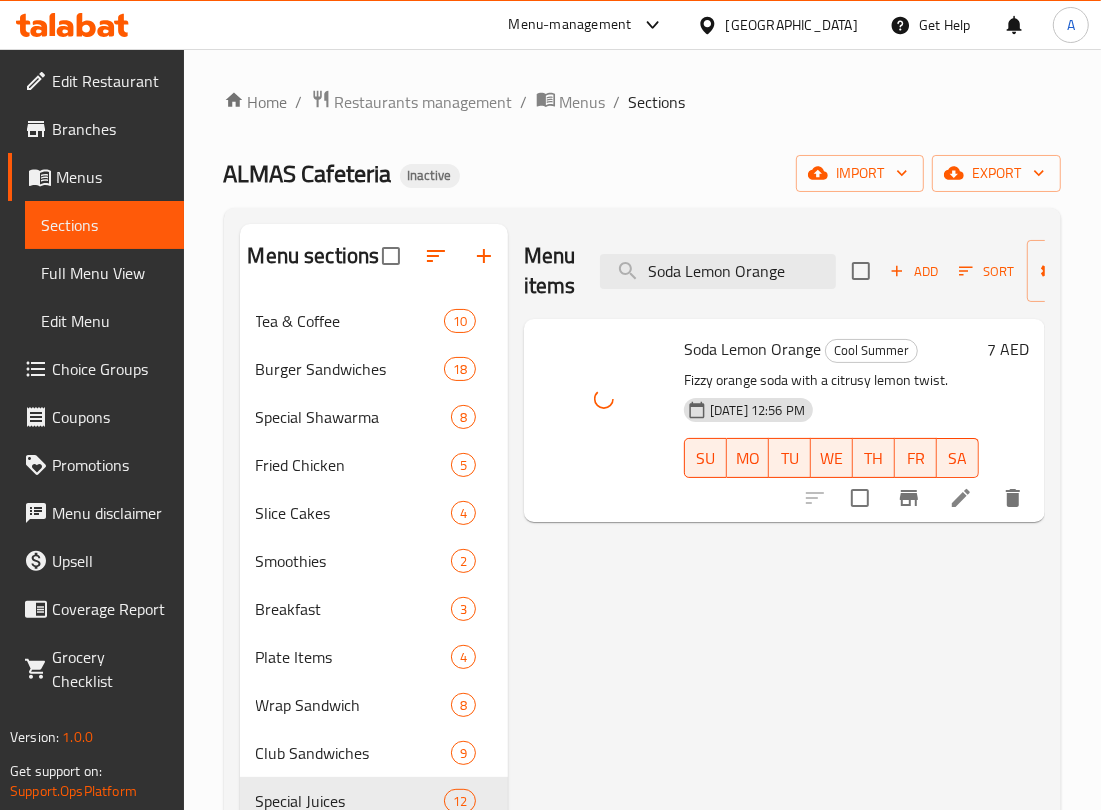 click on "Menu items Soda Lemon Orange Add Sort Manage items" at bounding box center (784, 271) 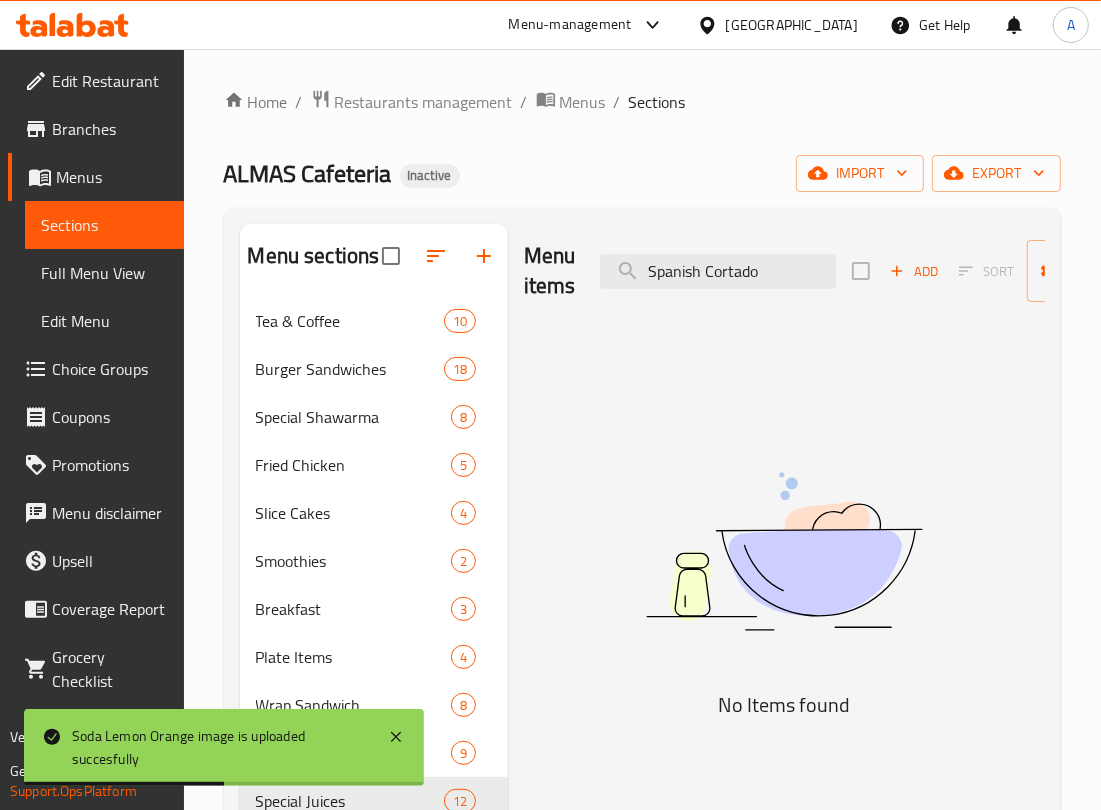 drag, startPoint x: 521, startPoint y: 282, endPoint x: 500, endPoint y: 348, distance: 69.260376 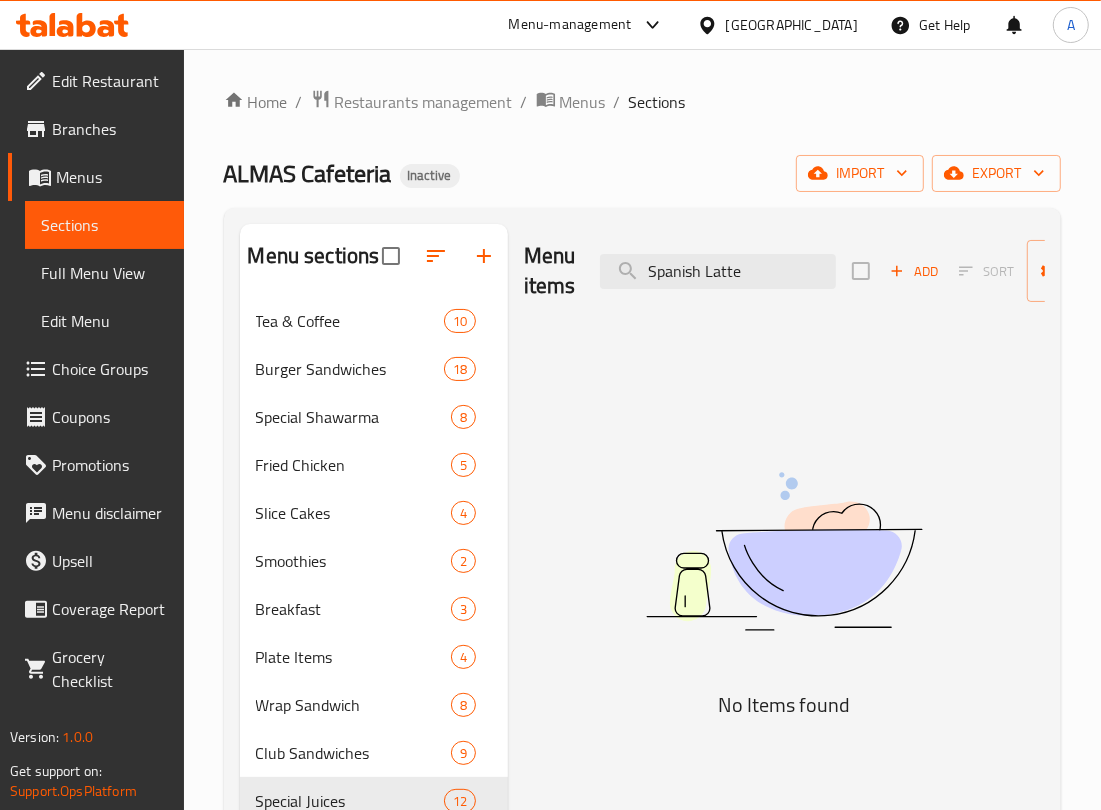click on "Menu sections Tea & Coffee 10 Burger Sandwiches 18 Special Shawarma 8 Fried Chicken 5 Slice Cakes 4 Smoothies 2 Breakfast 3 Plate Items 4 Wrap Sandwich 8 Club Sandwiches 9 Special Juices 12 Fruit Bricks 4 Cool Summer 6 Mojito 3 Slush 3 Lassi 2 Something Cold 2 Paratha Sandwiches 15 Combo Sandwiches 8 Chocolate Milkshakes 4 Dry Fruit Shake 3 Falooda 3 Menu items Spanish Latte Add Sort Manage items No Items found" at bounding box center (642, 792) 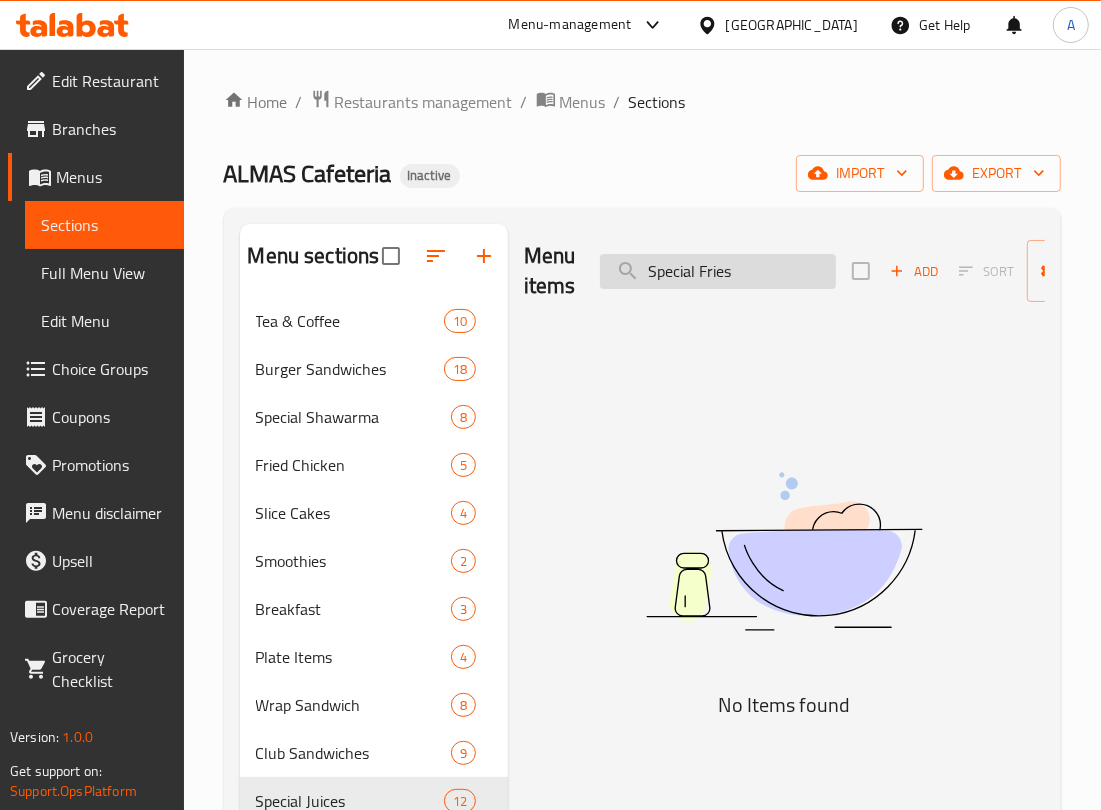 click on "Special Fries" at bounding box center [718, 271] 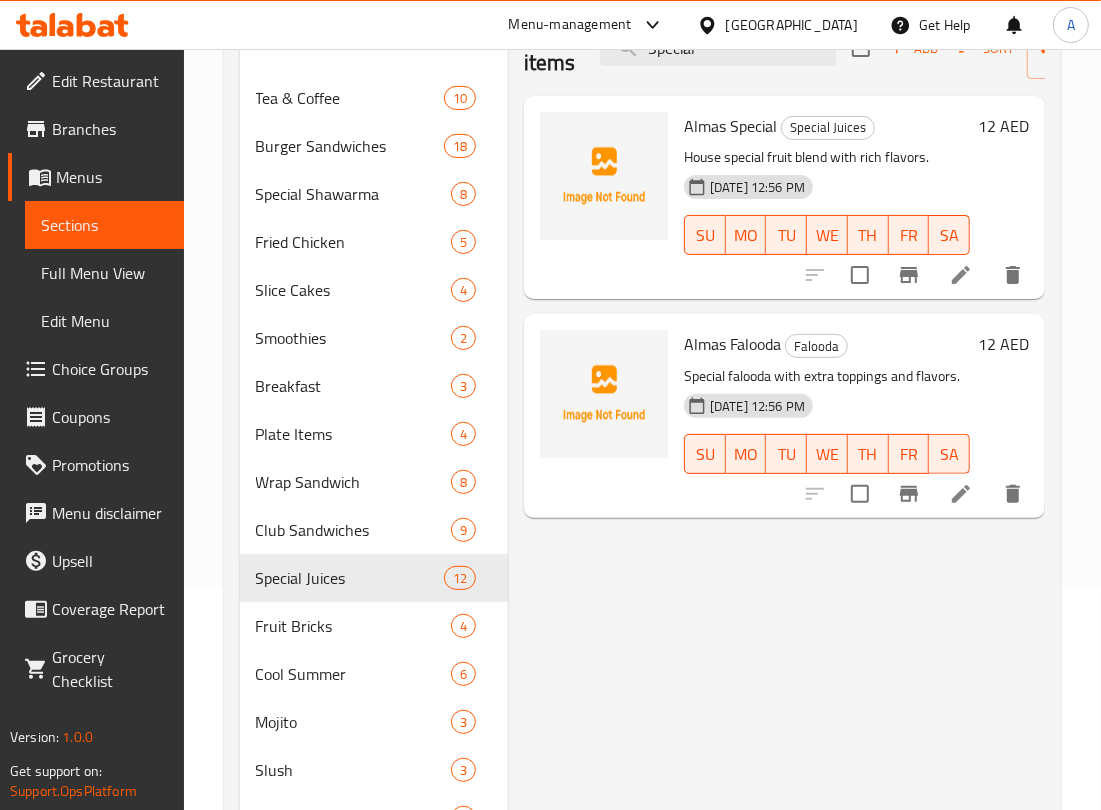 scroll, scrollTop: 250, scrollLeft: 0, axis: vertical 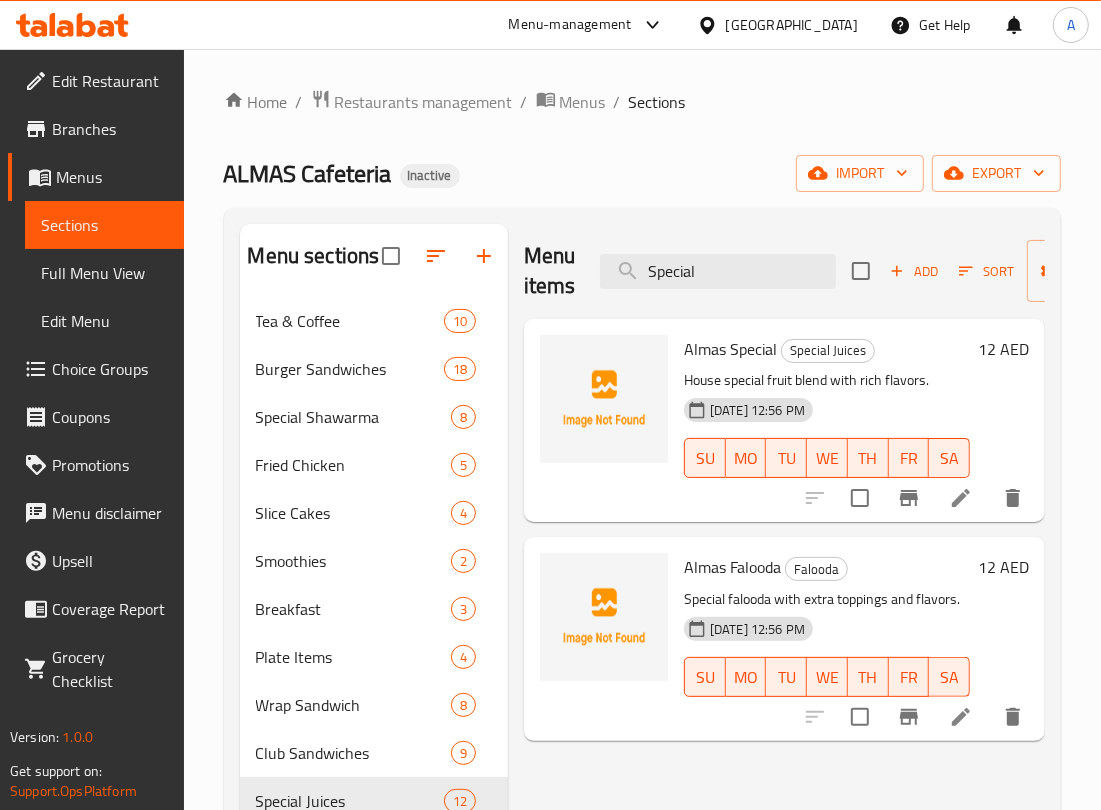 drag, startPoint x: 727, startPoint y: 256, endPoint x: 501, endPoint y: 303, distance: 230.83543 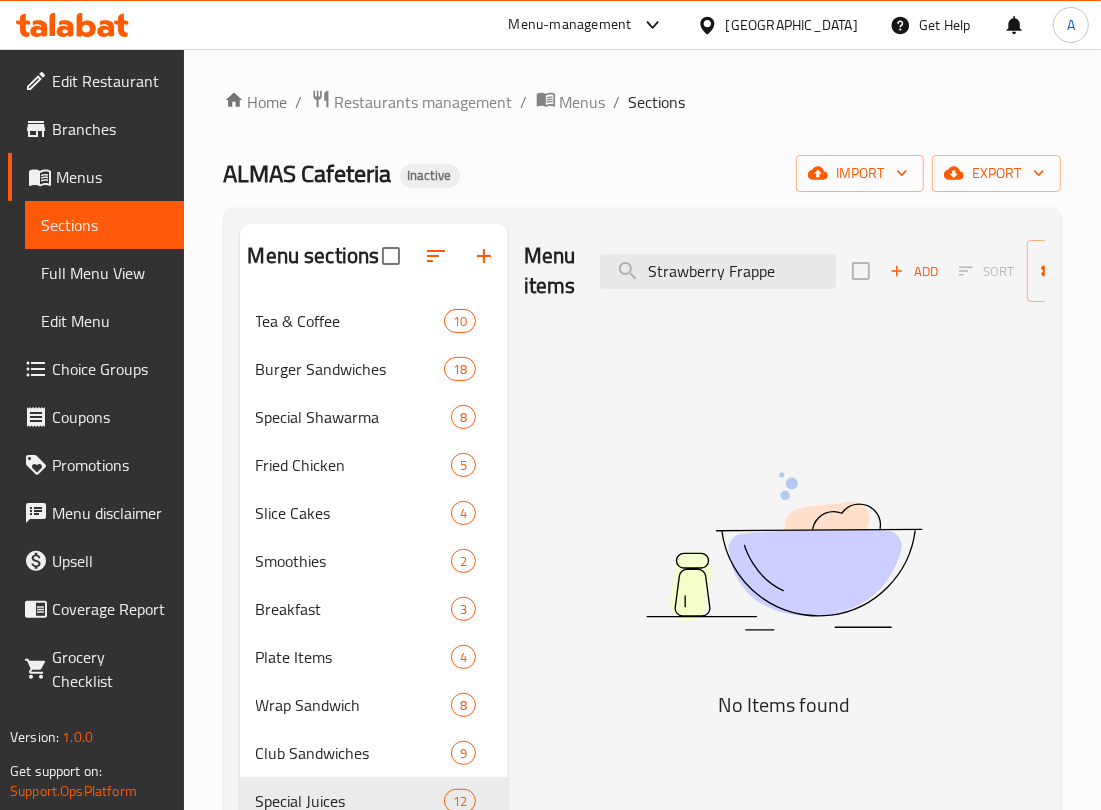 click on "Menu sections Tea & Coffee 10 Burger Sandwiches 18 Special Shawarma 8 Fried Chicken 5 Slice Cakes 4 Smoothies 2 Breakfast 3 Plate Items 4 Wrap Sandwich 8 Club Sandwiches 9 Special Juices 12 Fruit Bricks 4 Cool Summer 6 Mojito 3 Slush 3 Lassi 2 Something Cold 2 Paratha Sandwiches 15 Combo Sandwiches 8 Chocolate Milkshakes 4 Dry Fruit Shake 3 Falooda 3 Menu items Strawberry Frappe Add Sort Manage items No Items found" at bounding box center [642, 792] 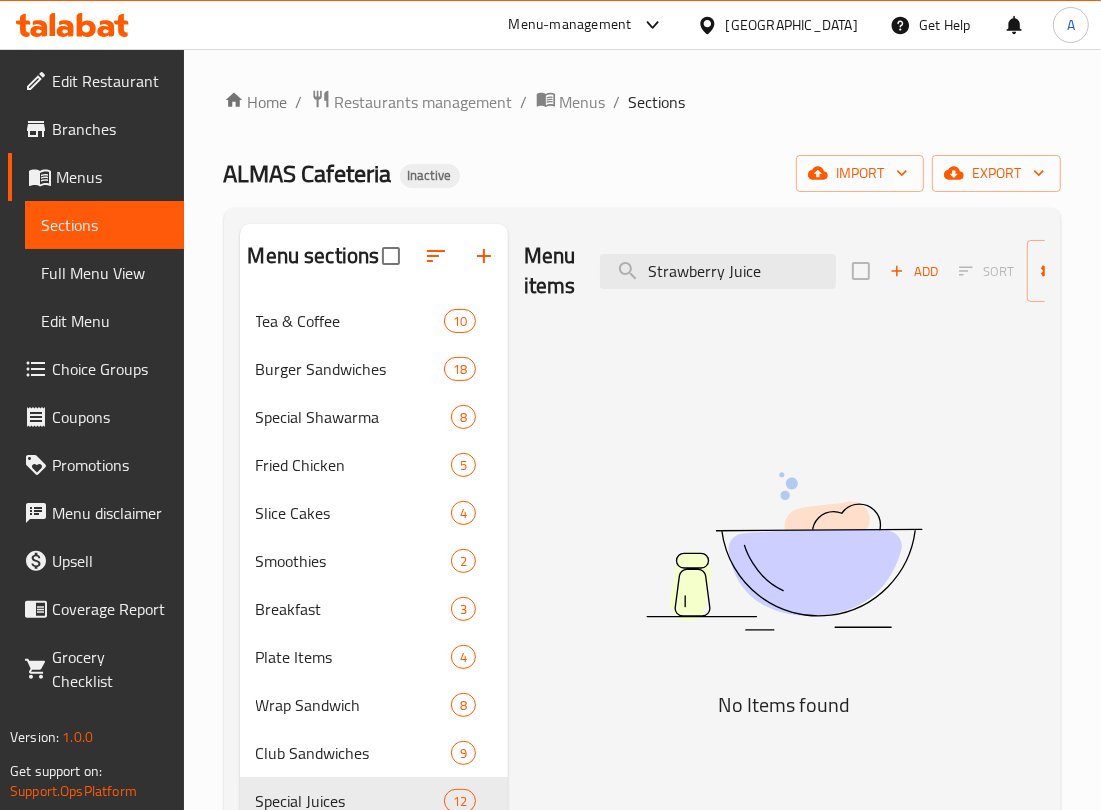 click on "Menu sections Tea & Coffee 10 Burger Sandwiches 18 Special Shawarma 8 Fried Chicken 5 Slice Cakes 4 Smoothies 2 Breakfast 3 Plate Items 4 Wrap Sandwich 8 Club Sandwiches 9 Special Juices 12 Fruit Bricks 4 Cool Summer 6 Mojito 3 Slush 3 Lassi 2 Something Cold 2 Paratha Sandwiches 15 Combo Sandwiches 8 Chocolate Milkshakes 4 Dry Fruit Shake 3 Falooda 3 Menu items Strawberry Juice Add Sort Manage items No Items found" at bounding box center (642, 792) 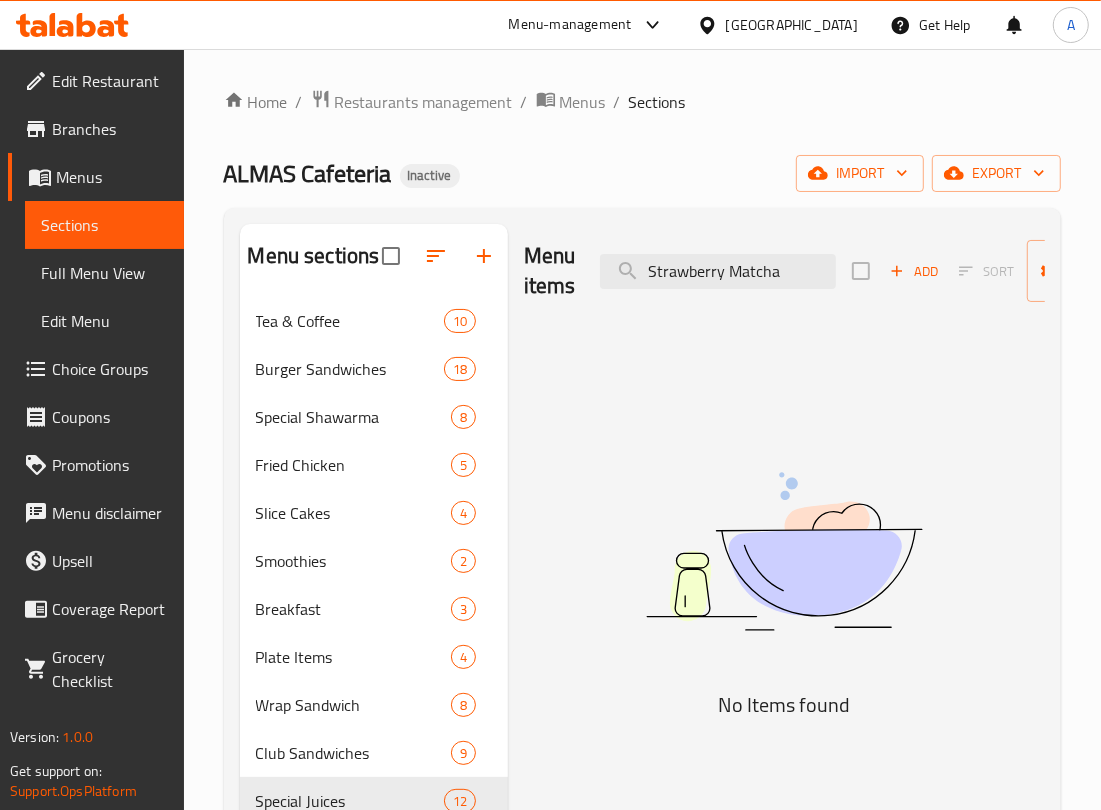 drag, startPoint x: 778, startPoint y: 268, endPoint x: 398, endPoint y: 332, distance: 385.35178 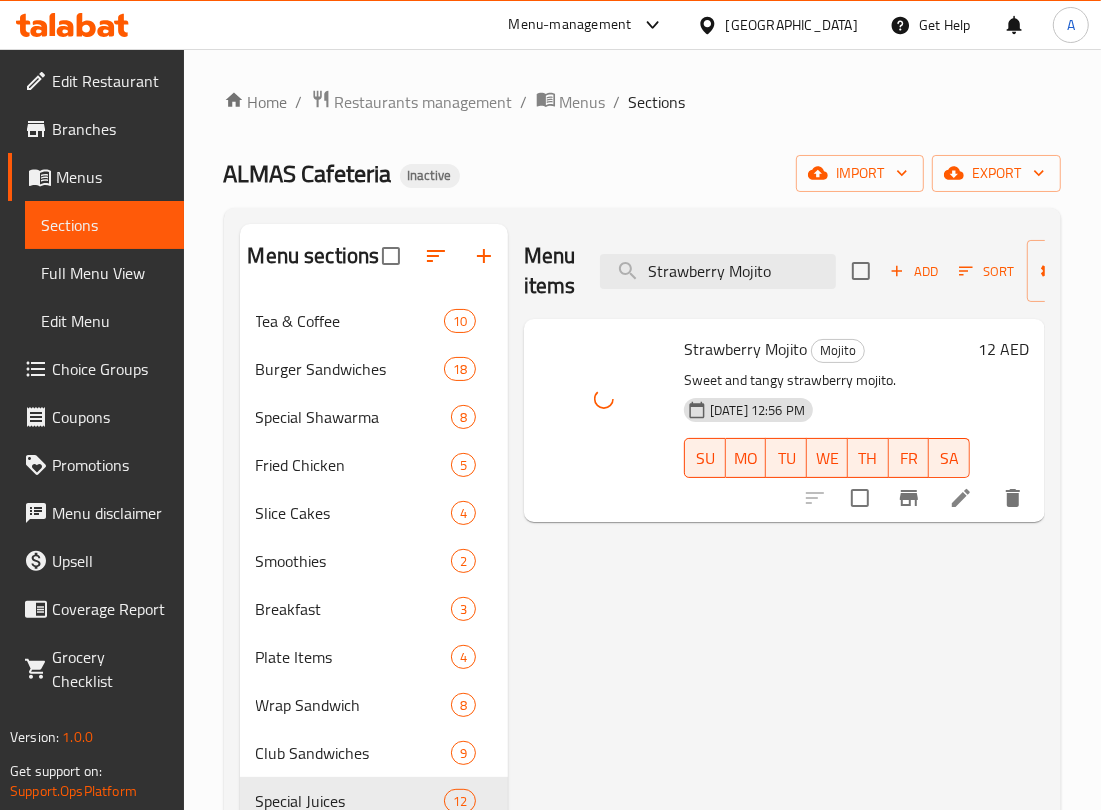 drag, startPoint x: 781, startPoint y: 267, endPoint x: 590, endPoint y: 308, distance: 195.35097 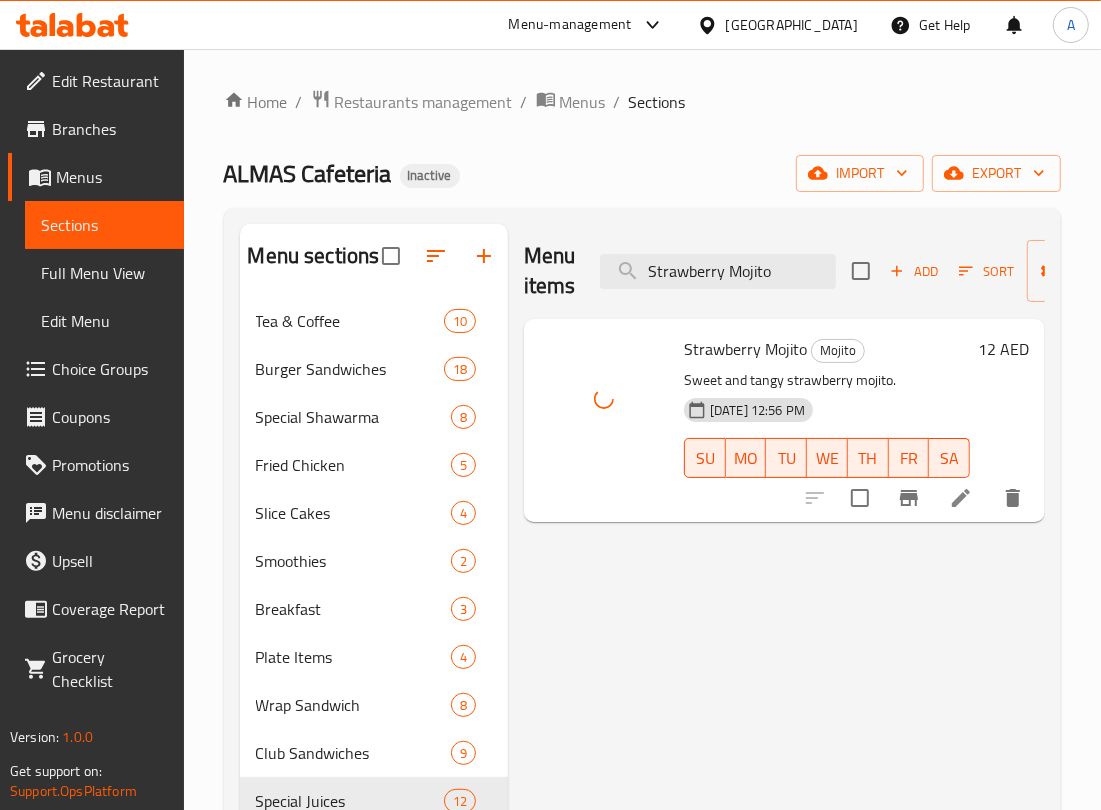 click on "Menu items Strawberry Mojito Add Sort Manage items" at bounding box center (784, 271) 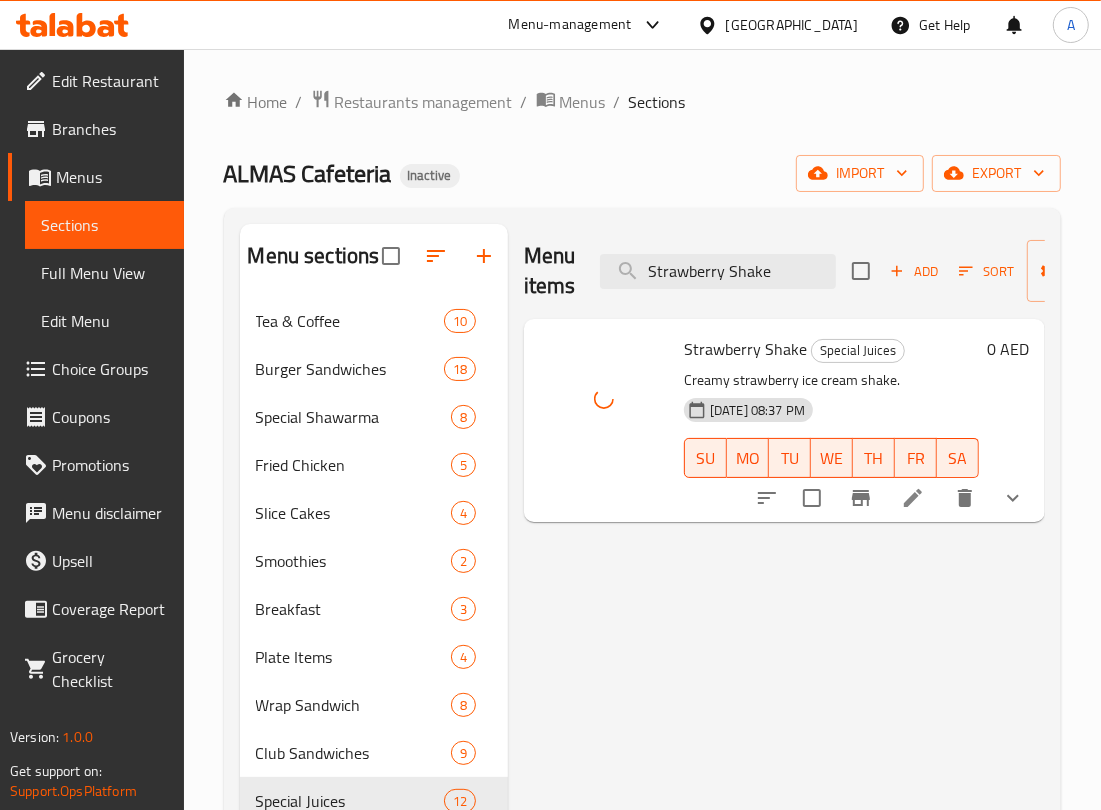 drag, startPoint x: 781, startPoint y: 270, endPoint x: 546, endPoint y: 311, distance: 238.54979 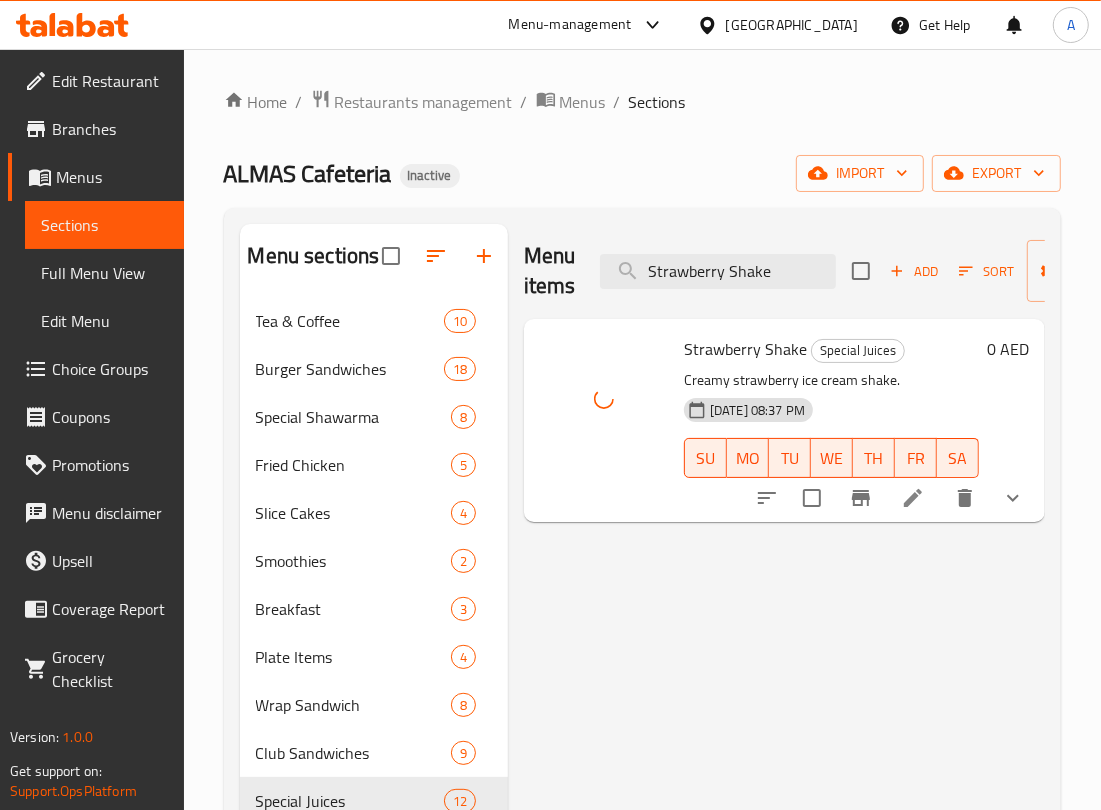 click on "Menu items Strawberry Shake Add Sort Manage items" at bounding box center (784, 271) 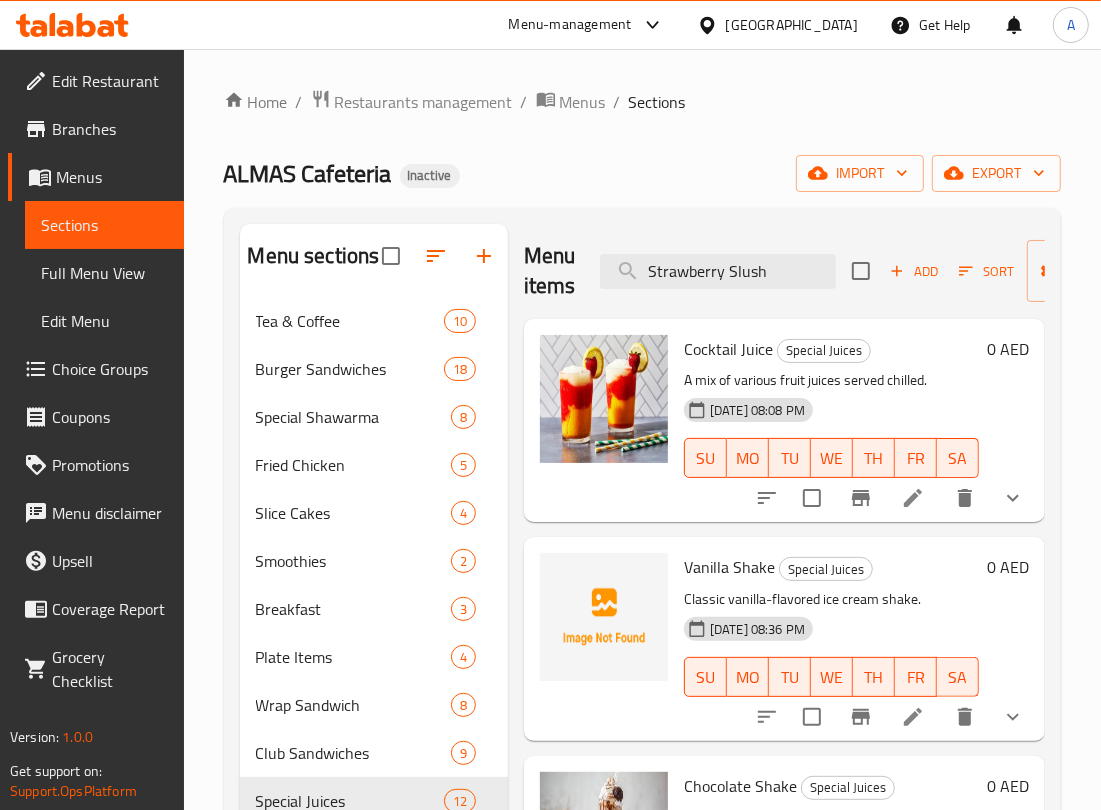 drag, startPoint x: 801, startPoint y: 267, endPoint x: 416, endPoint y: 316, distance: 388.10565 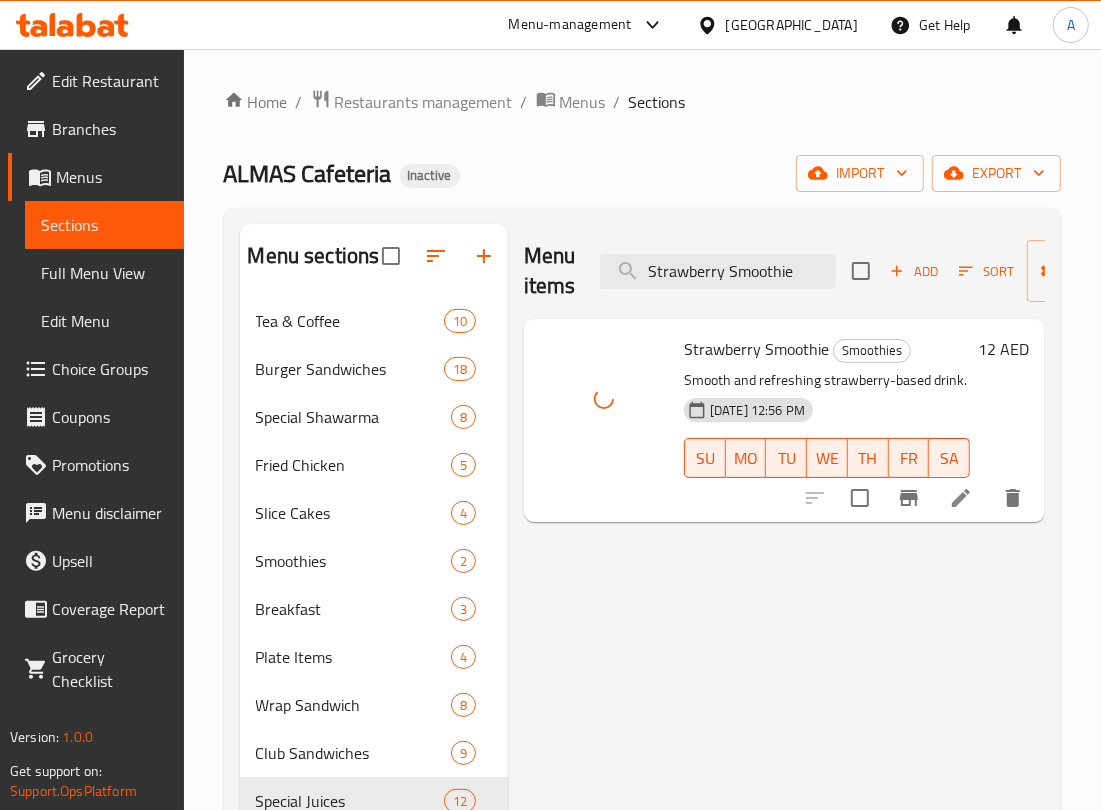 drag, startPoint x: 807, startPoint y: 273, endPoint x: 496, endPoint y: 285, distance: 311.2314 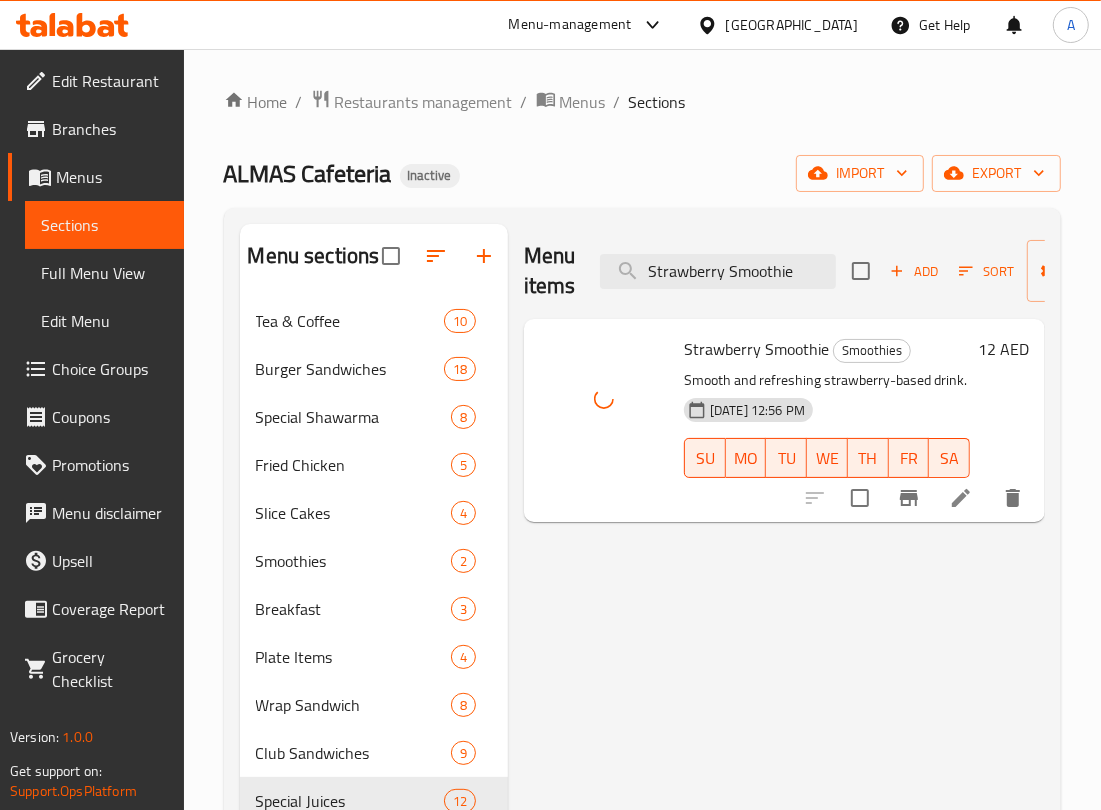 click on "Menu sections Tea & Coffee 10 Burger Sandwiches 18 Special Shawarma 8 Fried Chicken 5 Slice Cakes 4 Smoothies 2 Breakfast 3 Plate Items 4 Wrap Sandwich 8 Club Sandwiches 9 Special Juices 12 Fruit Bricks 4 Cool Summer 6 Mojito 3 Slush 3 Lassi 2 Something Cold 2 Paratha Sandwiches 15 Combo Sandwiches 8 Chocolate Milkshakes 4 Dry Fruit Shake 3 Falooda 3 Menu items Strawberry Smoothie Add Sort Manage items Strawberry Smoothie   Smoothies Smooth and refreshing strawberry-based drink. [DATE] 12:56 PM SU MO TU WE TH FR SA 12   AED" at bounding box center [642, 792] 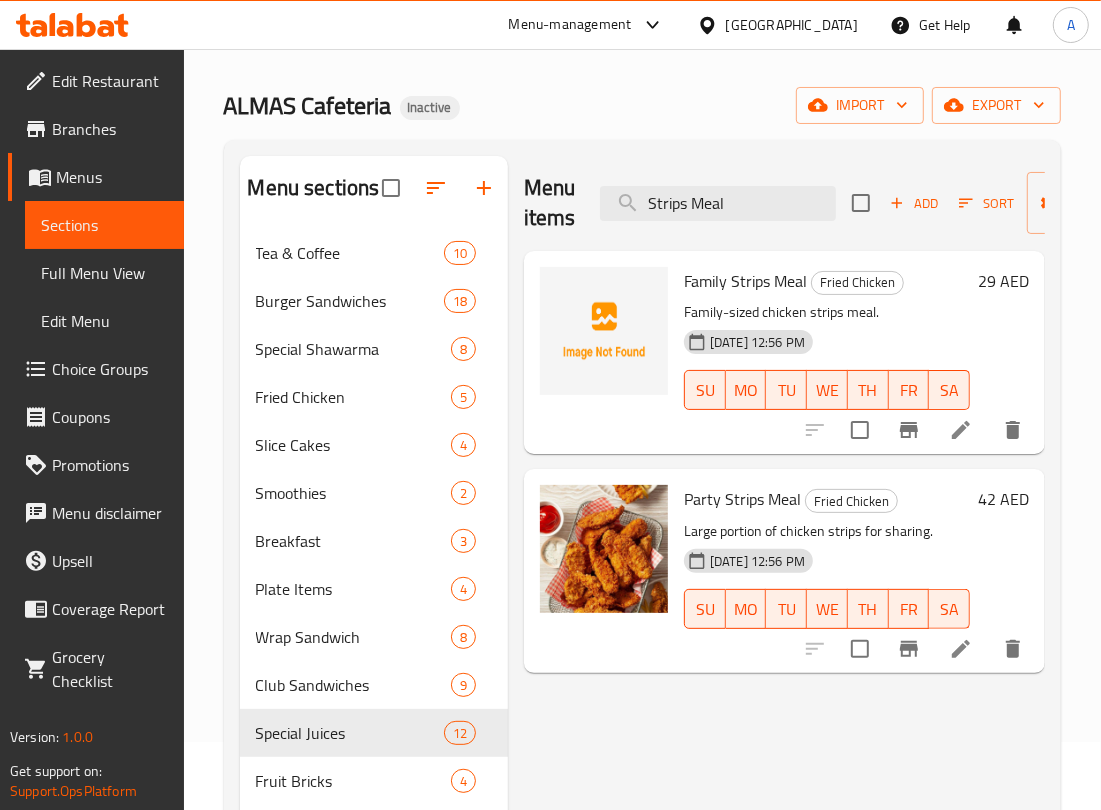 scroll, scrollTop: 250, scrollLeft: 0, axis: vertical 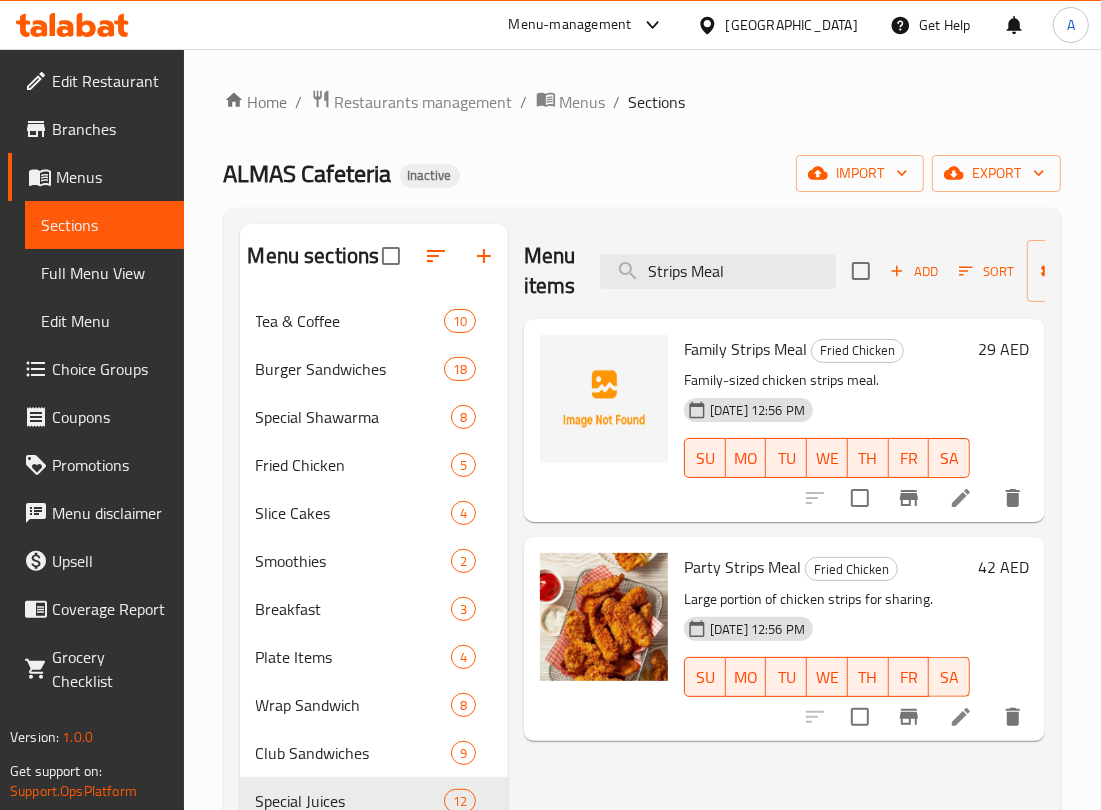 drag, startPoint x: 735, startPoint y: 260, endPoint x: 472, endPoint y: 225, distance: 265.31866 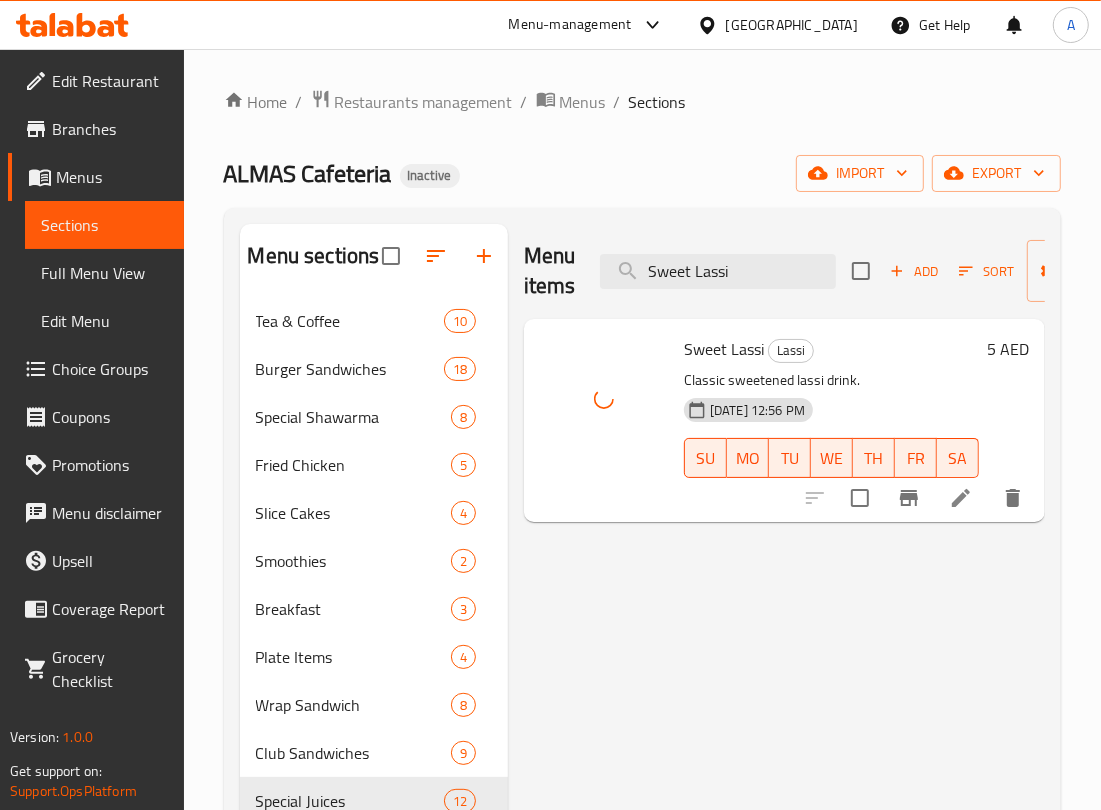drag, startPoint x: 763, startPoint y: 276, endPoint x: 533, endPoint y: 382, distance: 253.25087 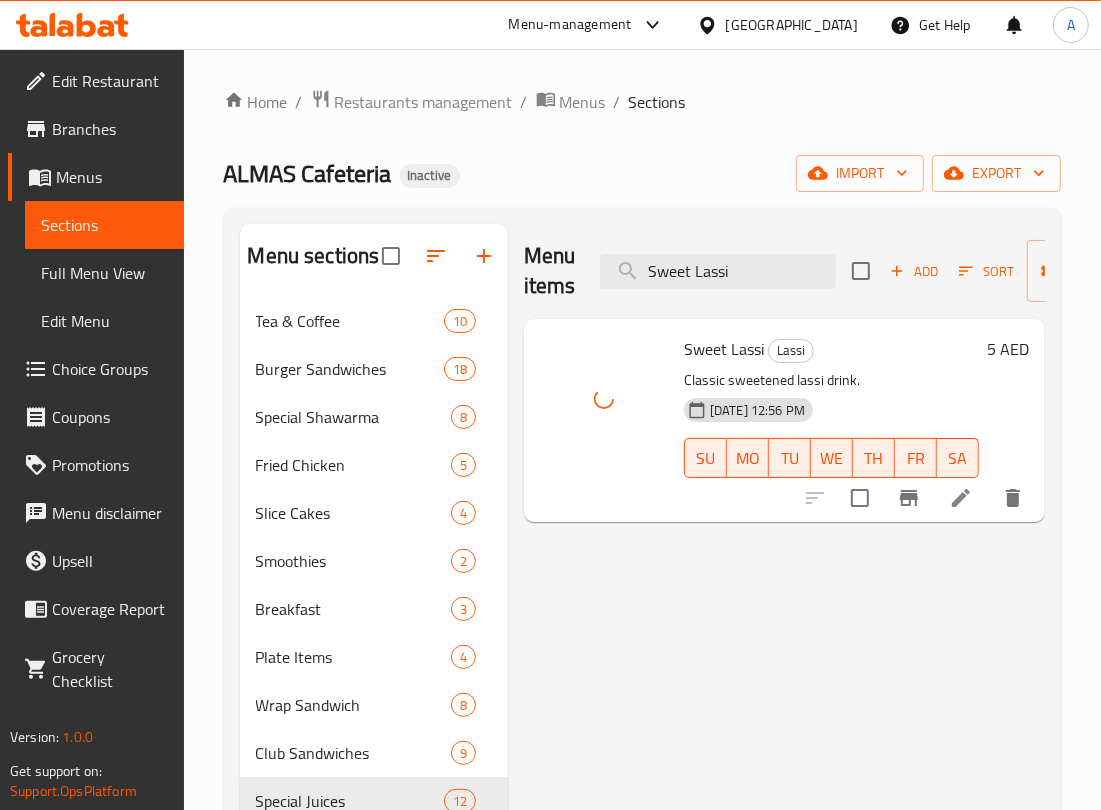click on "Menu sections Tea & Coffee 10 Burger Sandwiches 18 Special Shawarma 8 Fried Chicken 5 Slice Cakes 4 Smoothies 2 Breakfast 3 Plate Items 4 Wrap Sandwich 8 Club Sandwiches 9 Special Juices 12 Fruit Bricks 4 Cool Summer 6 Mojito 3 Slush 3 Lassi 2 Something Cold 2 Paratha Sandwiches 15 Combo Sandwiches 8 Chocolate Milkshakes 4 Dry Fruit Shake 3 Falooda 3 Menu items Sweet Lassi Add Sort Manage items Sweet Lassi   Lassi Classic sweetened lassi drink. [DATE] 12:56 PM SU MO TU WE TH FR SA 5   AED" at bounding box center (642, 792) 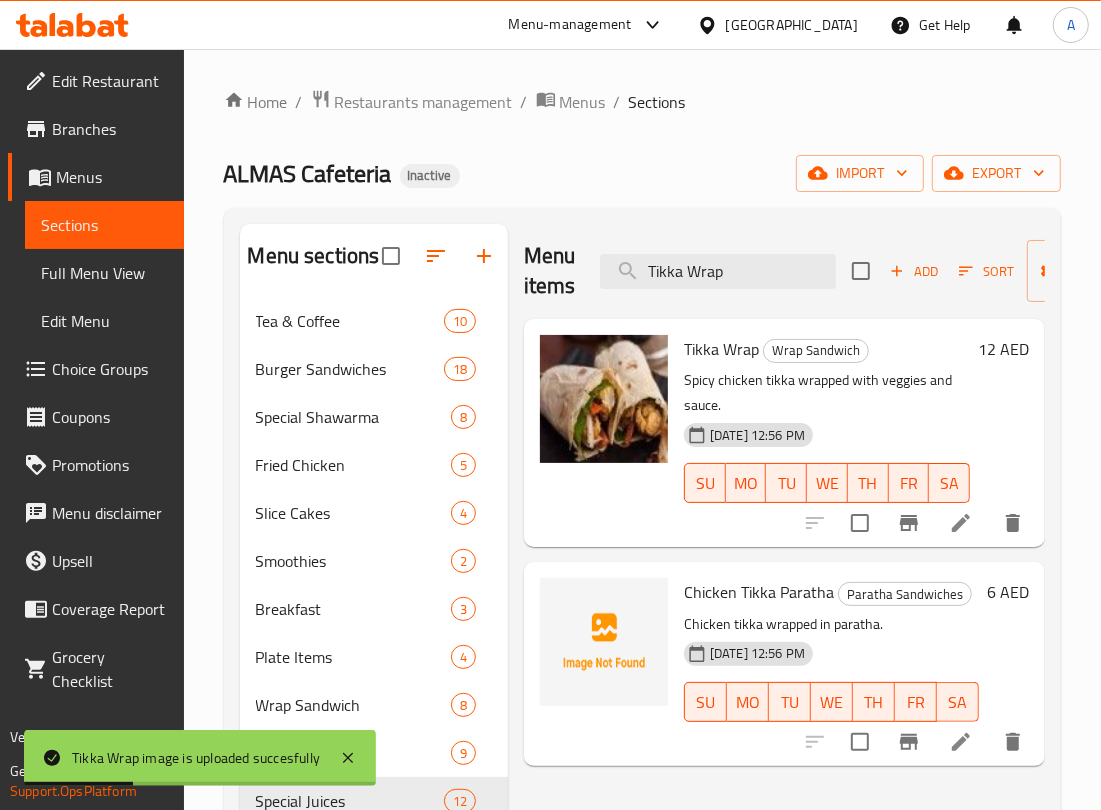 drag, startPoint x: 748, startPoint y: 273, endPoint x: 583, endPoint y: 236, distance: 169.09761 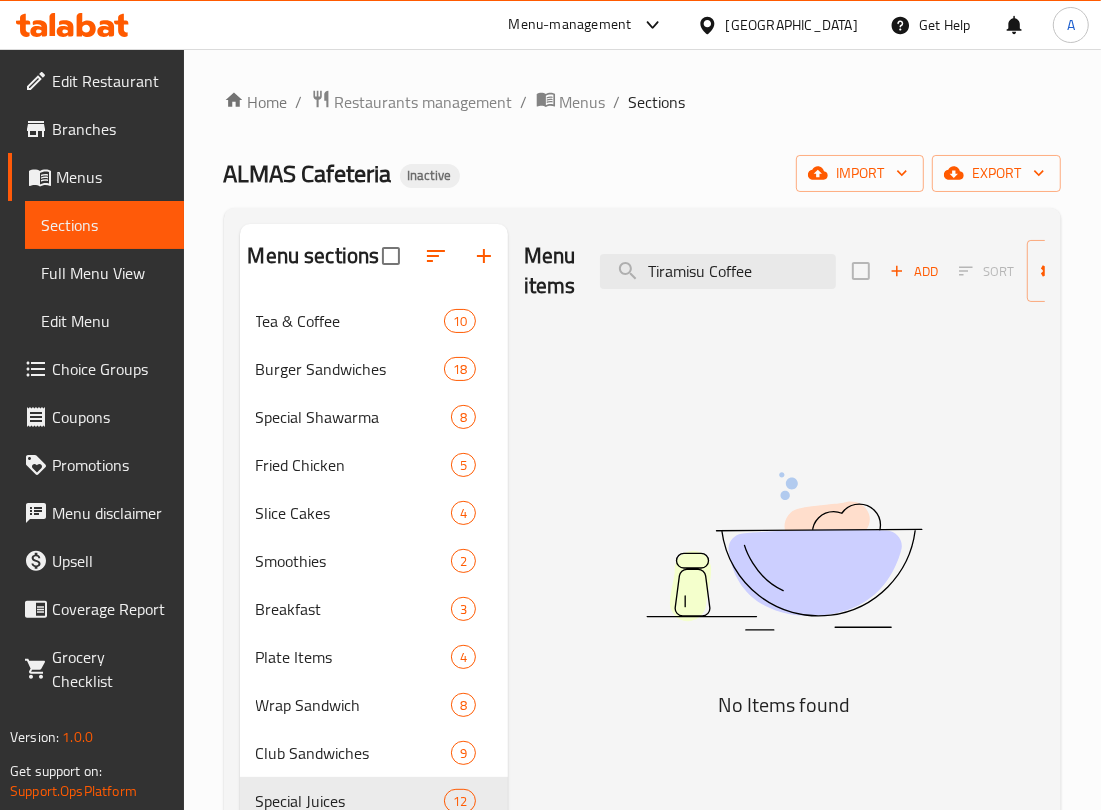 drag, startPoint x: 761, startPoint y: 271, endPoint x: 491, endPoint y: 291, distance: 270.73972 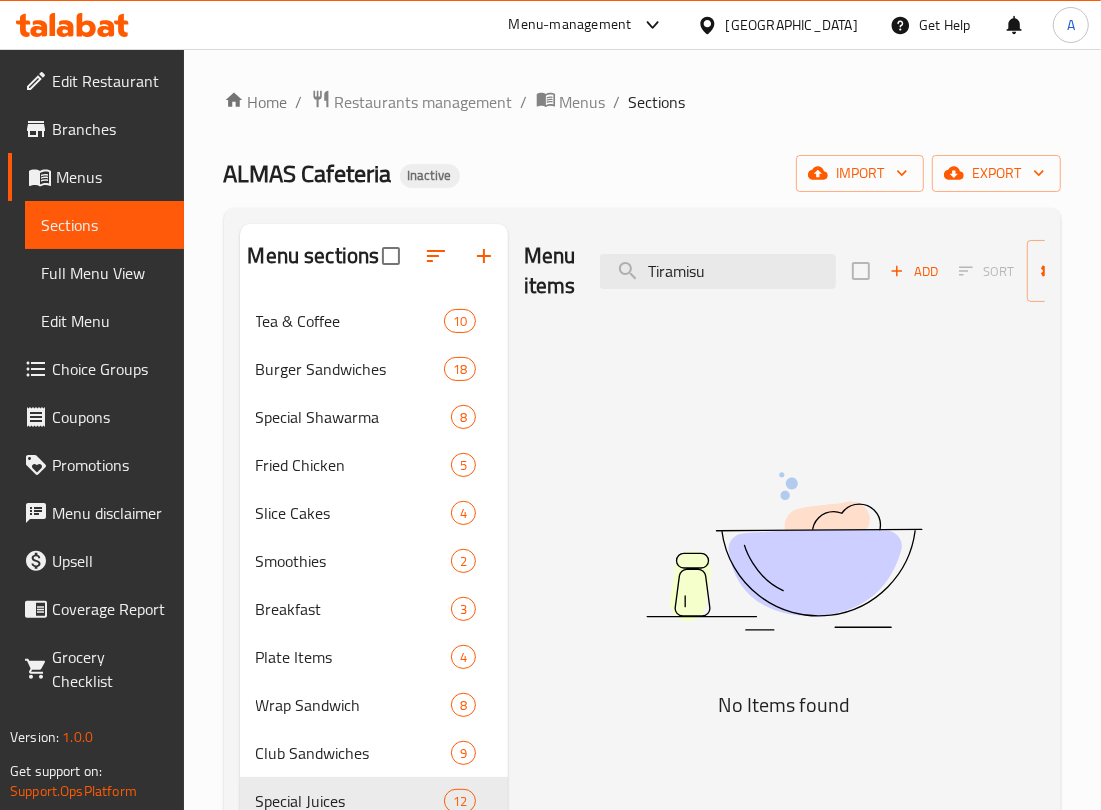 click on "Menu sections Tea & Coffee 10 Burger Sandwiches 18 Special Shawarma 8 Fried Chicken 5 Slice Cakes 4 Smoothies 2 Breakfast 3 Plate Items 4 Wrap Sandwich 8 Club Sandwiches 9 Special Juices 12 Fruit Bricks 4 Cool Summer 6 Mojito 3 Slush 3 Lassi 2 Something Cold 2 Paratha Sandwiches 15 Combo Sandwiches 8 Chocolate Milkshakes 4 Dry Fruit Shake 3 Falooda 3 Menu items Tiramisu Add Sort Manage items No Items found" at bounding box center [642, 792] 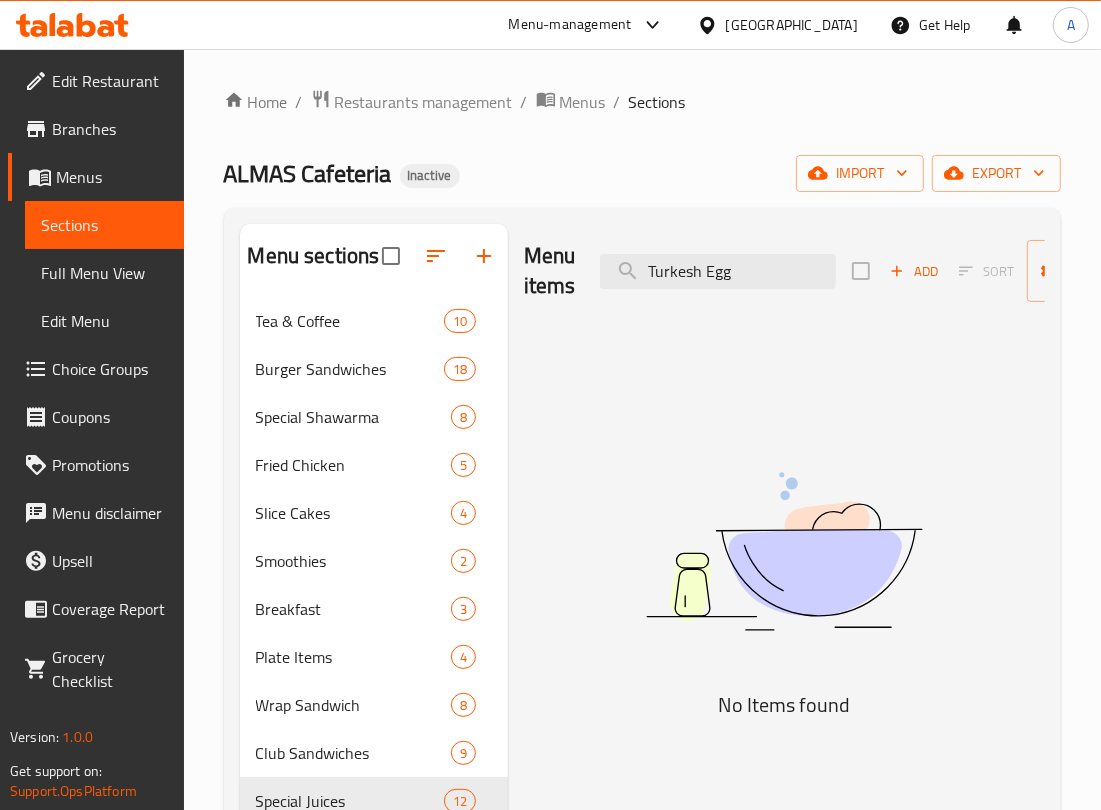 drag, startPoint x: 752, startPoint y: 272, endPoint x: 347, endPoint y: 280, distance: 405.079 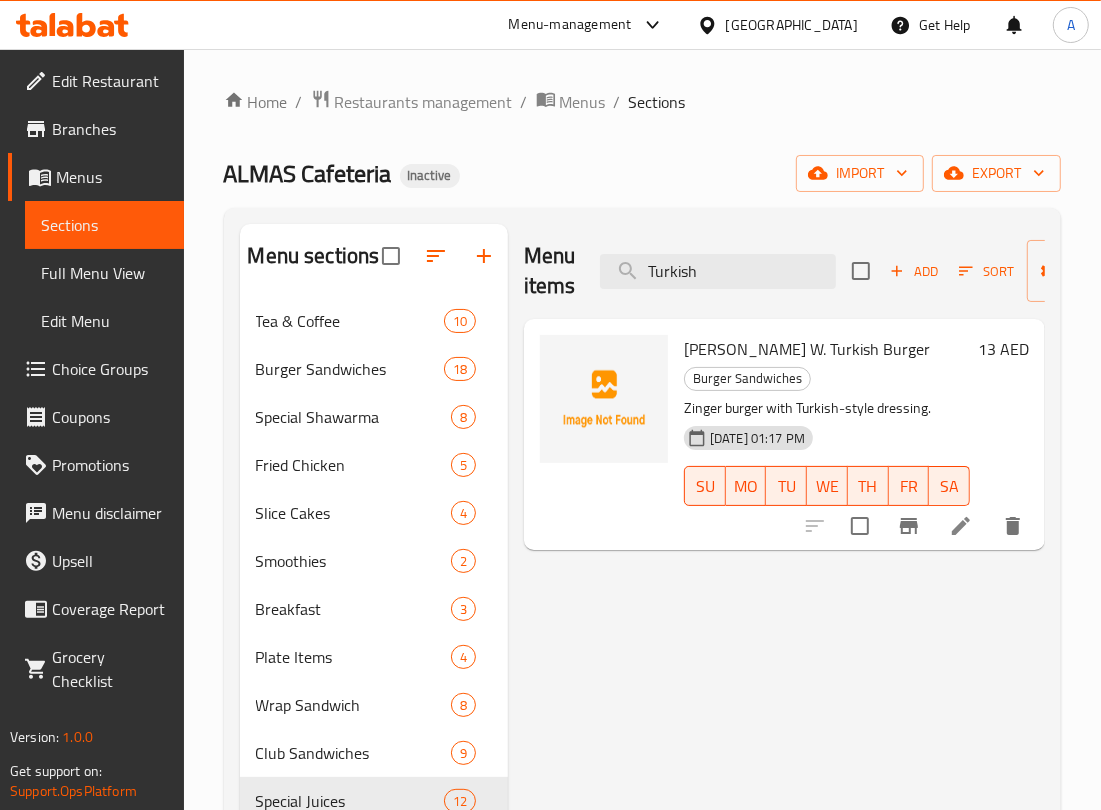 drag, startPoint x: 651, startPoint y: 275, endPoint x: 406, endPoint y: 282, distance: 245.09998 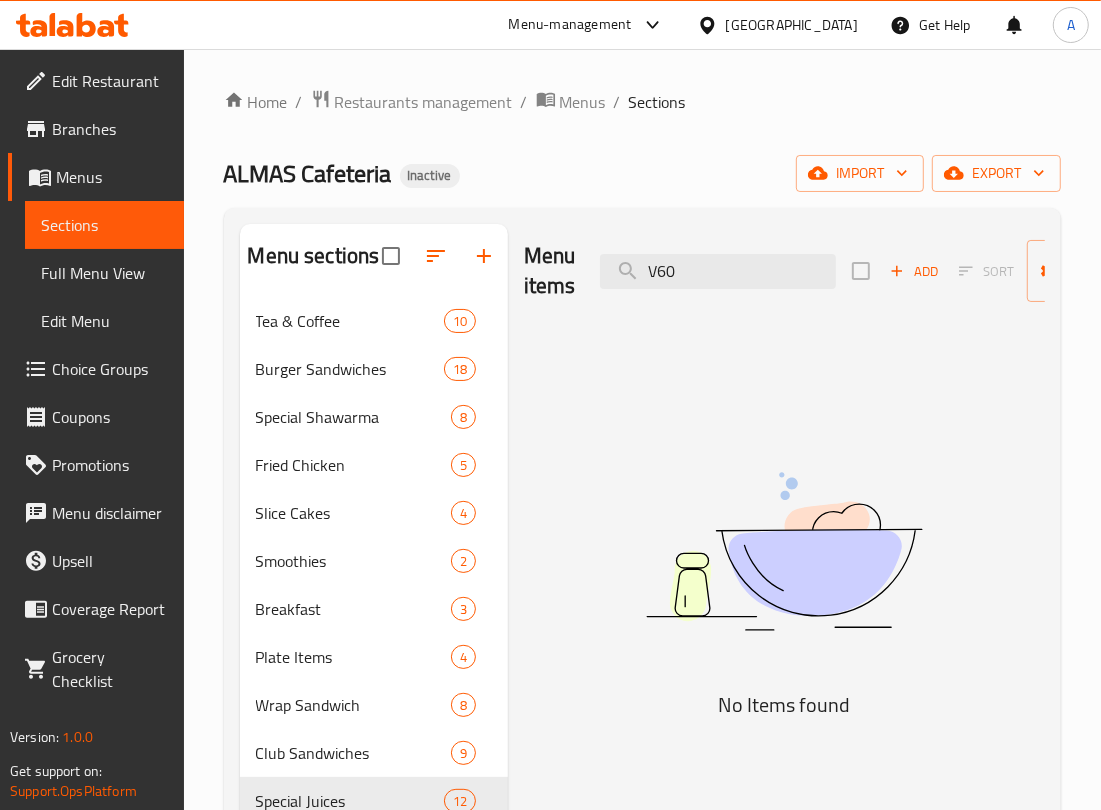 drag, startPoint x: 692, startPoint y: 271, endPoint x: 530, endPoint y: 308, distance: 166.1716 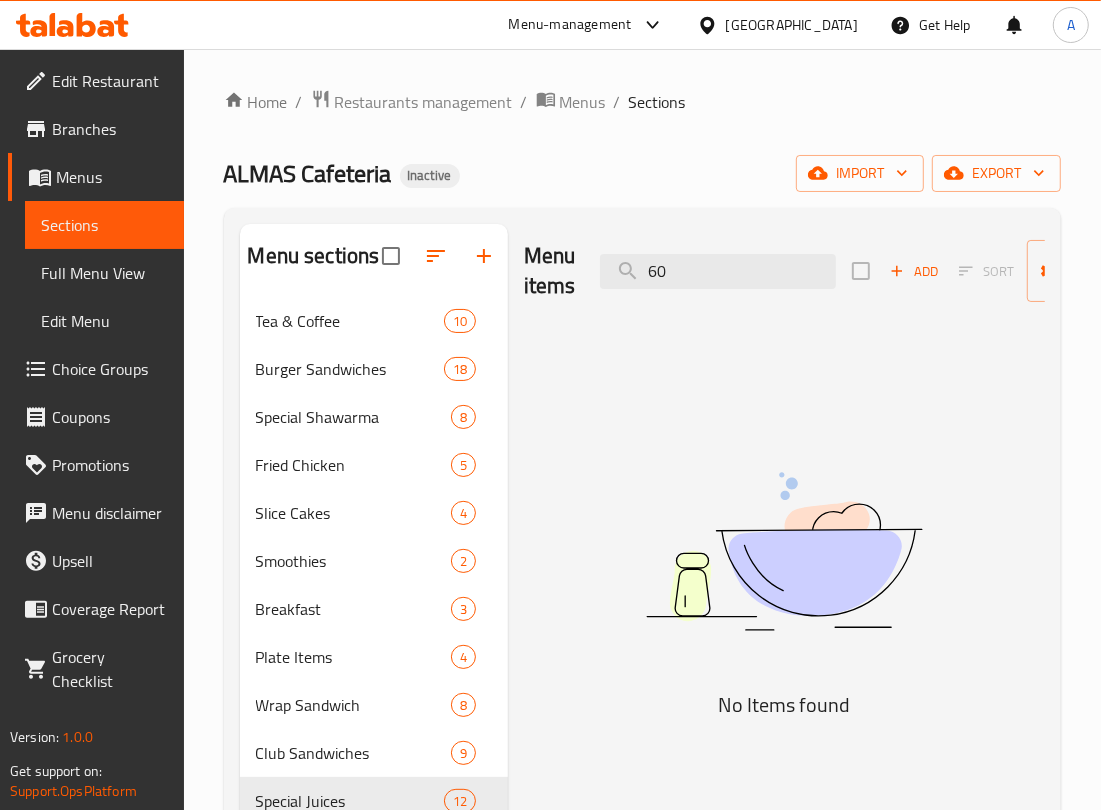 drag, startPoint x: 666, startPoint y: 271, endPoint x: 573, endPoint y: 361, distance: 129.41792 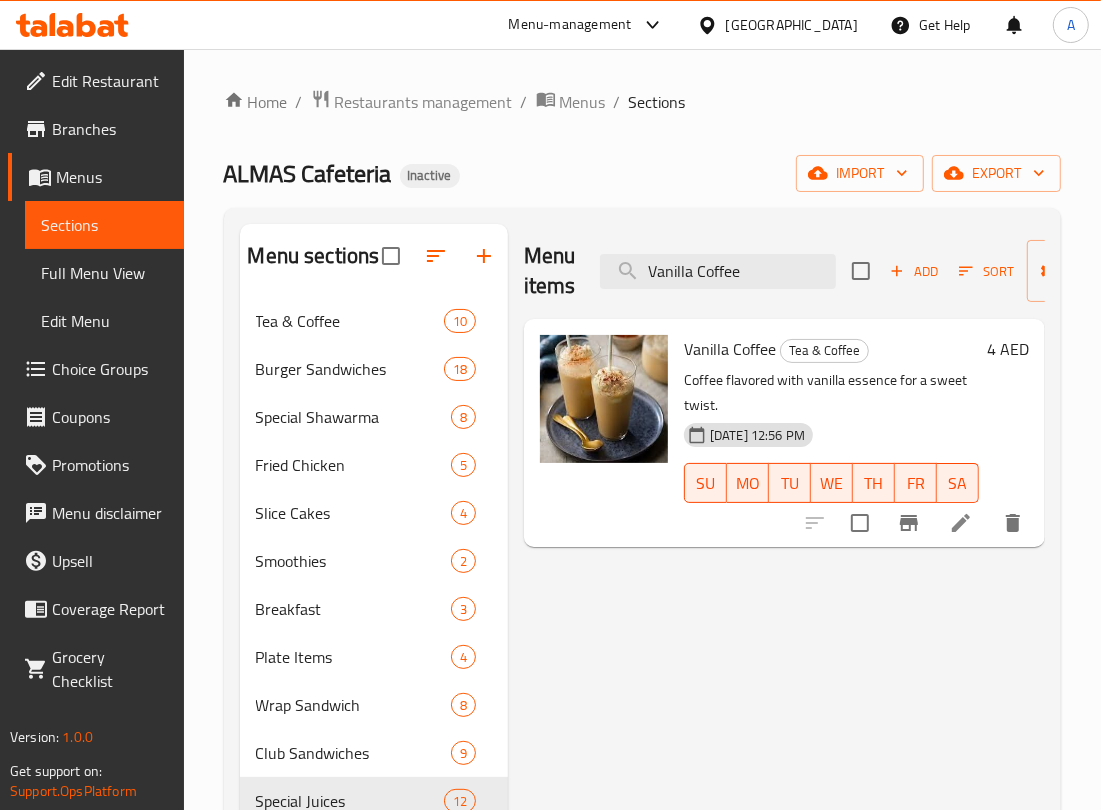 drag, startPoint x: 570, startPoint y: 302, endPoint x: 538, endPoint y: 308, distance: 32.55764 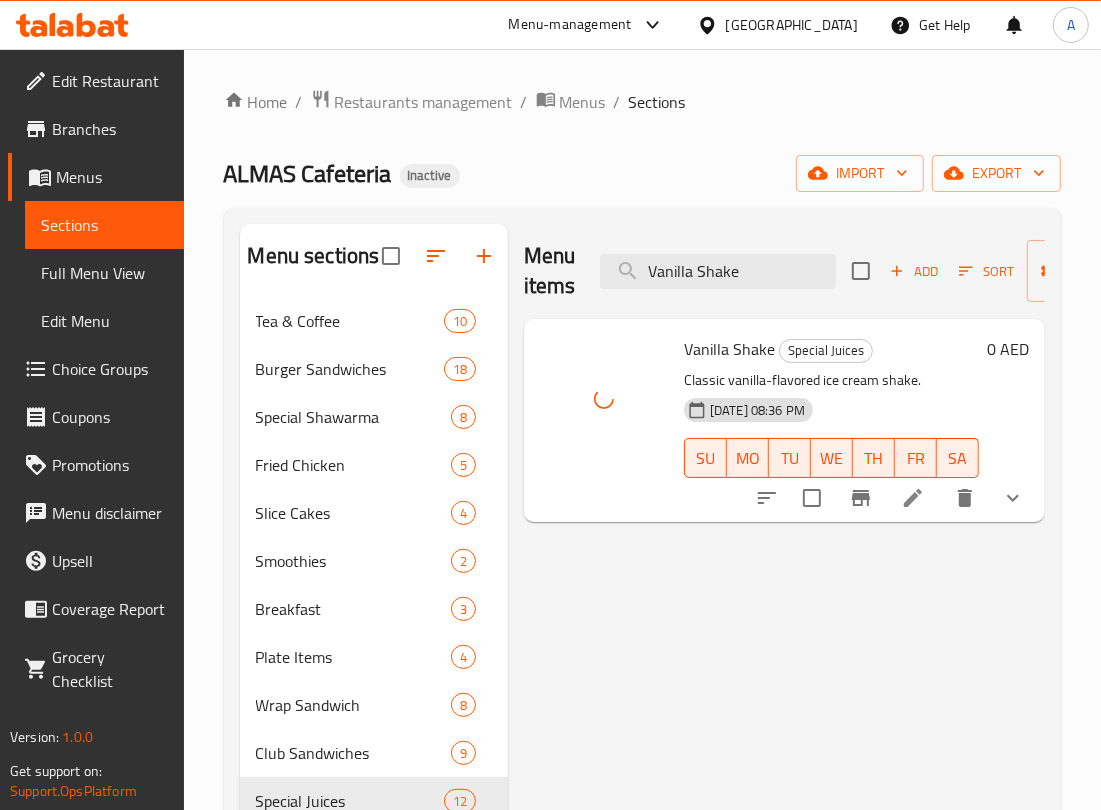 click on "Menu sections Tea & Coffee 10 Burger Sandwiches 18 Special Shawarma 8 Fried Chicken 5 Slice Cakes 4 Smoothies 2 Breakfast 3 Plate Items 4 Wrap Sandwich 8 Club Sandwiches 9 Special Juices 12 Fruit Bricks 4 Cool Summer 6 Mojito 3 Slush 3 Lassi 2 Something Cold 2 Paratha Sandwiches 15 Combo Sandwiches 8 Chocolate Milkshakes 4 Dry Fruit Shake 3 Falooda 3 Menu items Vanilla Shake Add Sort Manage items Vanilla Shake   Special Juices Classic vanilla-flavored ice cream shake. [DATE] 08:36 PM SU MO TU WE TH FR SA 0   AED" at bounding box center [642, 792] 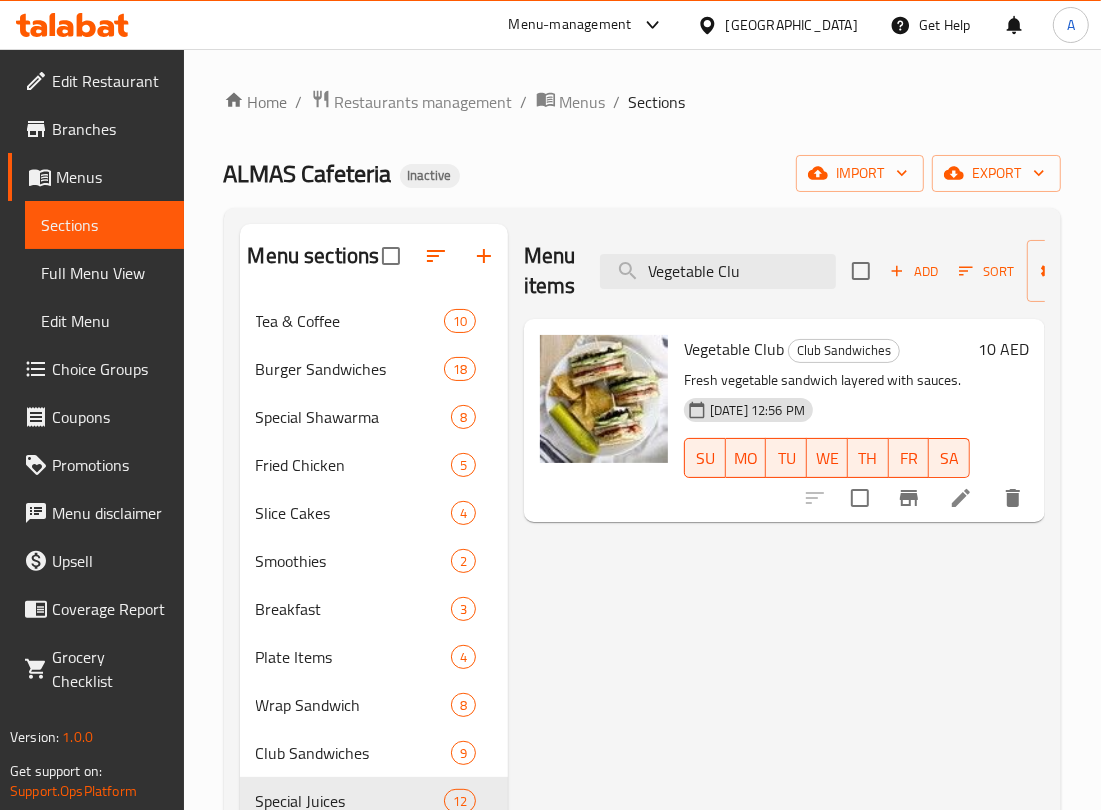 drag, startPoint x: 650, startPoint y: 277, endPoint x: 578, endPoint y: 280, distance: 72.06247 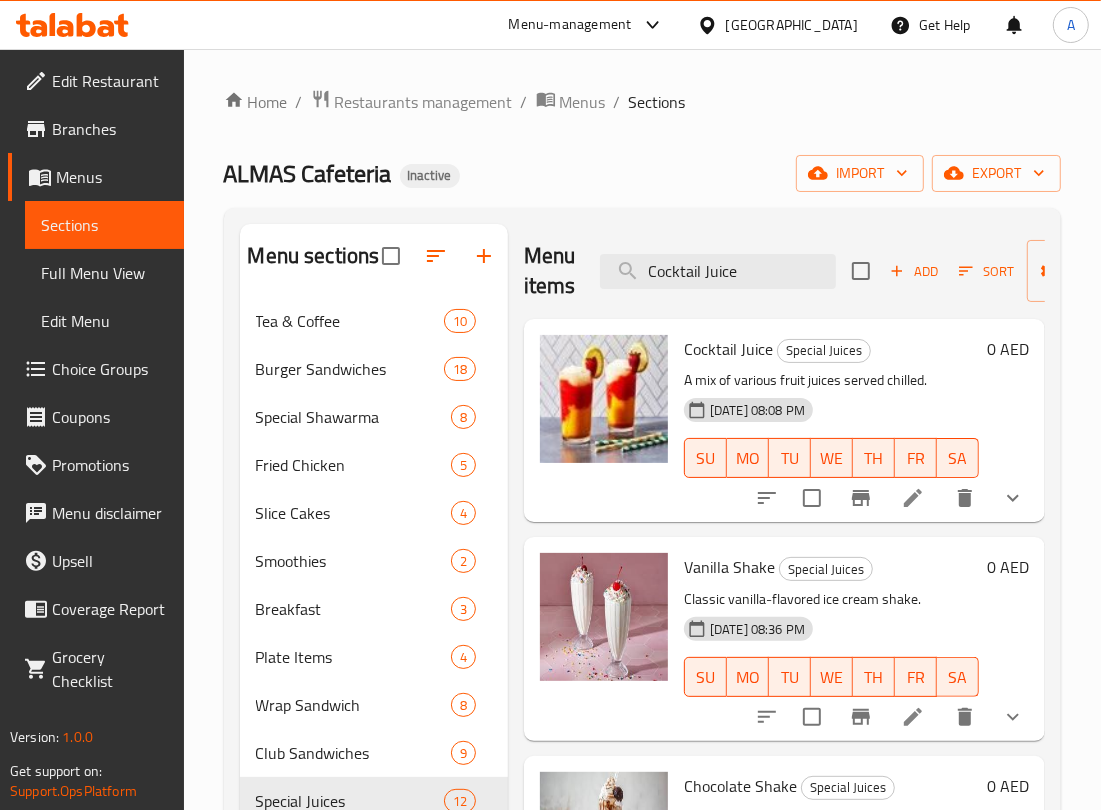 drag, startPoint x: 692, startPoint y: 278, endPoint x: 586, endPoint y: 152, distance: 164.65723 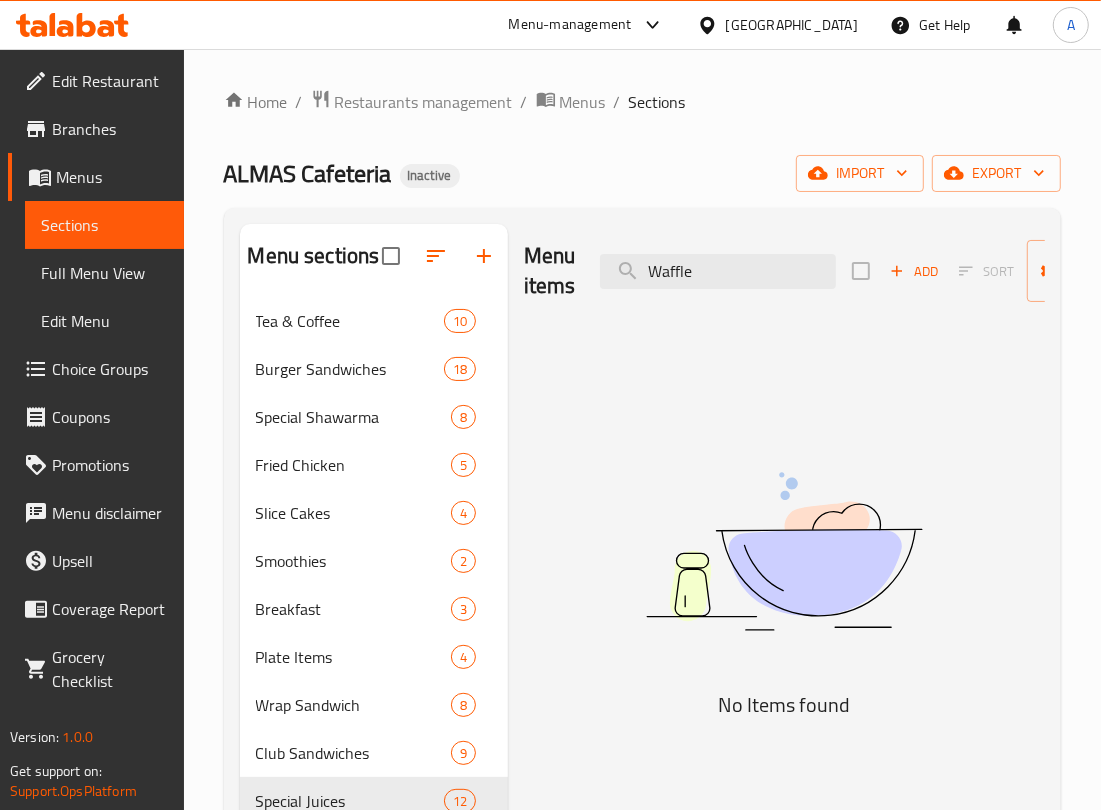 drag, startPoint x: 601, startPoint y: 316, endPoint x: 577, endPoint y: 340, distance: 33.941124 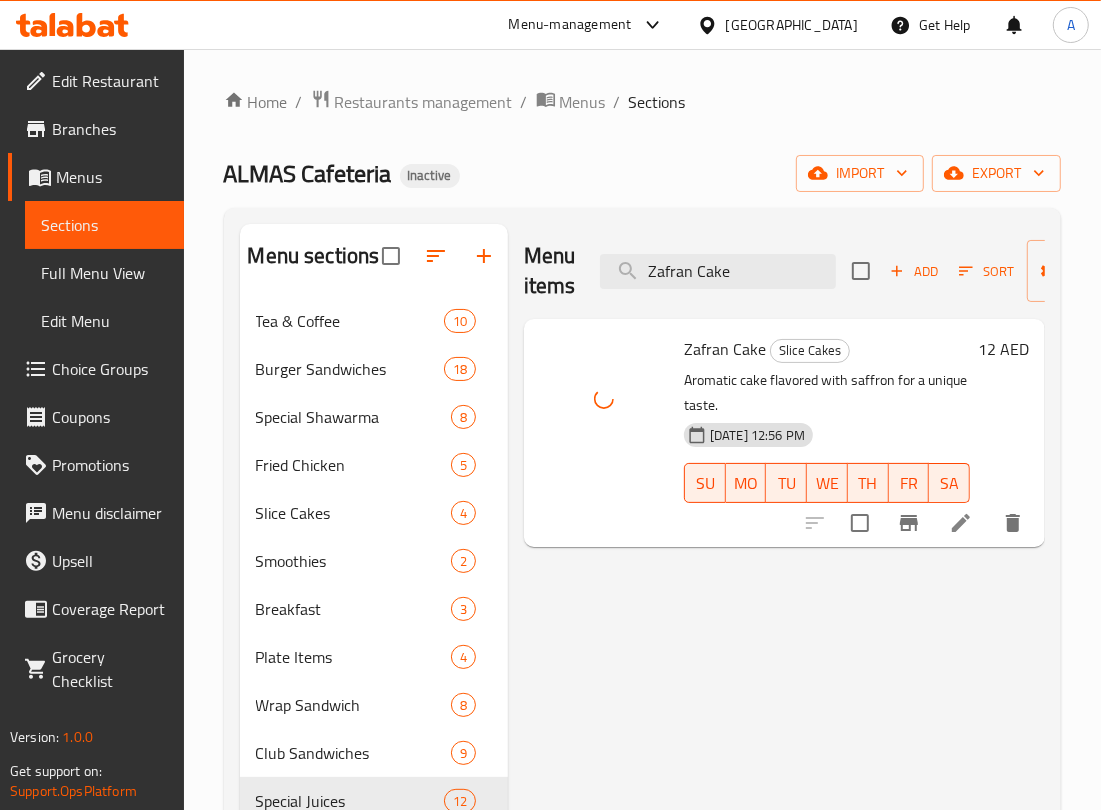 drag, startPoint x: 758, startPoint y: 266, endPoint x: 415, endPoint y: 175, distance: 354.86618 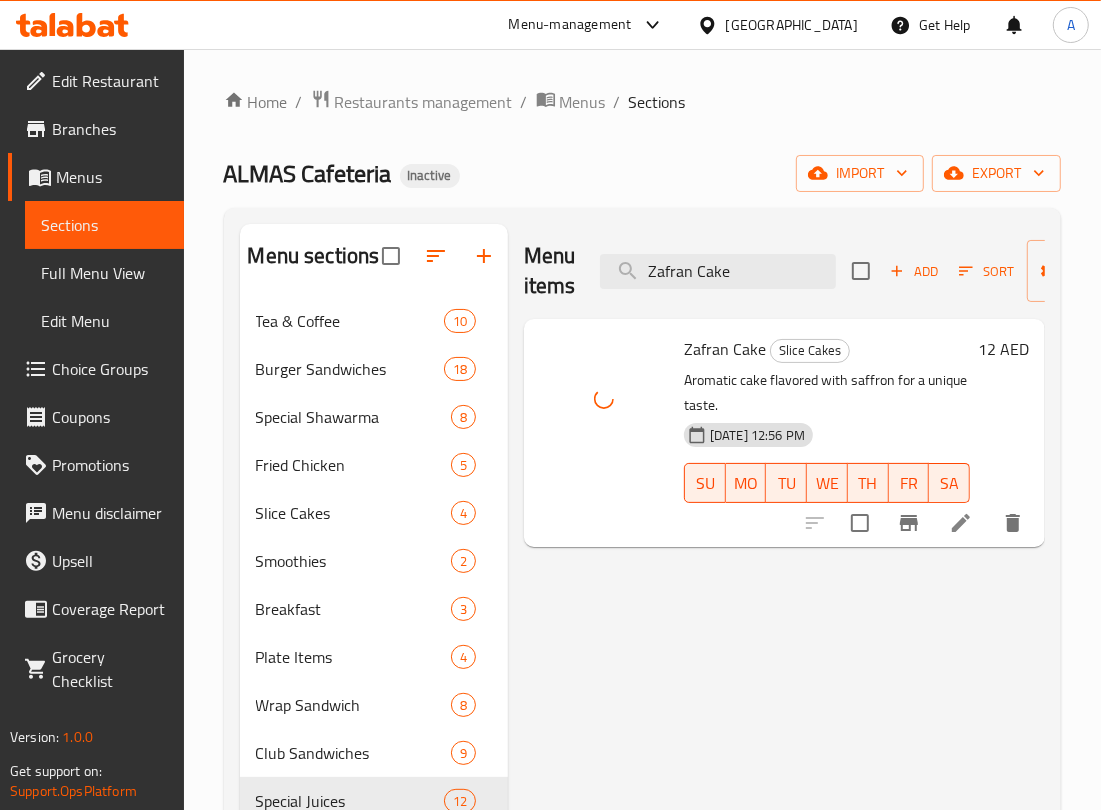 click on "Home / Restaurants management / Menus / Sections ALMAS Cafeteria Inactive import export Menu sections Tea & Coffee 10 Burger Sandwiches 18 Special Shawarma 8 Fried Chicken 5 Slice Cakes 4 Smoothies 2 Breakfast 3 Plate Items 4 Wrap Sandwich 8 Club Sandwiches 9 Special Juices 12 Fruit Bricks 4 Cool Summer 6 Mojito 3 Slush 3 Lassi 2 Something Cold 2 Paratha Sandwiches 15 Combo Sandwiches 8 Chocolate Milkshakes 4 Dry Fruit Shake 3 Falooda 3 Menu items Zafran Cake Add Sort Manage items Zafran Cake   Slice Cakes Aromatic cake flavored with saffron for a unique taste. [DATE] 12:56 PM SU MO TU WE TH FR SA 12   AED" at bounding box center [642, 733] 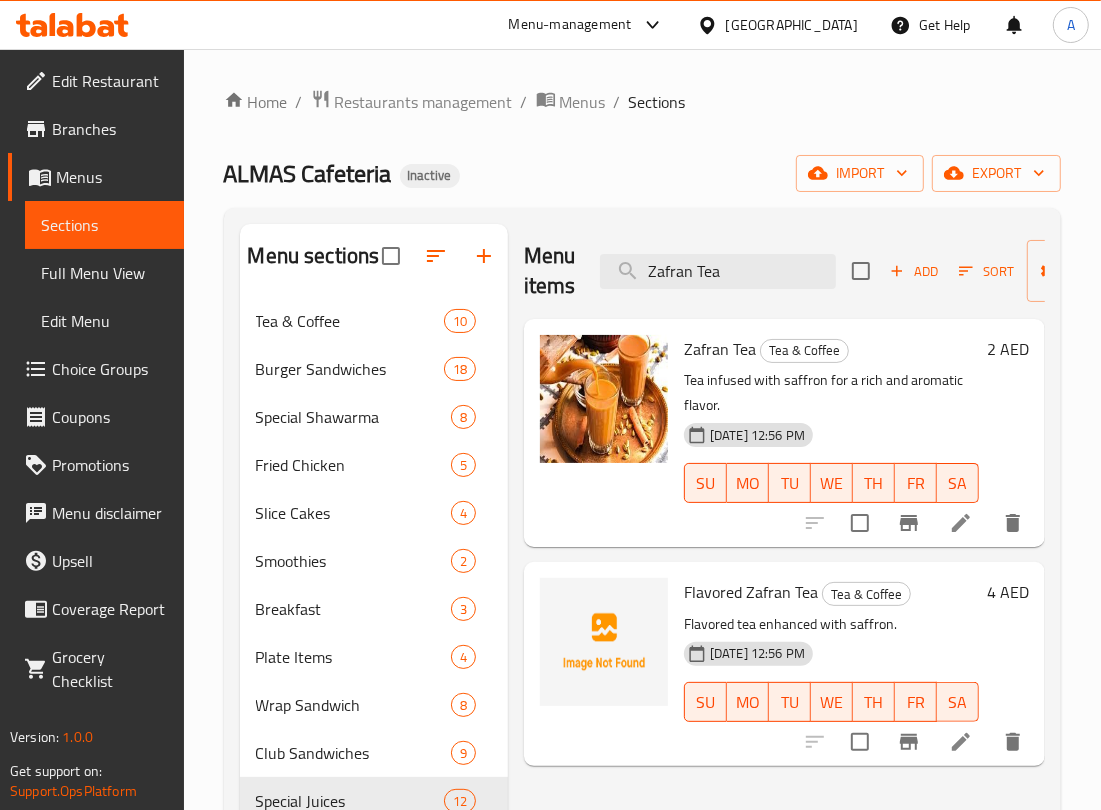 drag, startPoint x: 753, startPoint y: 265, endPoint x: 548, endPoint y: 181, distance: 221.54233 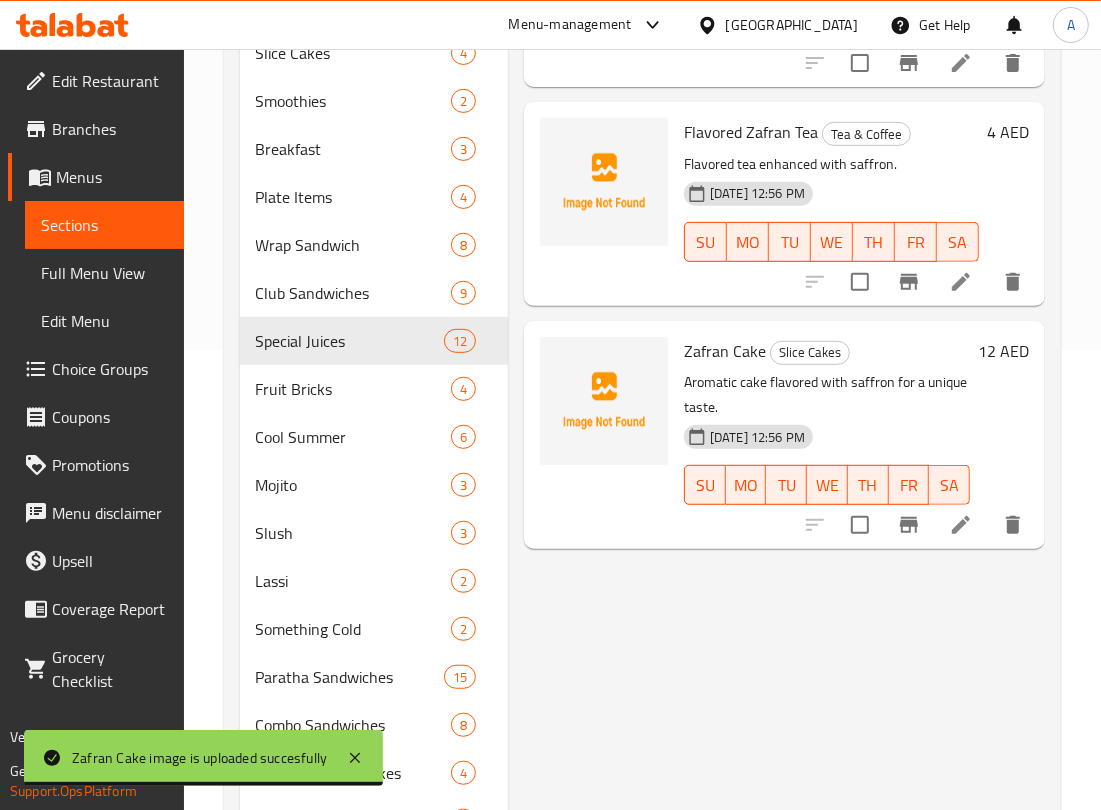 scroll, scrollTop: 231, scrollLeft: 0, axis: vertical 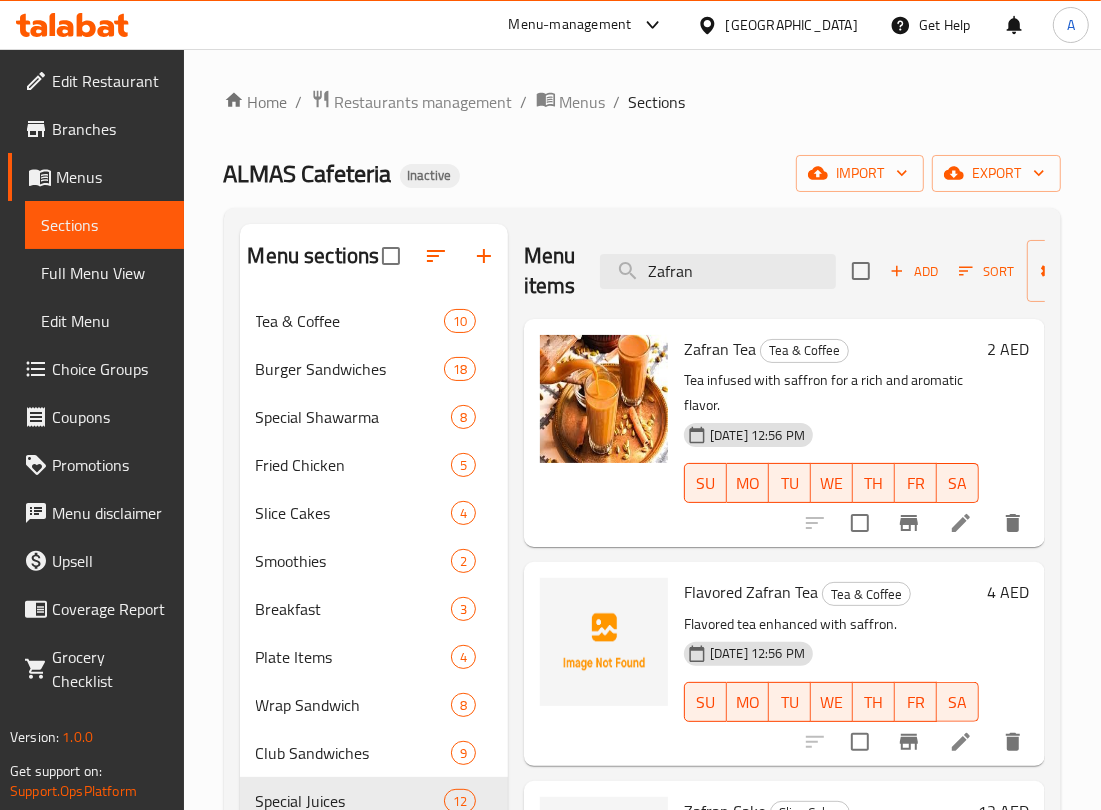 drag, startPoint x: 695, startPoint y: 273, endPoint x: 441, endPoint y: 188, distance: 267.8451 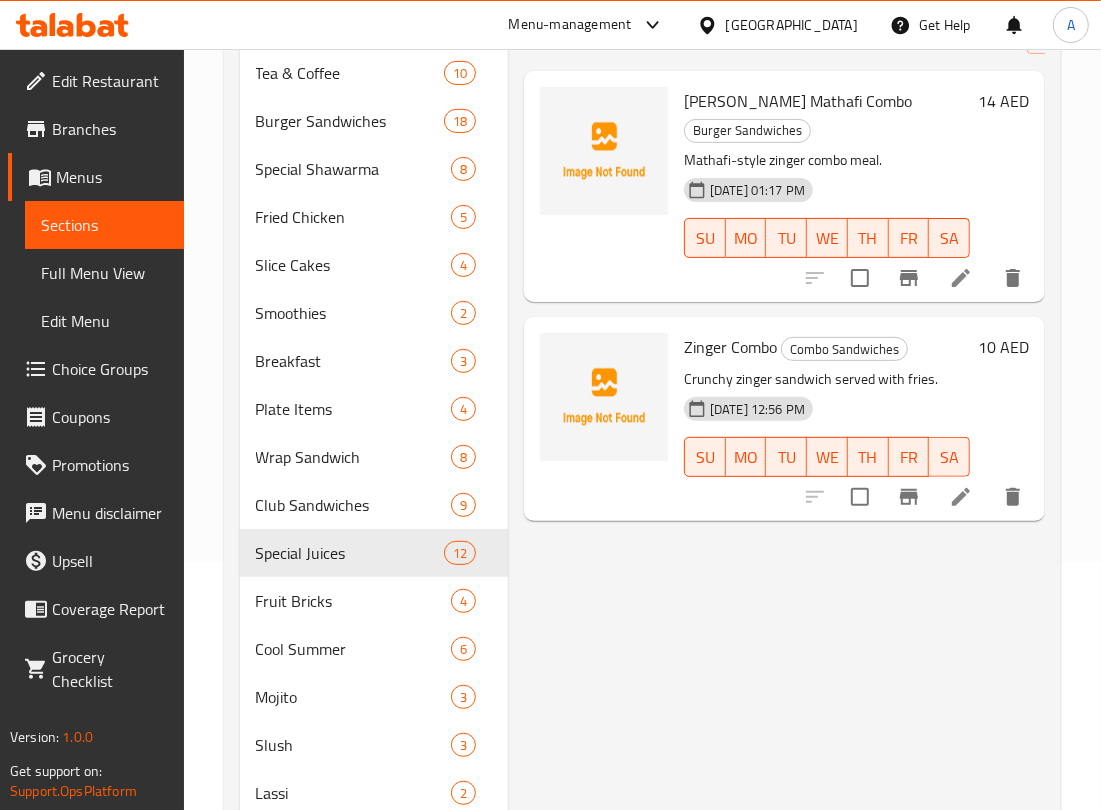 scroll, scrollTop: 250, scrollLeft: 0, axis: vertical 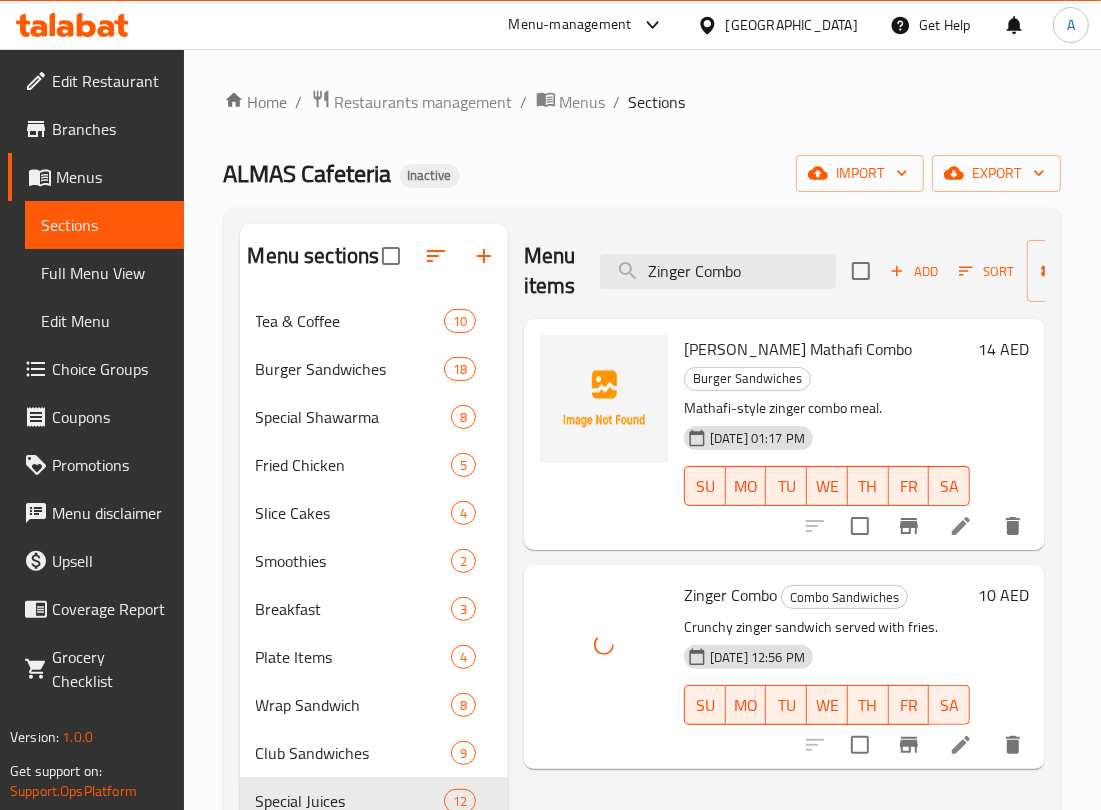 drag, startPoint x: 753, startPoint y: 273, endPoint x: 537, endPoint y: 202, distance: 227.36974 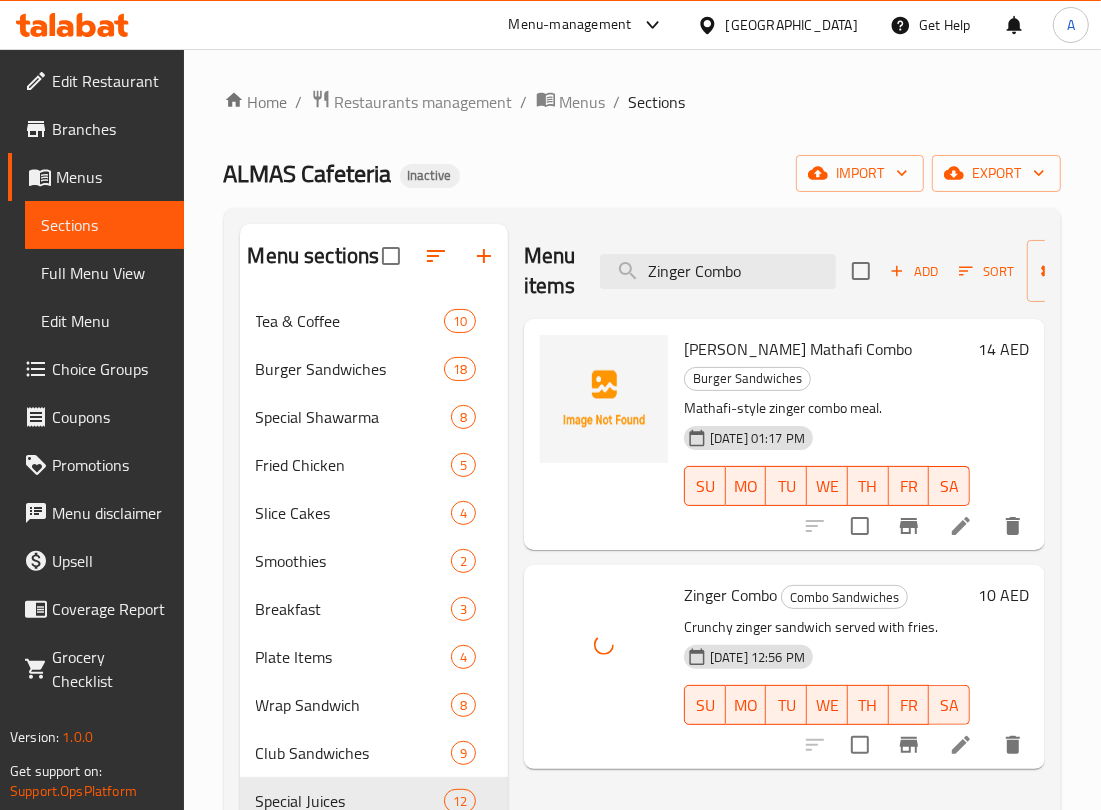 click on "Menu items Zinger Combo Add Sort Manage items" at bounding box center [784, 271] 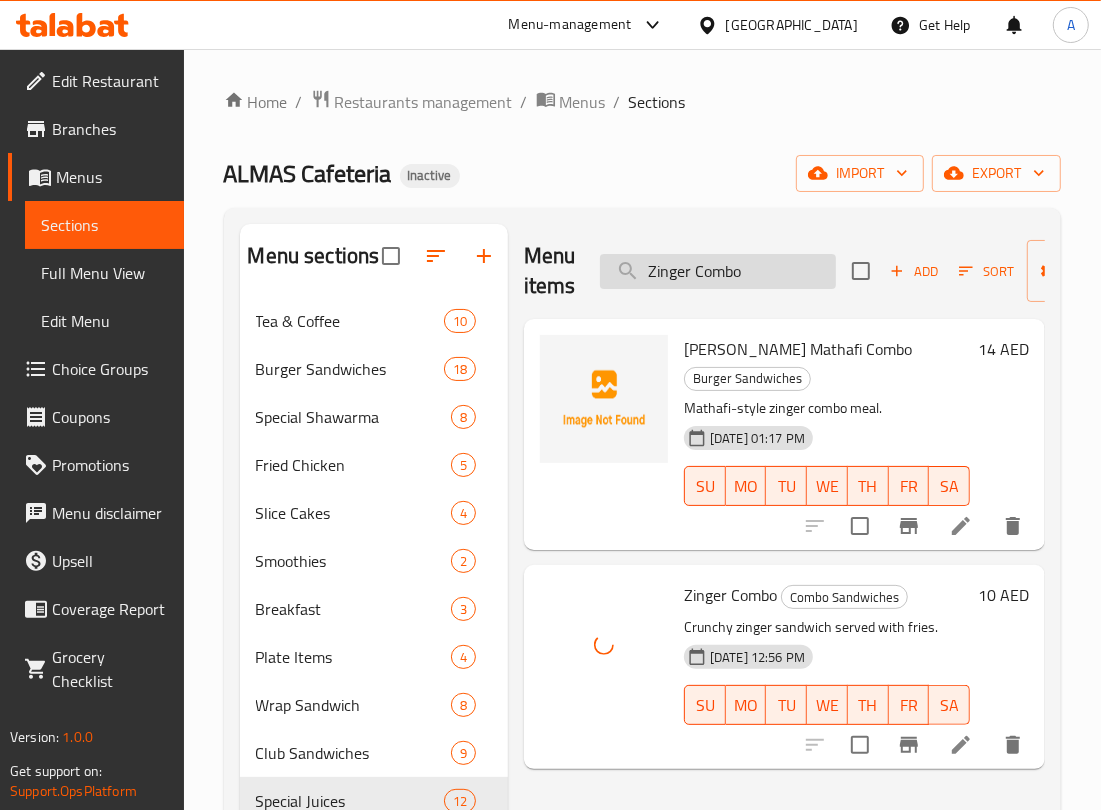 click on "Zinger Combo" at bounding box center [718, 271] 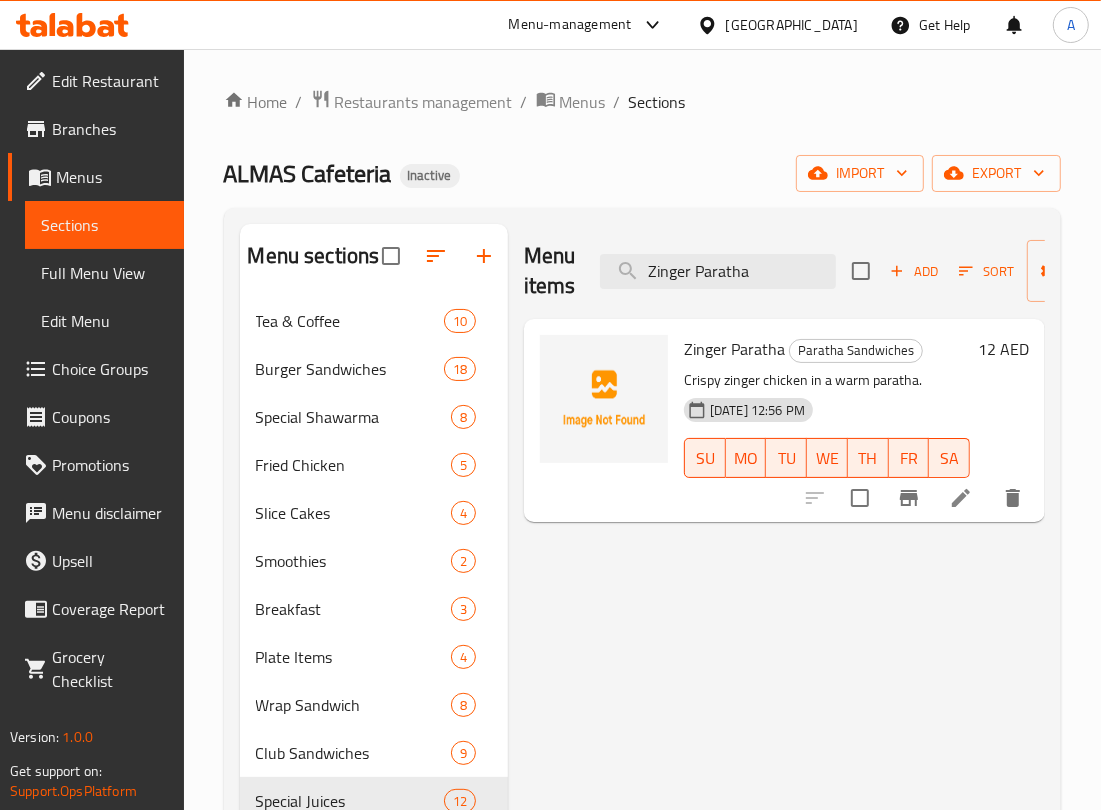 drag, startPoint x: 761, startPoint y: 275, endPoint x: 466, endPoint y: 236, distance: 297.5668 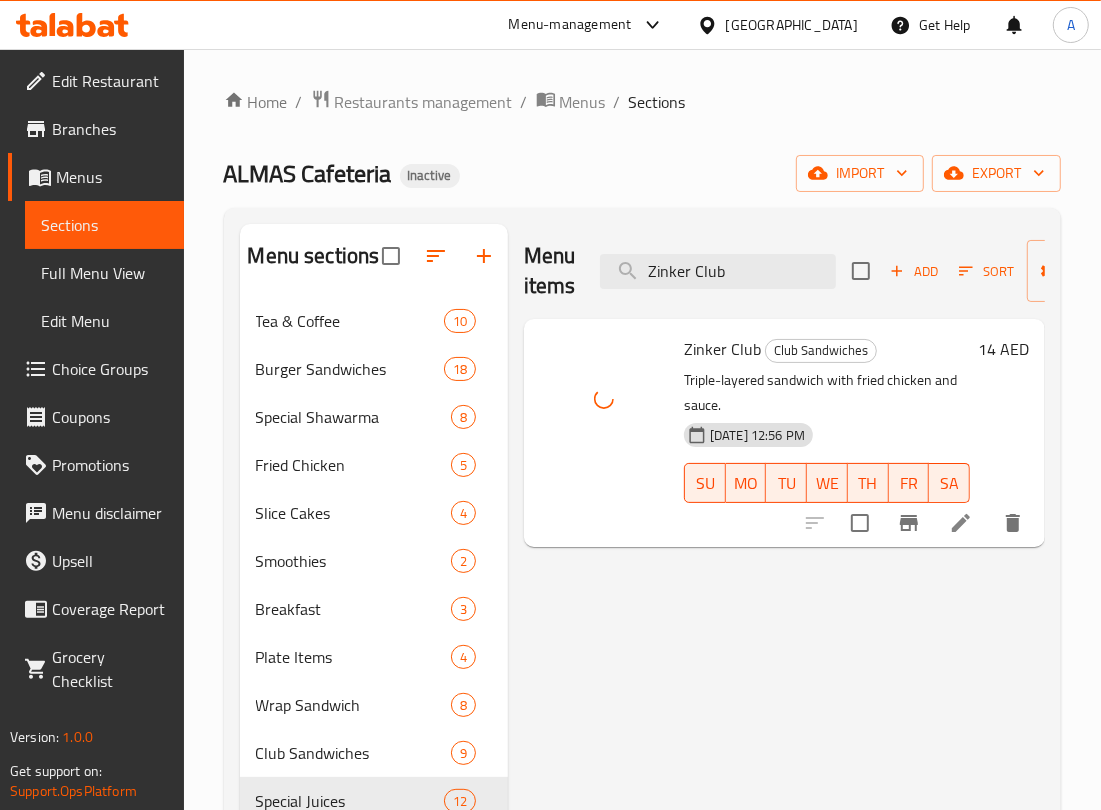 drag, startPoint x: 713, startPoint y: 276, endPoint x: 471, endPoint y: 236, distance: 245.28351 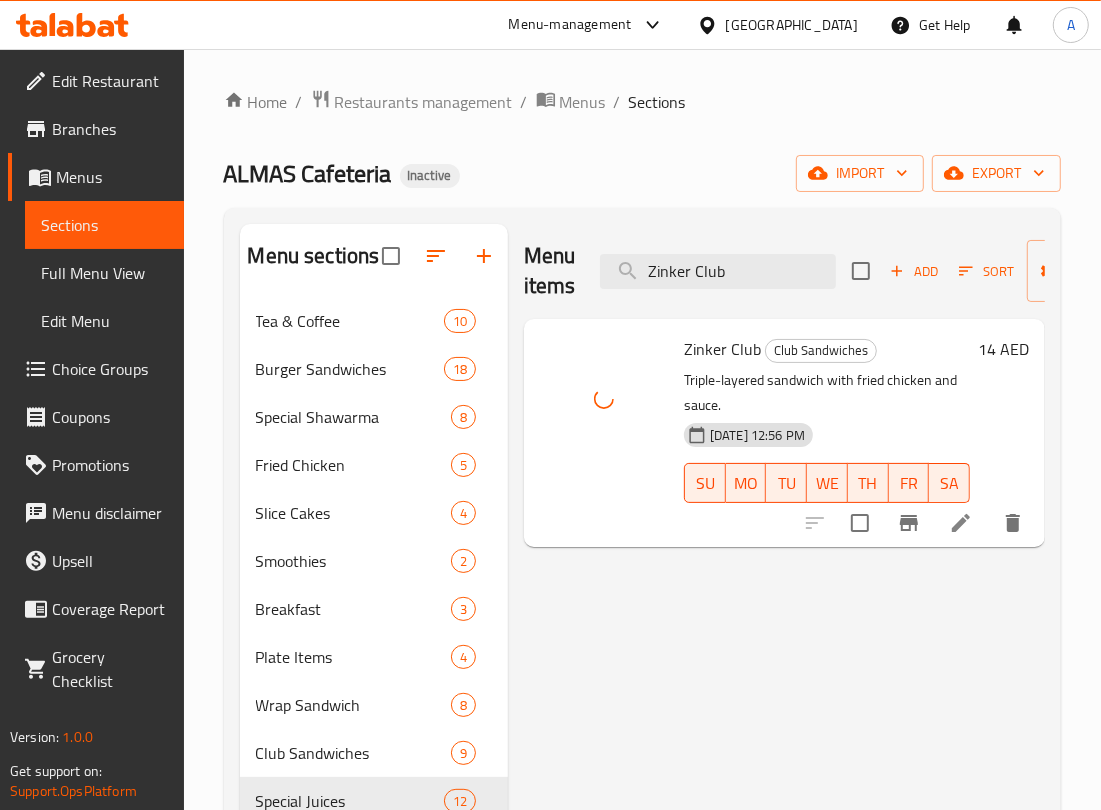 click on "Menu sections Tea & Coffee 10 Burger Sandwiches 18 Special Shawarma 8 Fried Chicken 5 Slice Cakes 4 Smoothies 2 Breakfast 3 Plate Items 4 Wrap Sandwich 8 Club Sandwiches 9 Special Juices 12 Fruit Bricks 4 Cool Summer 6 Mojito 3 Slush 3 Lassi 2 Something Cold 2 Paratha Sandwiches 15 Combo Sandwiches 8 Chocolate Milkshakes 4 Dry Fruit Shake 3 Falooda 3 Menu items [PERSON_NAME] Club Add Sort Manage items [PERSON_NAME] Club   Club Sandwiches Triple-layered sandwich with fried chicken and sauce. [DATE] 12:56 PM SU MO TU WE TH FR SA 14   AED" at bounding box center (642, 792) 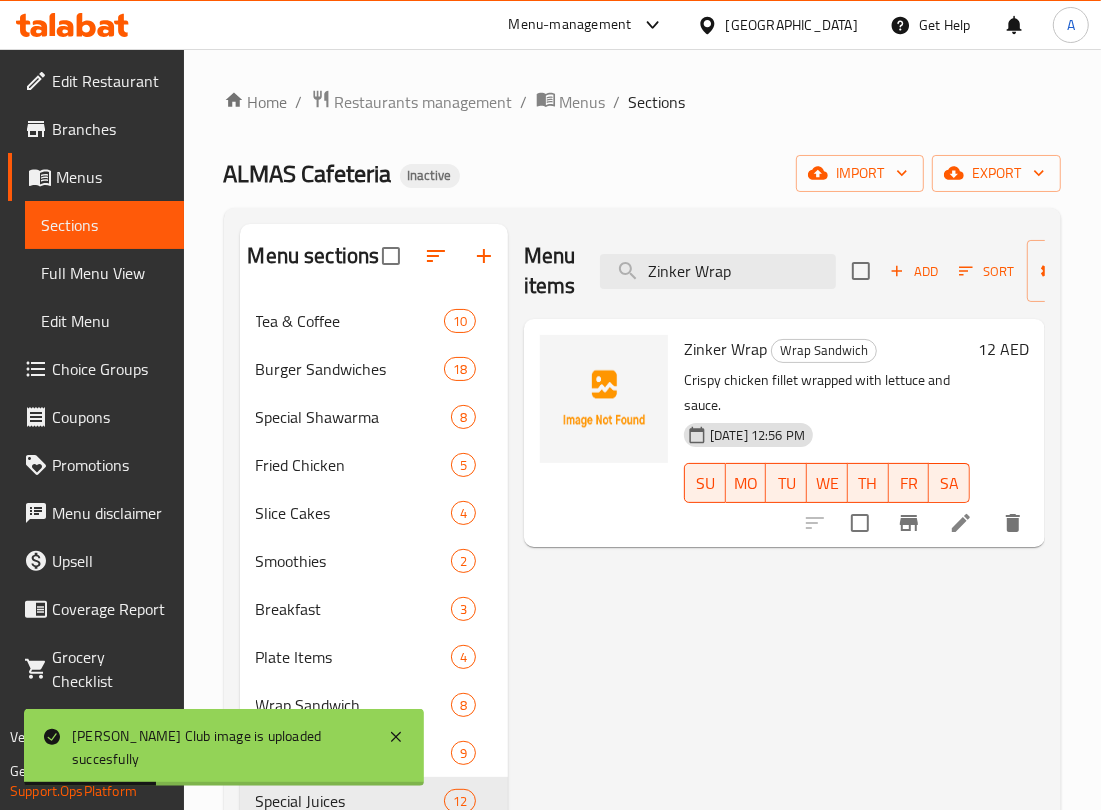 type on "Zinker Wrap" 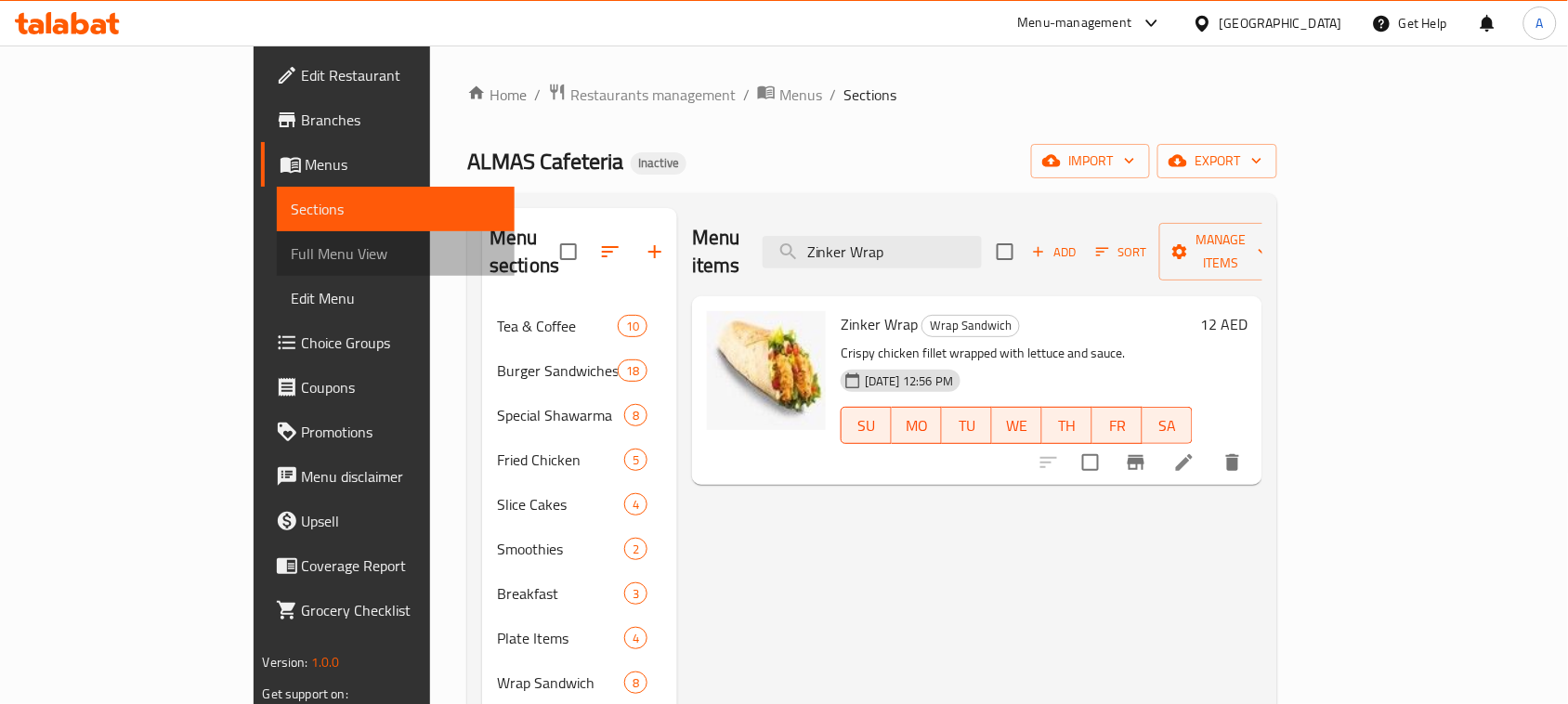click on "Full Menu View" at bounding box center [396, 254] 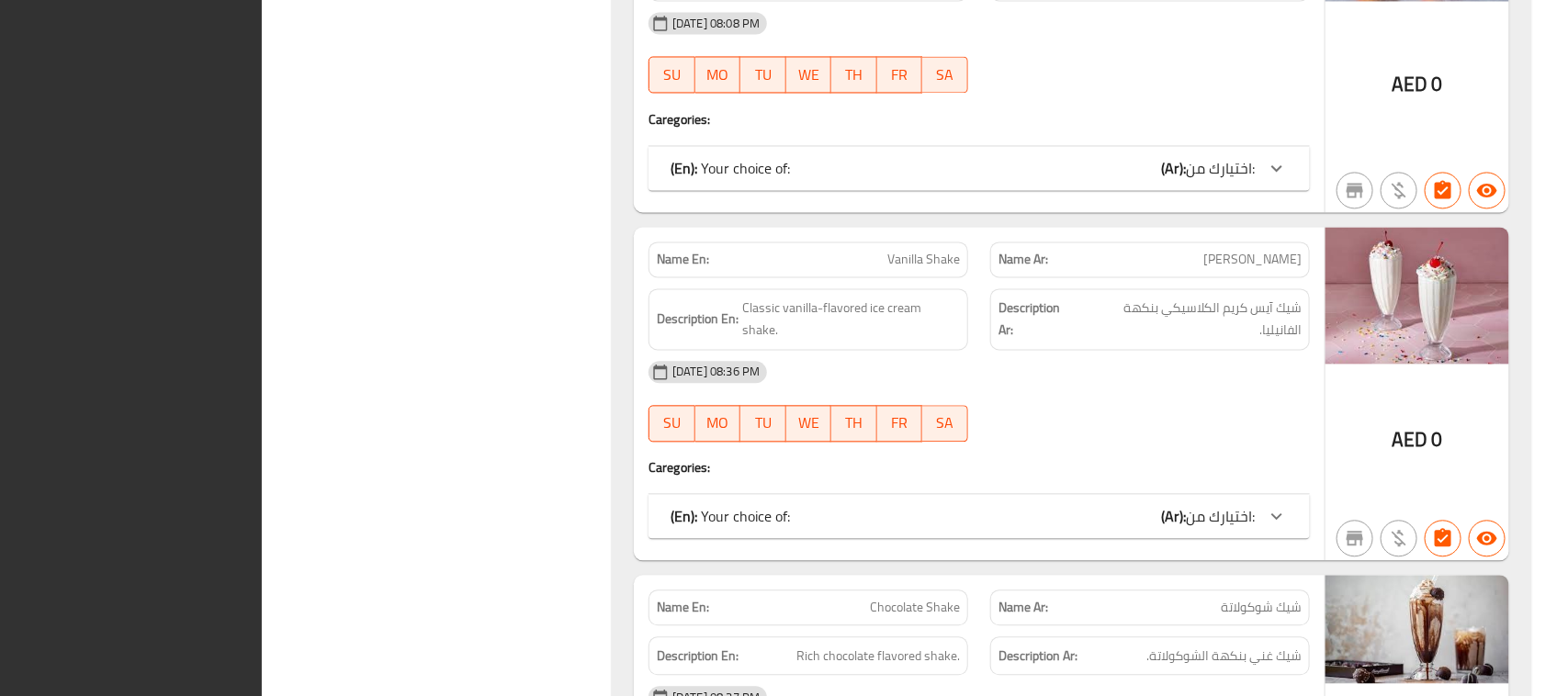scroll, scrollTop: 20931, scrollLeft: 0, axis: vertical 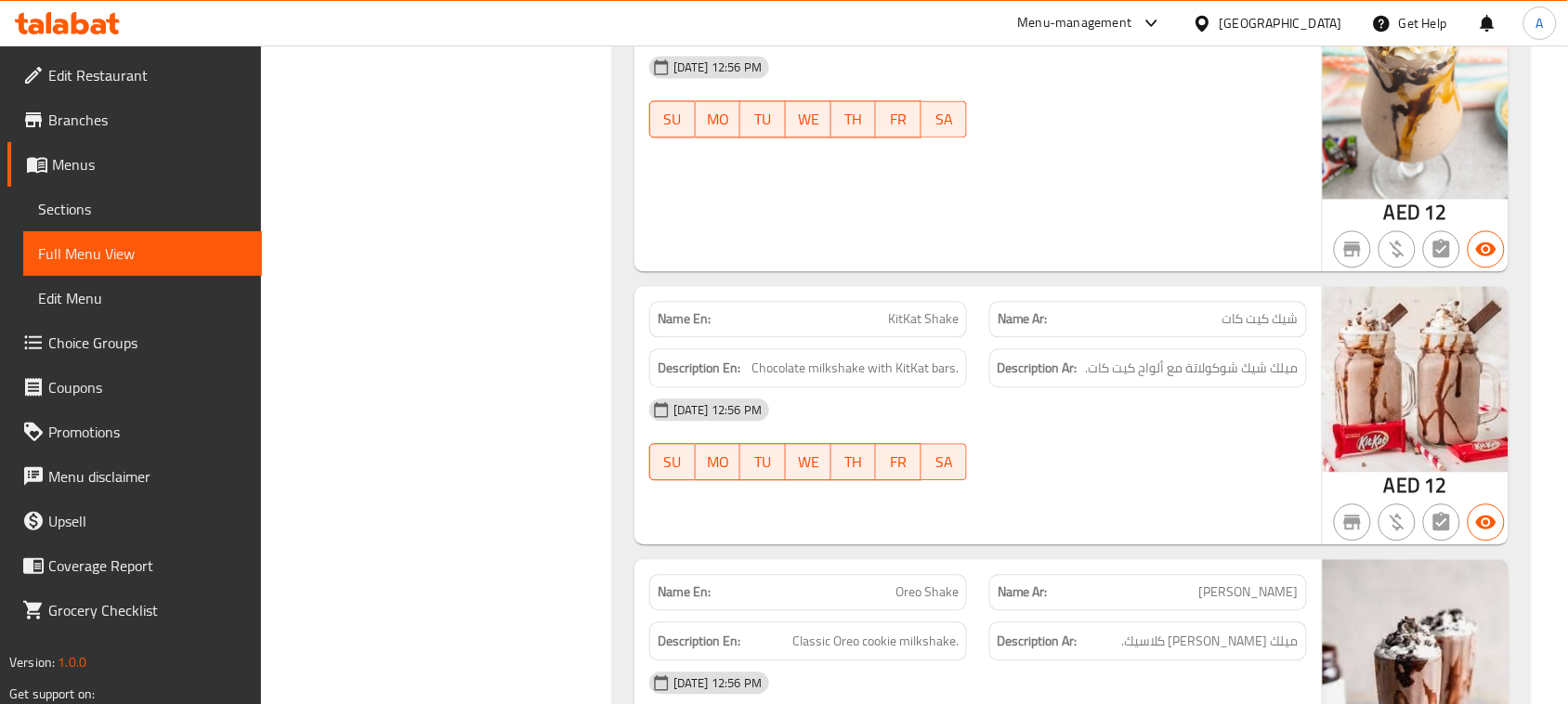 click on "Filter Branches Branches Popular filters Free items Branch specific items Has choices Upsell items Availability filters Available Not available View filters Collapse sections Collapse categories Collapse Choices" at bounding box center (444, -16877) 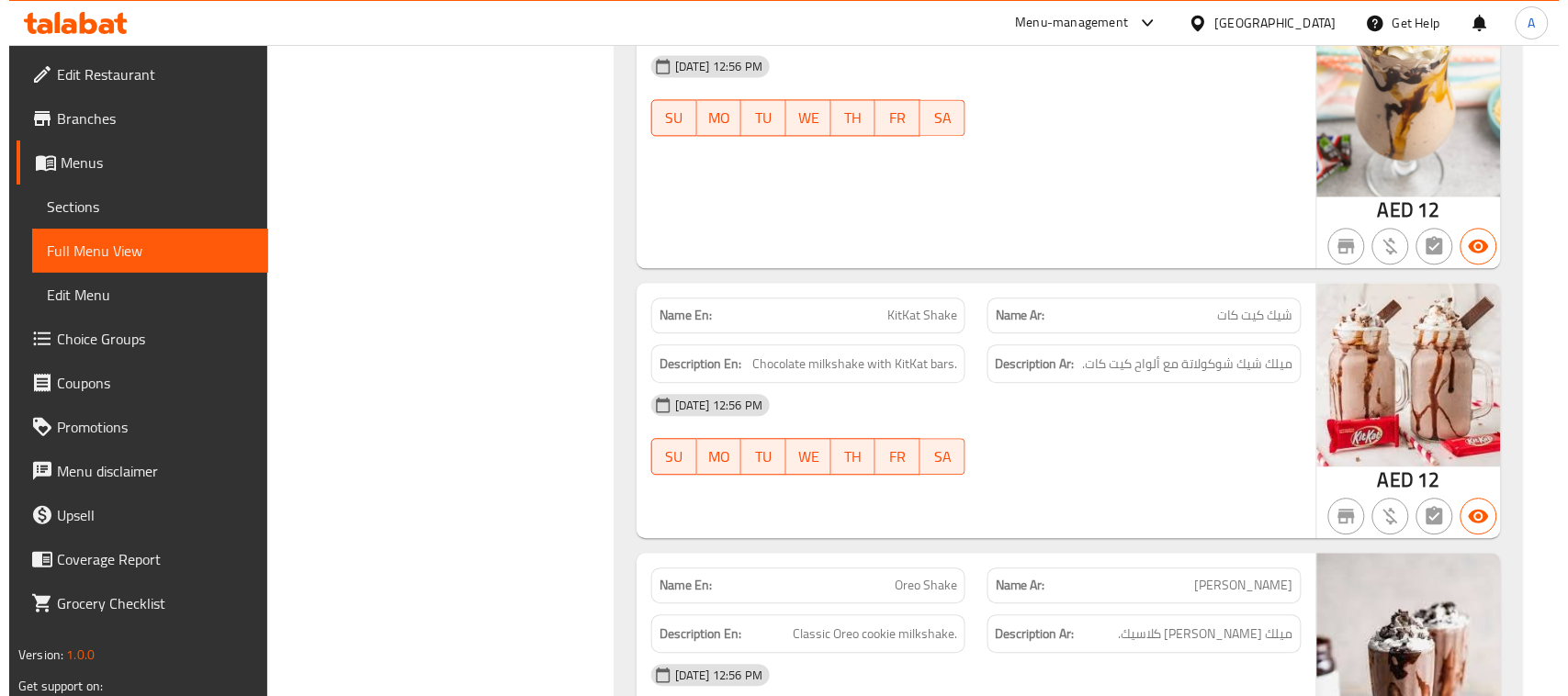 scroll, scrollTop: 0, scrollLeft: 0, axis: both 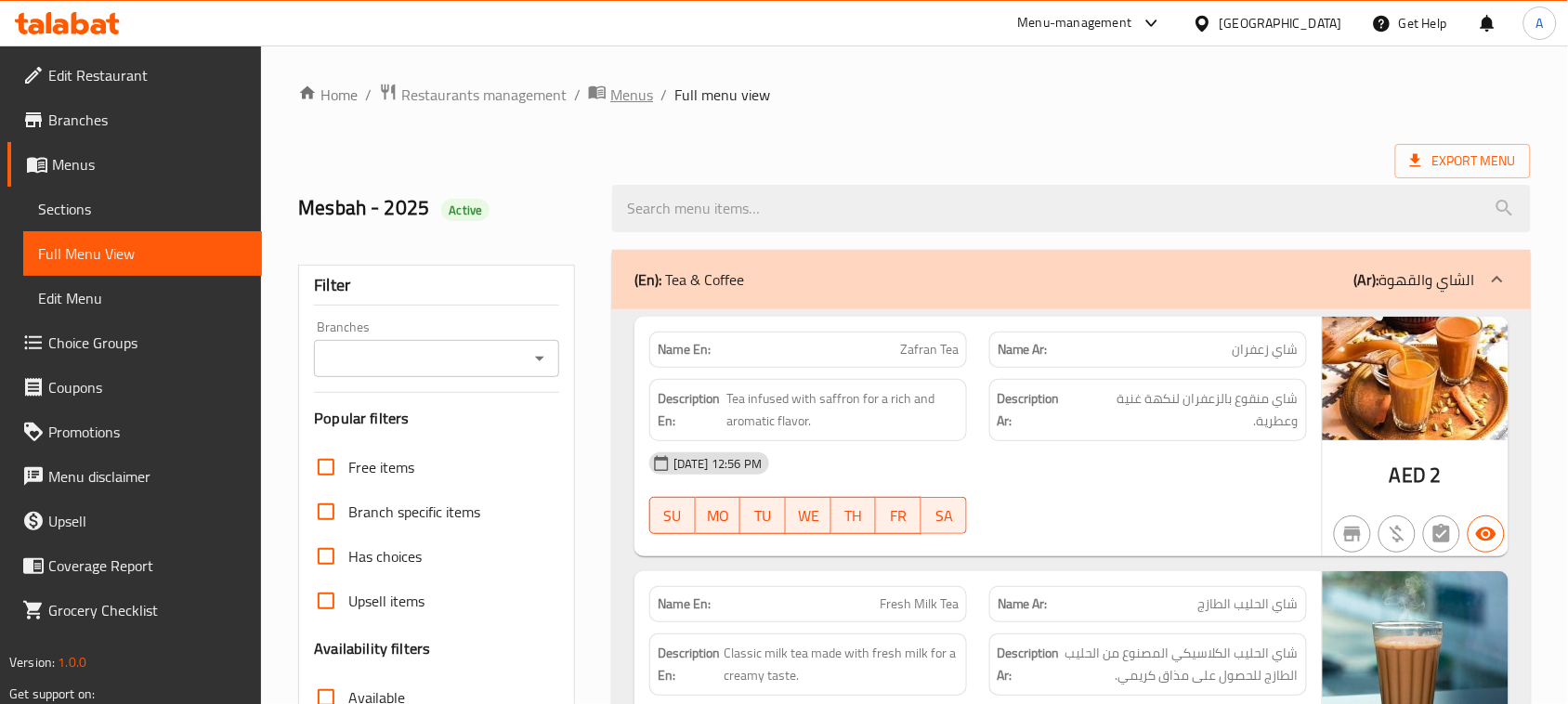 click on "Menus" at bounding box center (632, 95) 